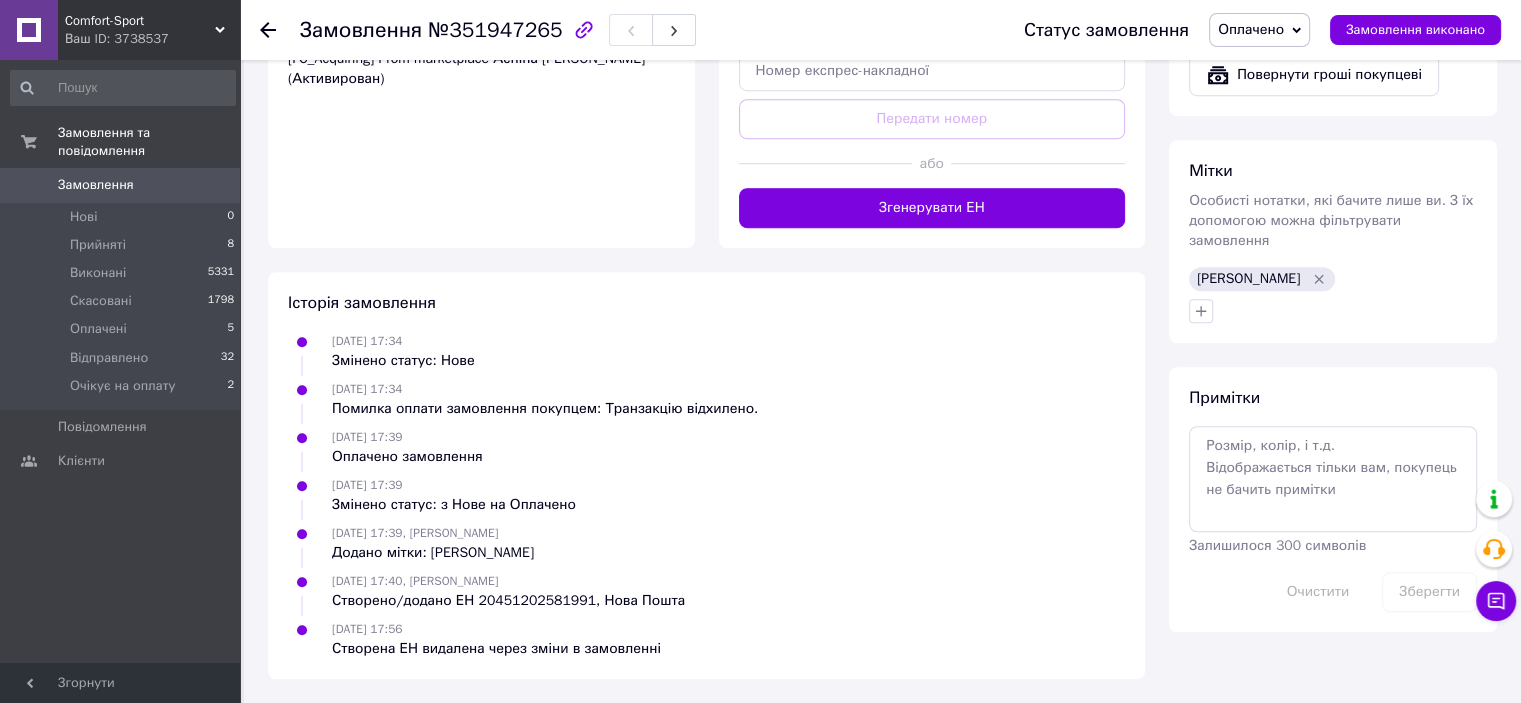 scroll, scrollTop: 1412, scrollLeft: 0, axis: vertical 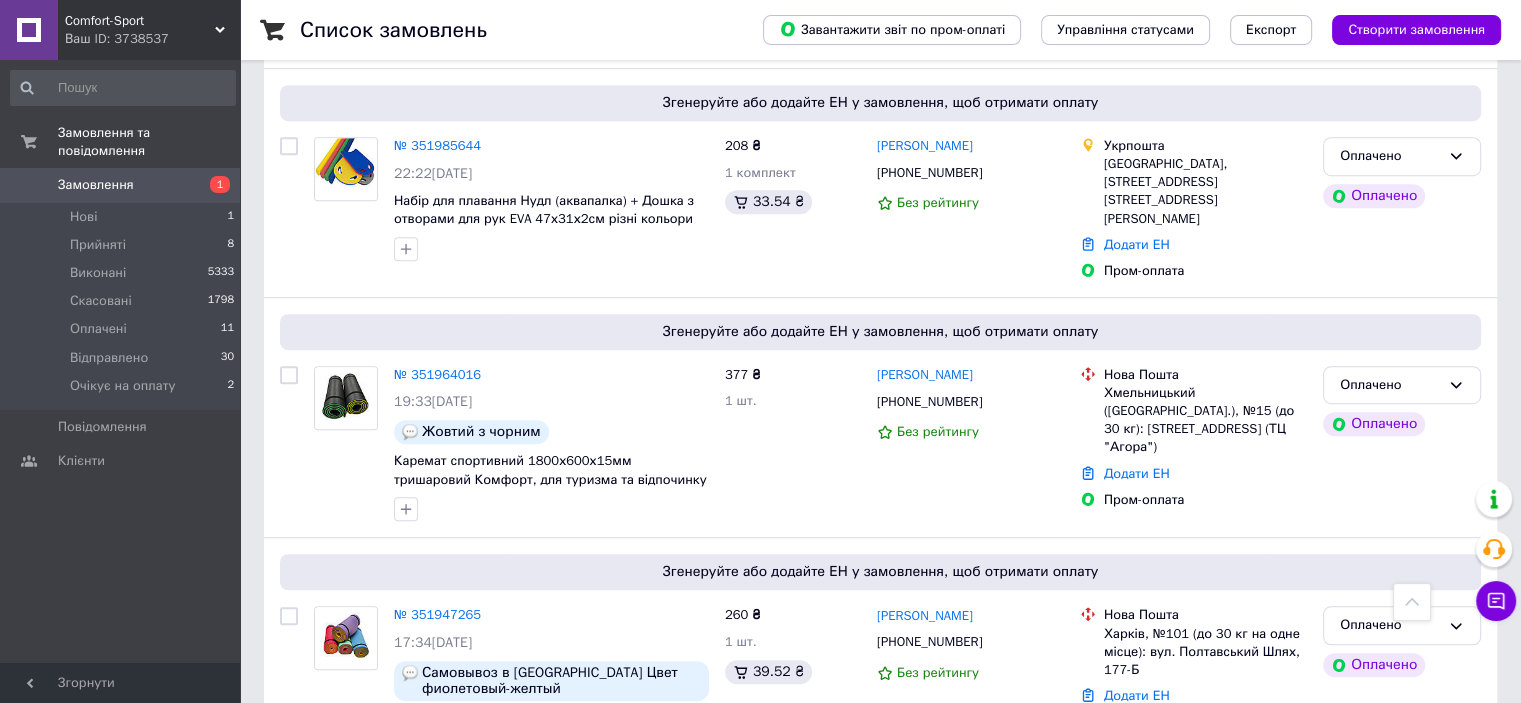 click on "Comfort-Sport Ваш ID: 3738537 Сайт Comfort-Sport Кабінет покупця Перевірити стан системи Сторінка на порталі Decor_Shop IZOLON Довідка Вийти Замовлення та повідомлення Замовлення 1 Нові 1 Прийняті 8 Виконані 5333 Скасовані 1798 Оплачені 11 Відправлено 30 Очікує на оплату 2 Повідомлення 0 Клієнти Згорнути
Список замовлень   Завантажити звіт по пром-оплаті Управління статусами Експорт Створити замовлення Фільтри Збережені фільтри: Усі (7183) Замовлення Cума Покупець Доставка та оплата Статус № 352013449 09:14, 10.07.2025 377 ₴ 1 шт. +380971676129" at bounding box center [760, 1030] 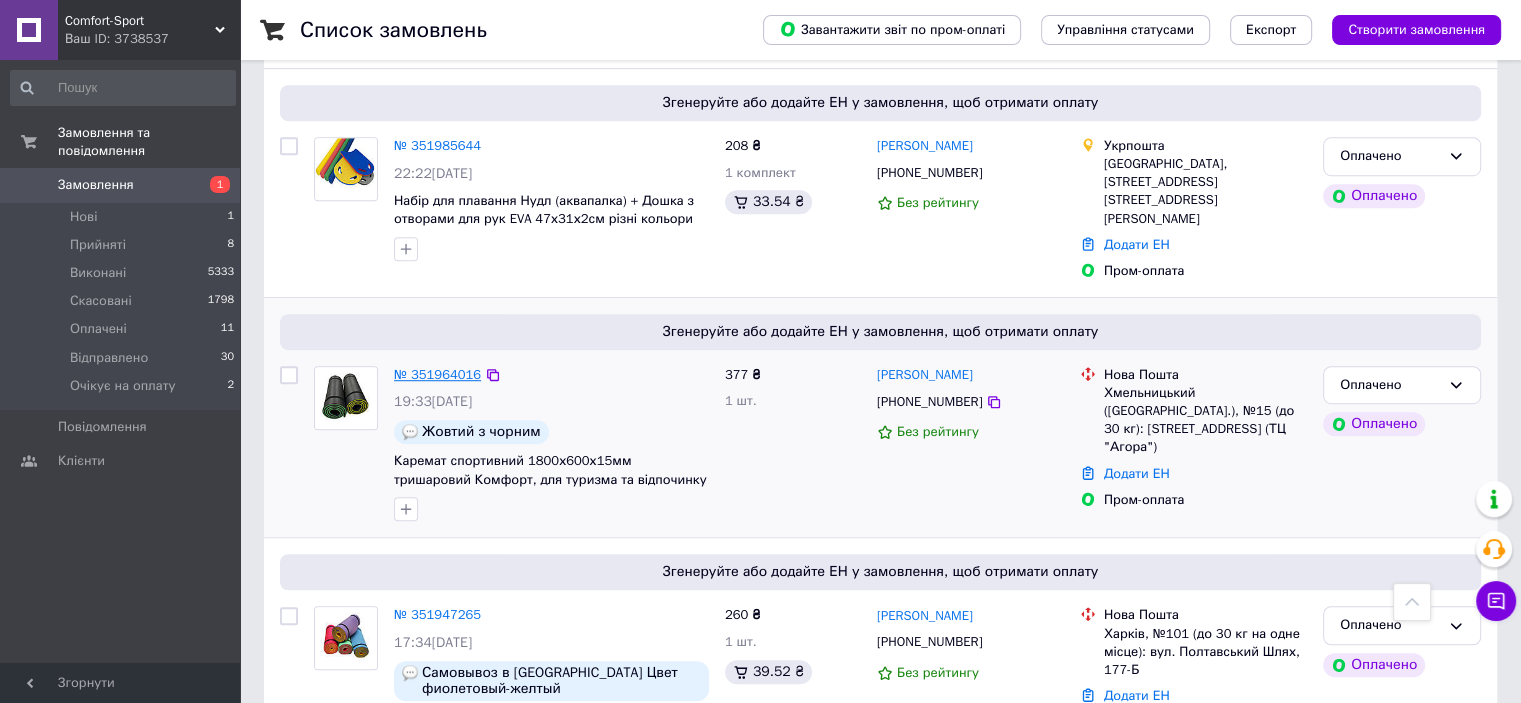 click on "№ 351964016" at bounding box center [437, 374] 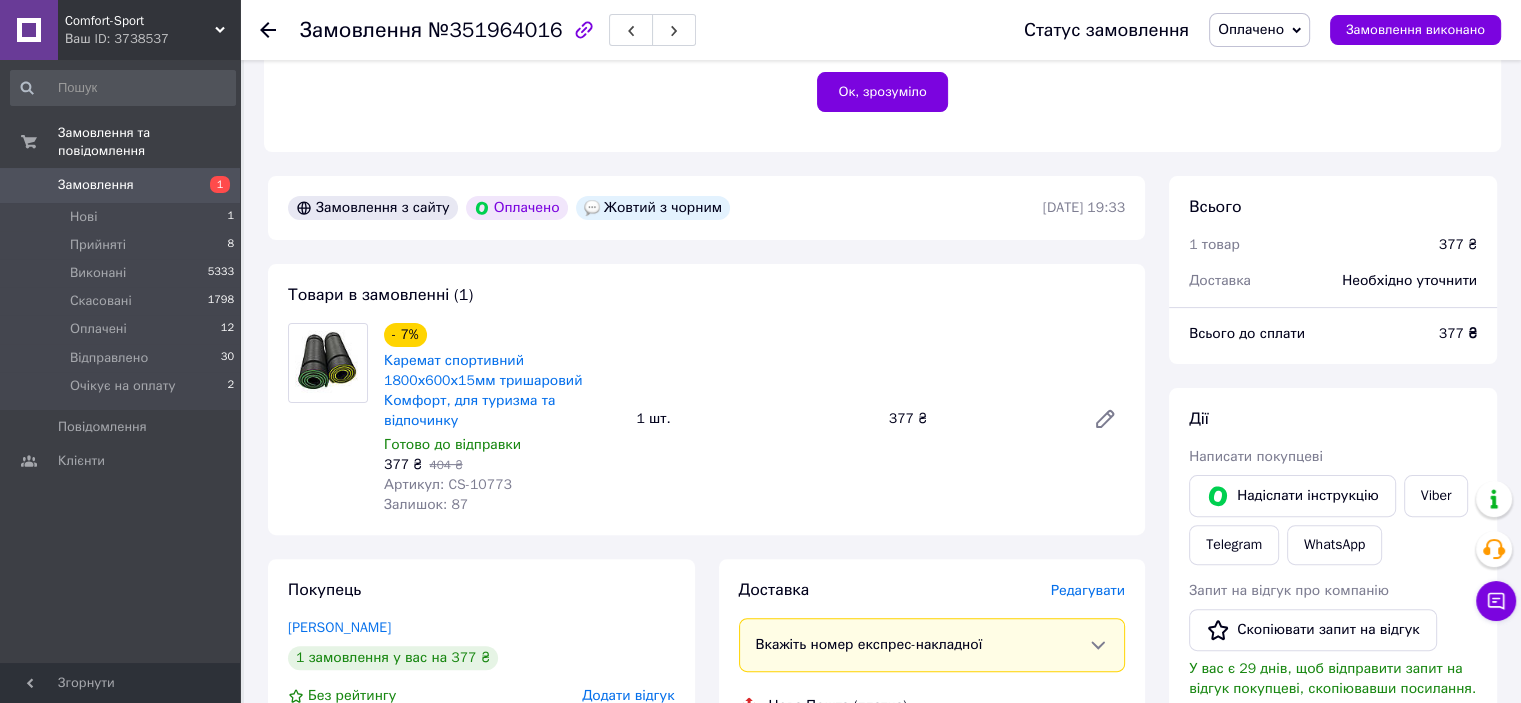 scroll, scrollTop: 500, scrollLeft: 0, axis: vertical 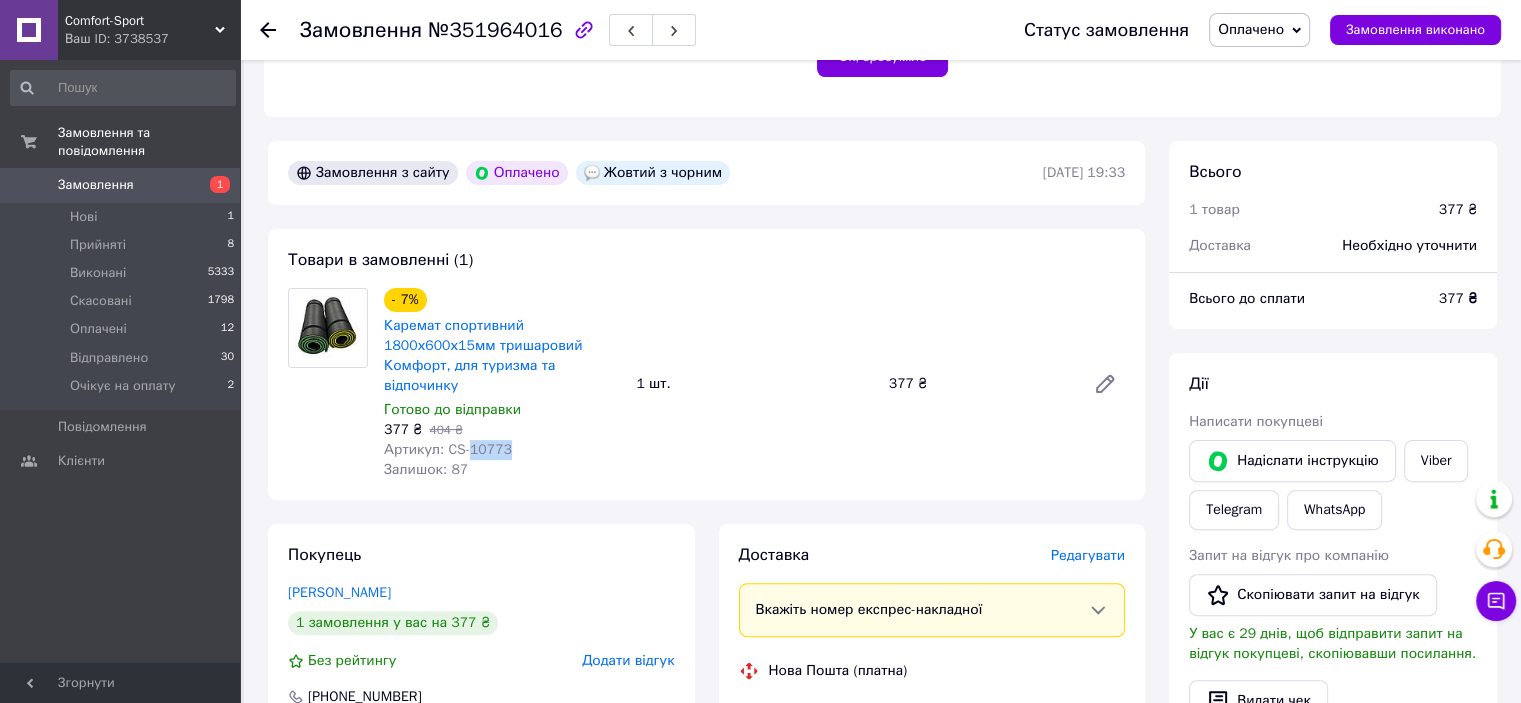 drag, startPoint x: 512, startPoint y: 441, endPoint x: 467, endPoint y: 435, distance: 45.39824 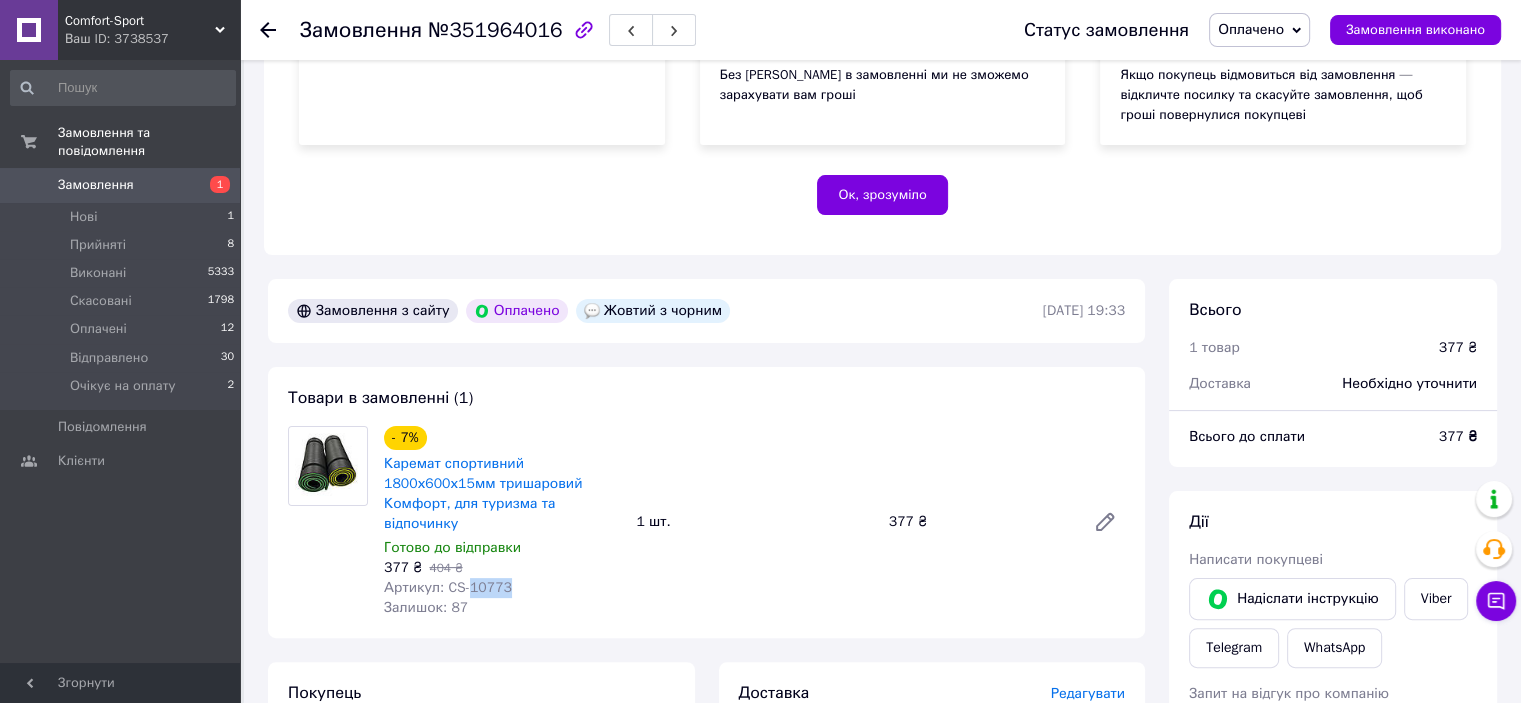 scroll, scrollTop: 200, scrollLeft: 0, axis: vertical 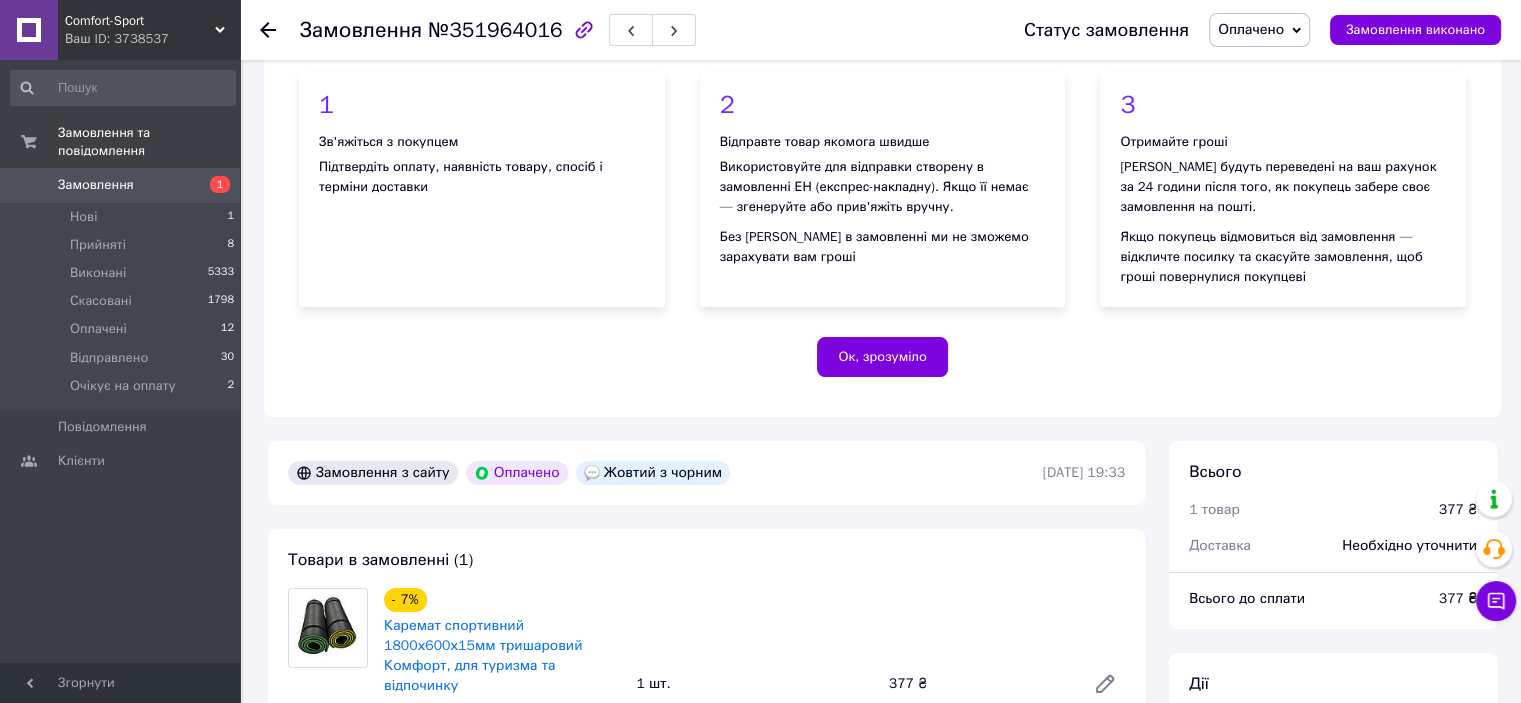 click 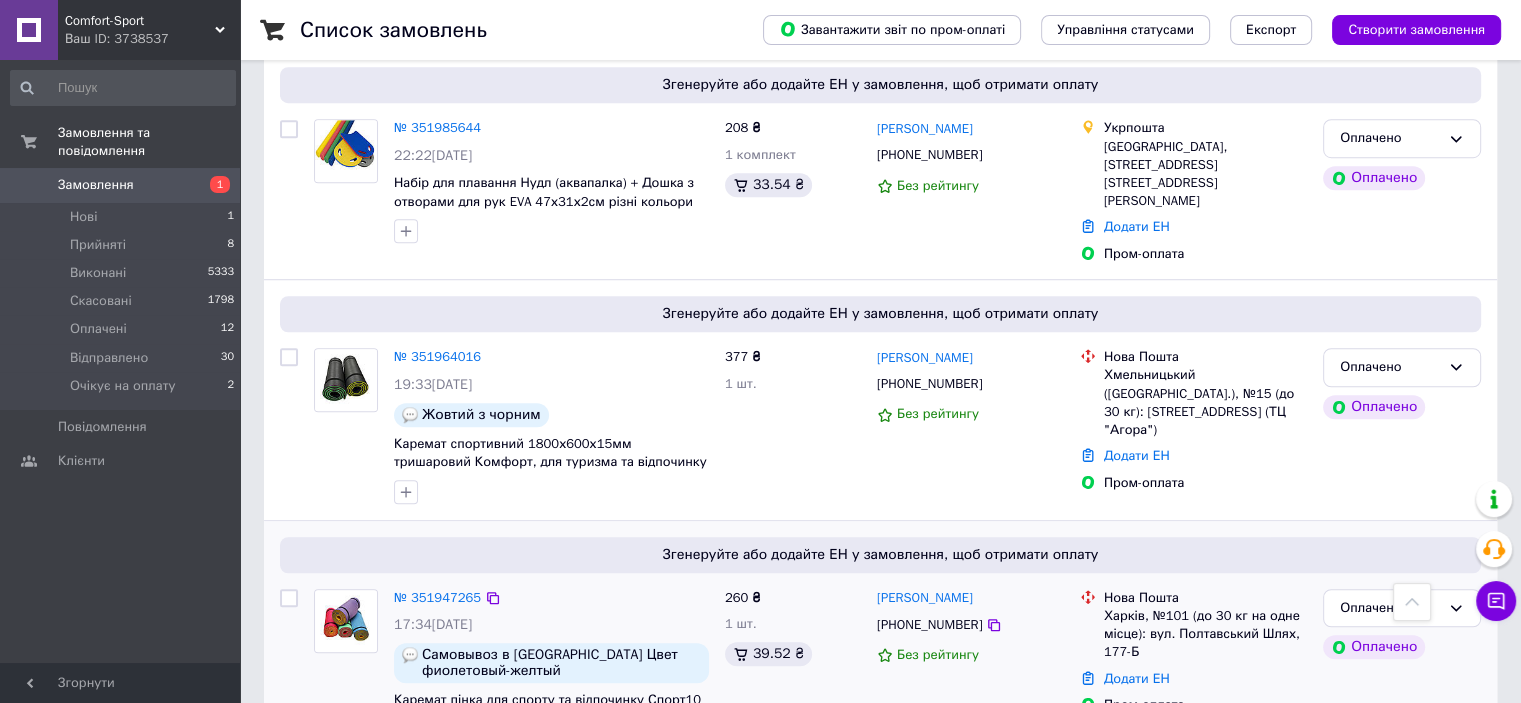 scroll, scrollTop: 1500, scrollLeft: 0, axis: vertical 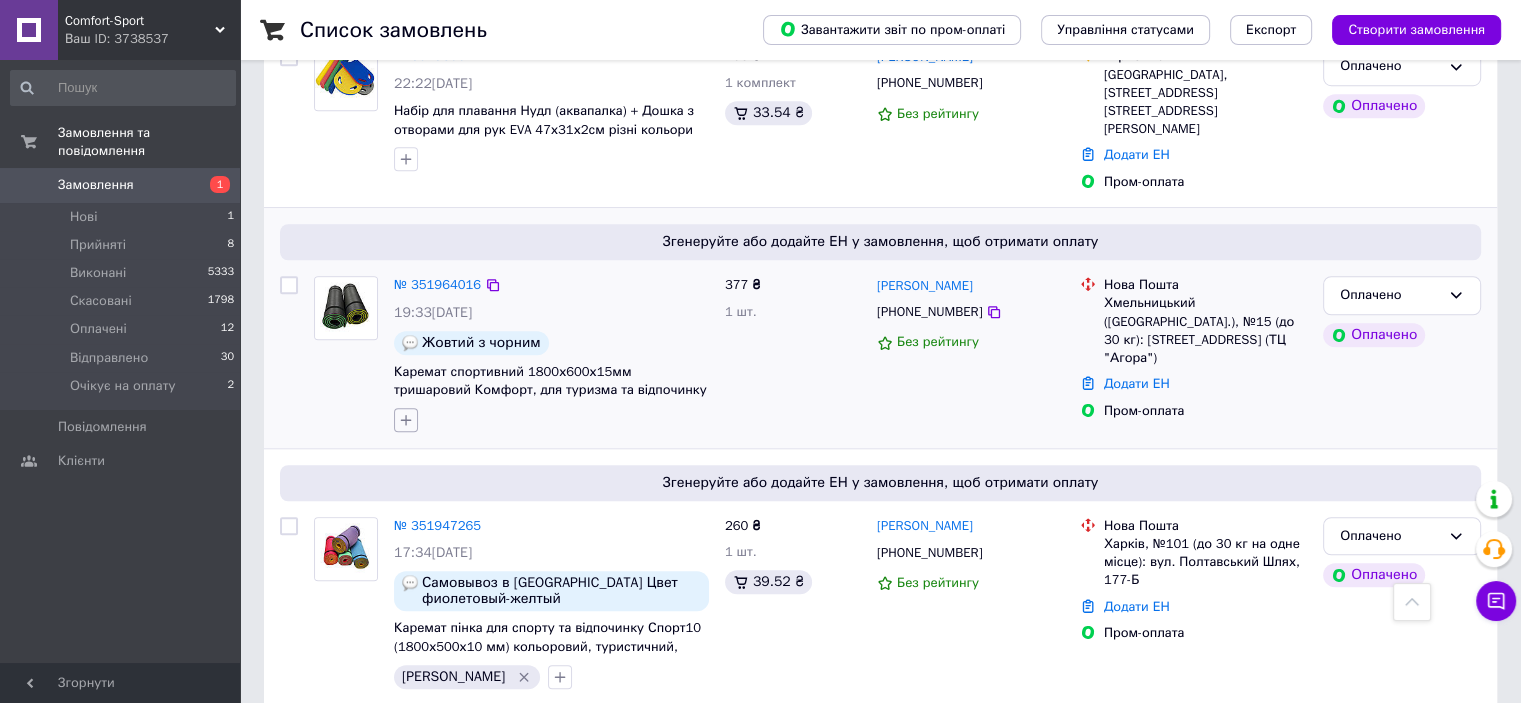 click 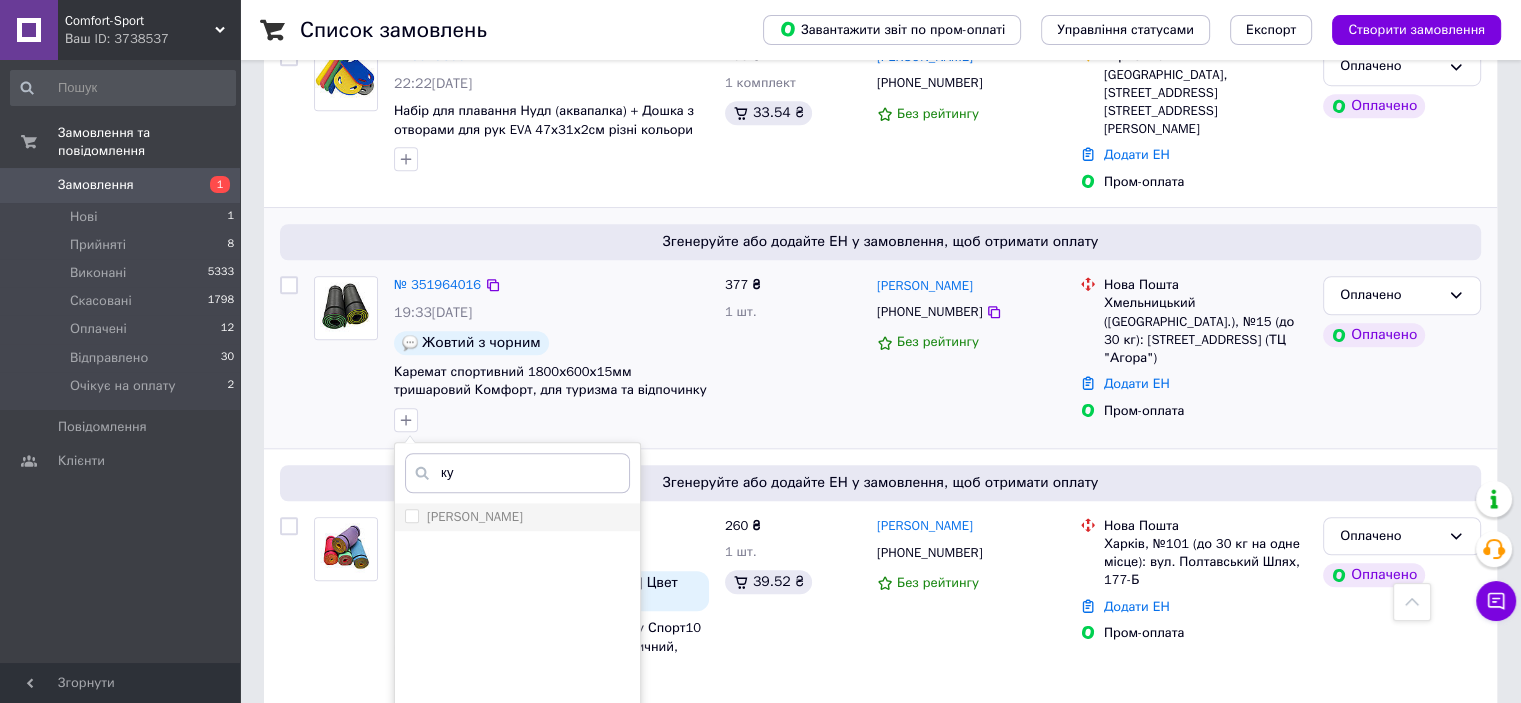 type on "ку" 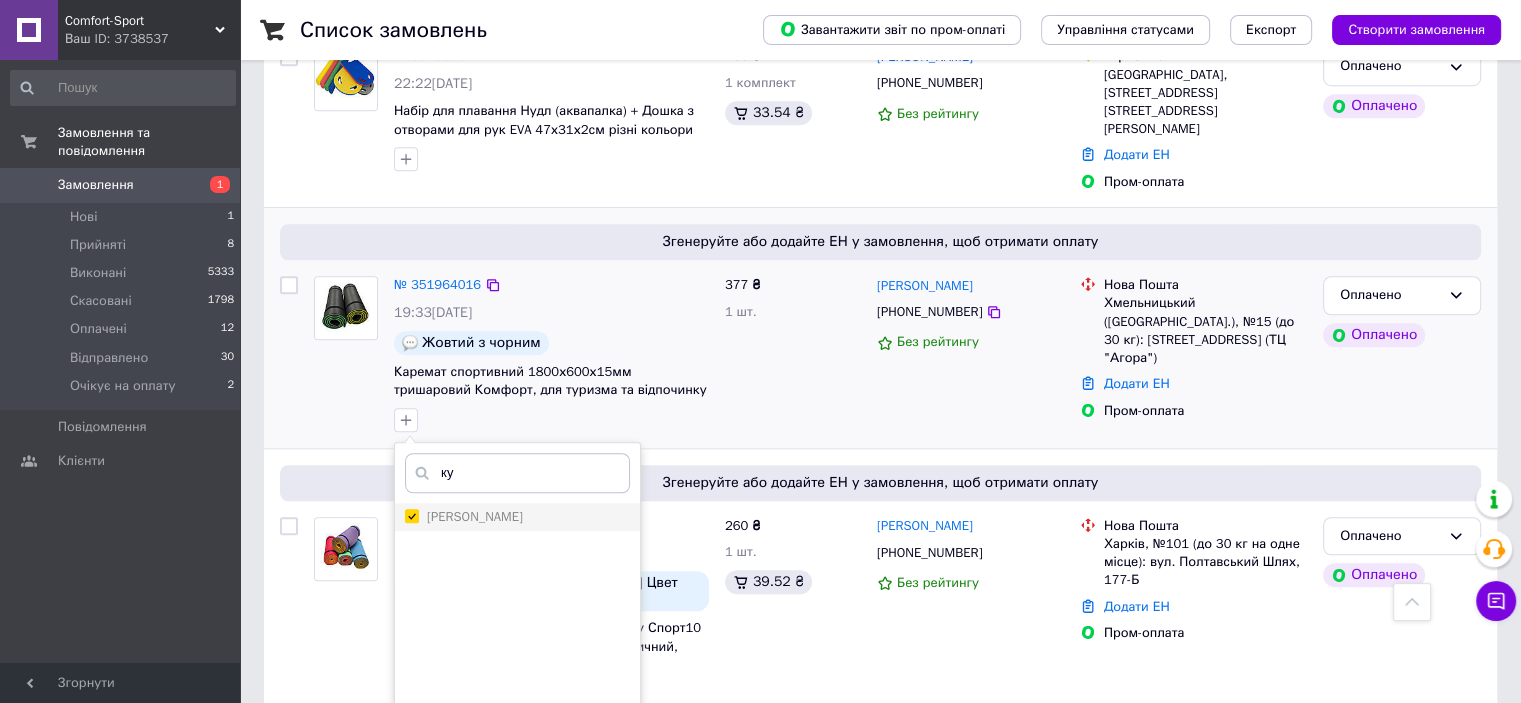click on "[PERSON_NAME]" at bounding box center (411, 515) 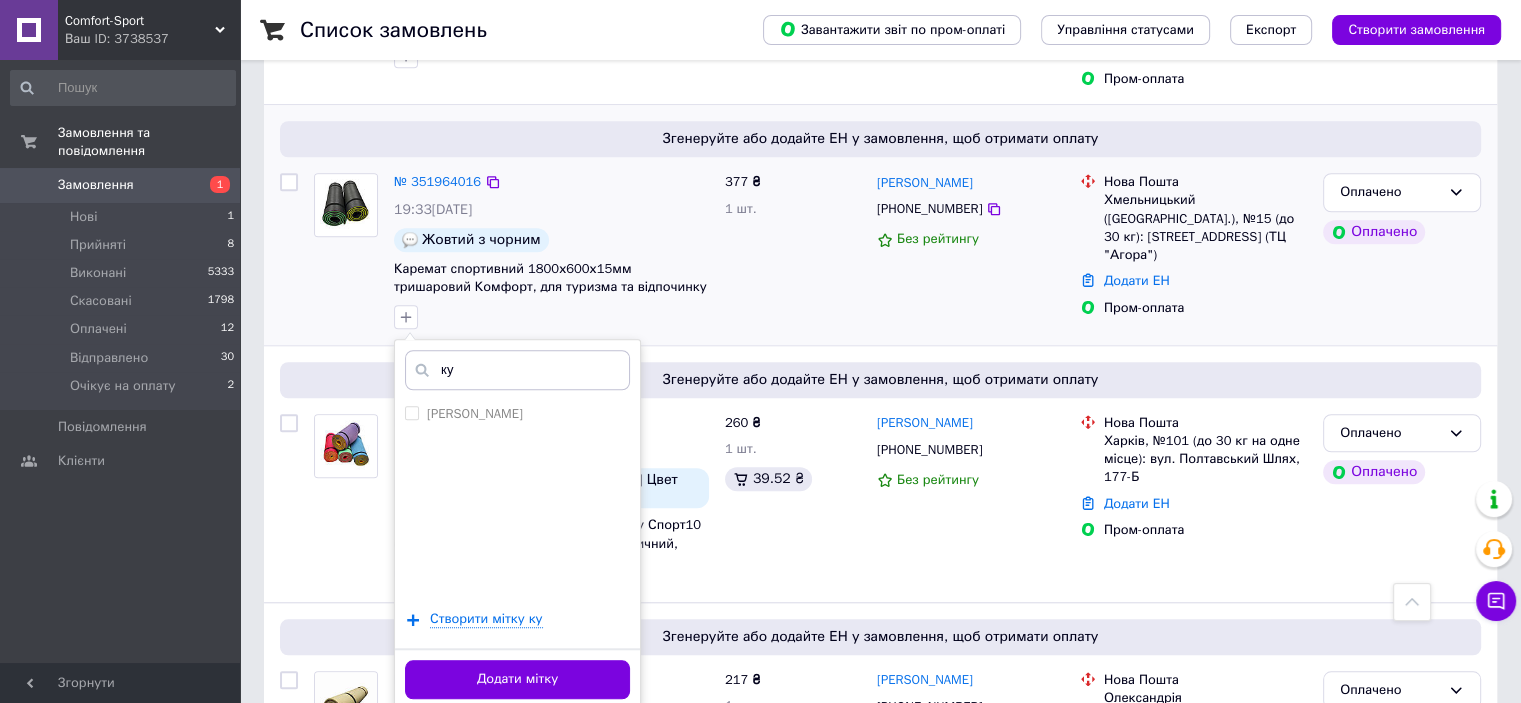 scroll, scrollTop: 1700, scrollLeft: 0, axis: vertical 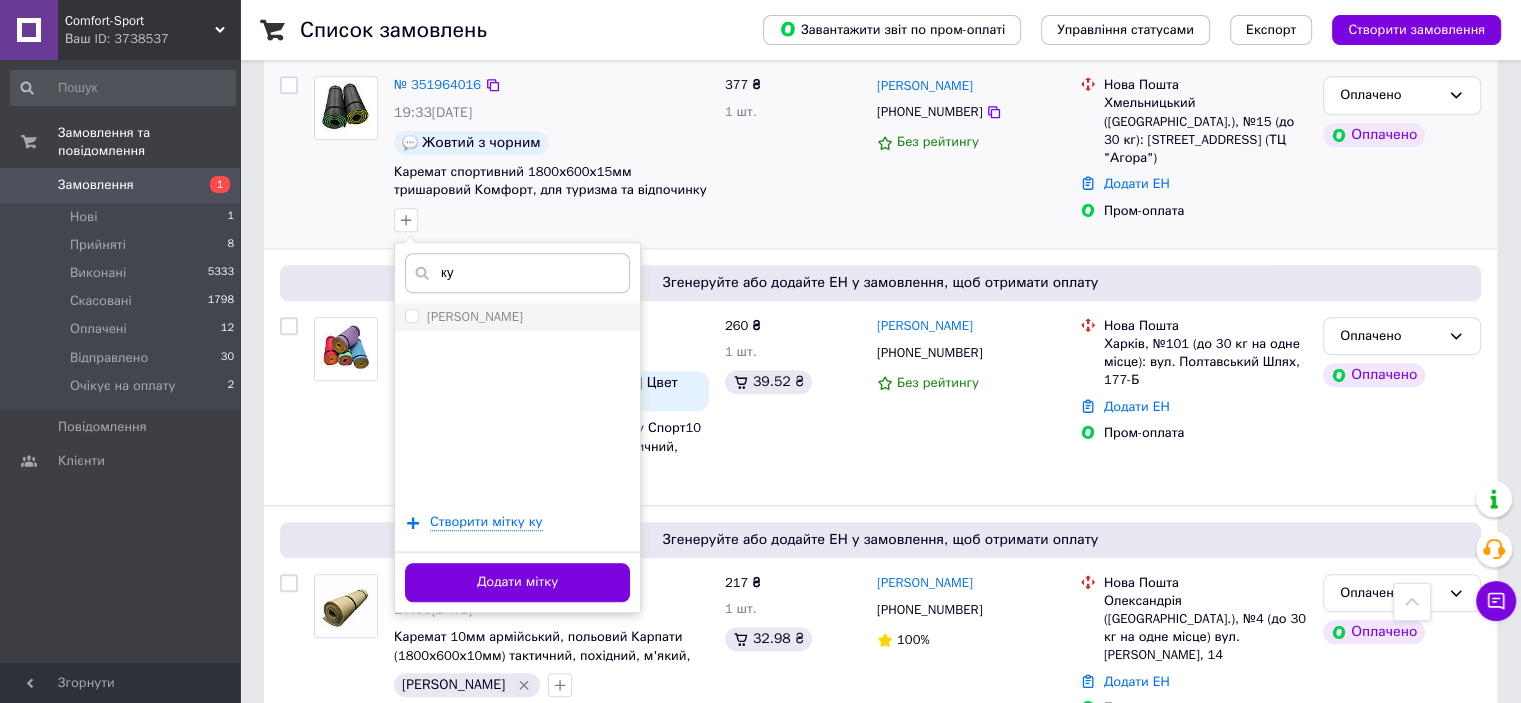 click on "[PERSON_NAME]" at bounding box center [475, 316] 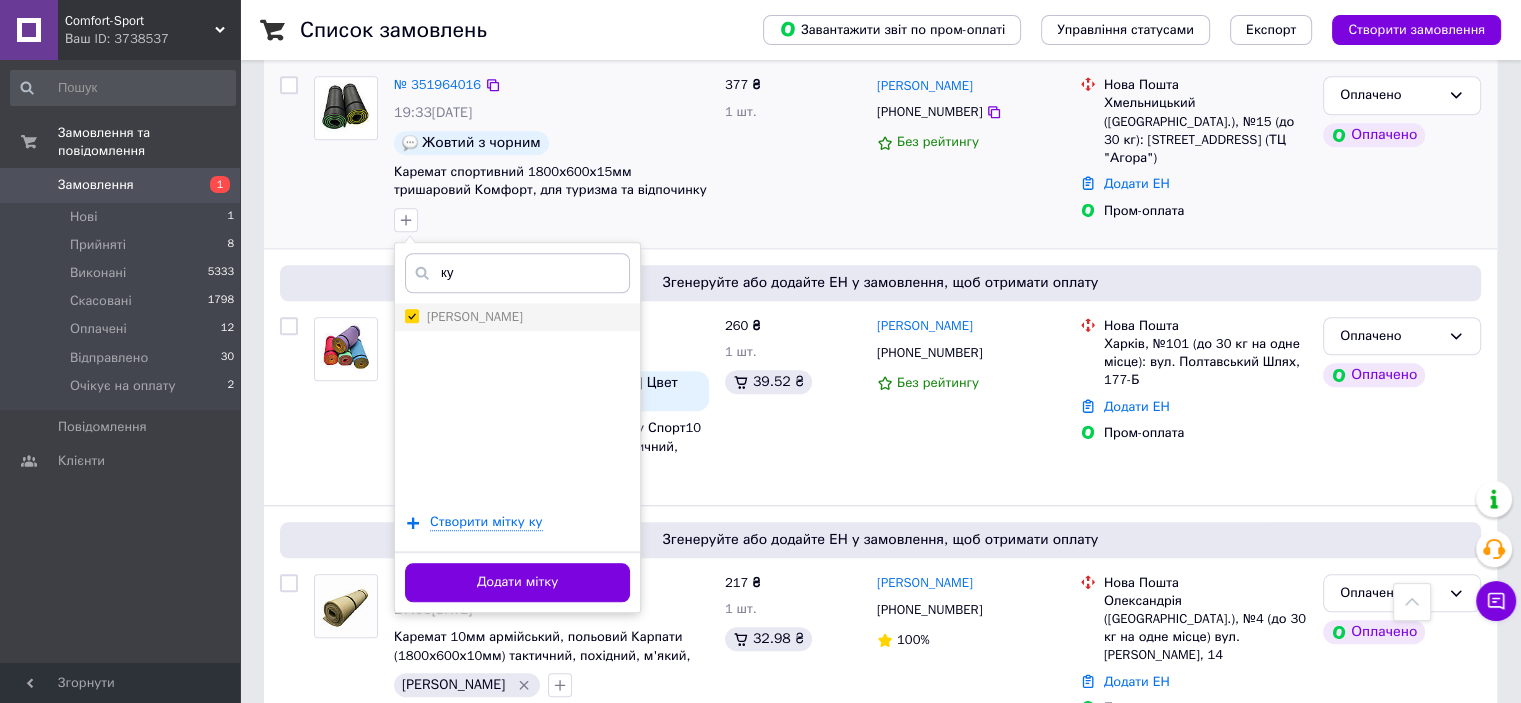 checkbox on "true" 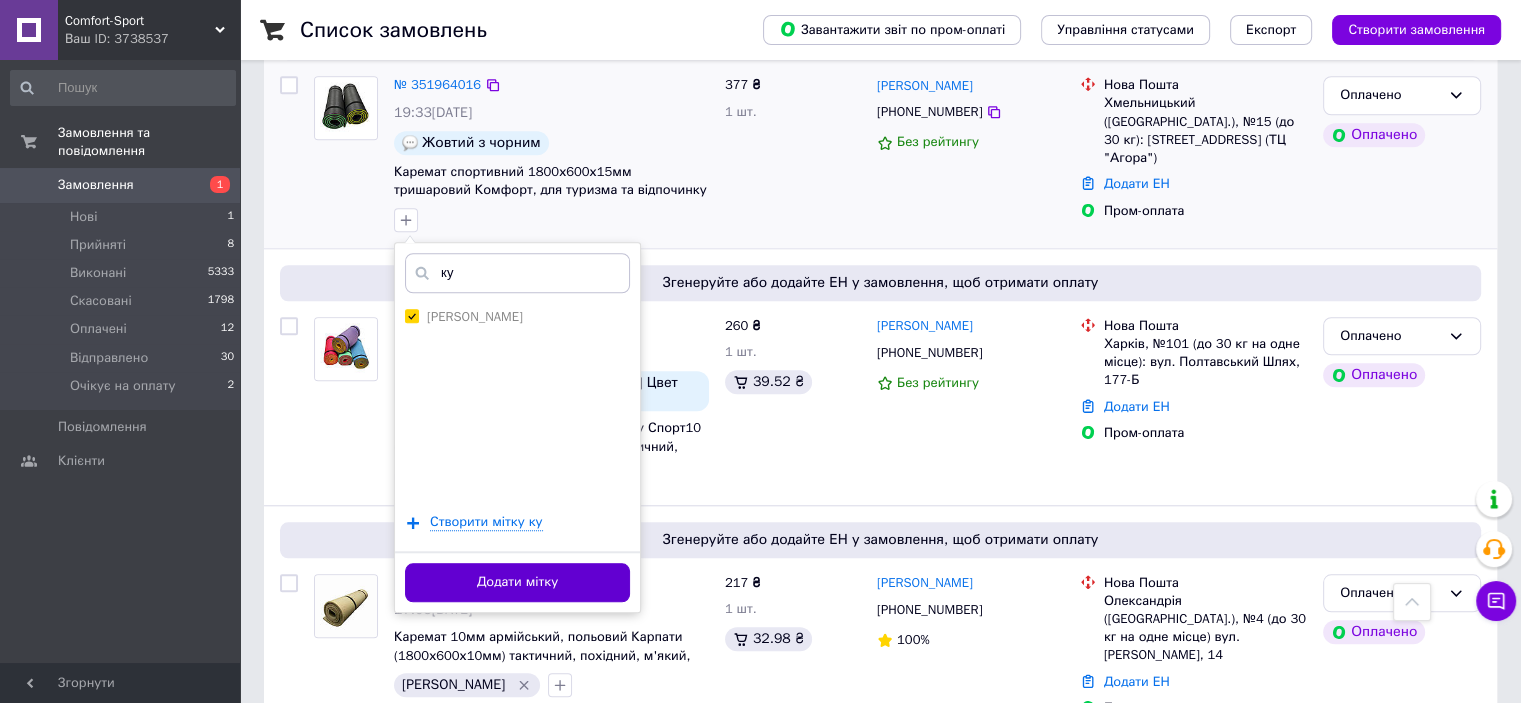 click on "Додати мітку" at bounding box center (517, 582) 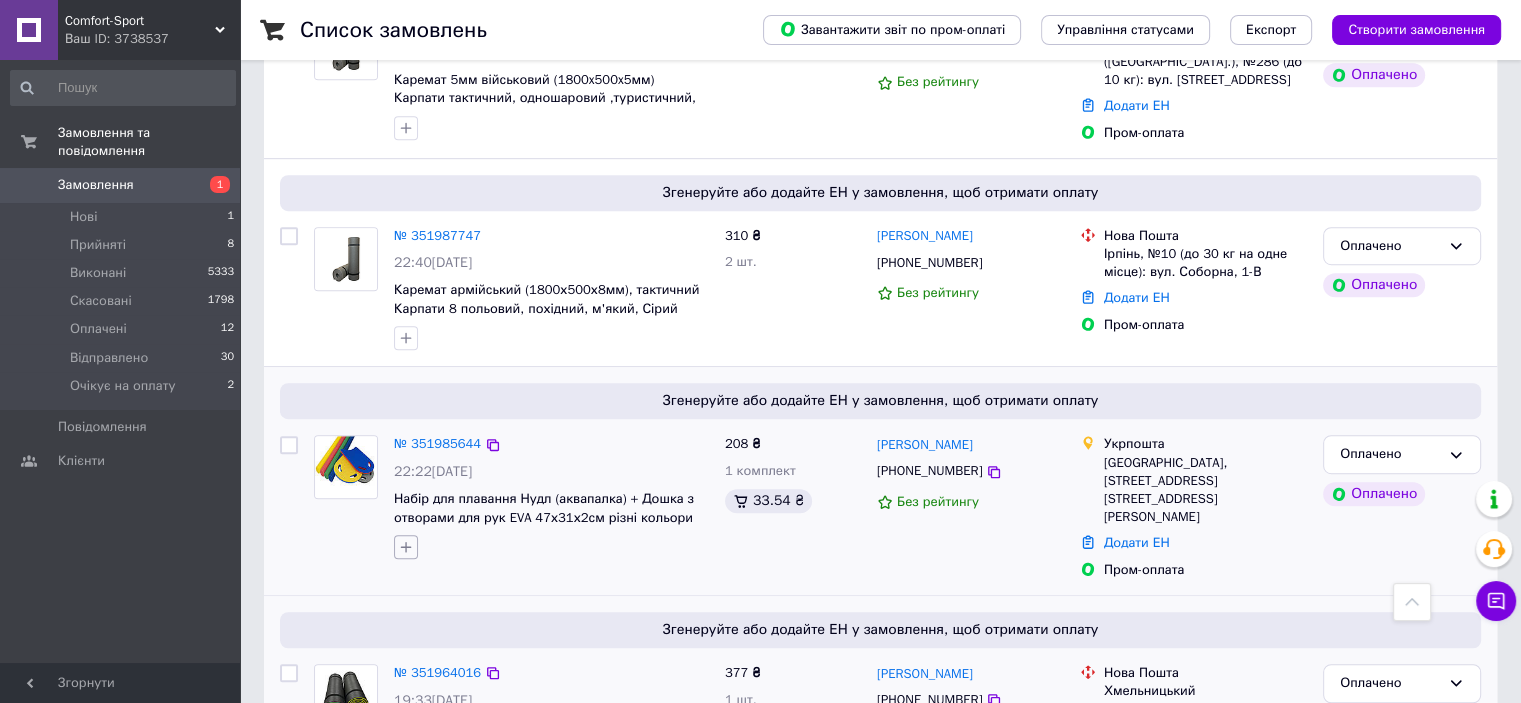 scroll, scrollTop: 1100, scrollLeft: 0, axis: vertical 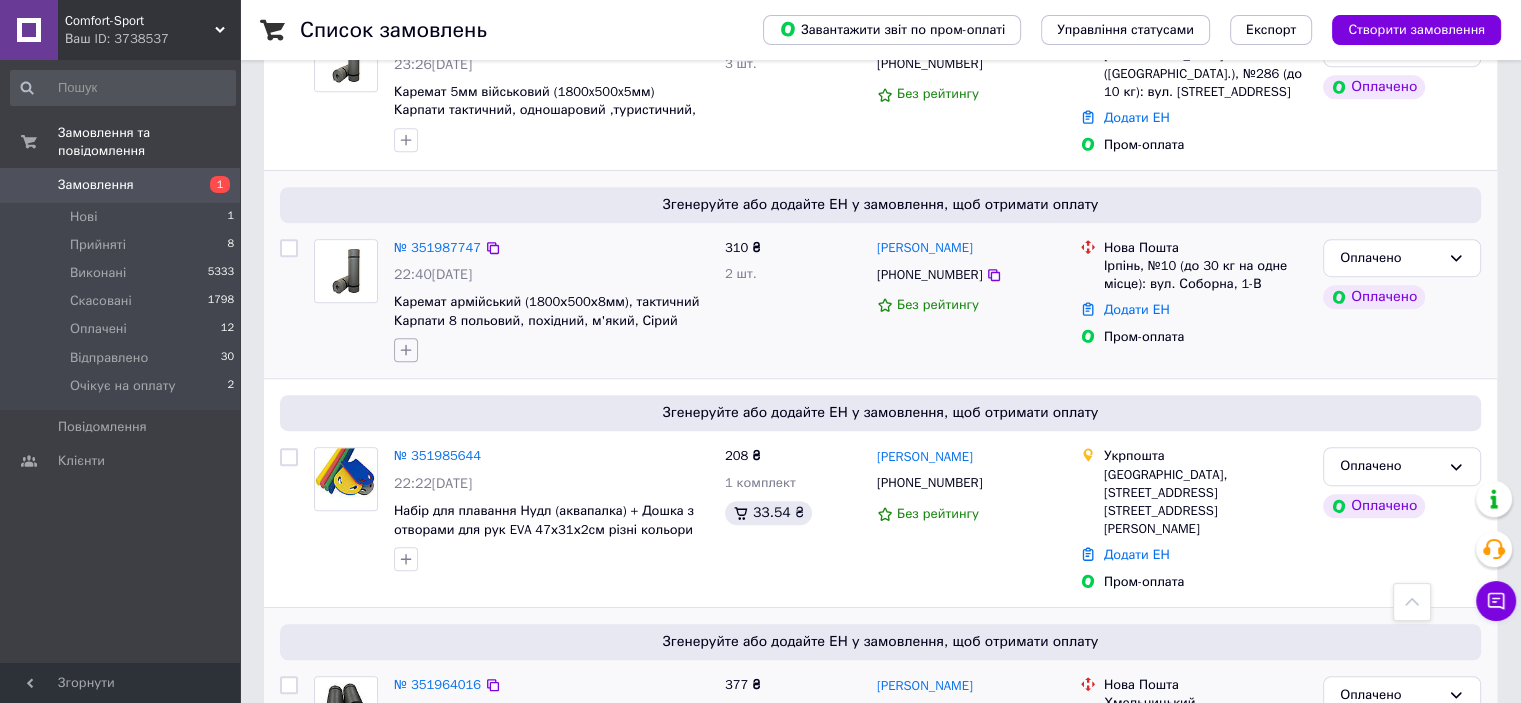 click 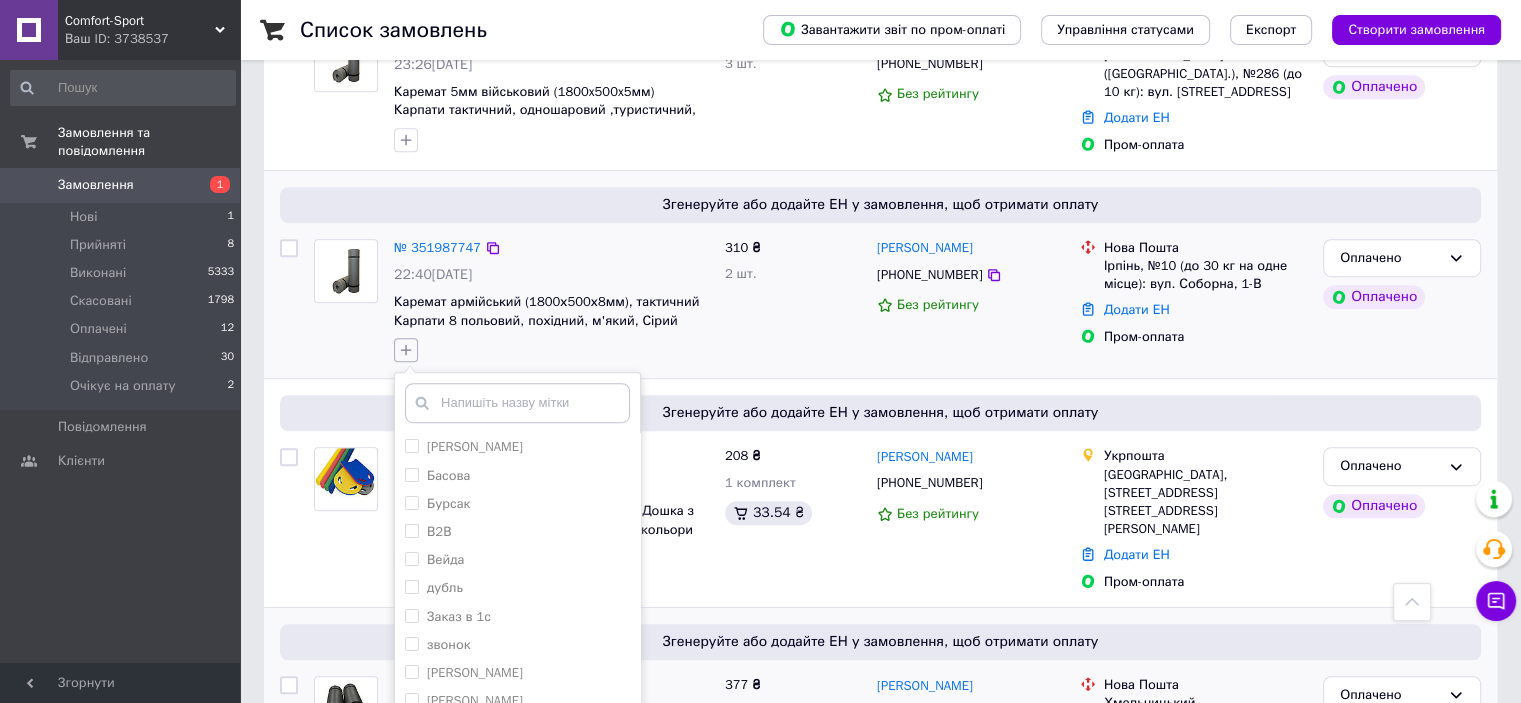 type on "у" 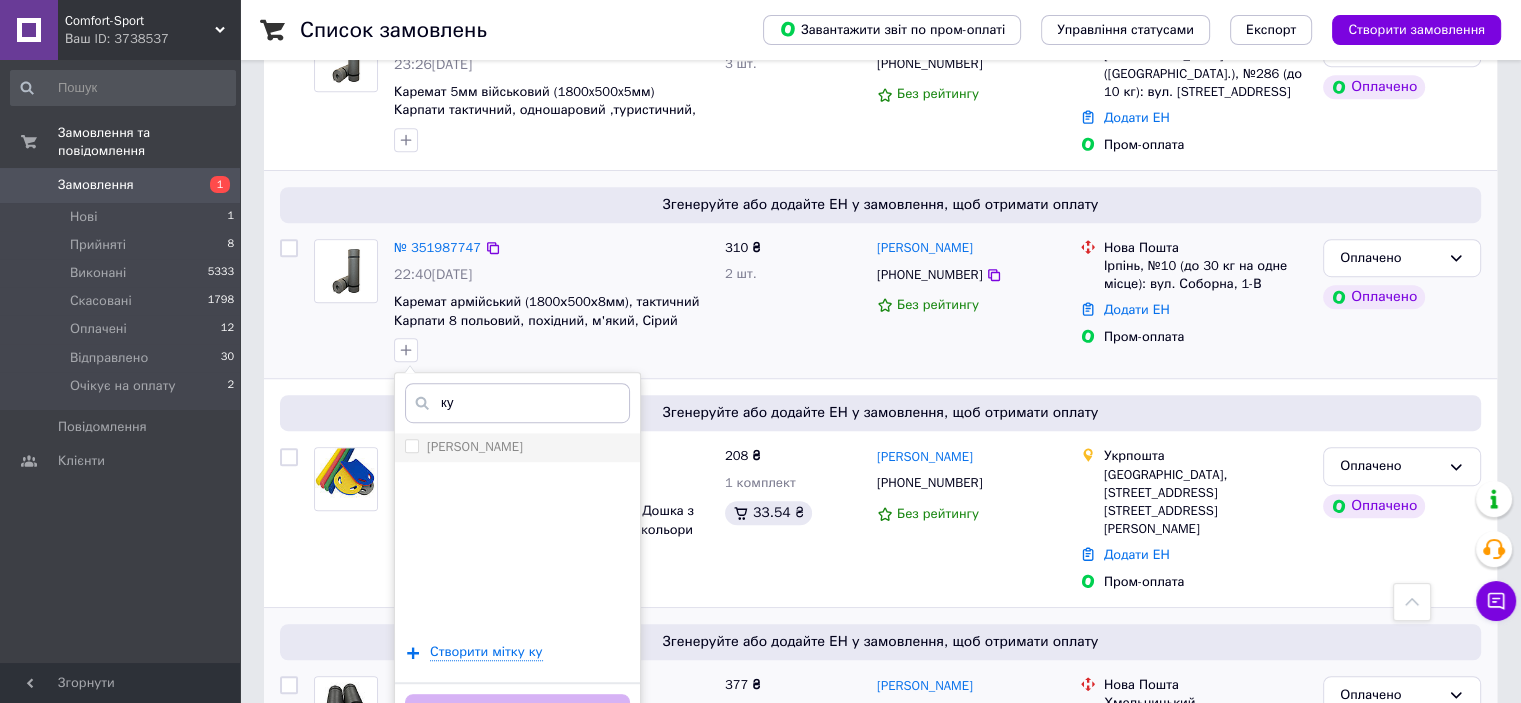 type on "ку" 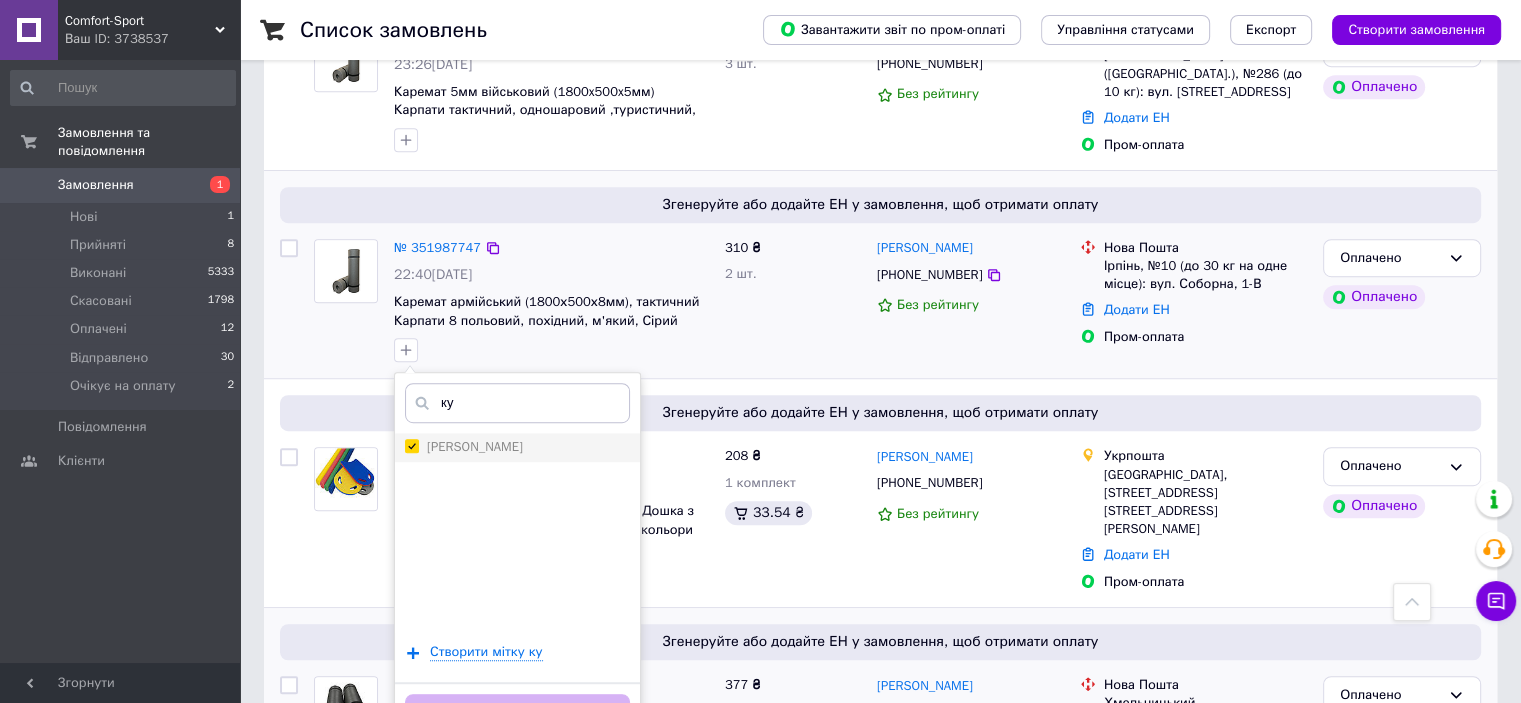 checkbox on "true" 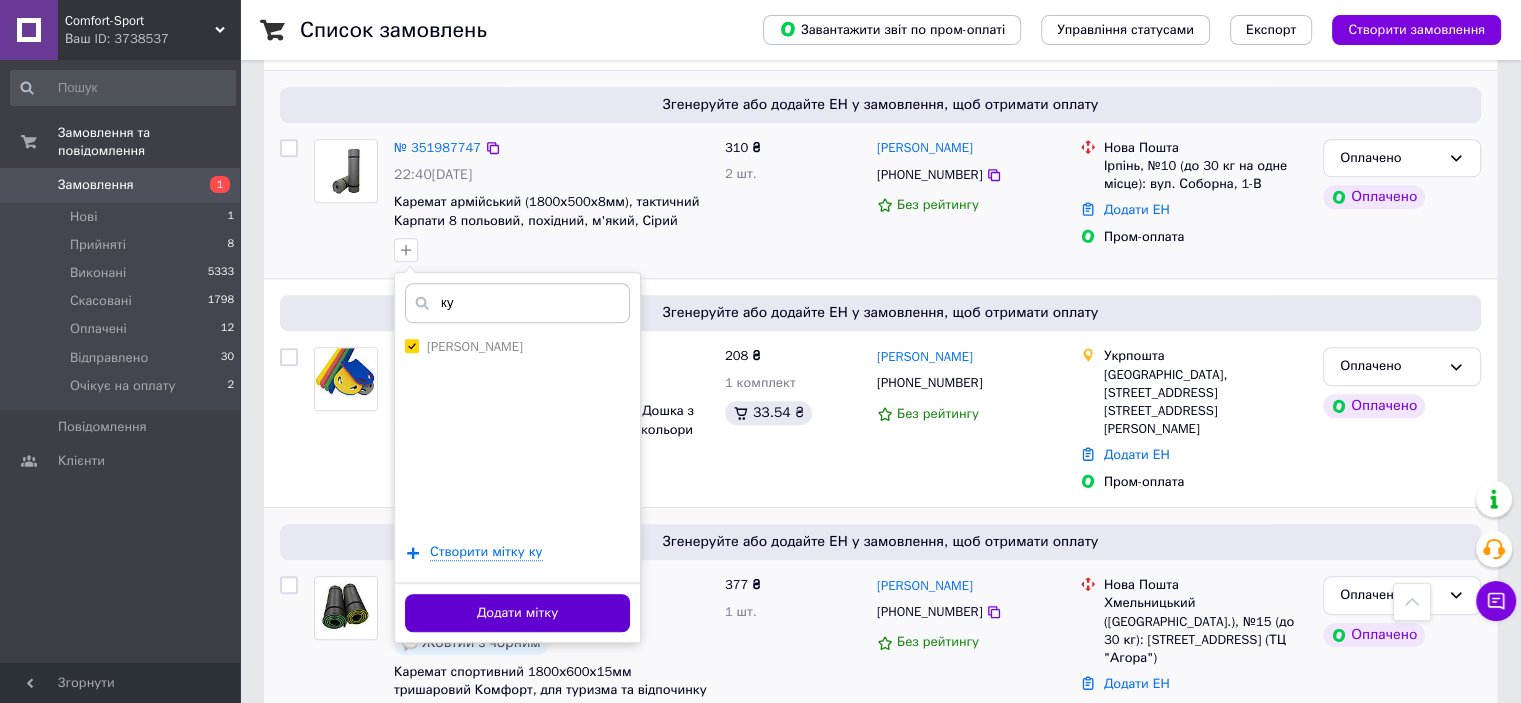 click on "Додати мітку" at bounding box center (517, 613) 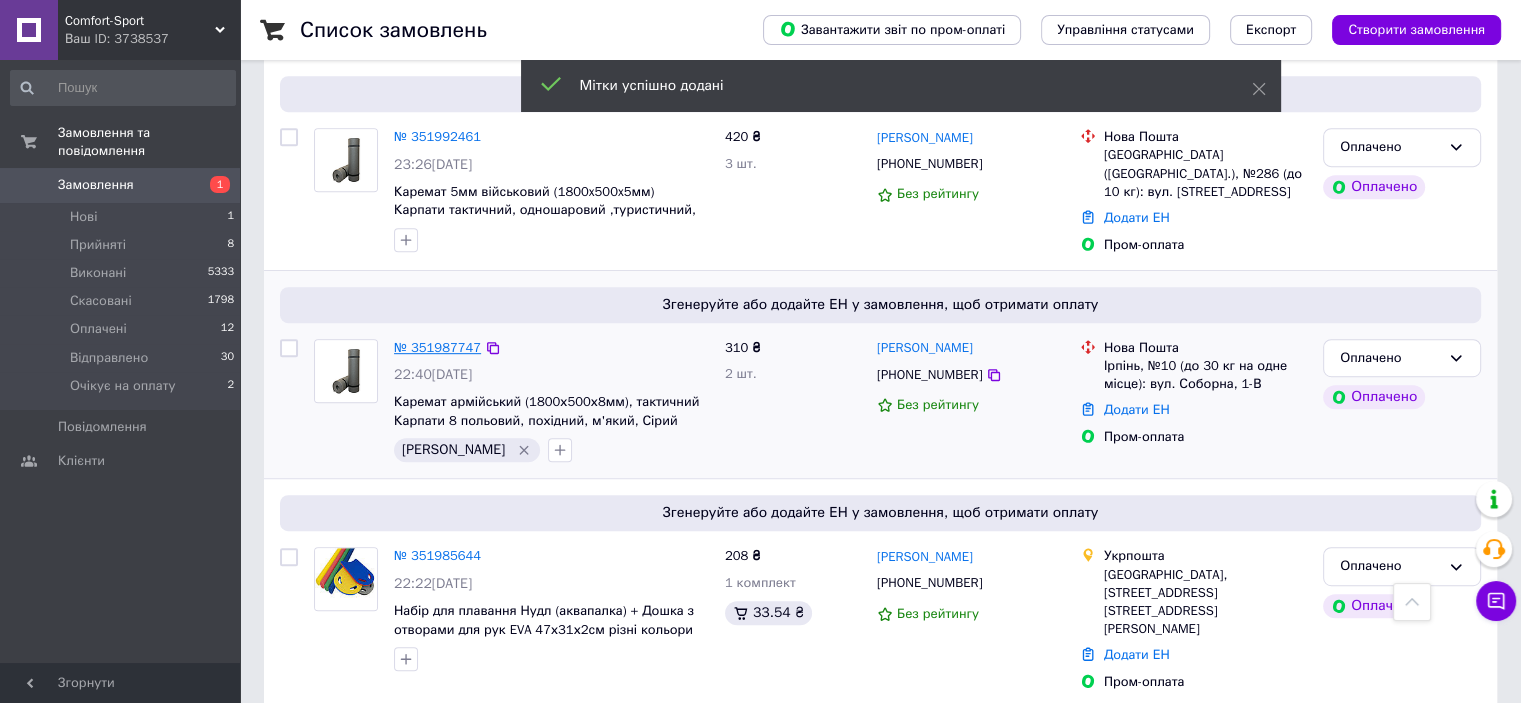 click on "№ 351987747" at bounding box center (437, 347) 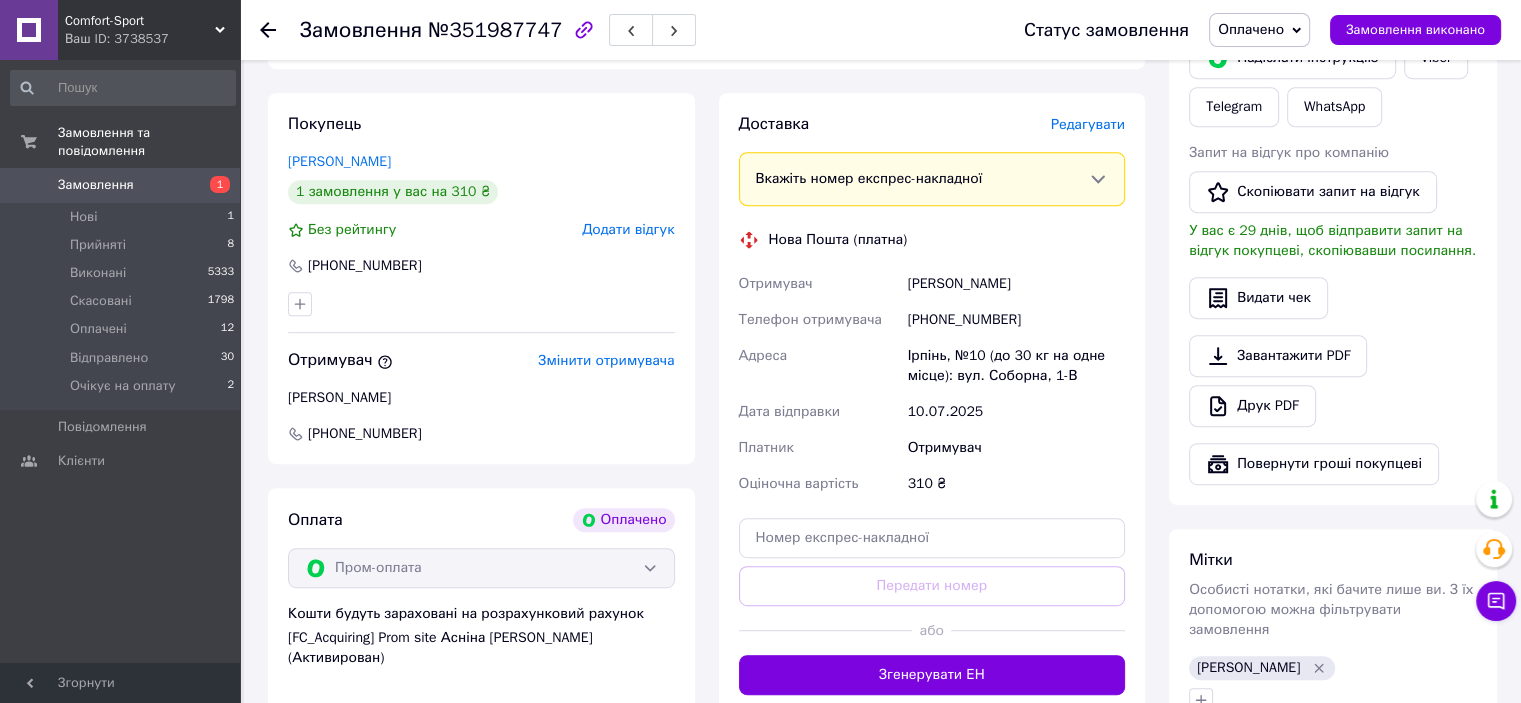 scroll, scrollTop: 900, scrollLeft: 0, axis: vertical 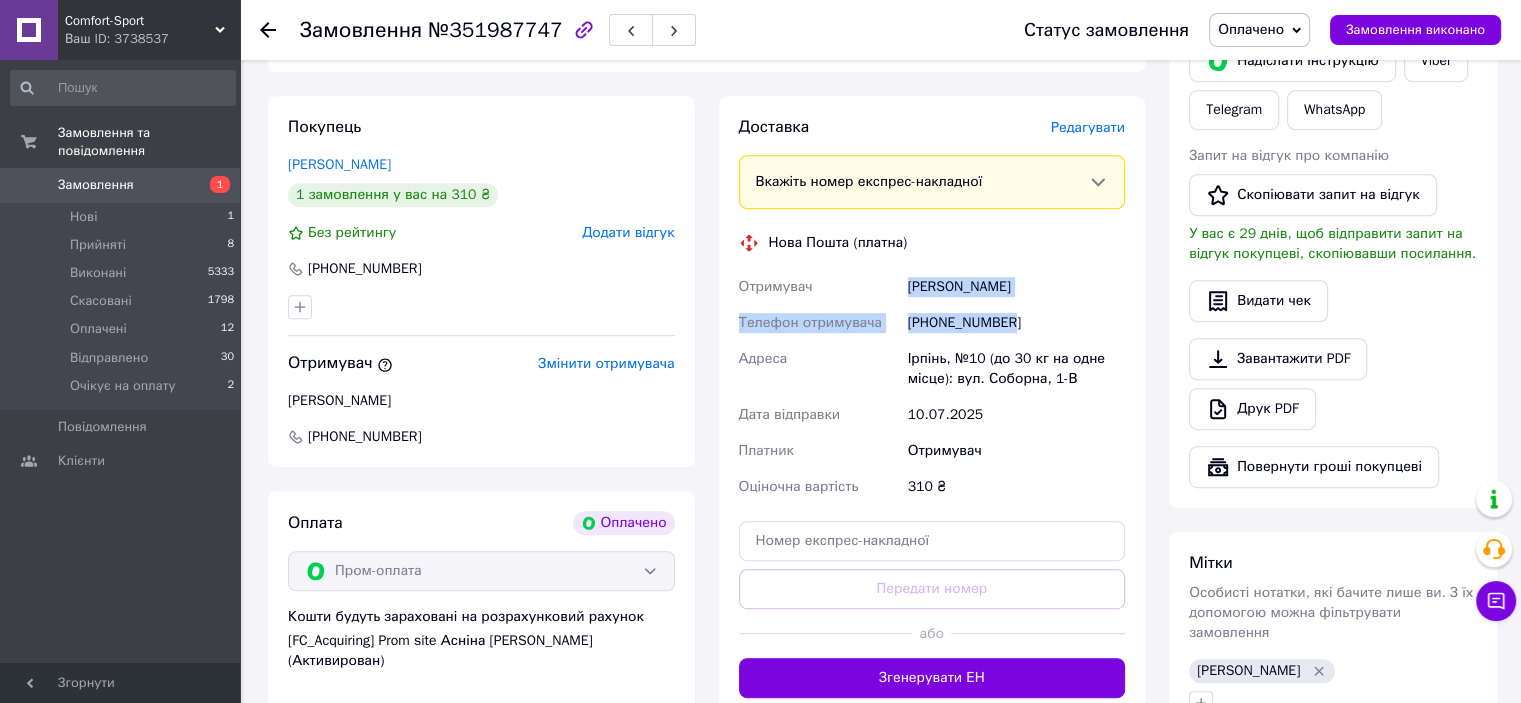drag, startPoint x: 1012, startPoint y: 307, endPoint x: 908, endPoint y: 271, distance: 110.054535 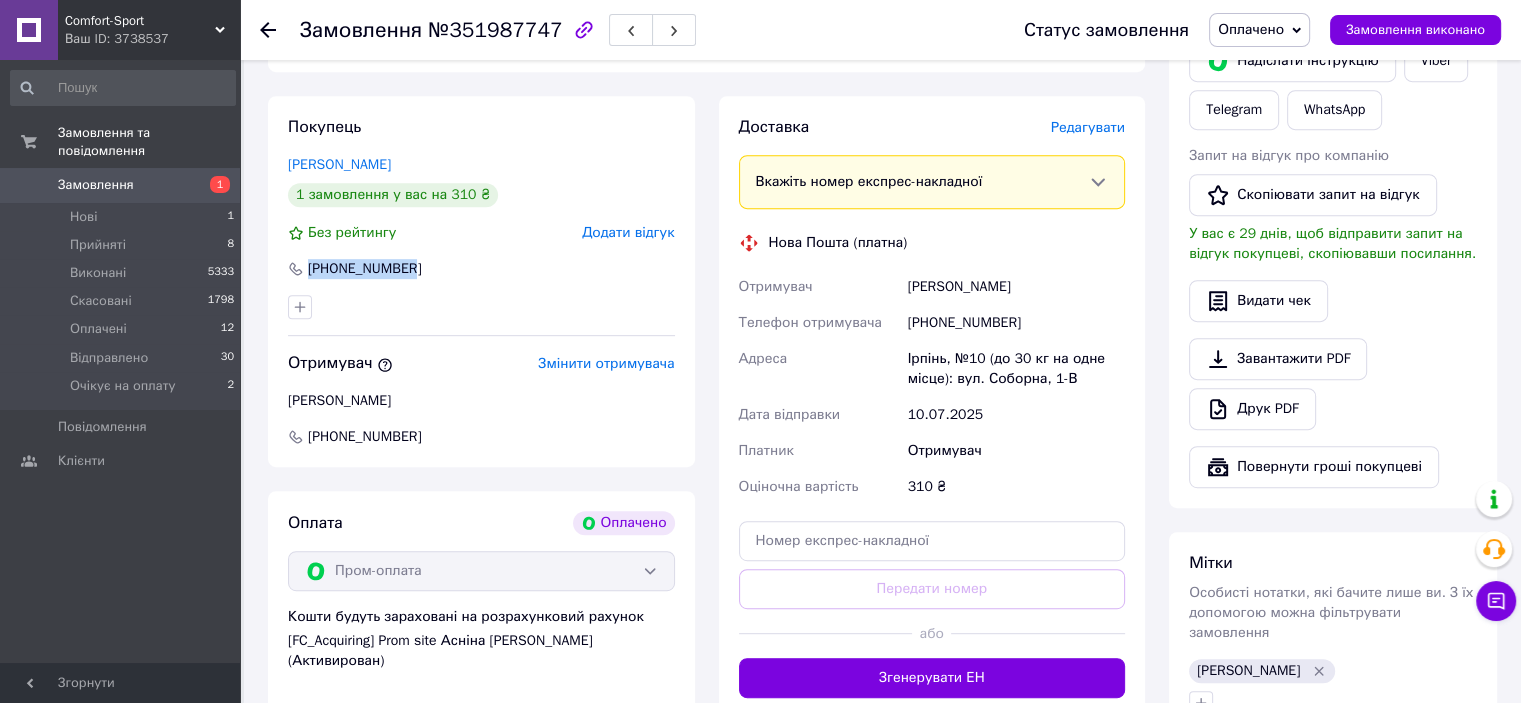 drag, startPoint x: 418, startPoint y: 254, endPoint x: 308, endPoint y: 246, distance: 110.29053 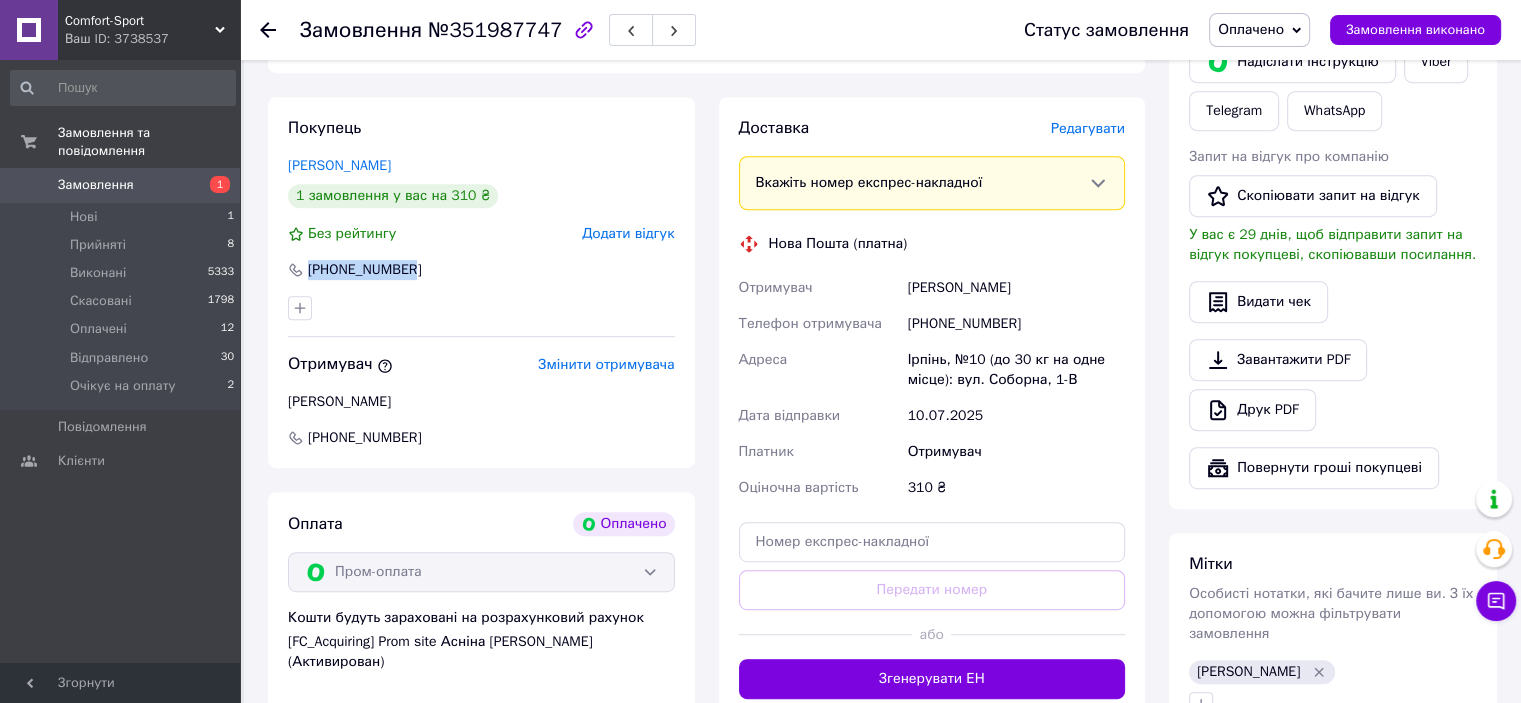 scroll, scrollTop: 900, scrollLeft: 0, axis: vertical 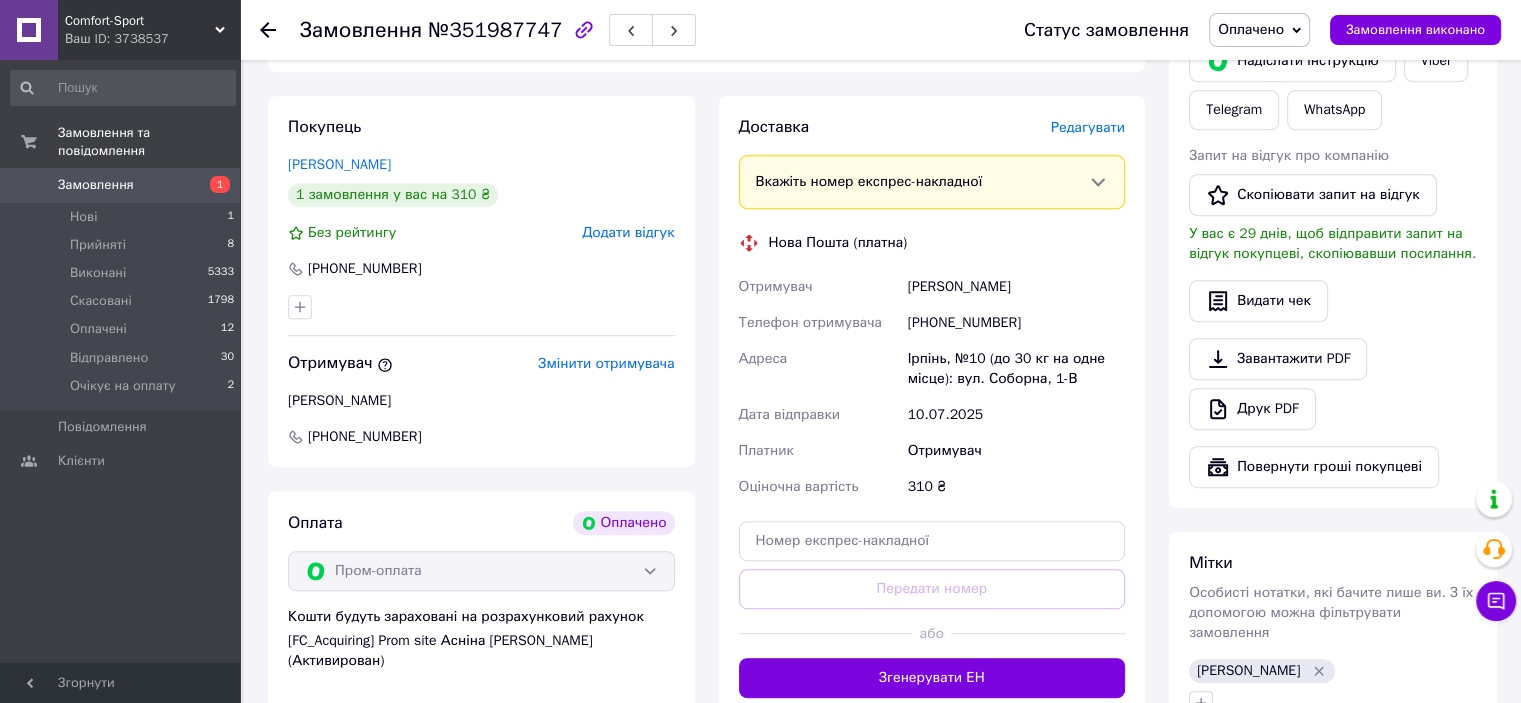 click 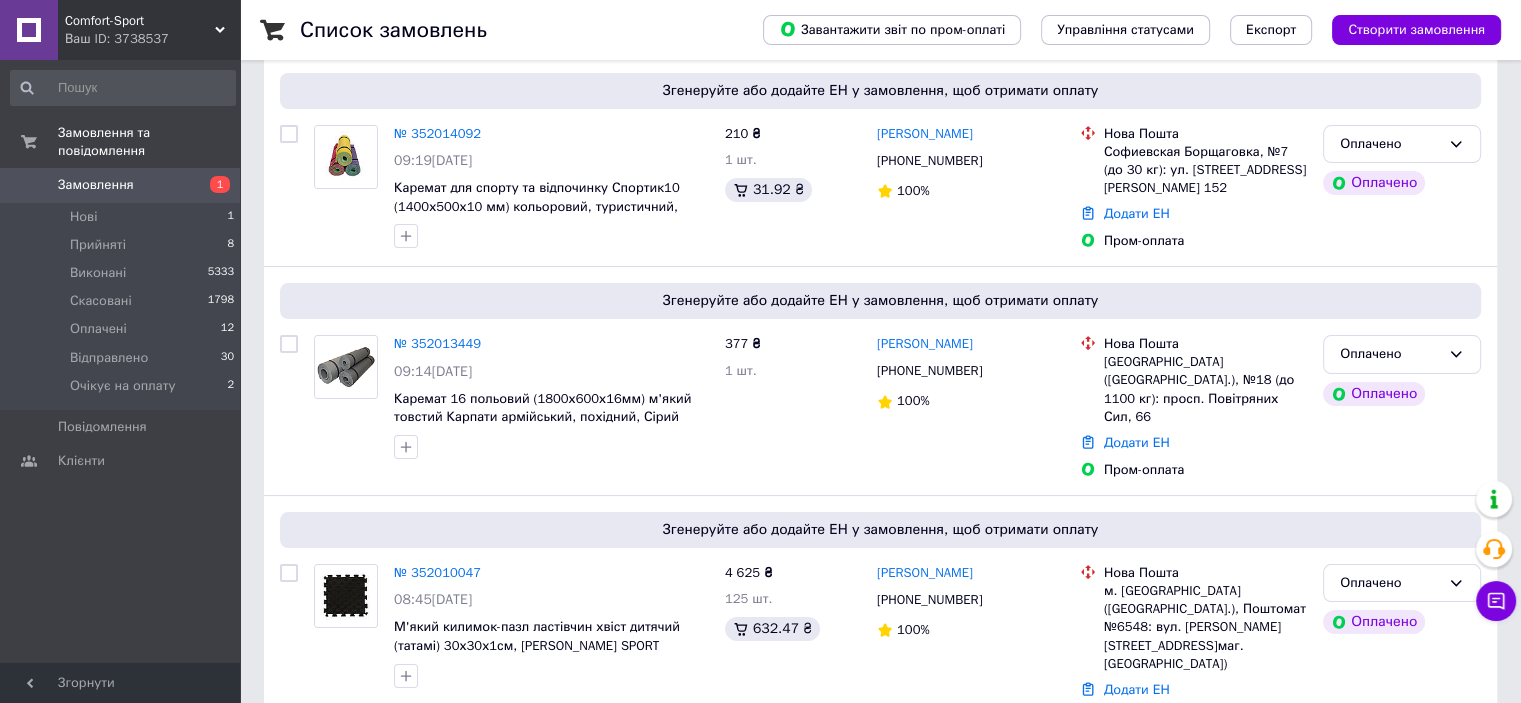 scroll, scrollTop: 400, scrollLeft: 0, axis: vertical 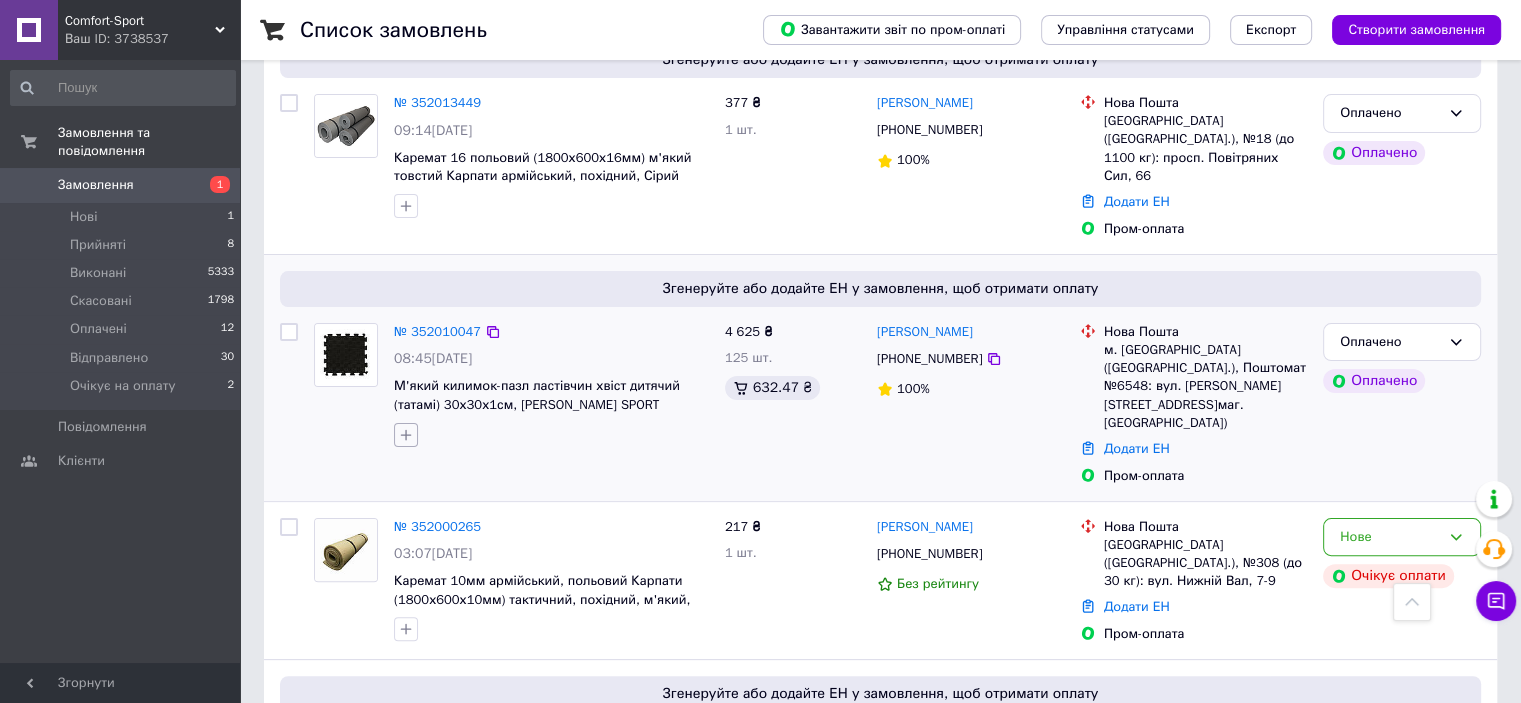 click at bounding box center (406, 435) 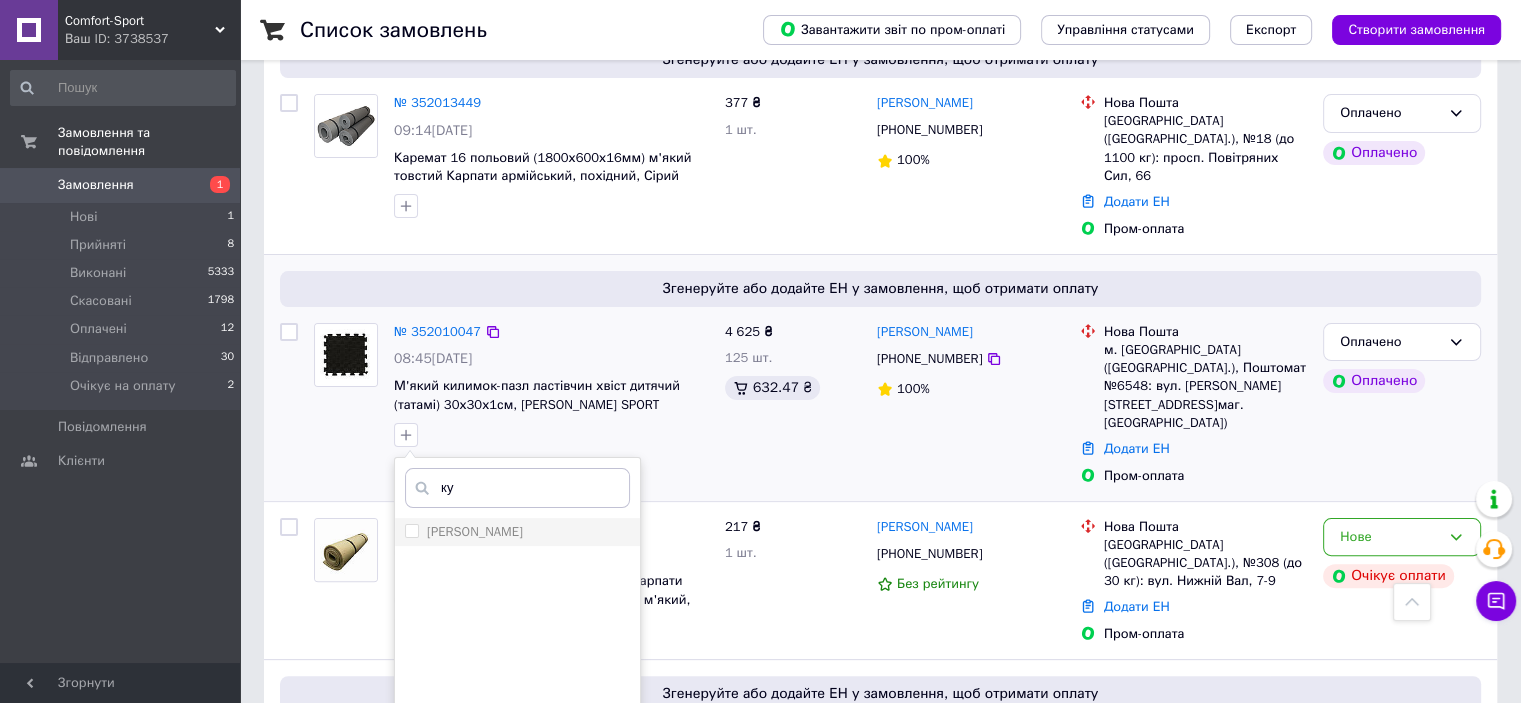 type on "ку" 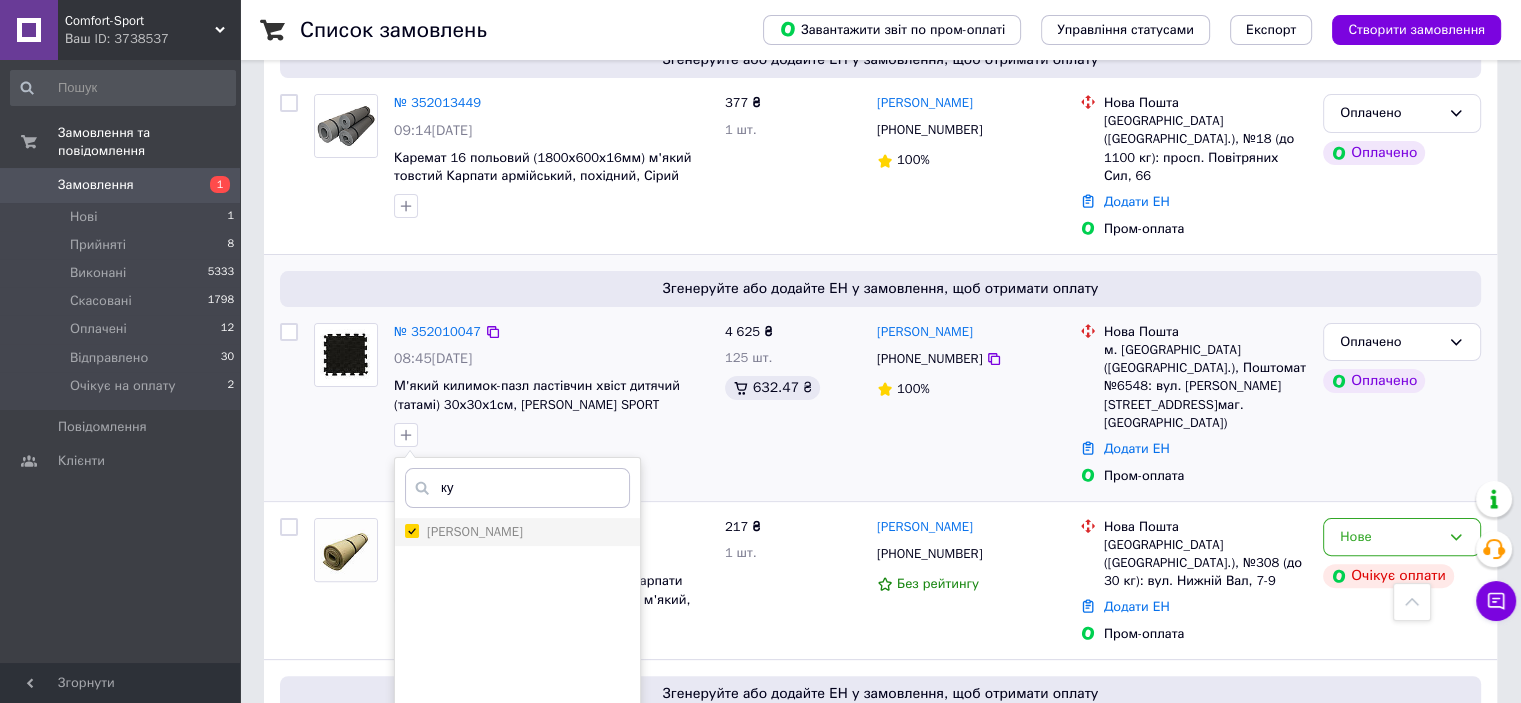checkbox on "true" 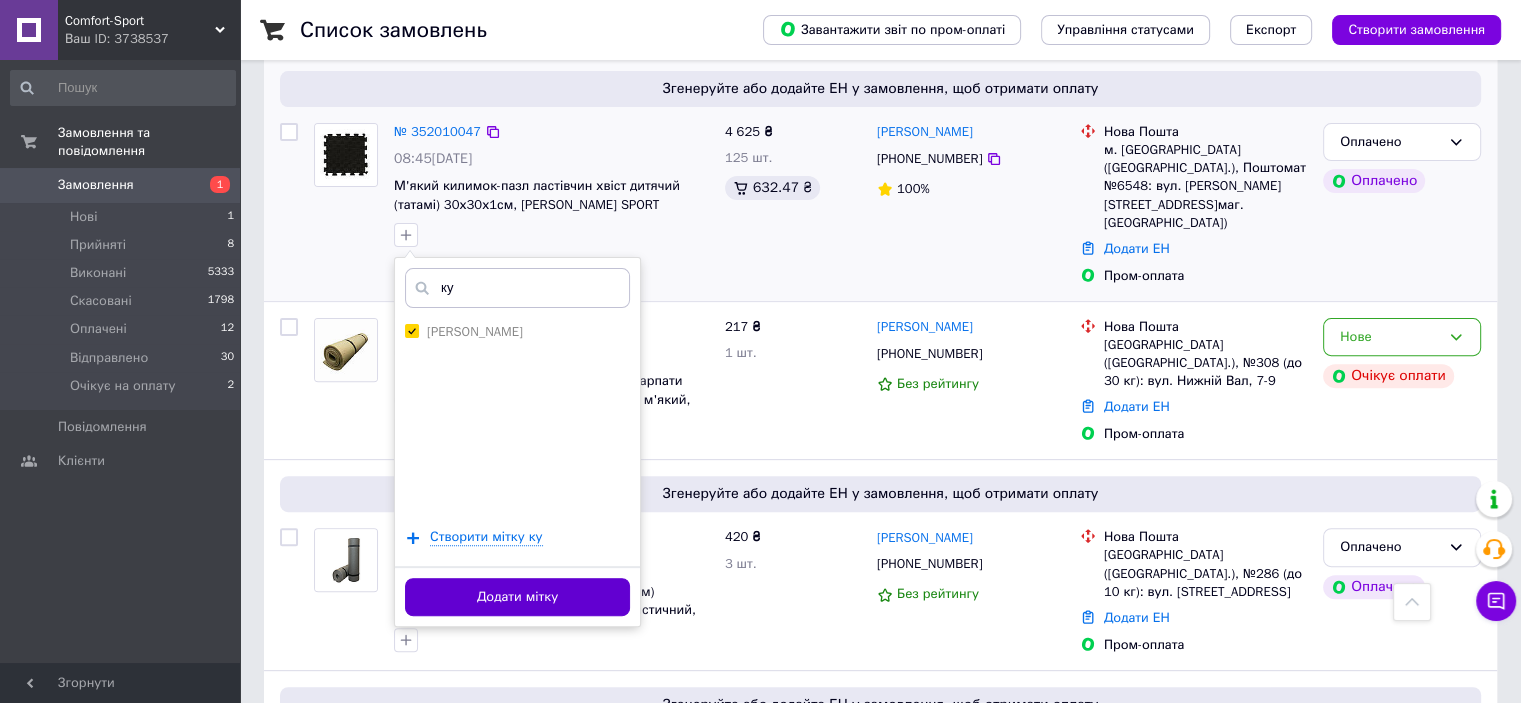 click on "Додати мітку" at bounding box center [517, 597] 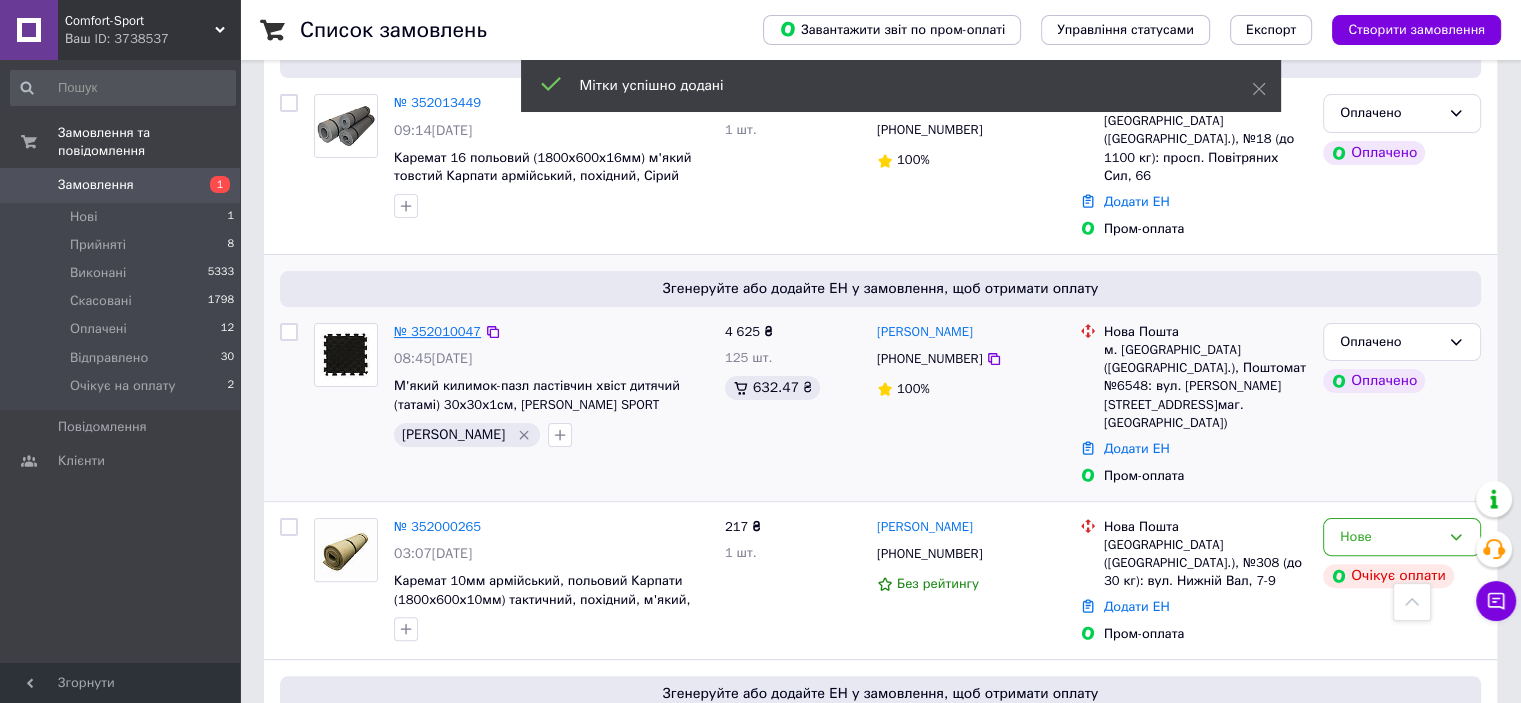 click on "№ 352010047" at bounding box center (437, 331) 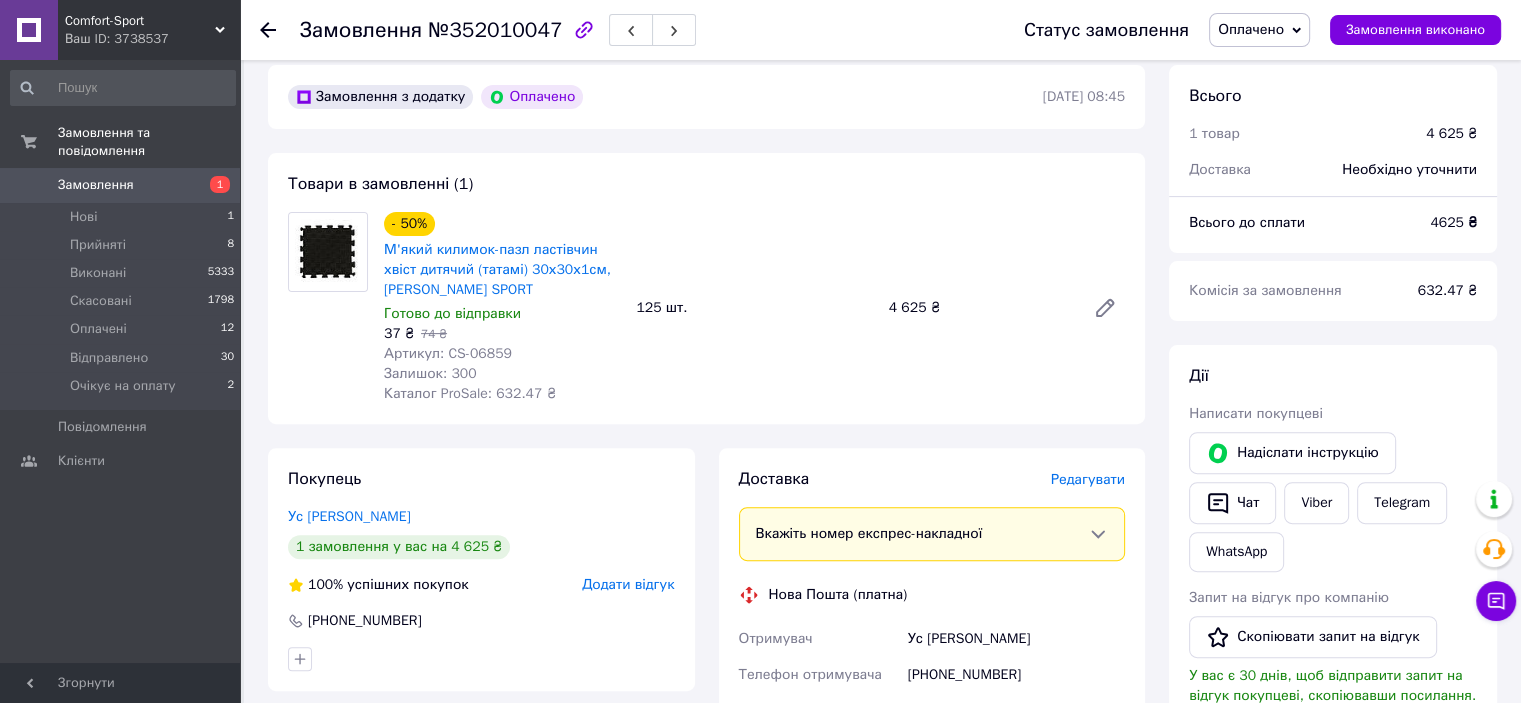 scroll, scrollTop: 600, scrollLeft: 0, axis: vertical 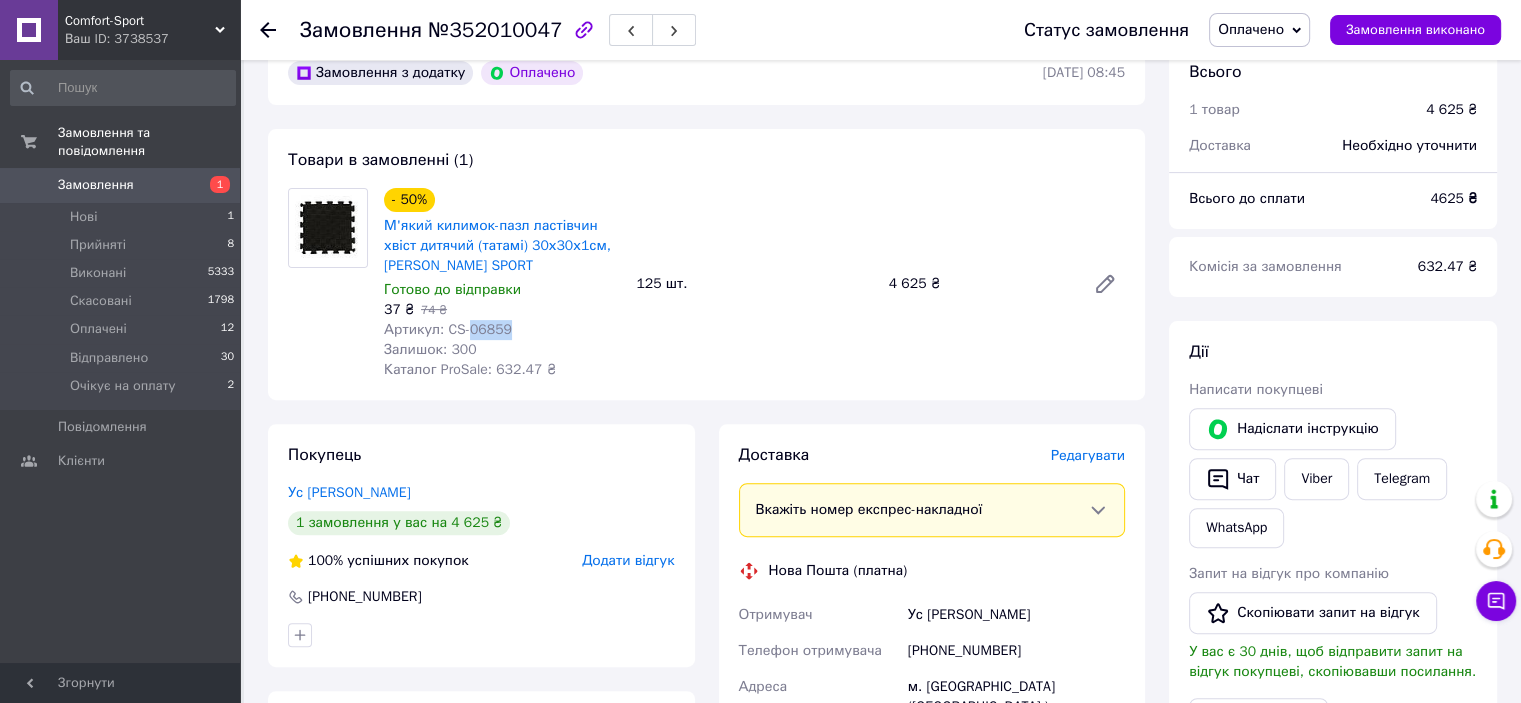 drag, startPoint x: 482, startPoint y: 335, endPoint x: 465, endPoint y: 337, distance: 17.117243 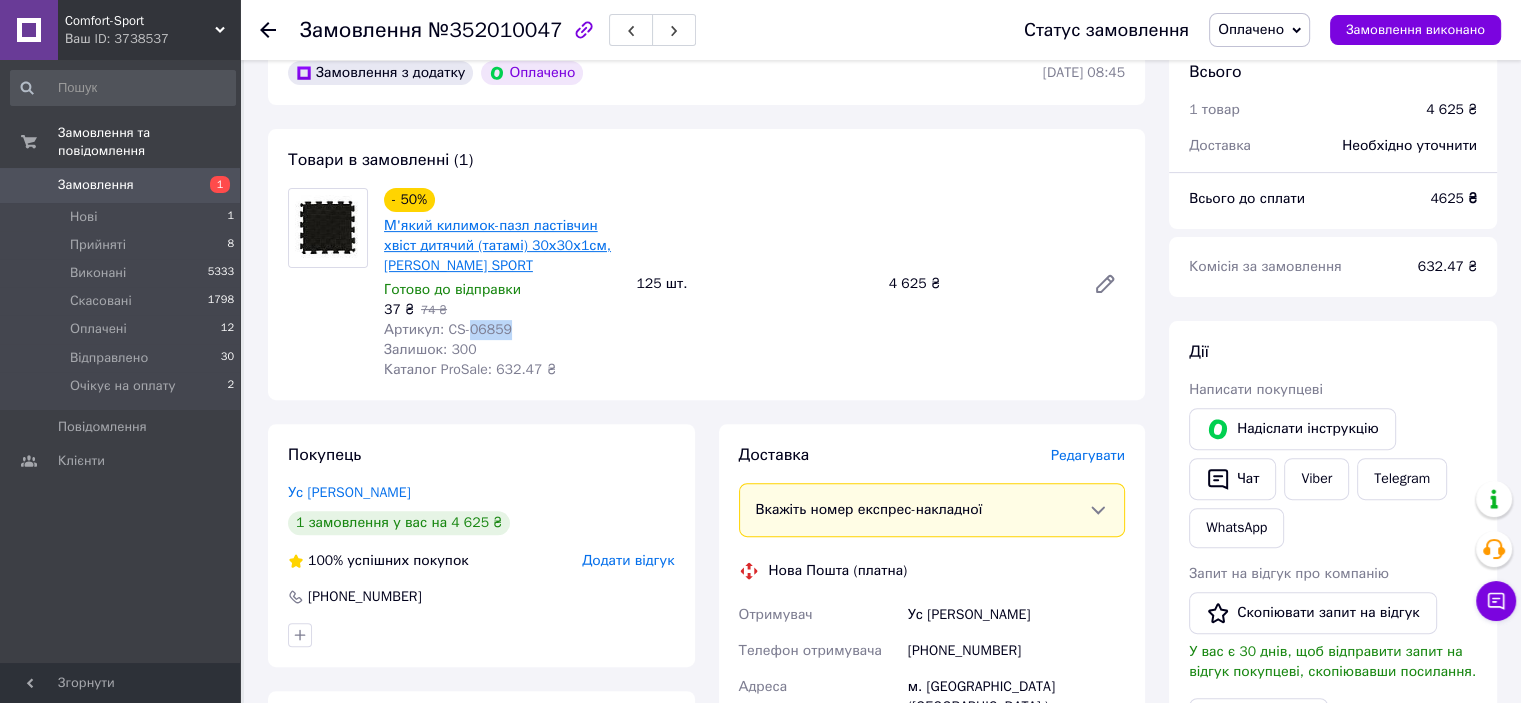 click on "М'який килимок-пазл ластівчин хвіст дитячий (татамі) 30х30х1см, [PERSON_NAME] SPORT" at bounding box center [497, 245] 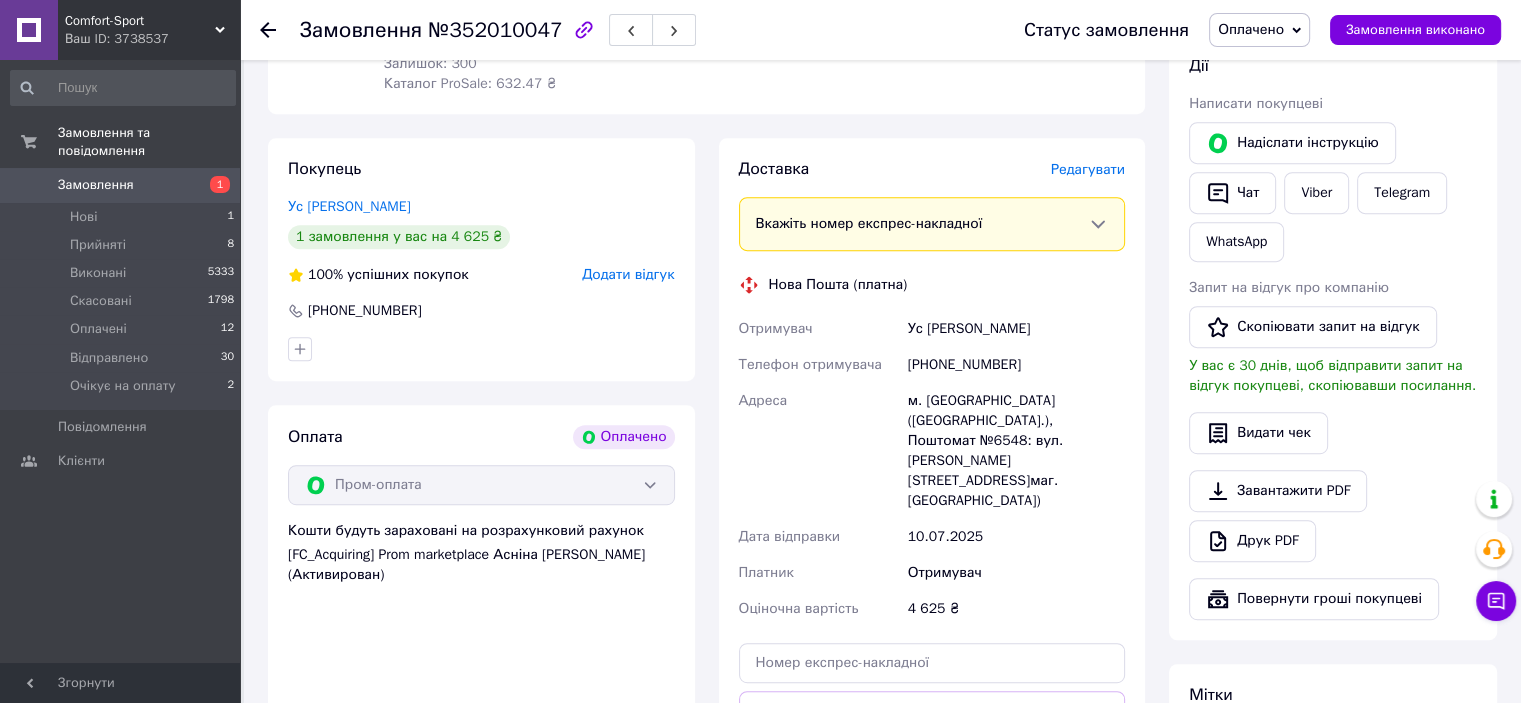 scroll, scrollTop: 900, scrollLeft: 0, axis: vertical 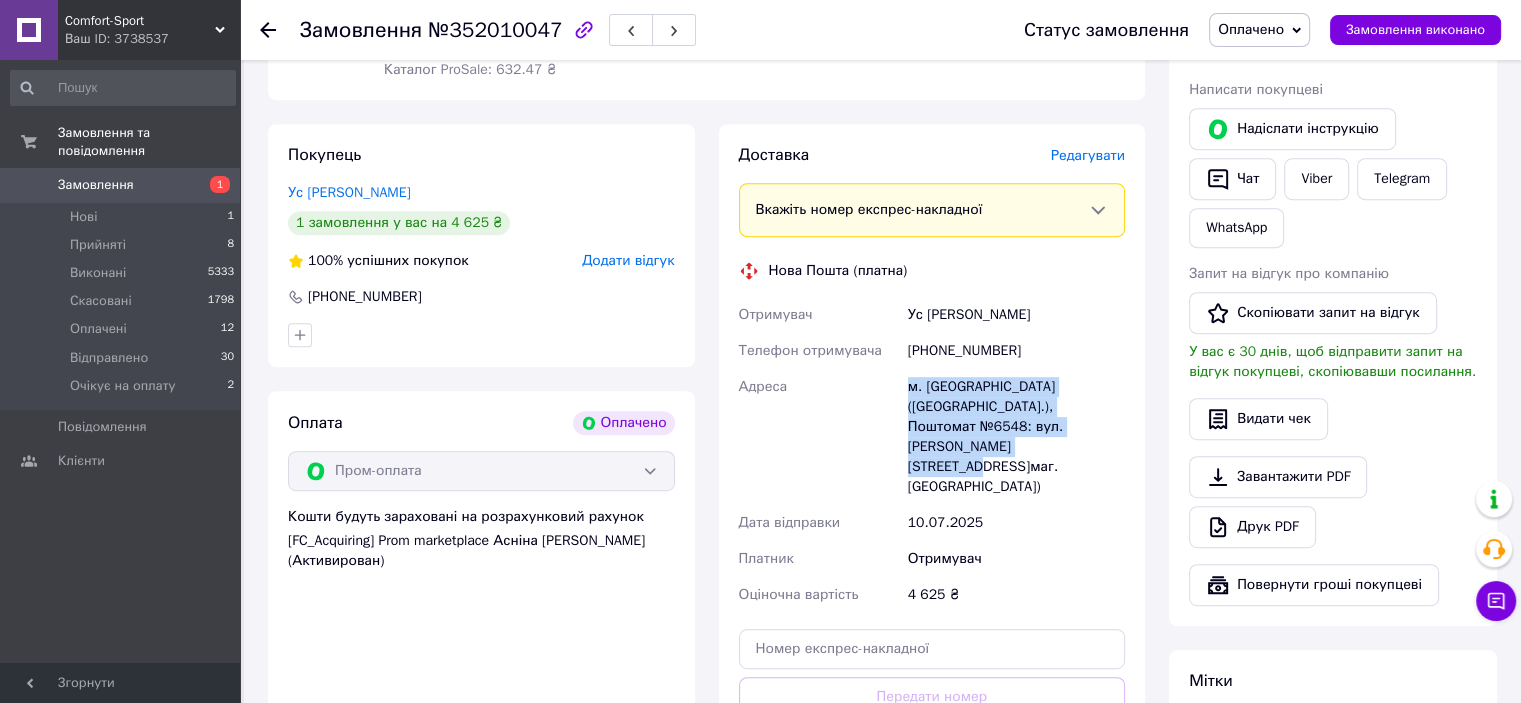 drag, startPoint x: 916, startPoint y: 423, endPoint x: 889, endPoint y: 401, distance: 34.828148 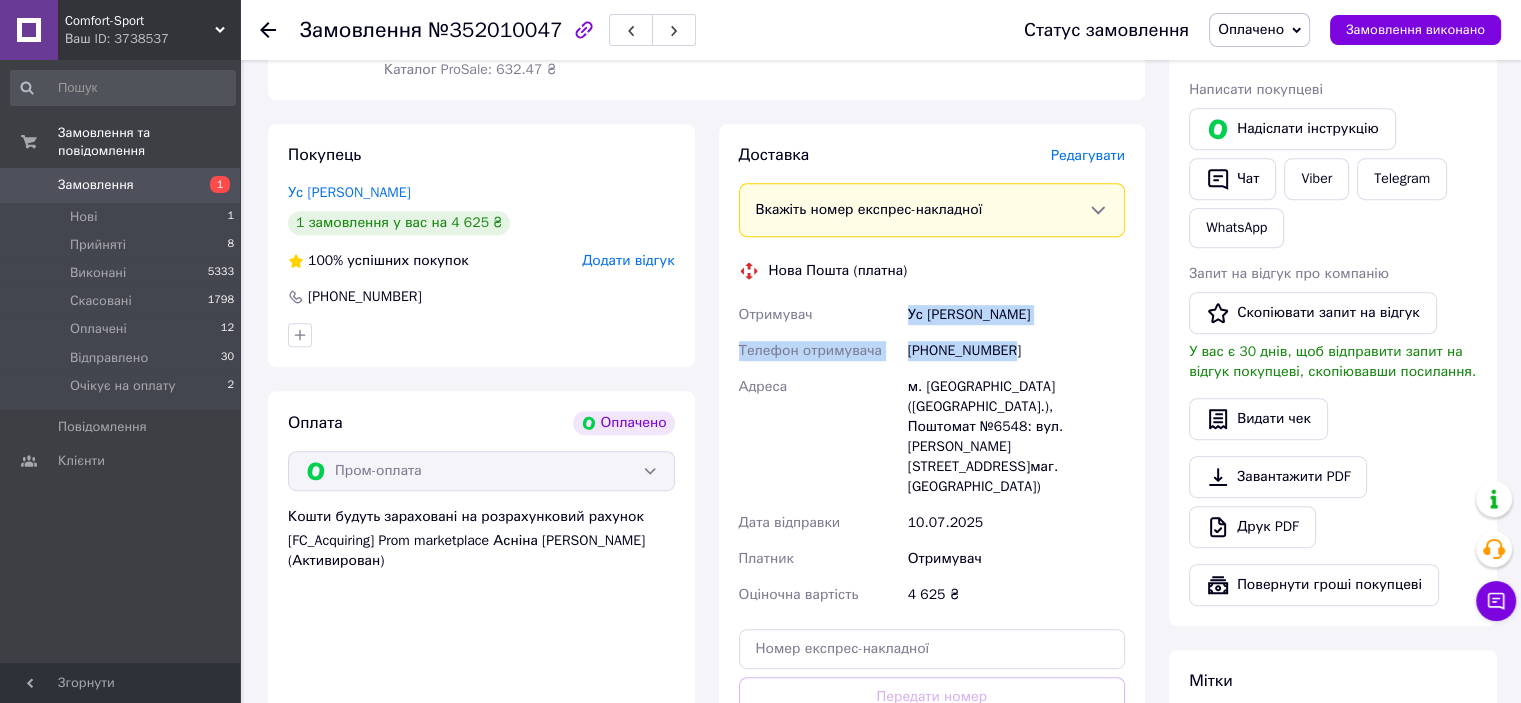drag, startPoint x: 993, startPoint y: 351, endPoint x: 904, endPoint y: 321, distance: 93.92018 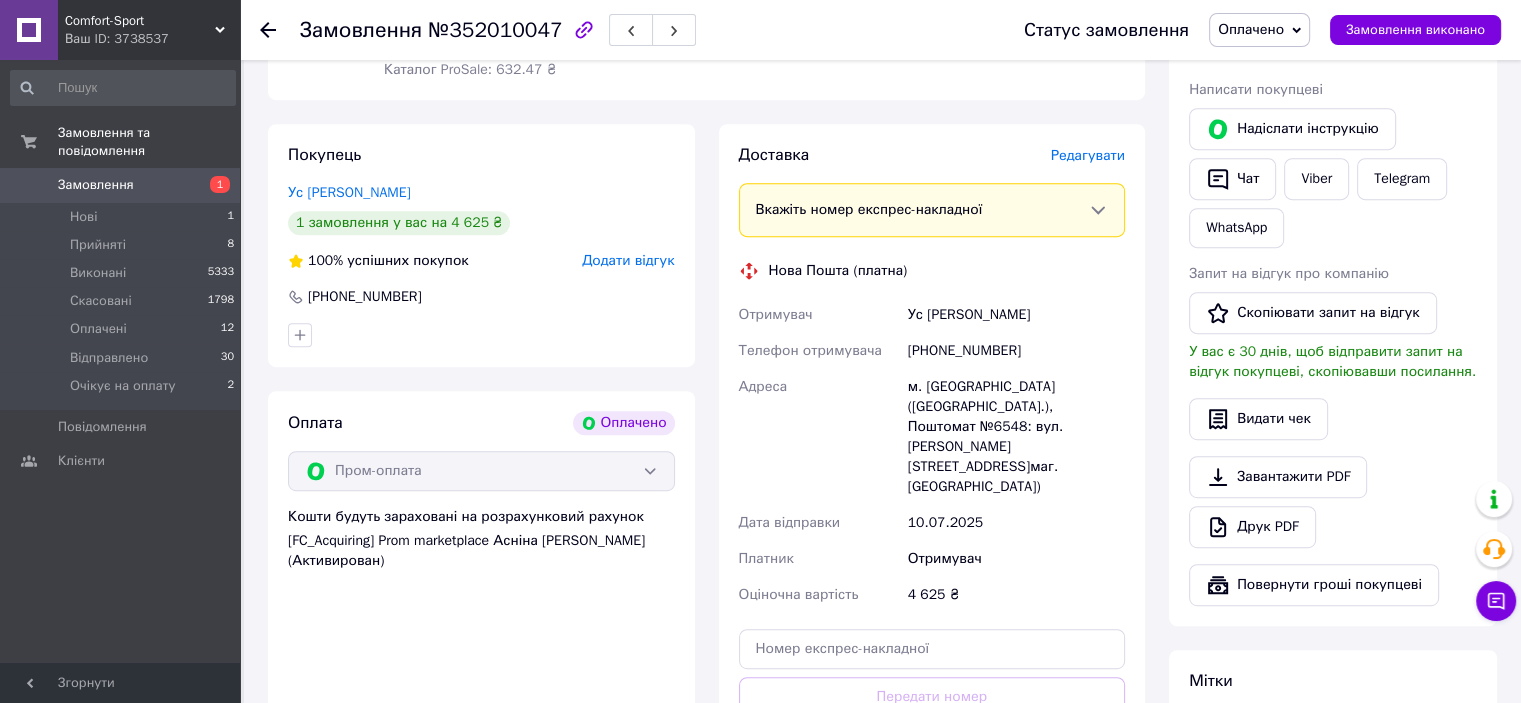 click 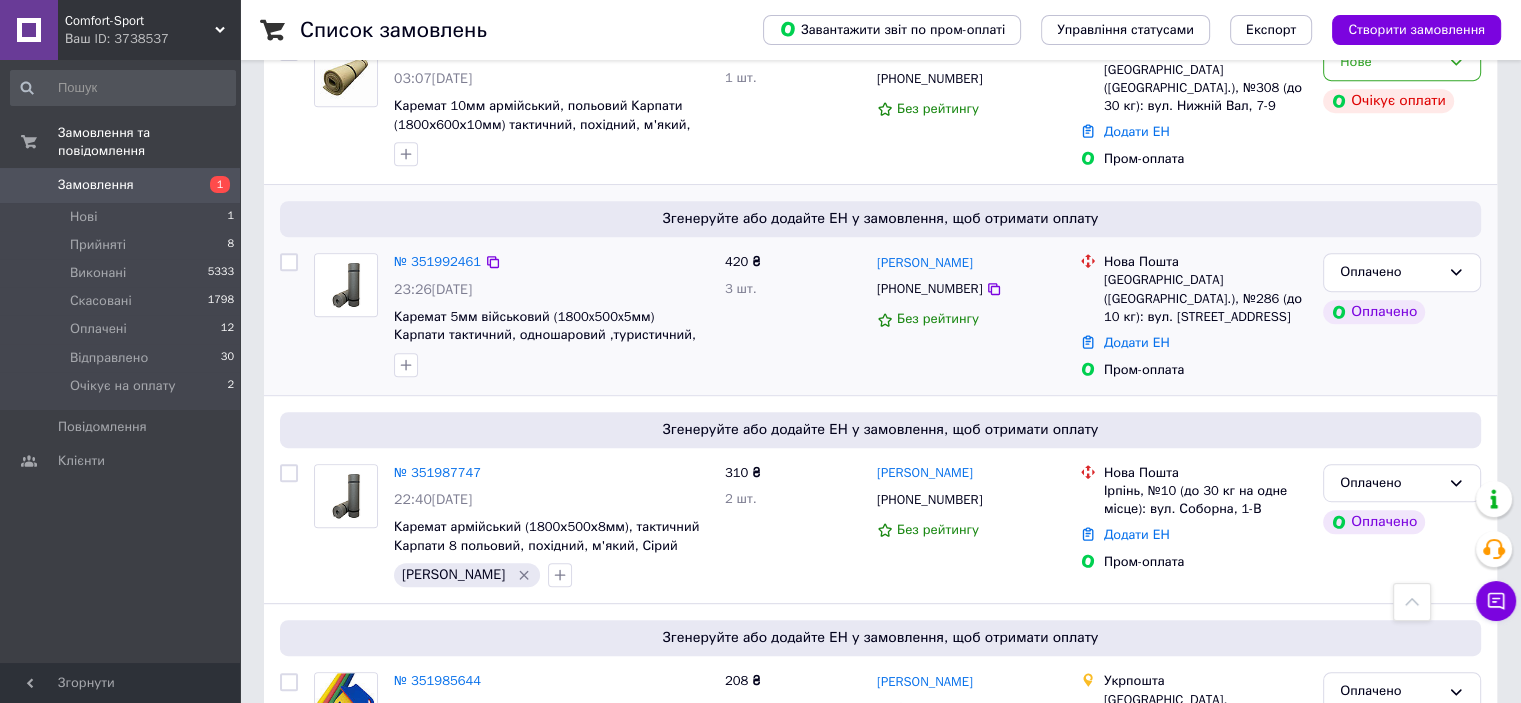 scroll, scrollTop: 900, scrollLeft: 0, axis: vertical 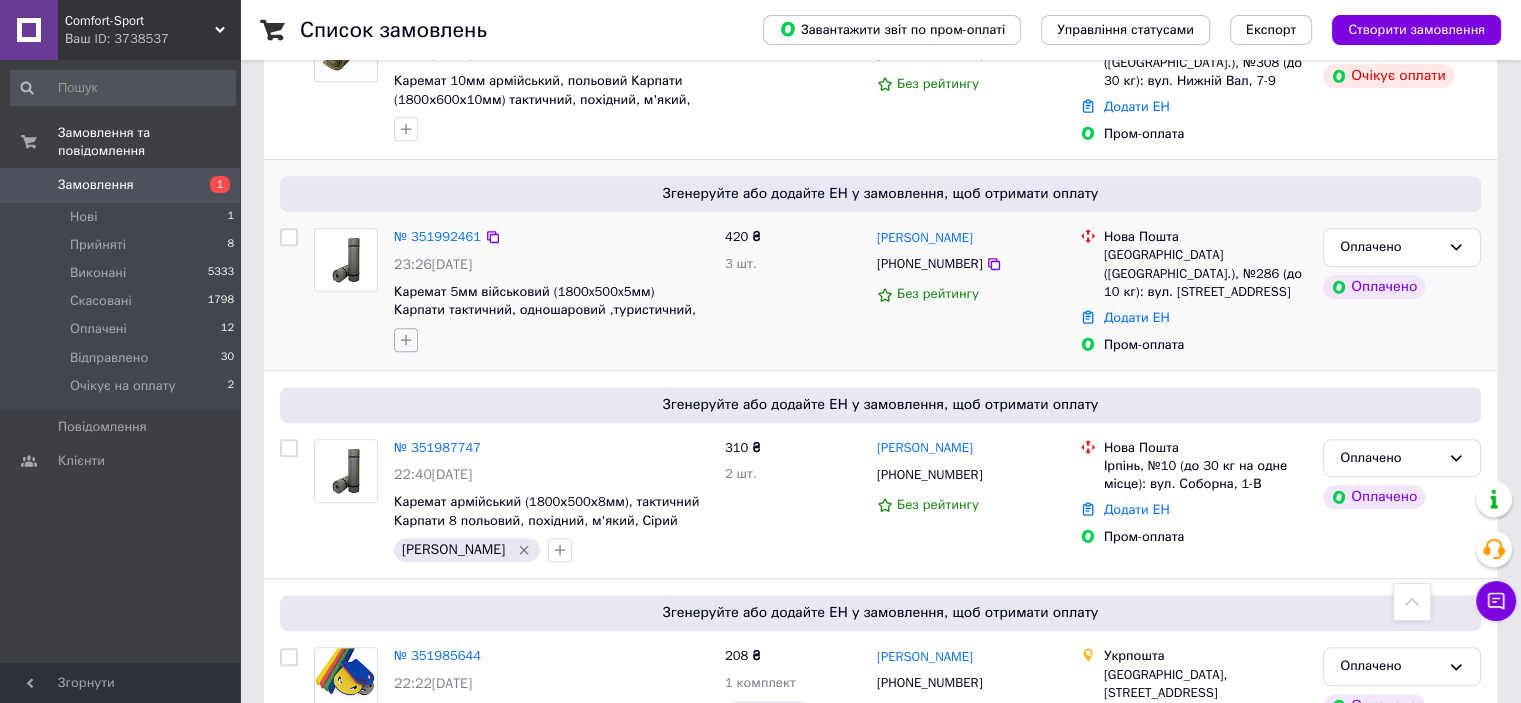 click 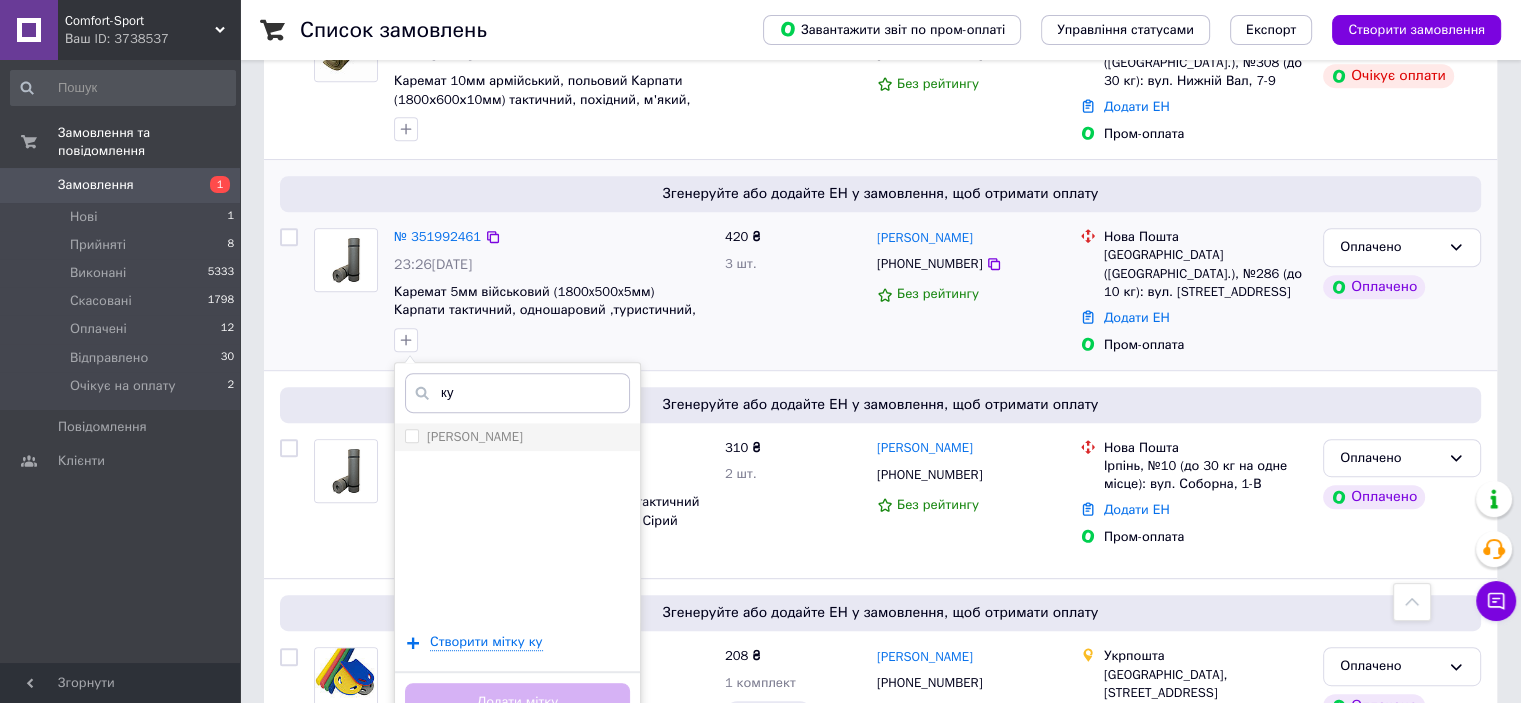 type on "ку" 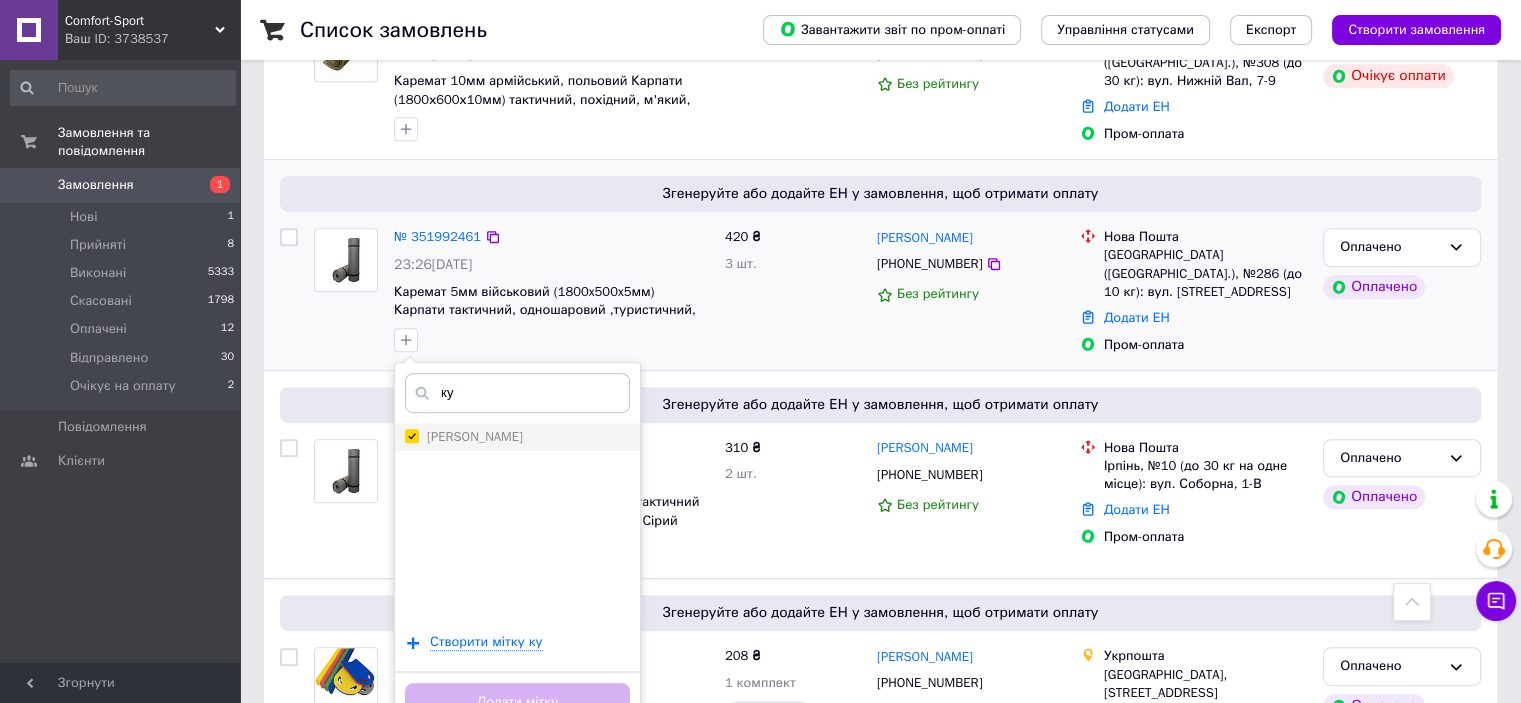 checkbox on "true" 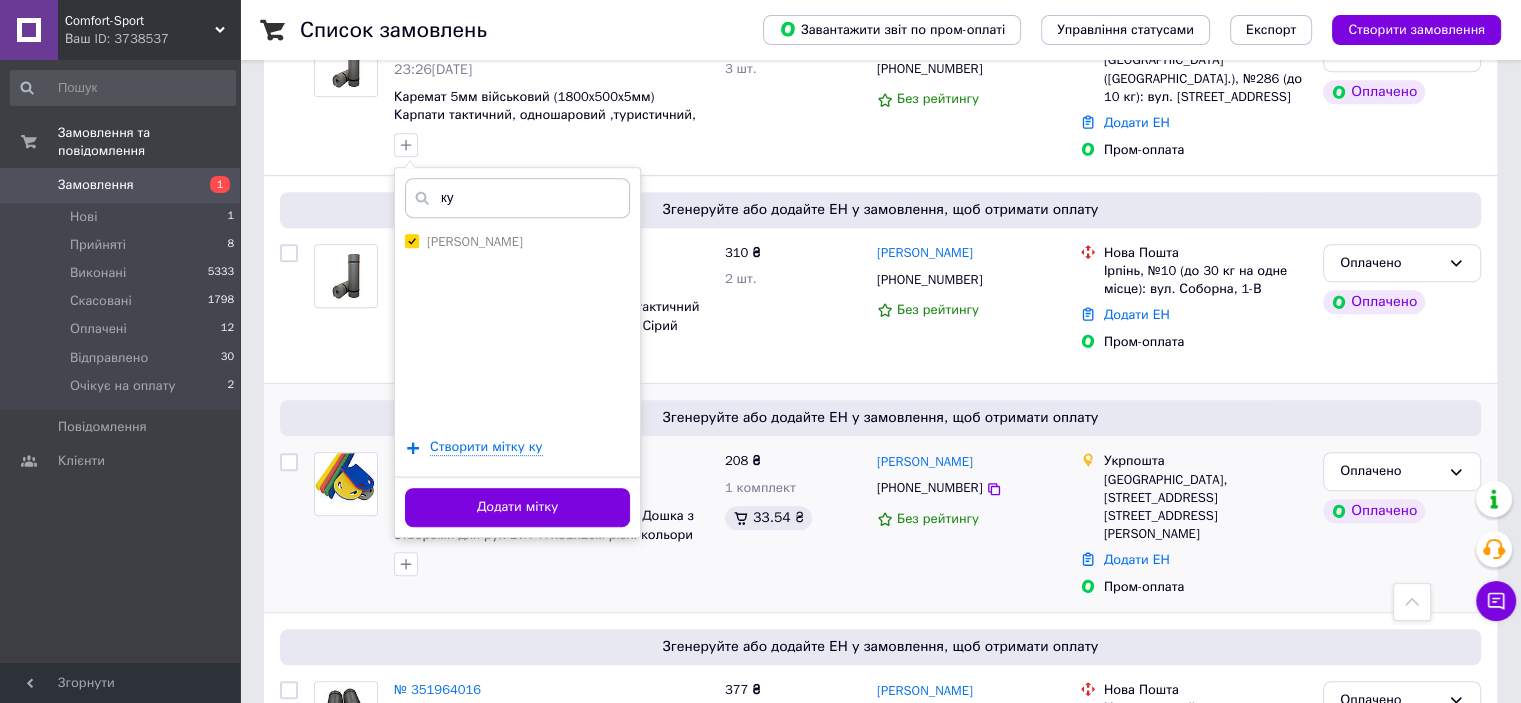 scroll, scrollTop: 1100, scrollLeft: 0, axis: vertical 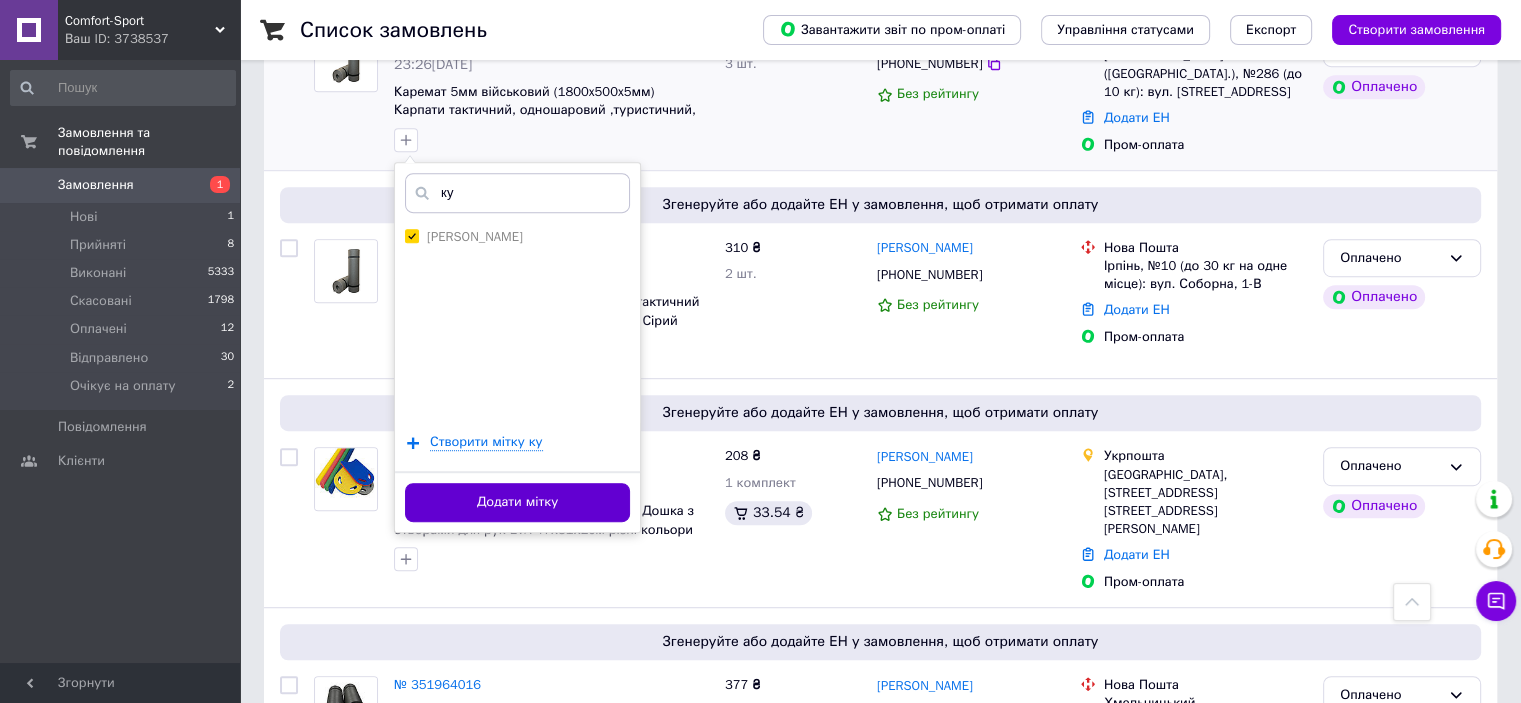 click on "Додати мітку" at bounding box center (517, 502) 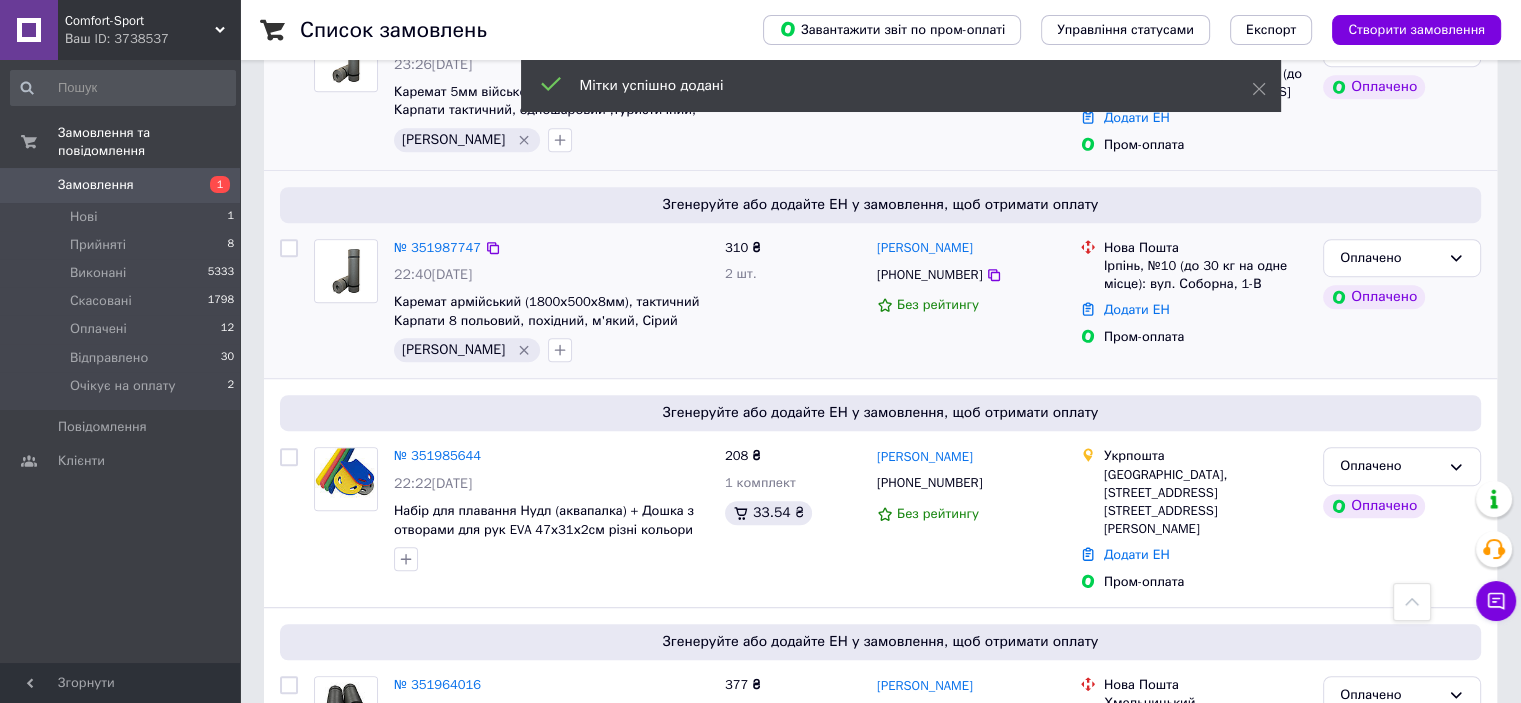 scroll, scrollTop: 900, scrollLeft: 0, axis: vertical 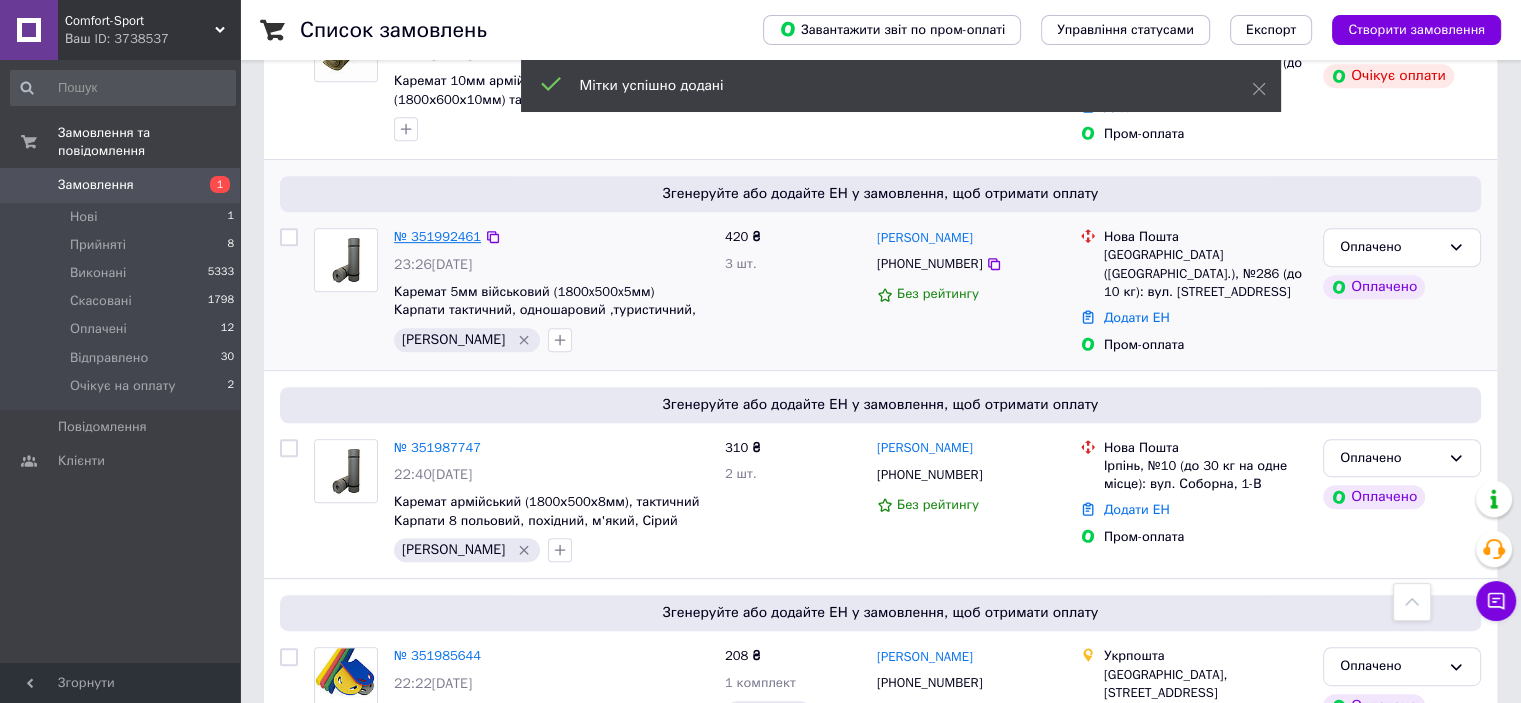 click on "№ 351992461" at bounding box center (437, 236) 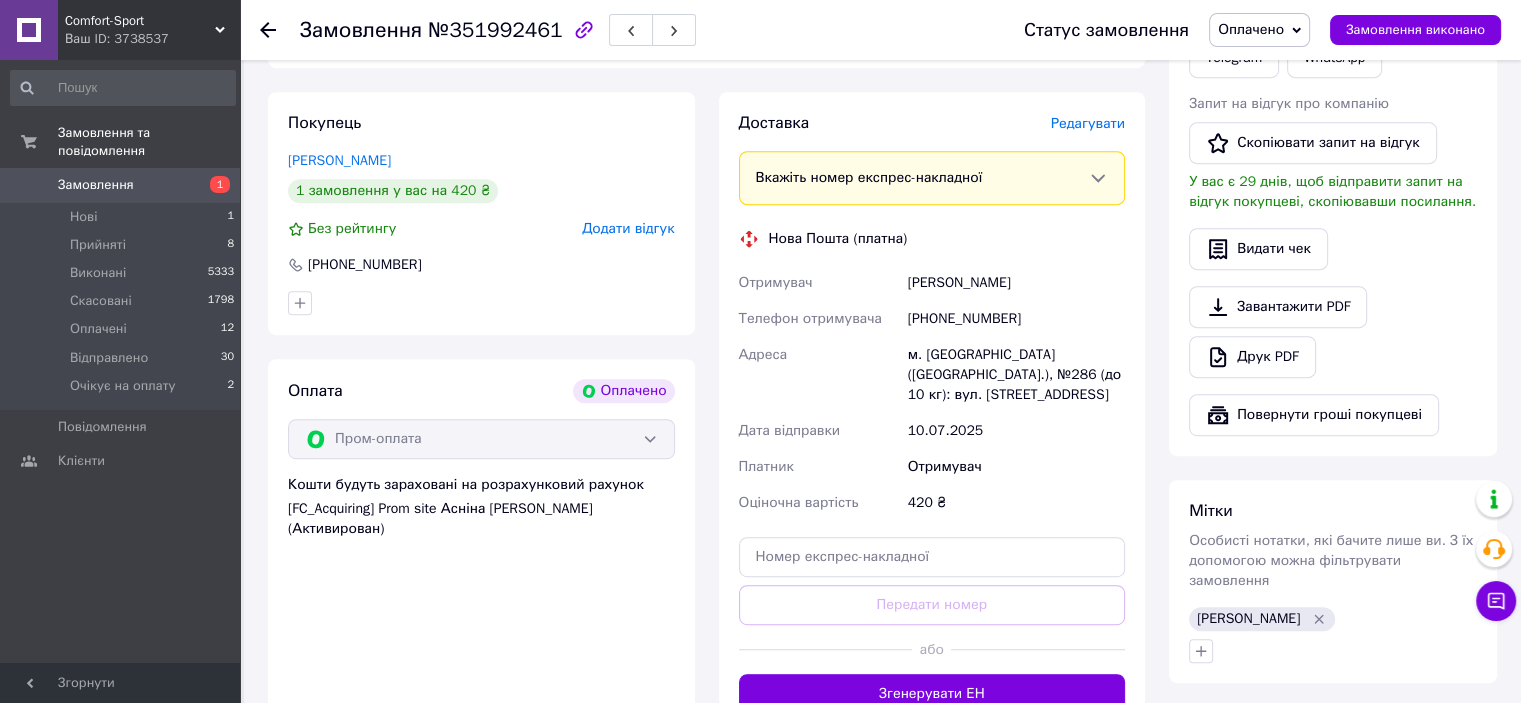 scroll, scrollTop: 1000, scrollLeft: 0, axis: vertical 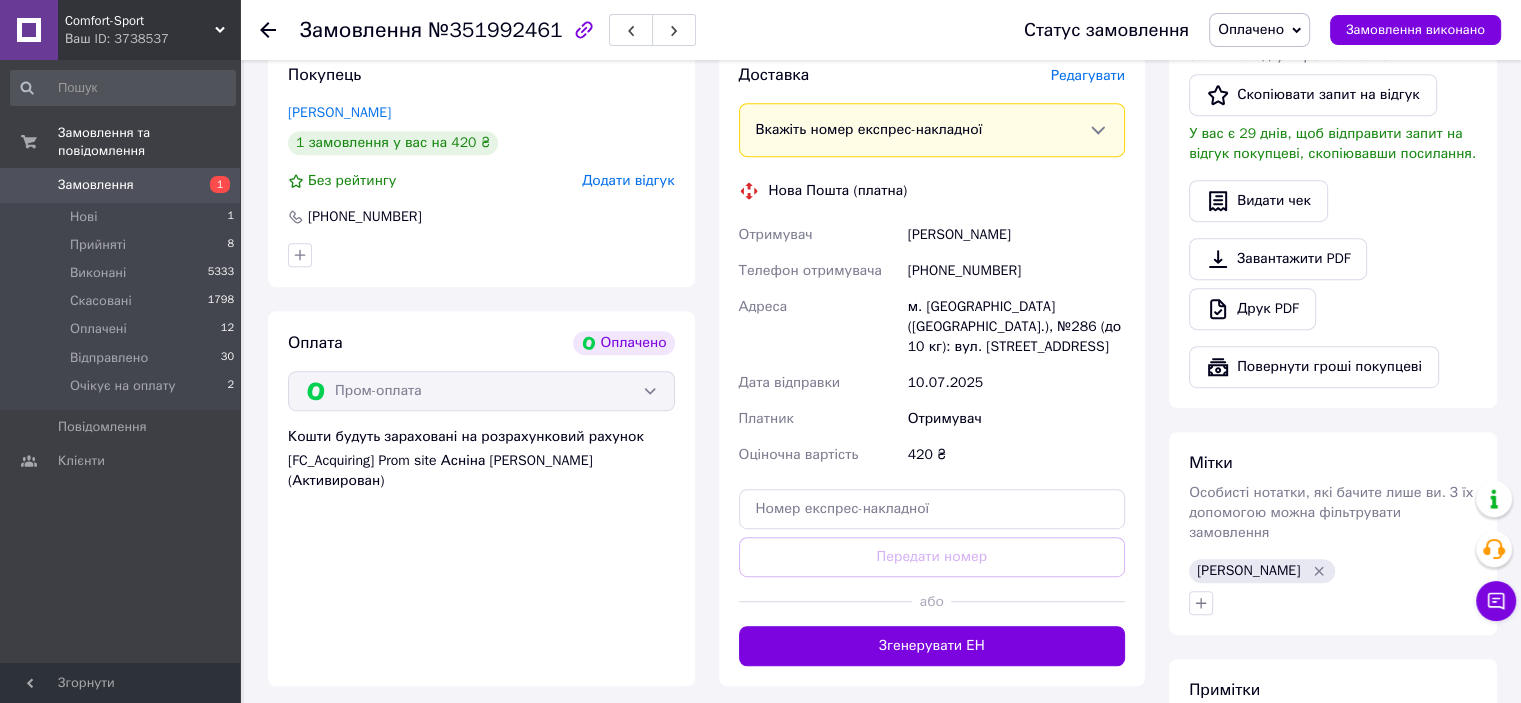 click 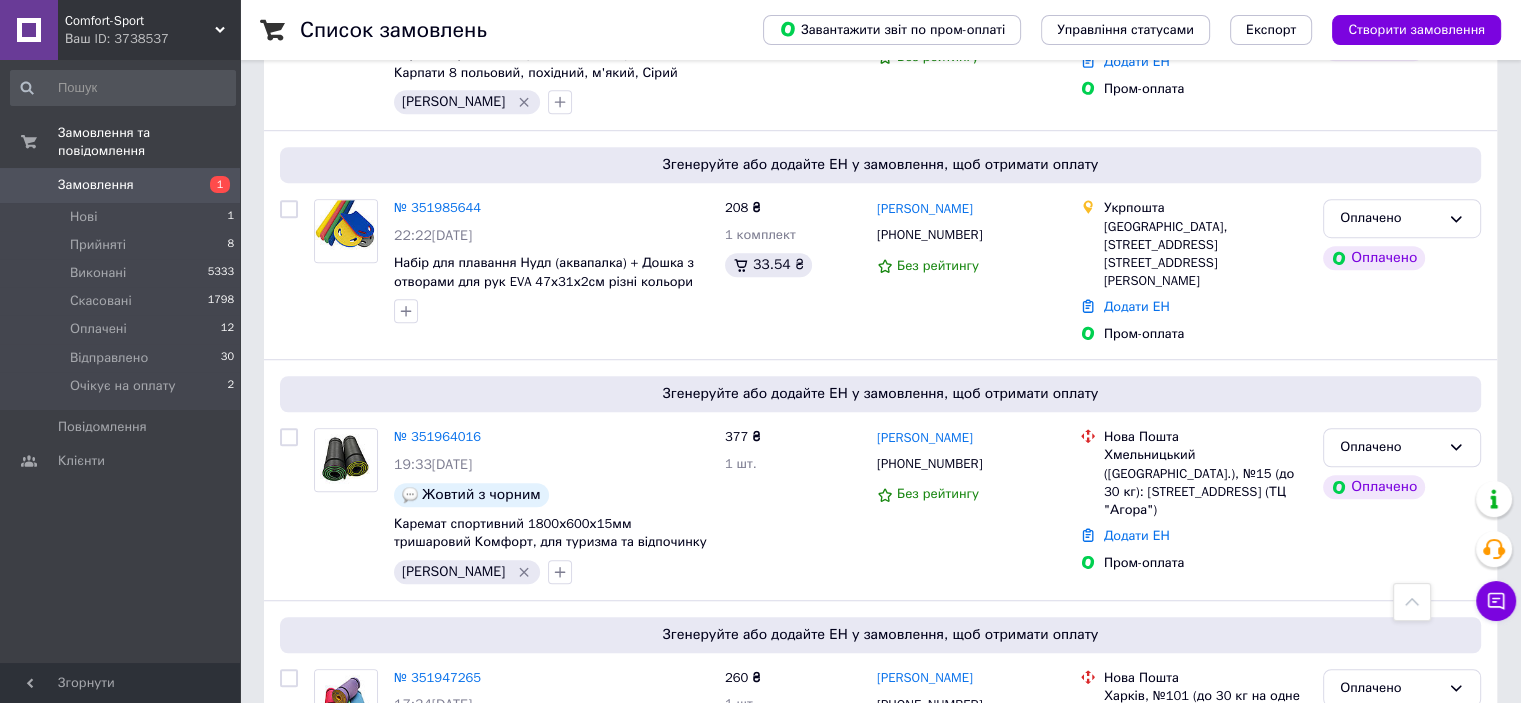 scroll, scrollTop: 1300, scrollLeft: 0, axis: vertical 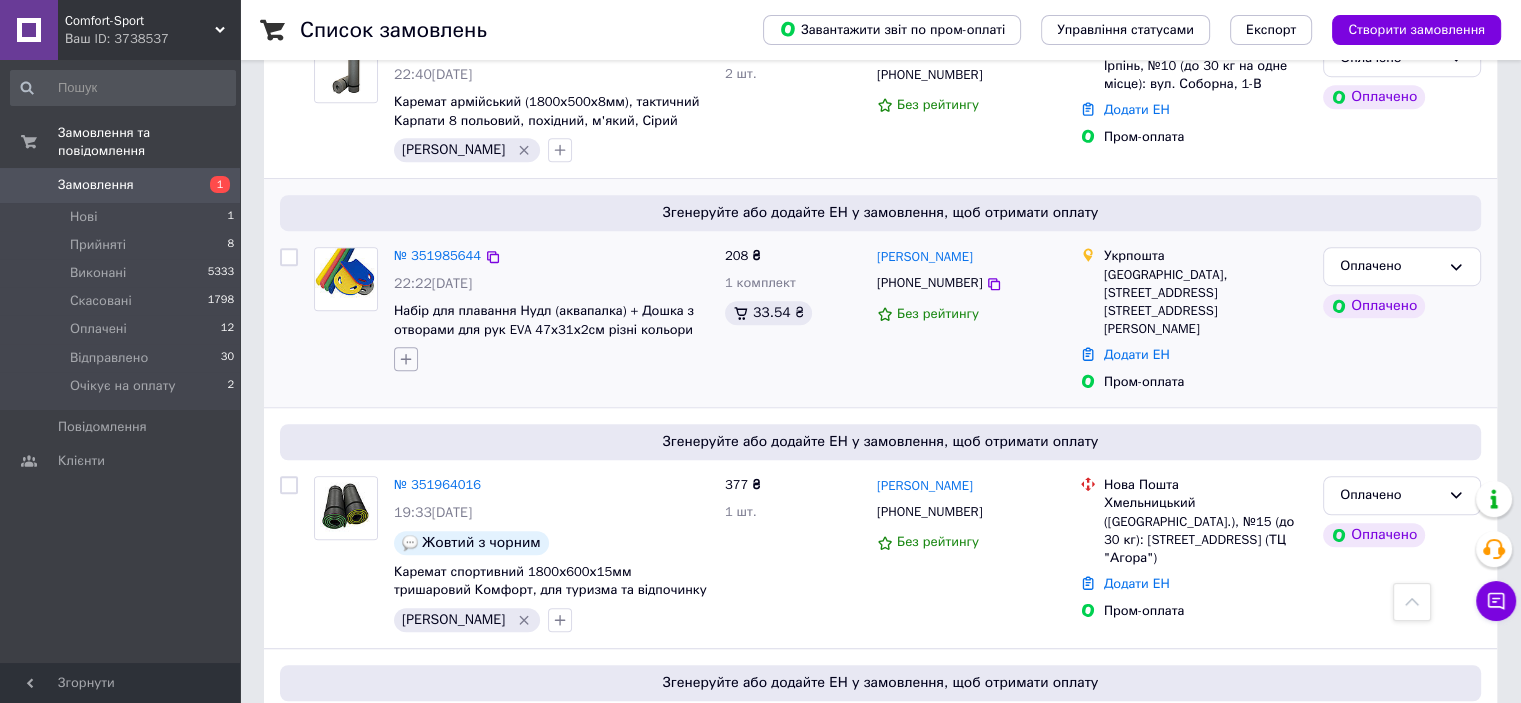 click 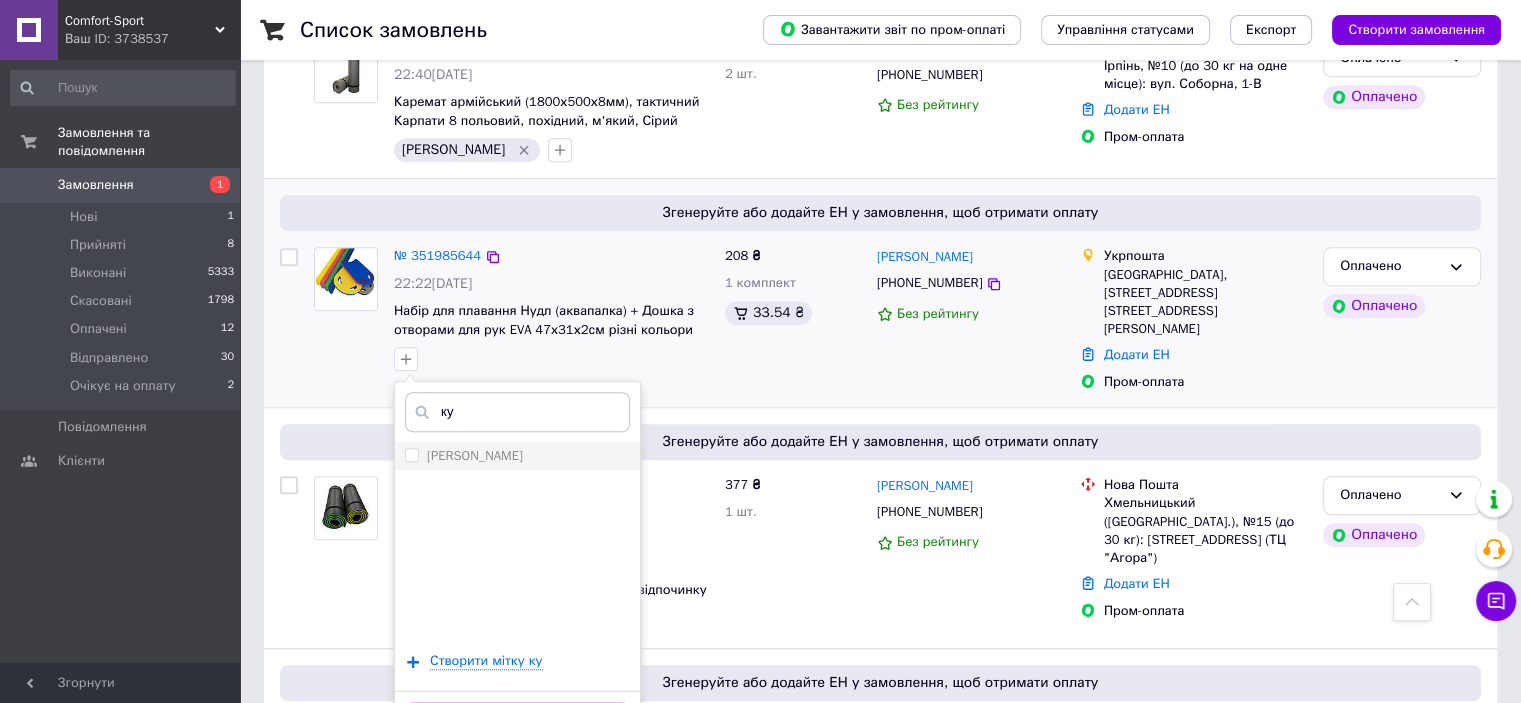 type on "ку" 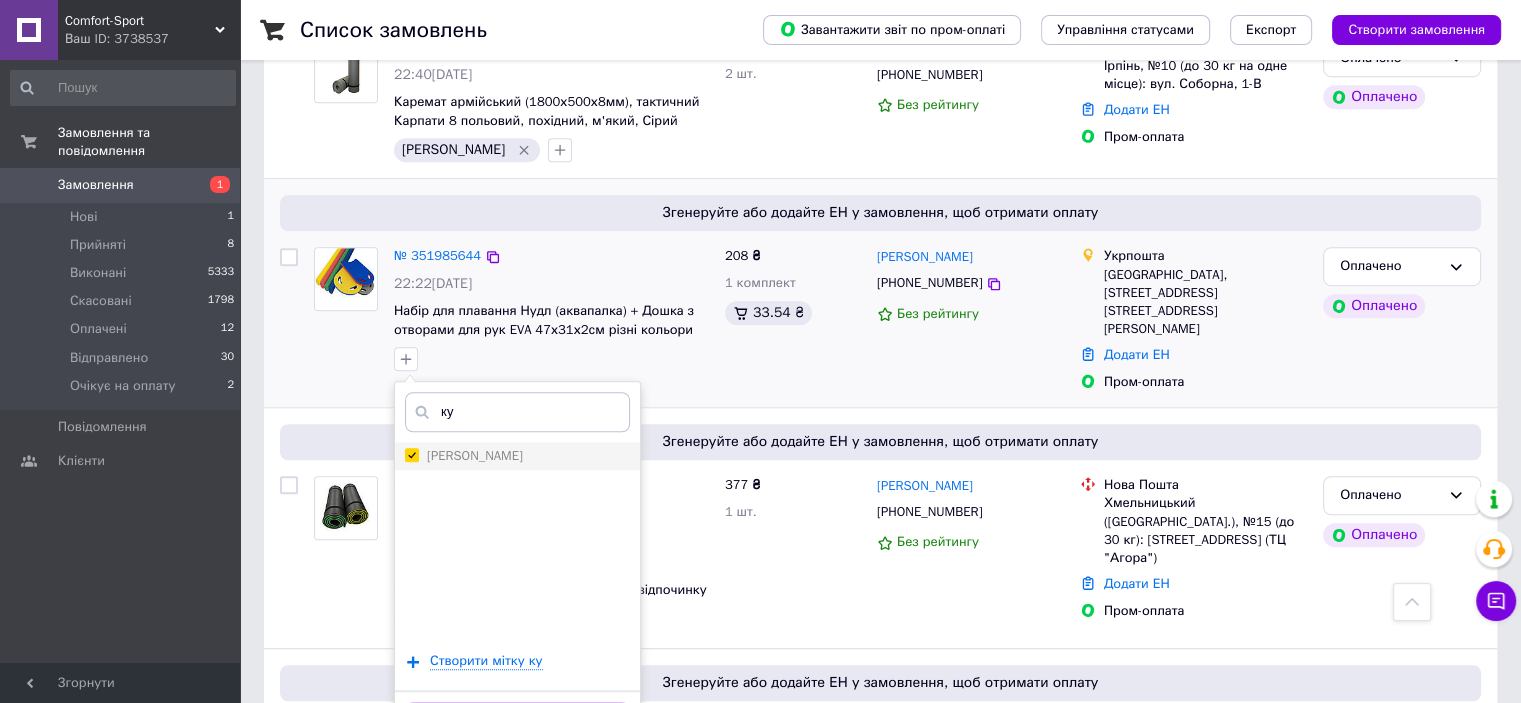 checkbox on "true" 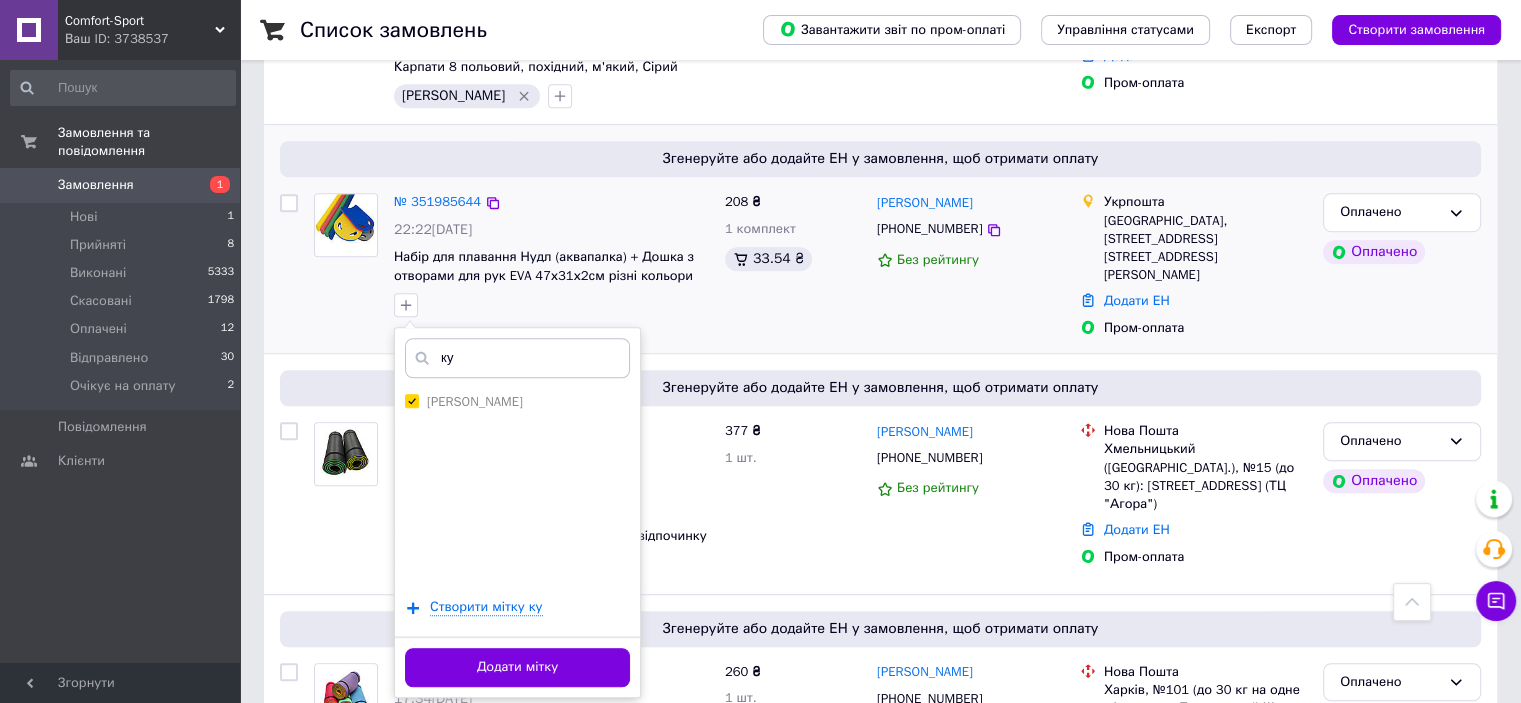 scroll, scrollTop: 1400, scrollLeft: 0, axis: vertical 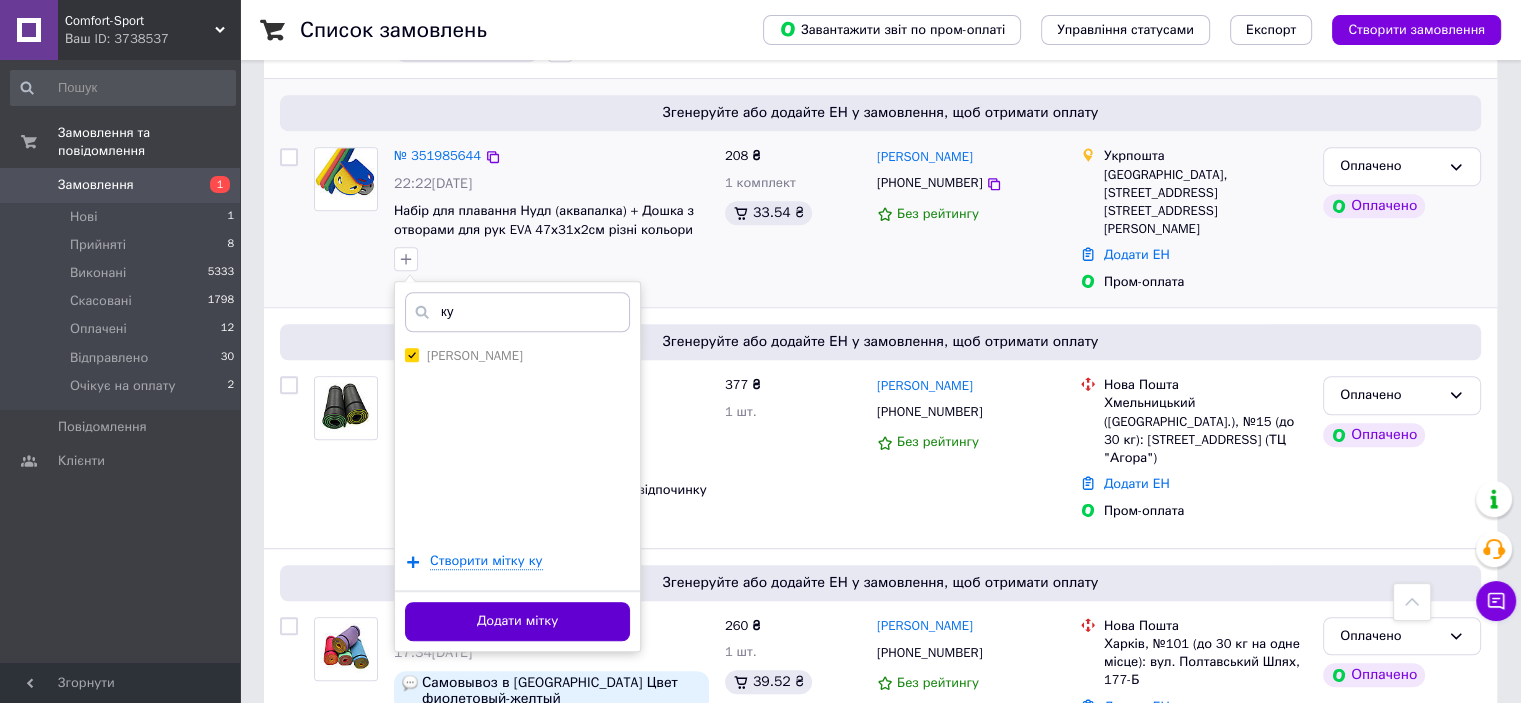click on "Додати мітку" at bounding box center [517, 621] 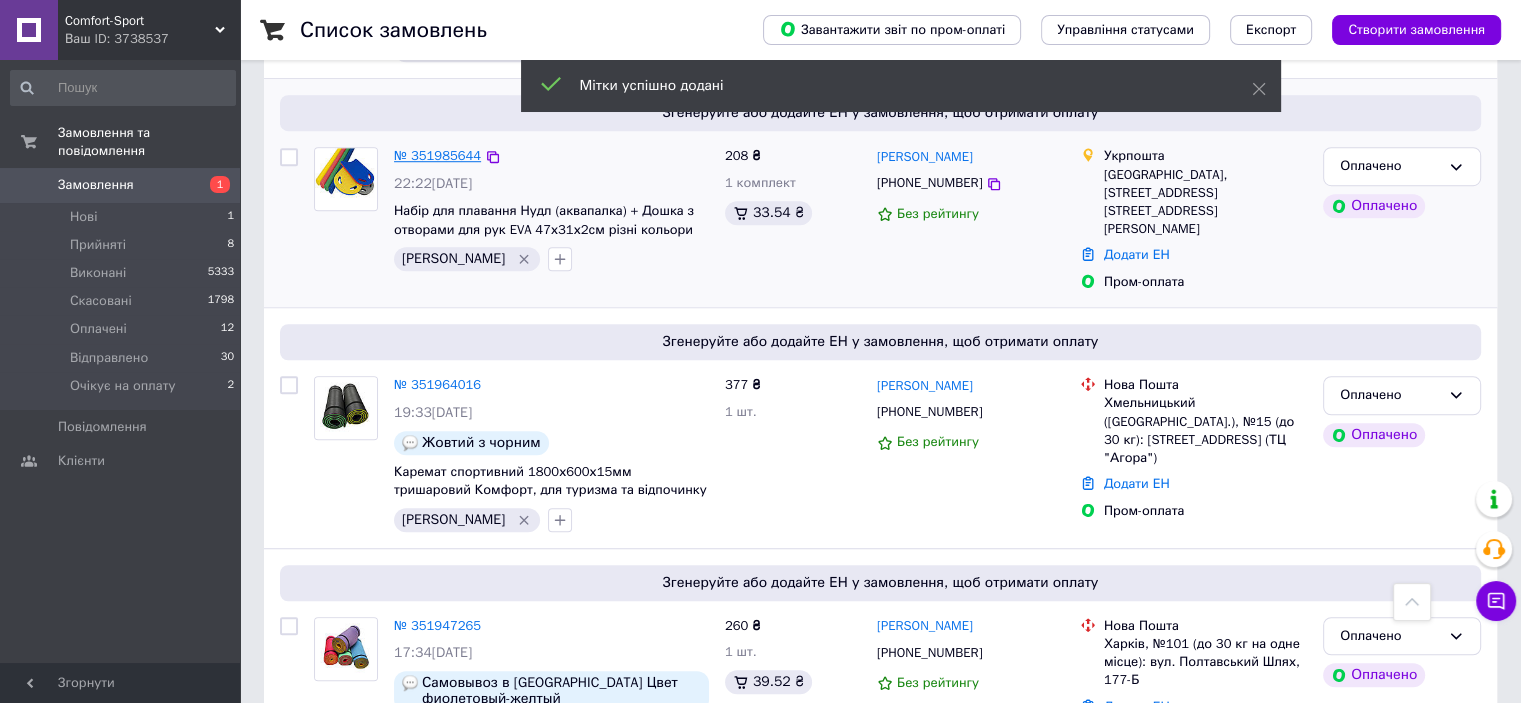 click on "№ 351985644" at bounding box center (437, 155) 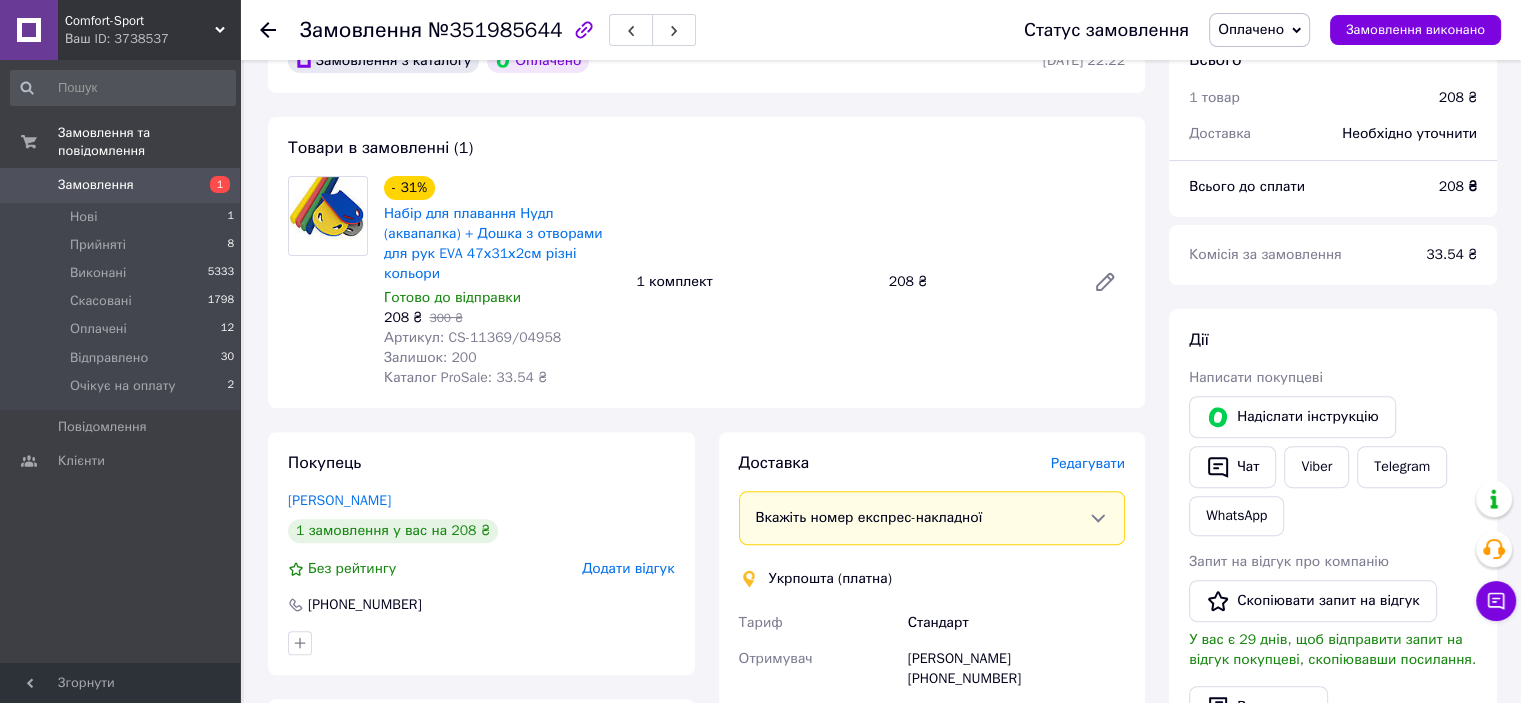 scroll, scrollTop: 441, scrollLeft: 0, axis: vertical 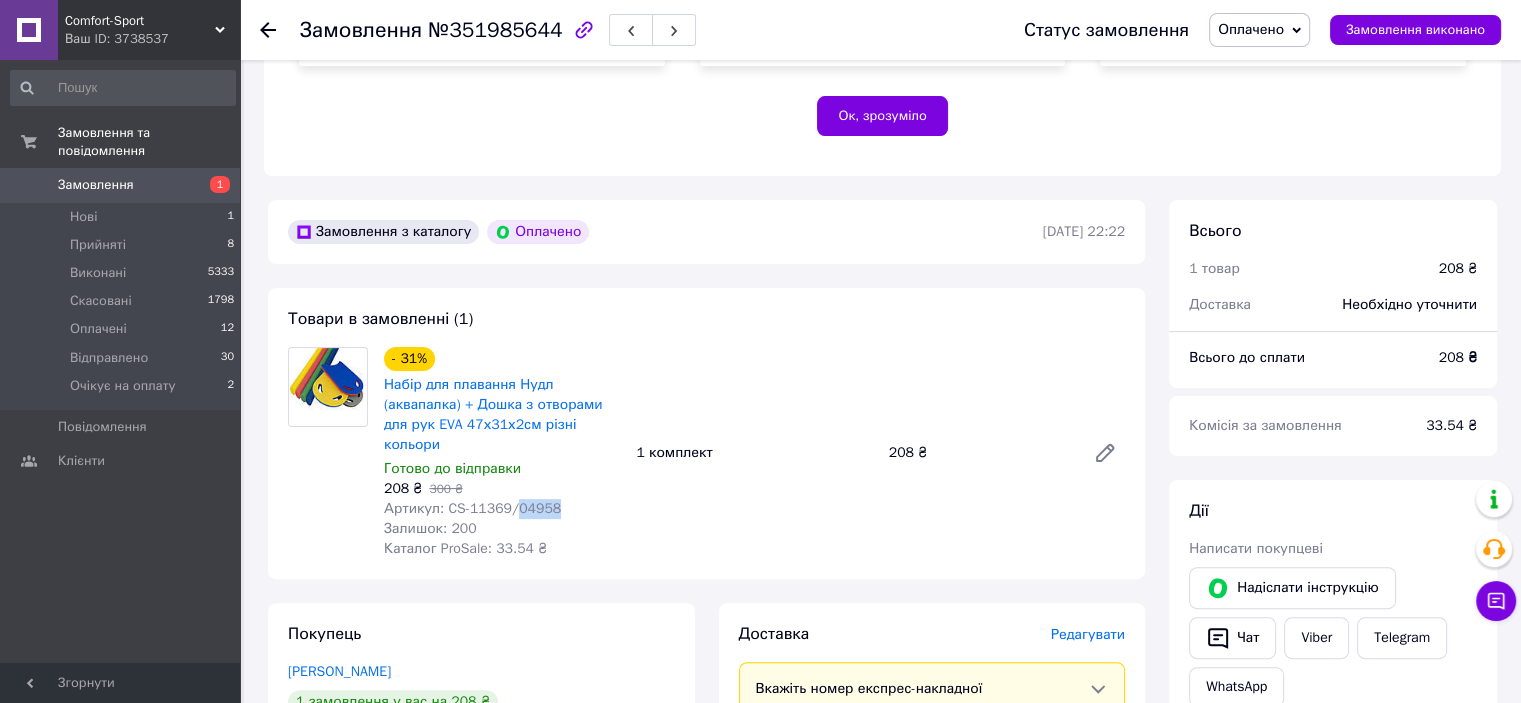 drag, startPoint x: 544, startPoint y: 512, endPoint x: 509, endPoint y: 515, distance: 35.128338 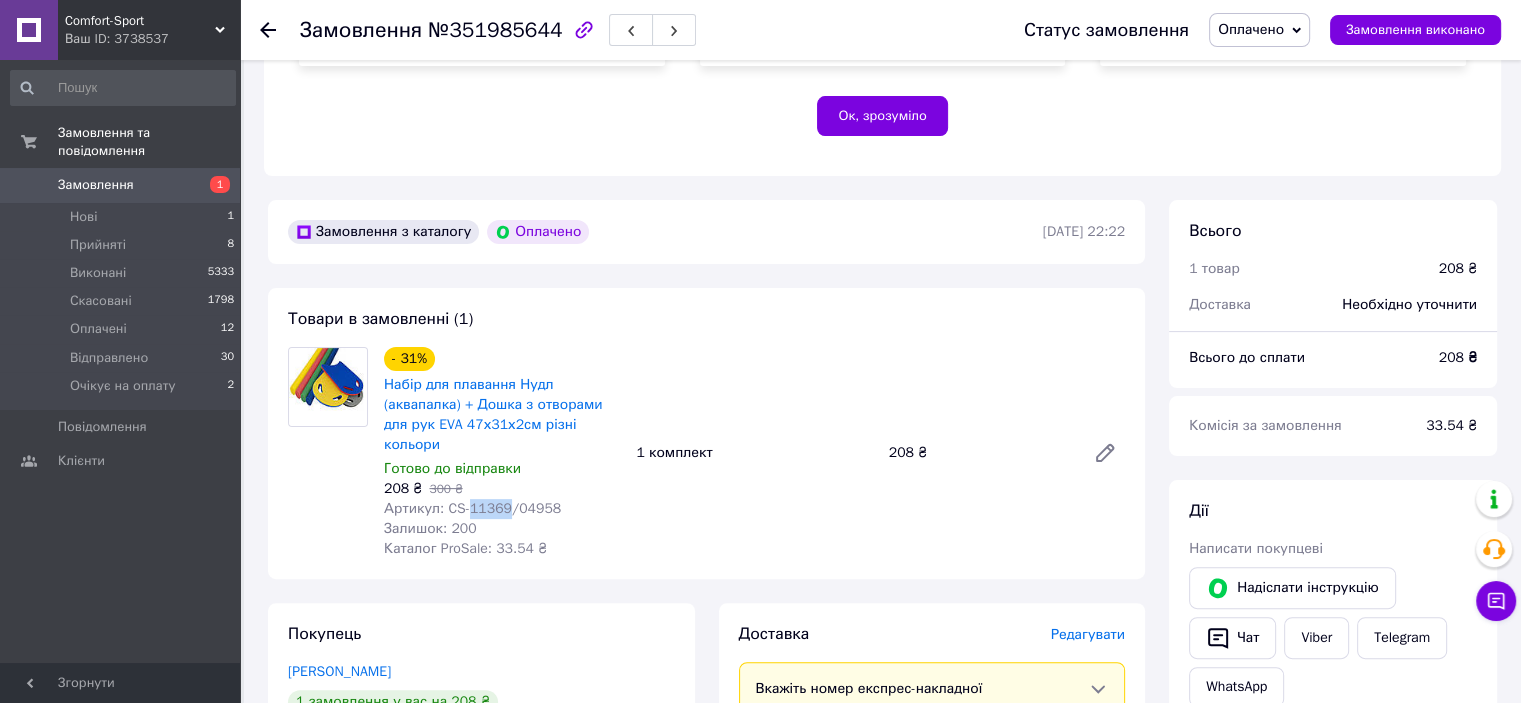 drag, startPoint x: 499, startPoint y: 514, endPoint x: 467, endPoint y: 516, distance: 32.06244 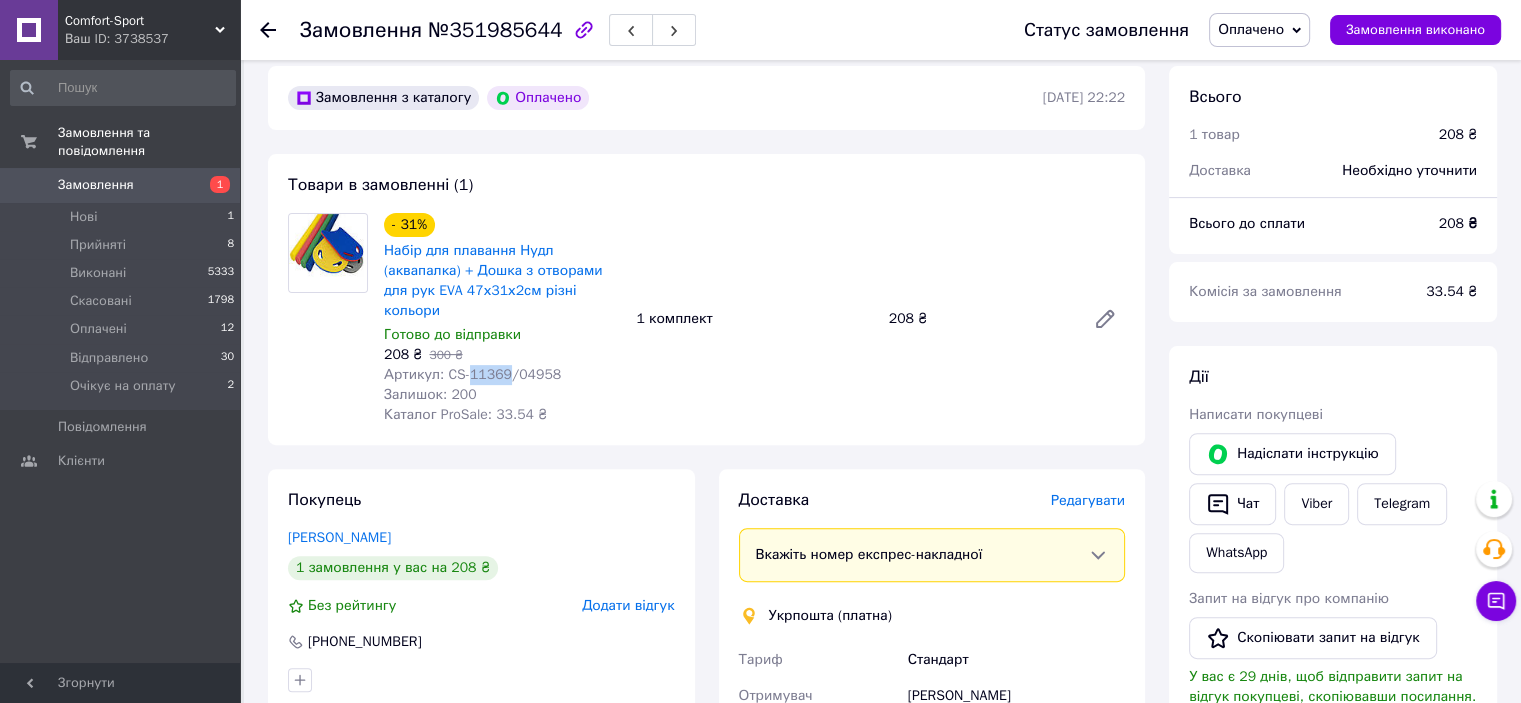 scroll, scrollTop: 441, scrollLeft: 0, axis: vertical 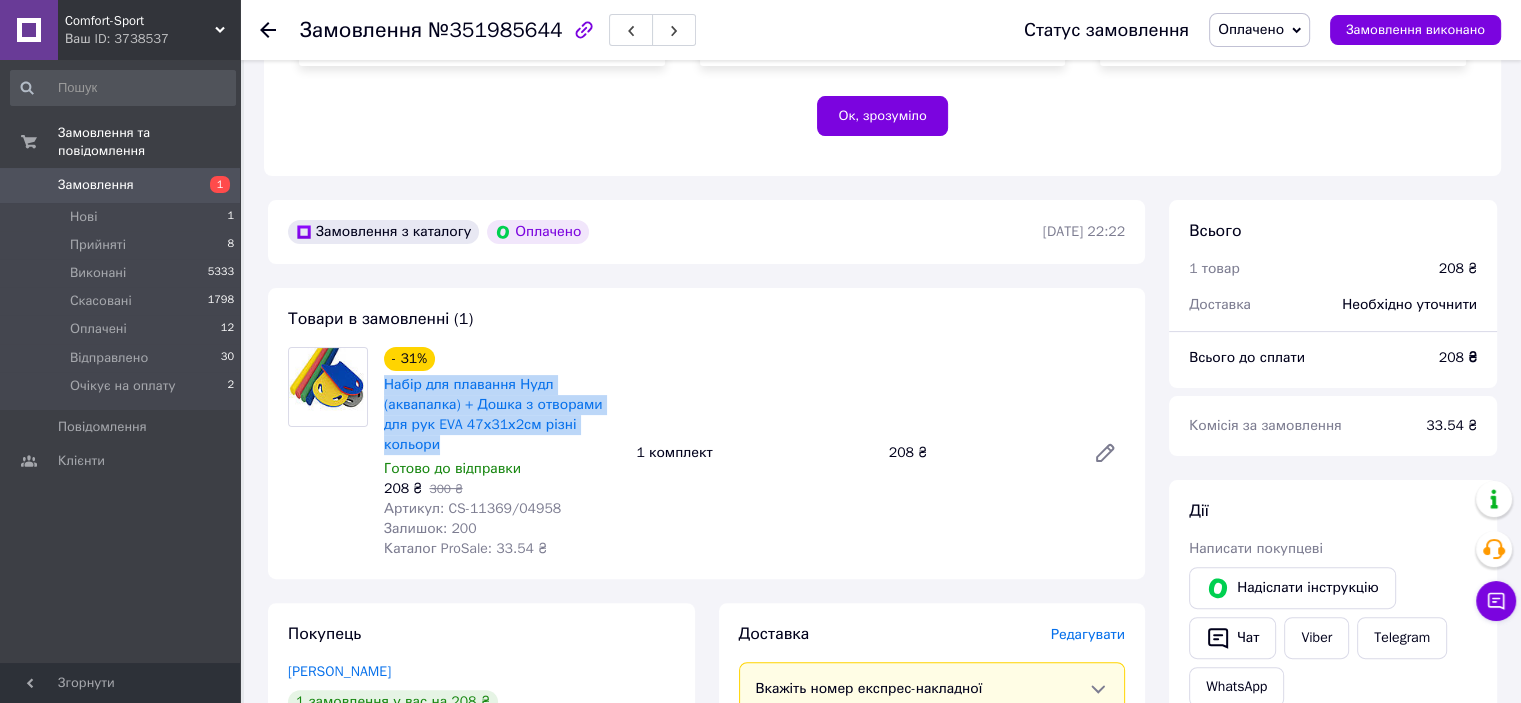drag, startPoint x: 441, startPoint y: 447, endPoint x: 380, endPoint y: 392, distance: 82.13403 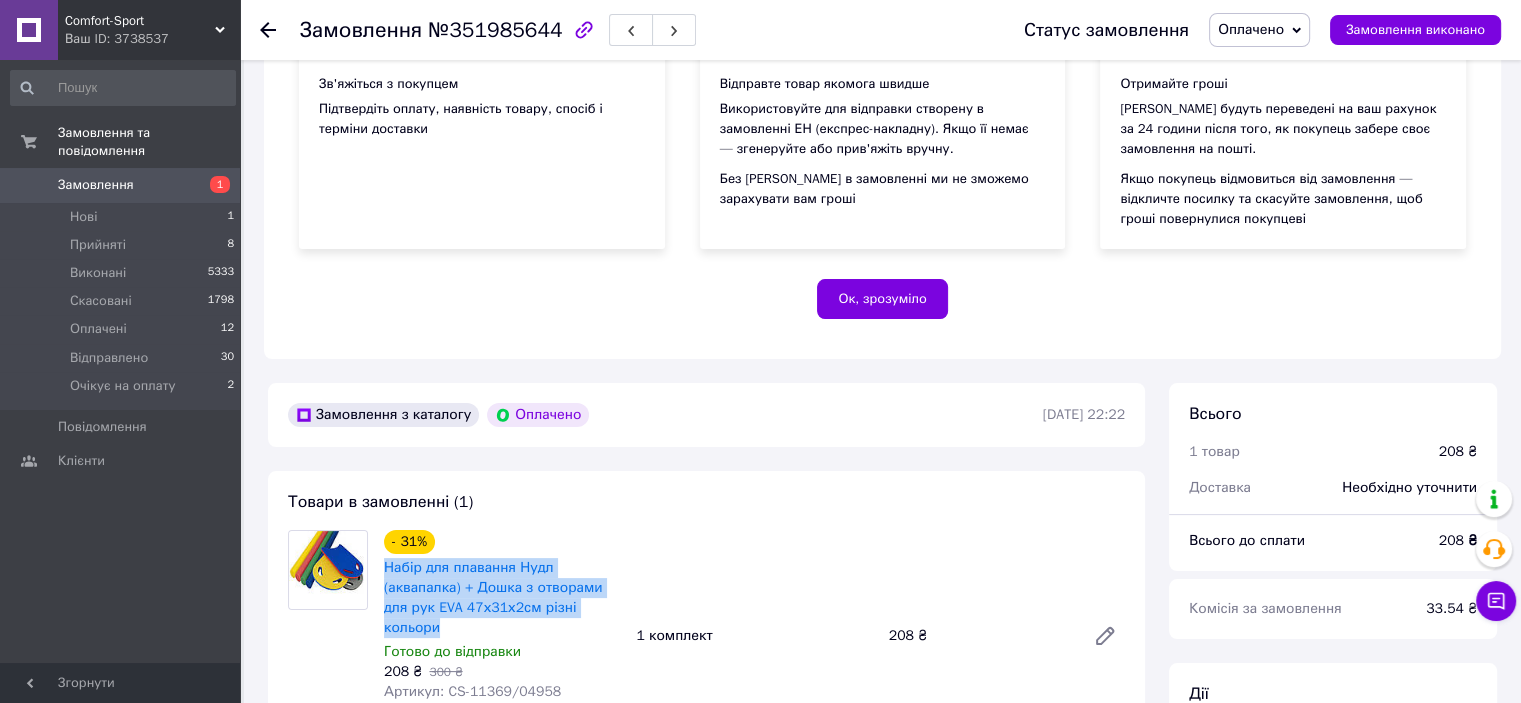 scroll, scrollTop: 141, scrollLeft: 0, axis: vertical 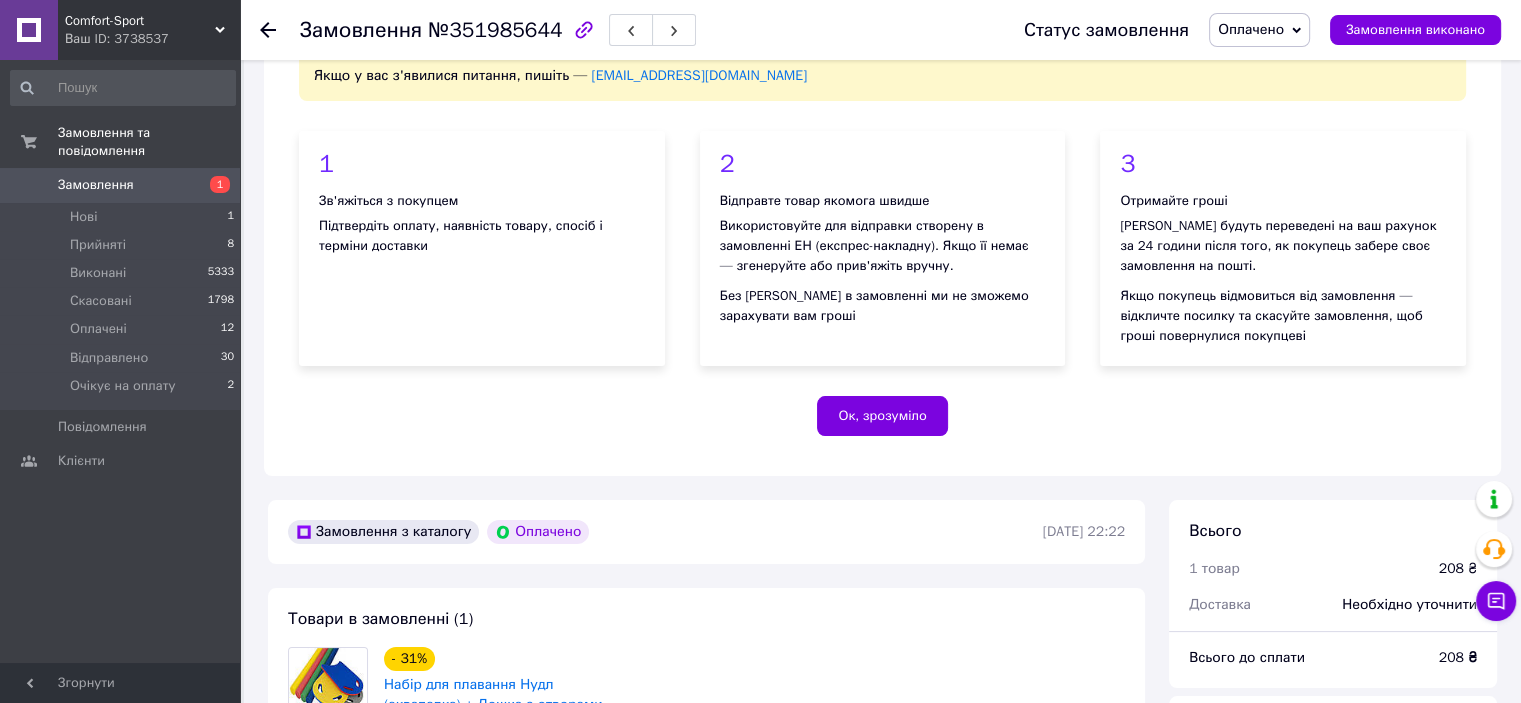 click 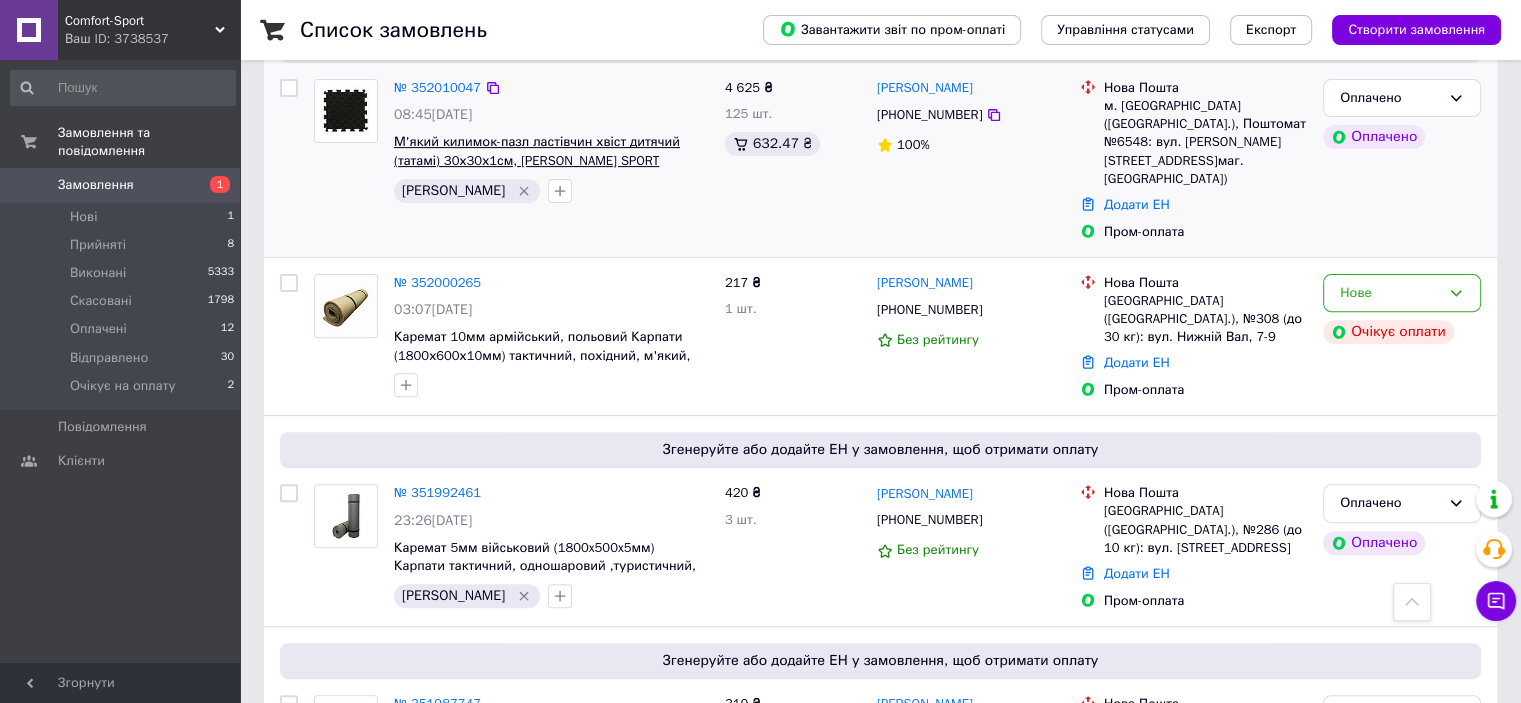 scroll, scrollTop: 500, scrollLeft: 0, axis: vertical 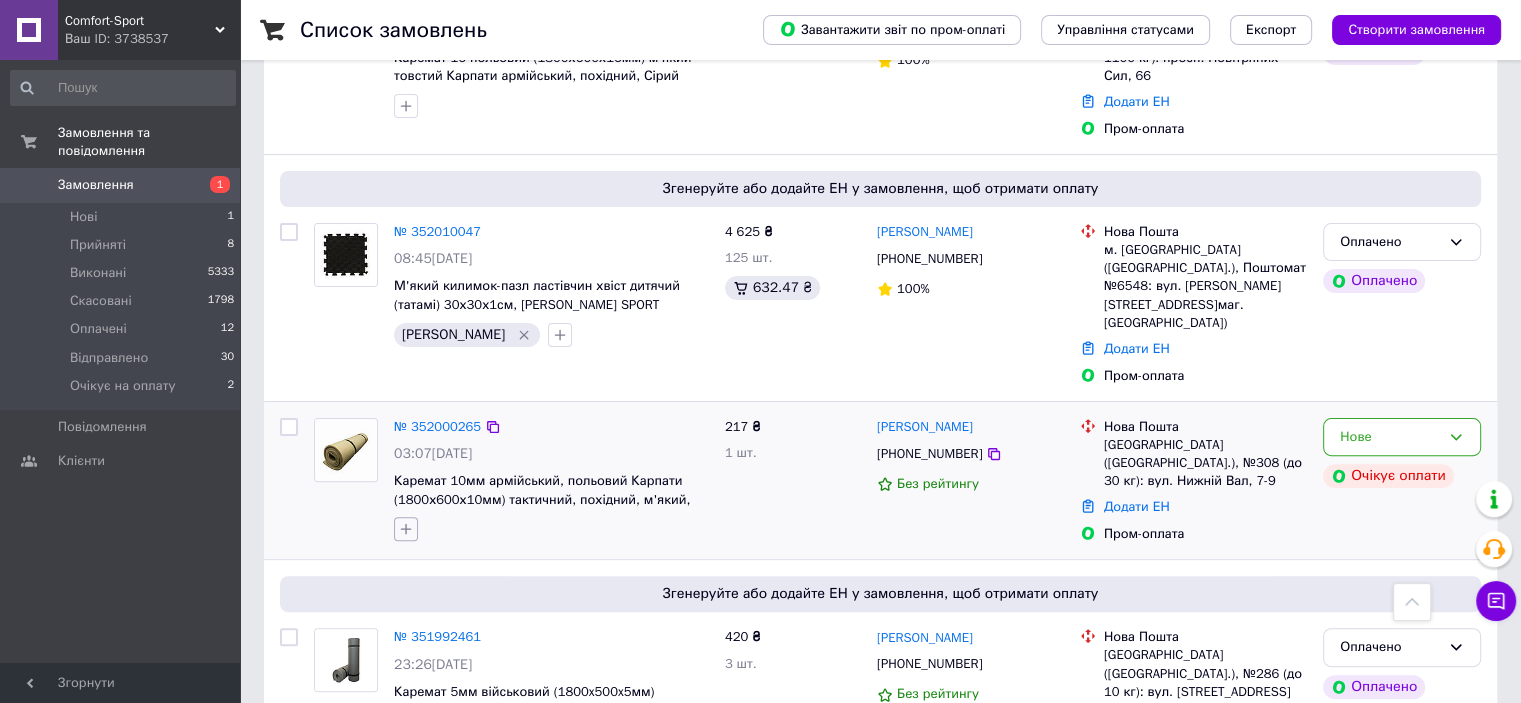 click 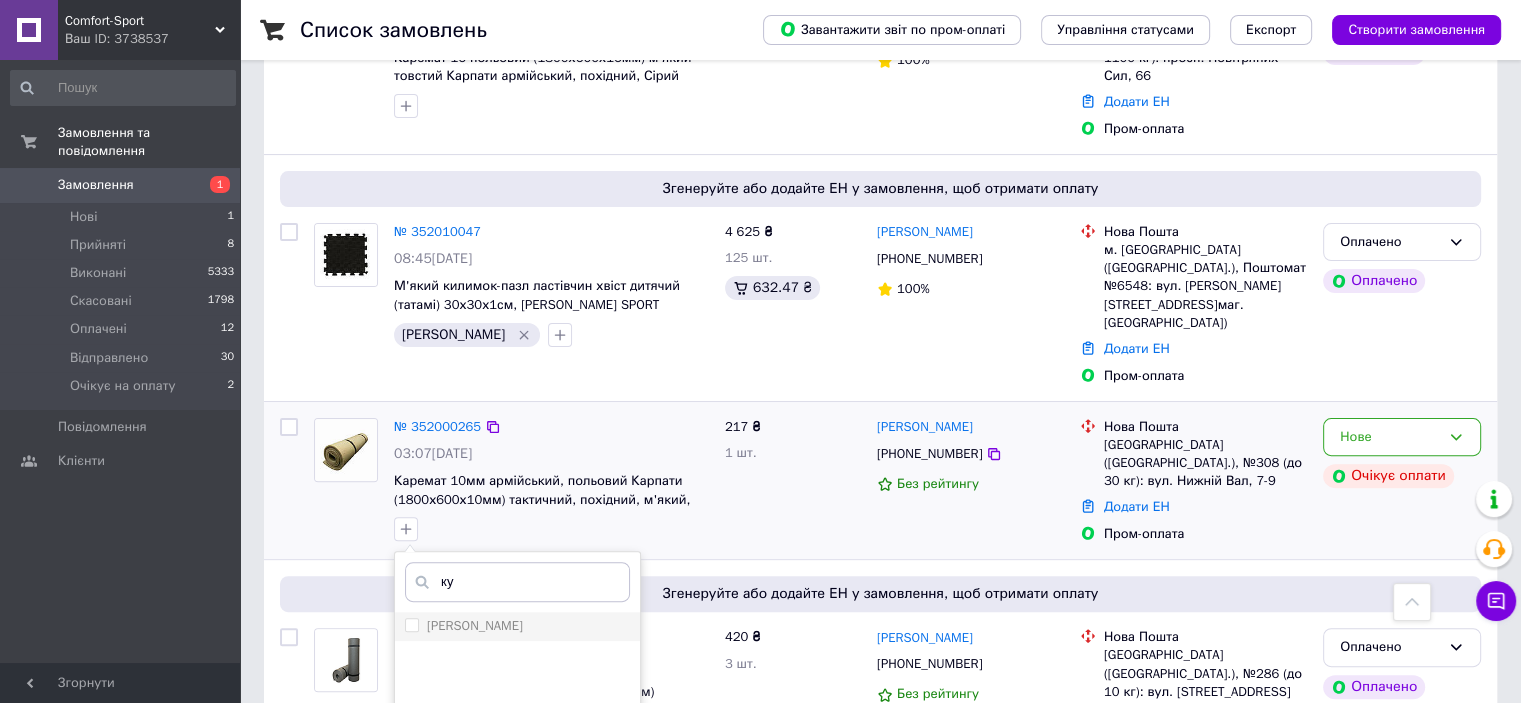 type on "ку" 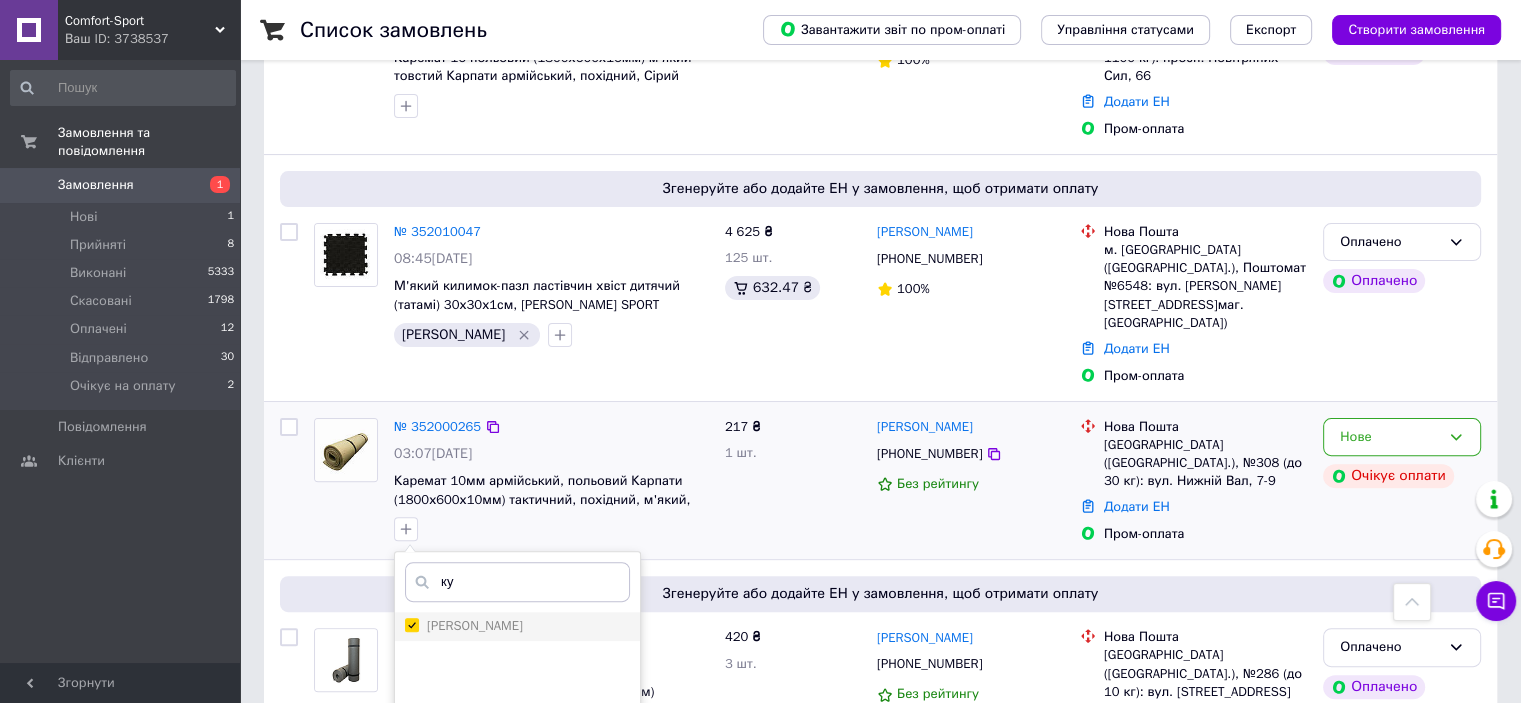 checkbox on "true" 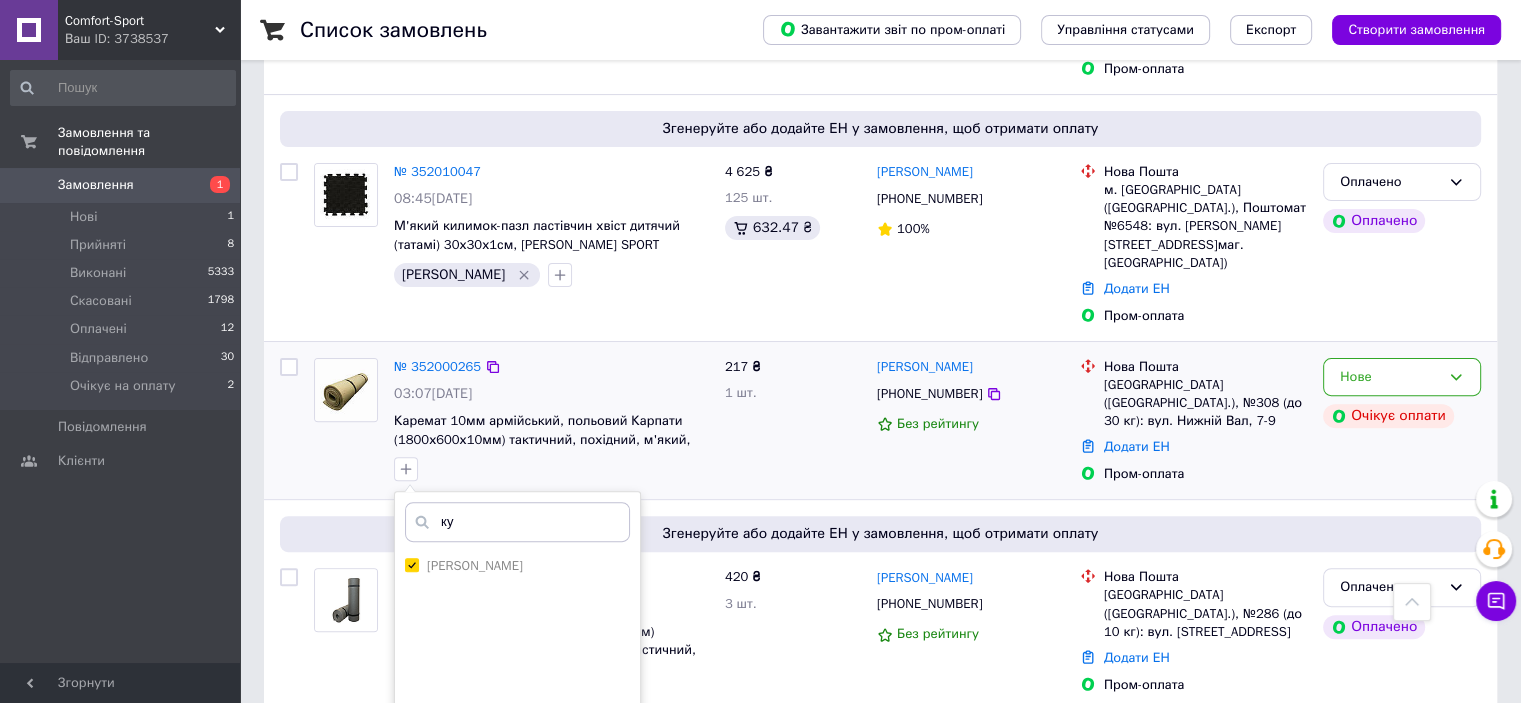 scroll, scrollTop: 700, scrollLeft: 0, axis: vertical 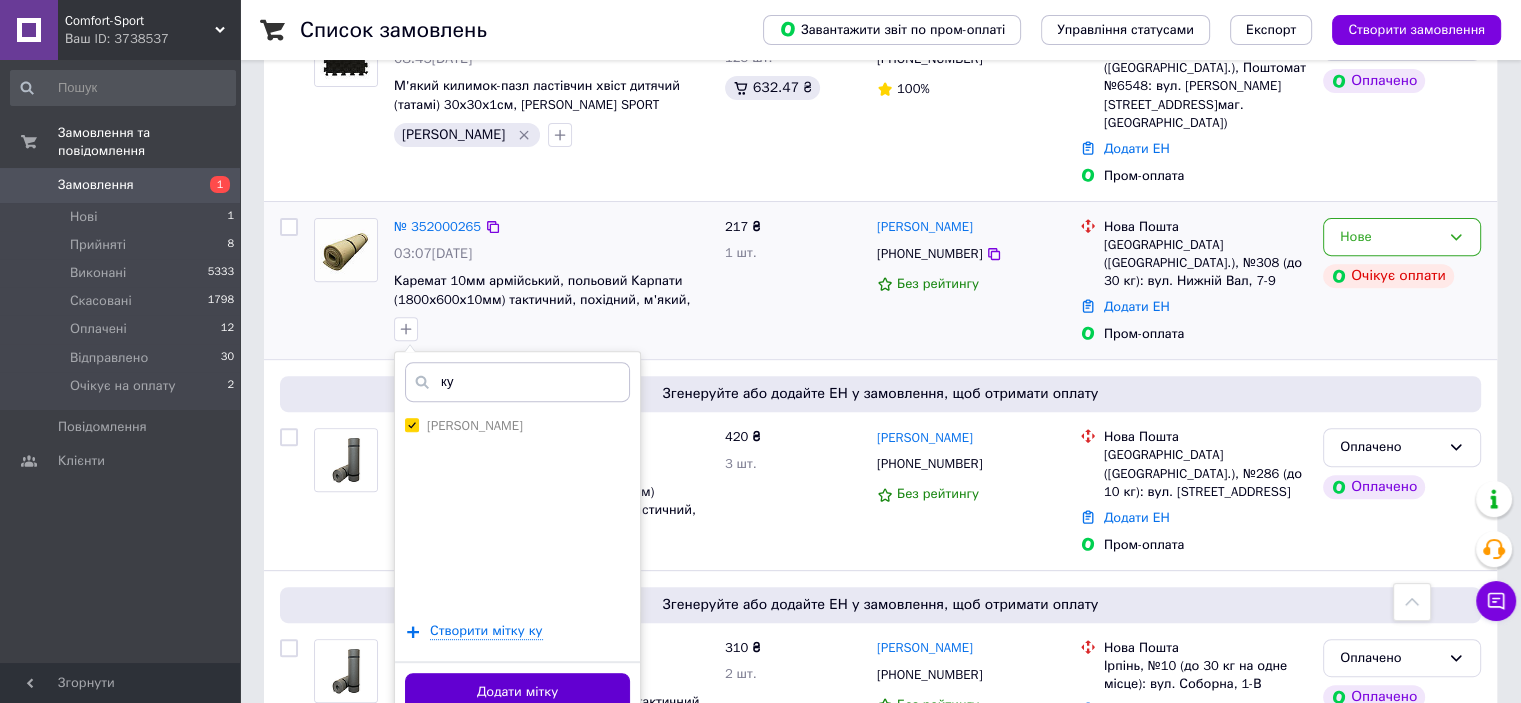 click on "Додати мітку" at bounding box center (517, 692) 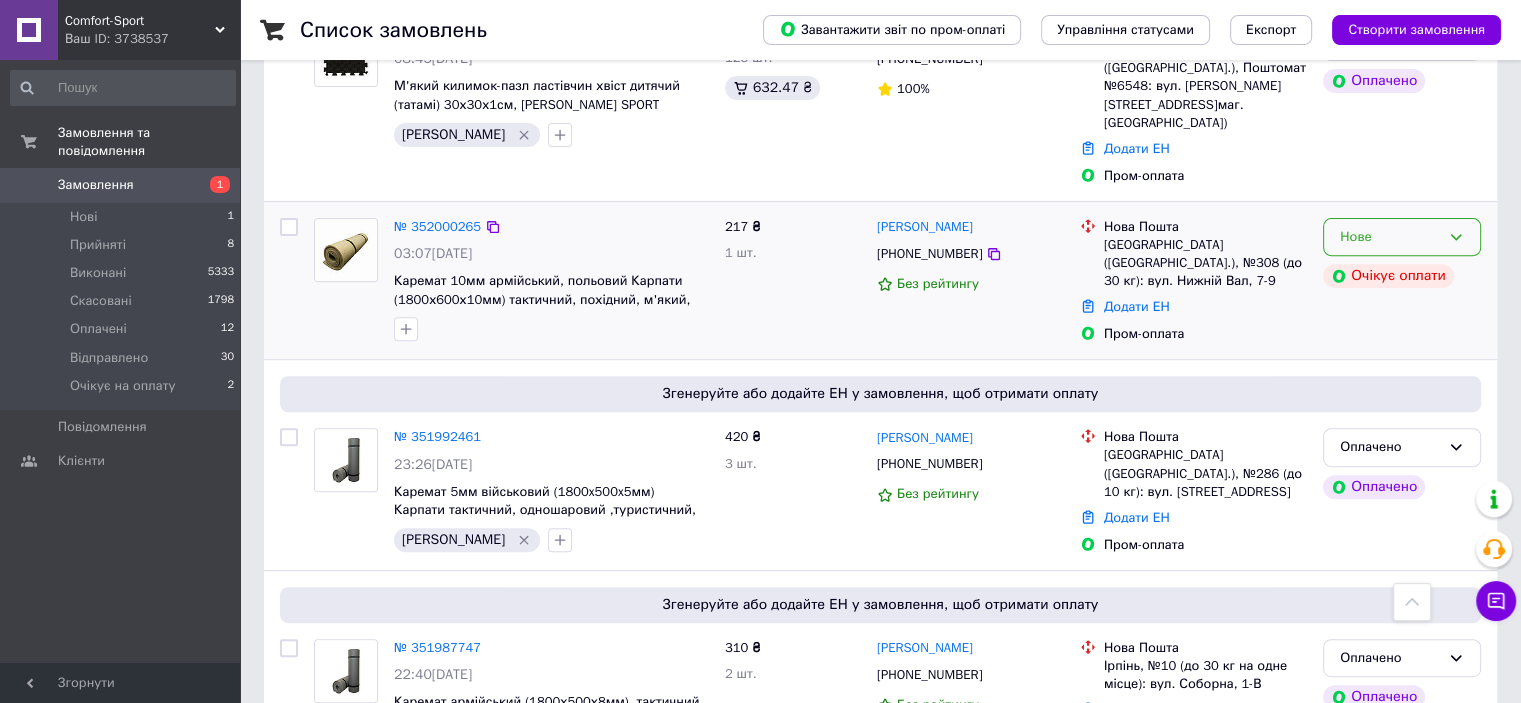 click on "Нове" at bounding box center [1390, 237] 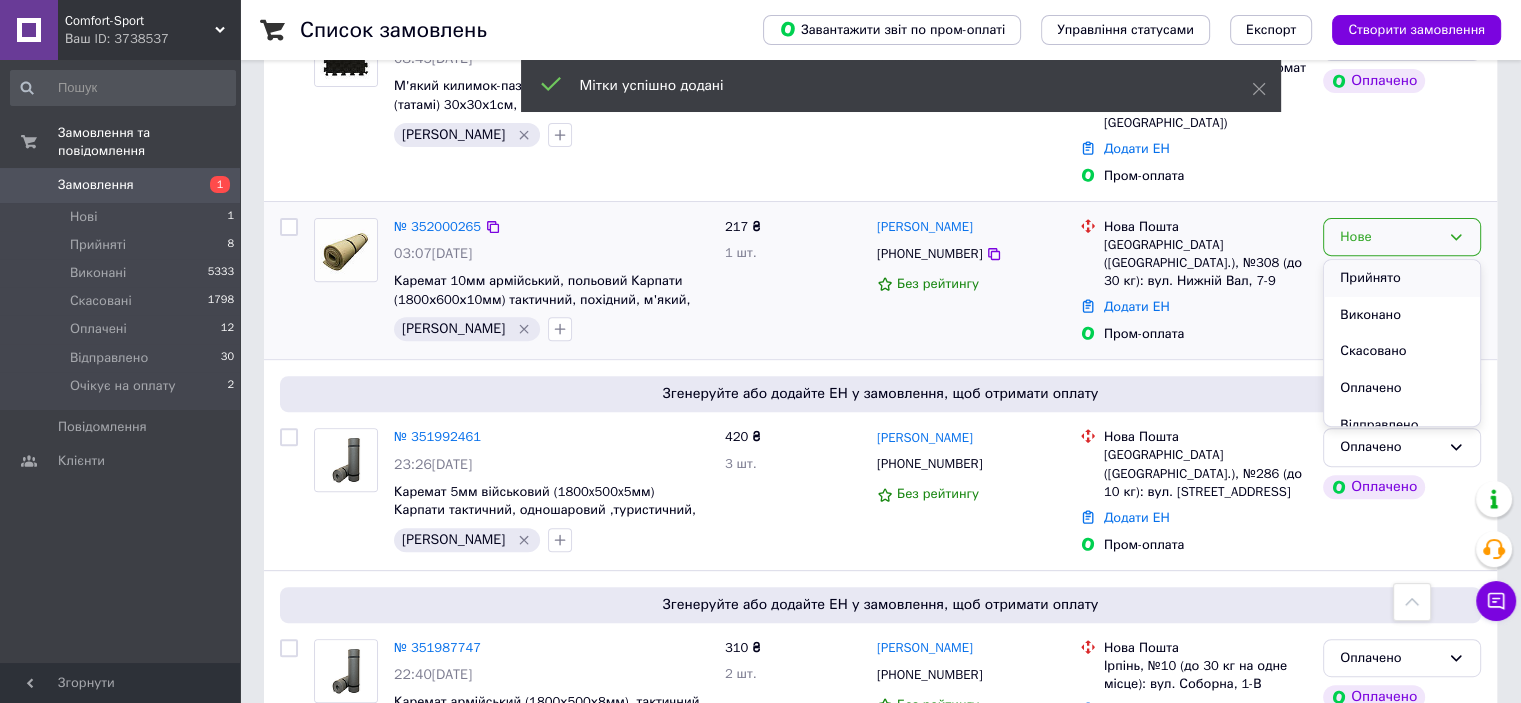 click on "Прийнято" at bounding box center [1402, 278] 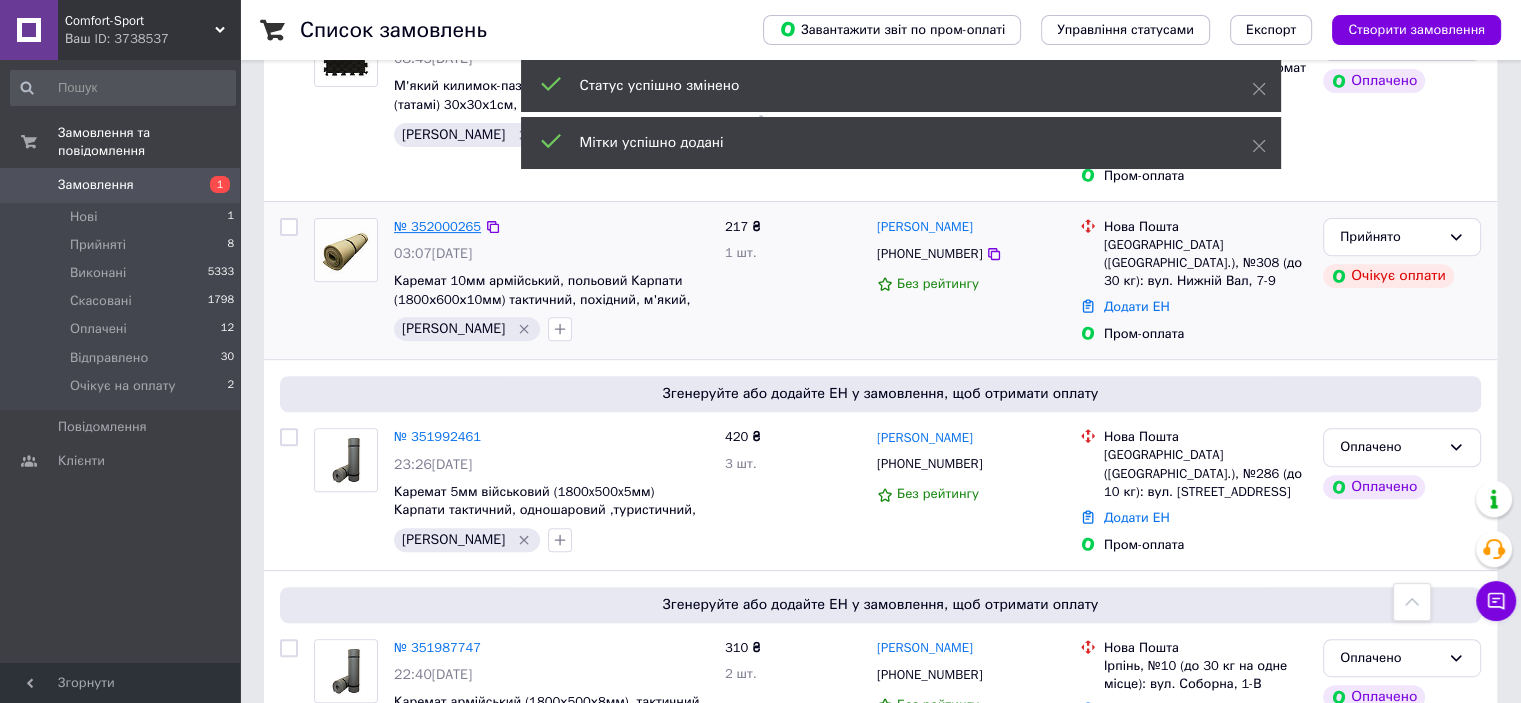 click on "№ 352000265" at bounding box center (437, 226) 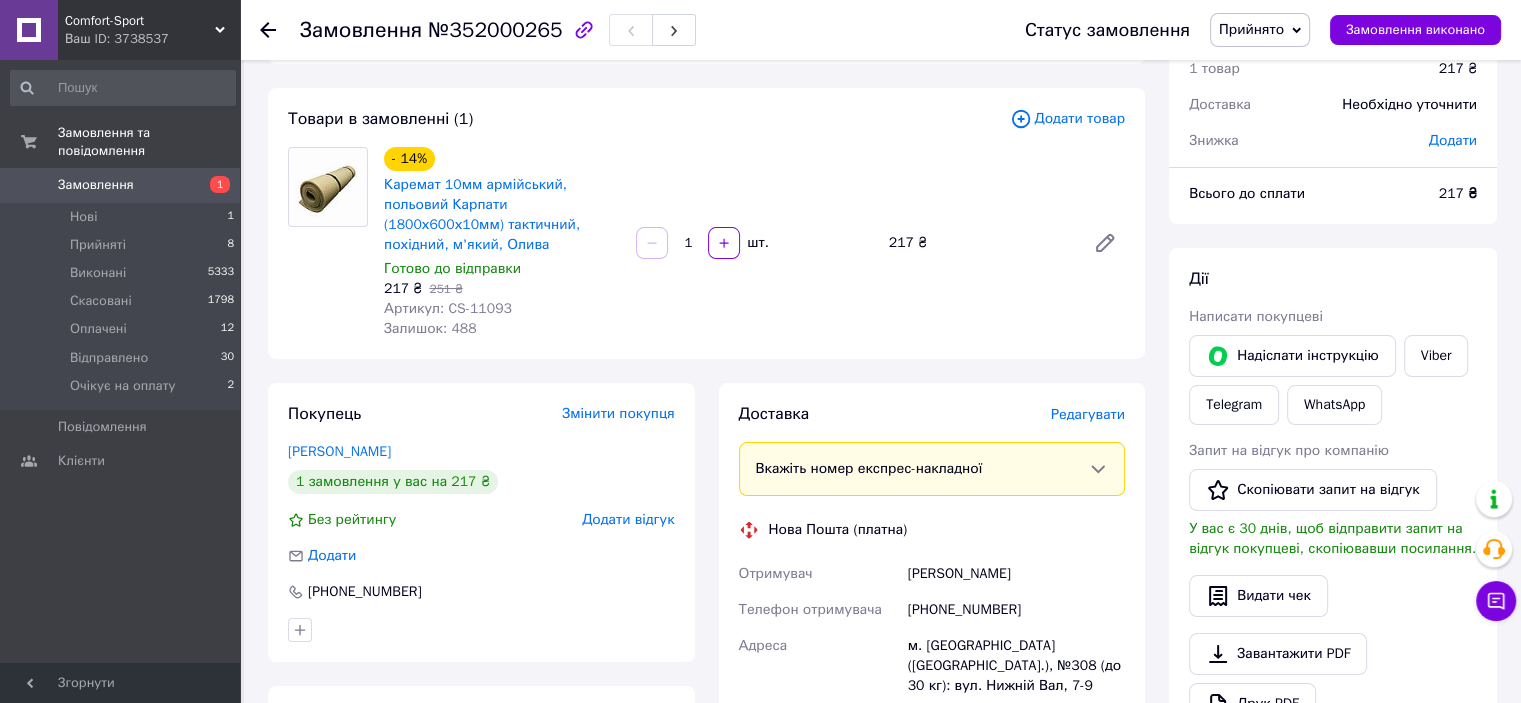 scroll, scrollTop: 0, scrollLeft: 0, axis: both 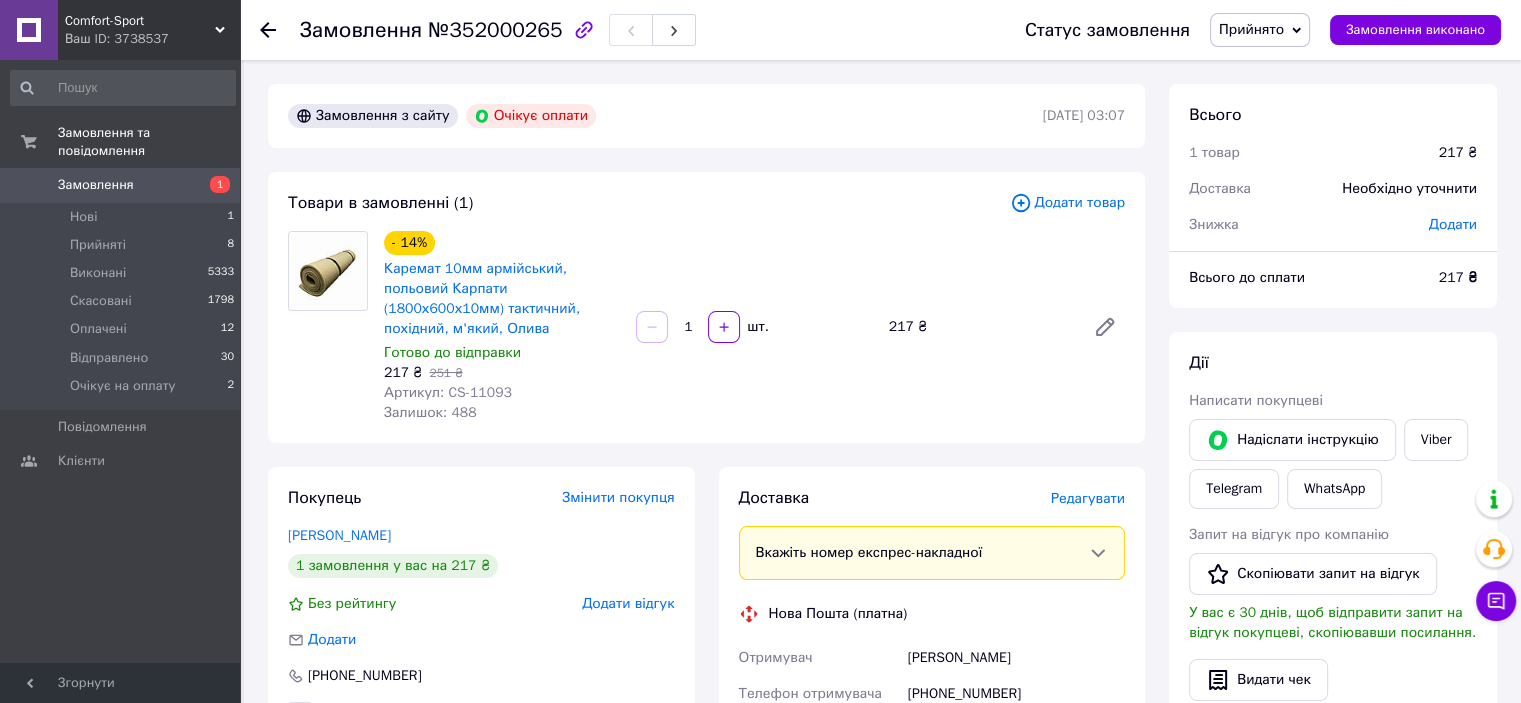 click 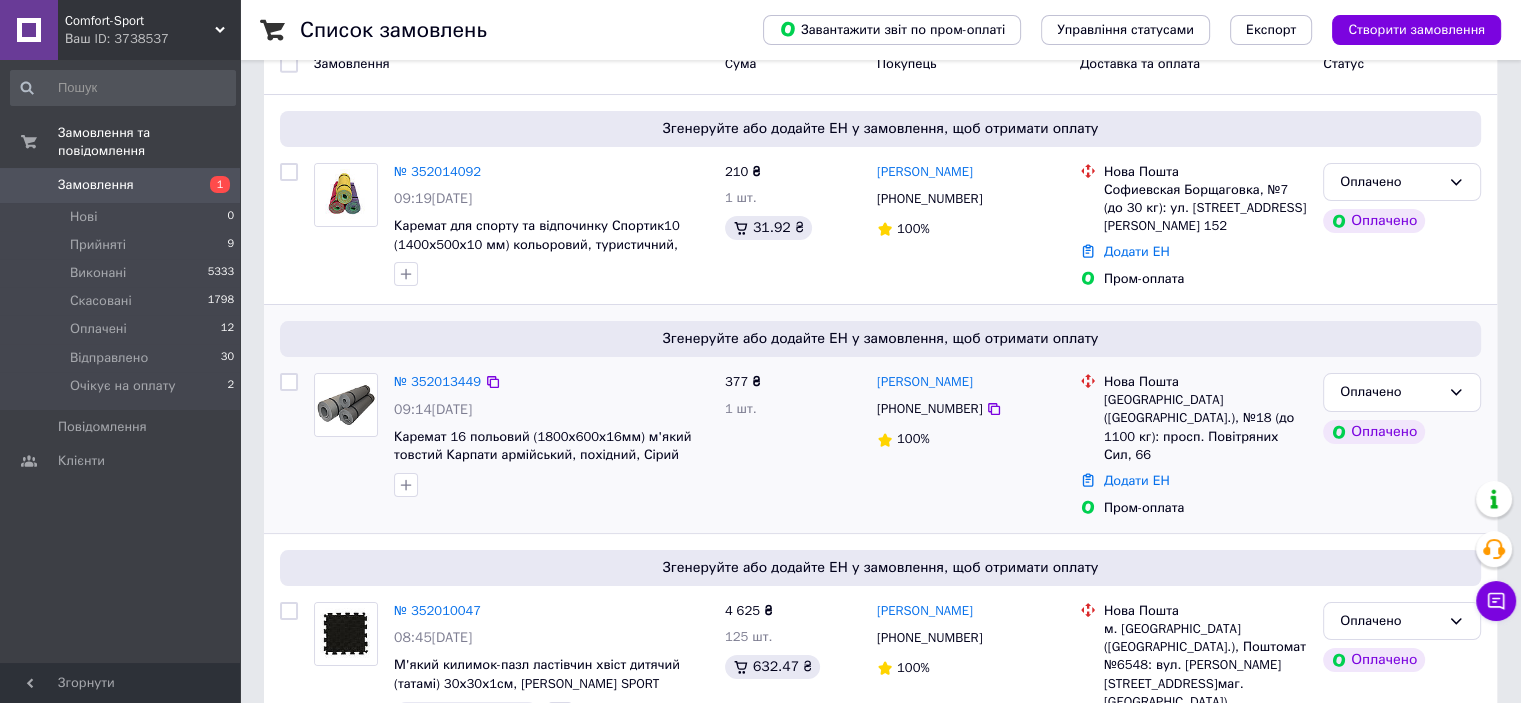 scroll, scrollTop: 200, scrollLeft: 0, axis: vertical 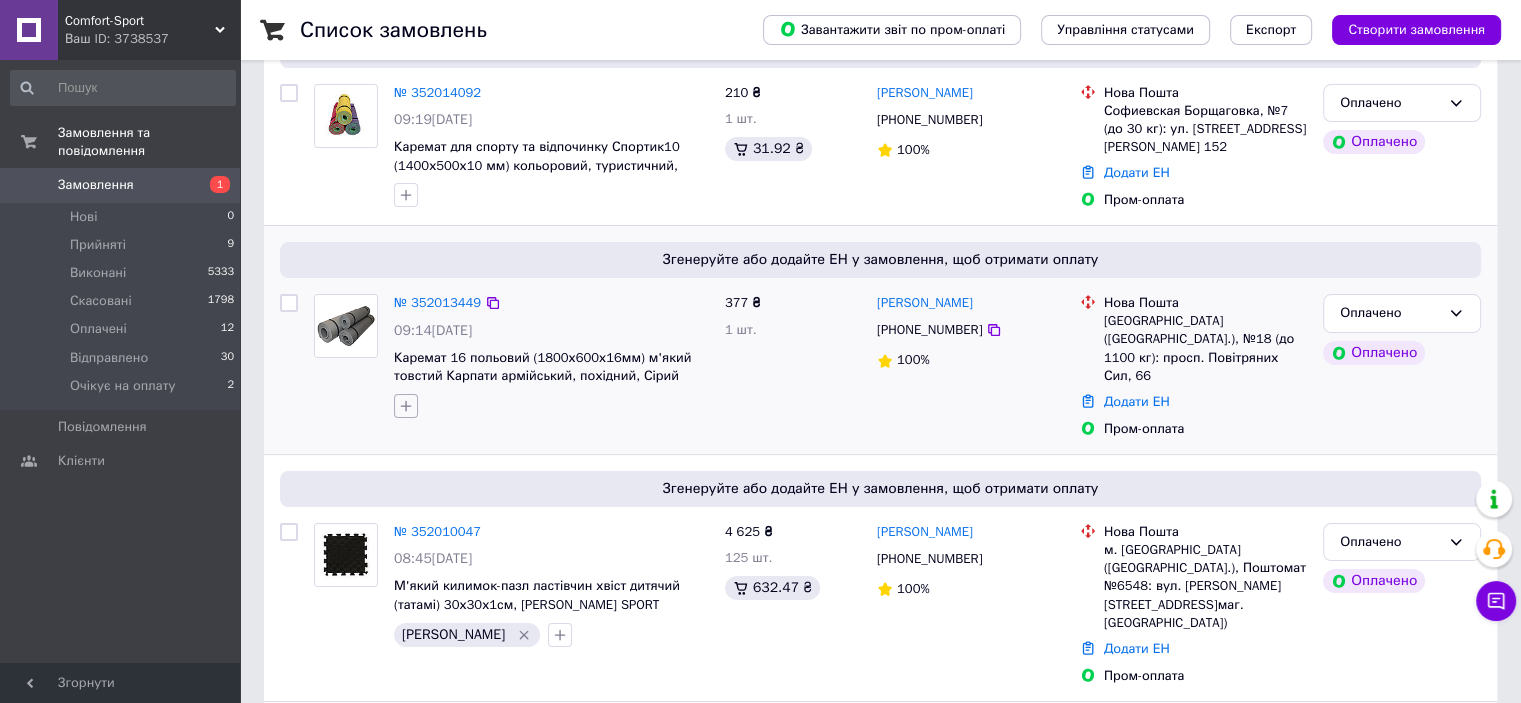 click 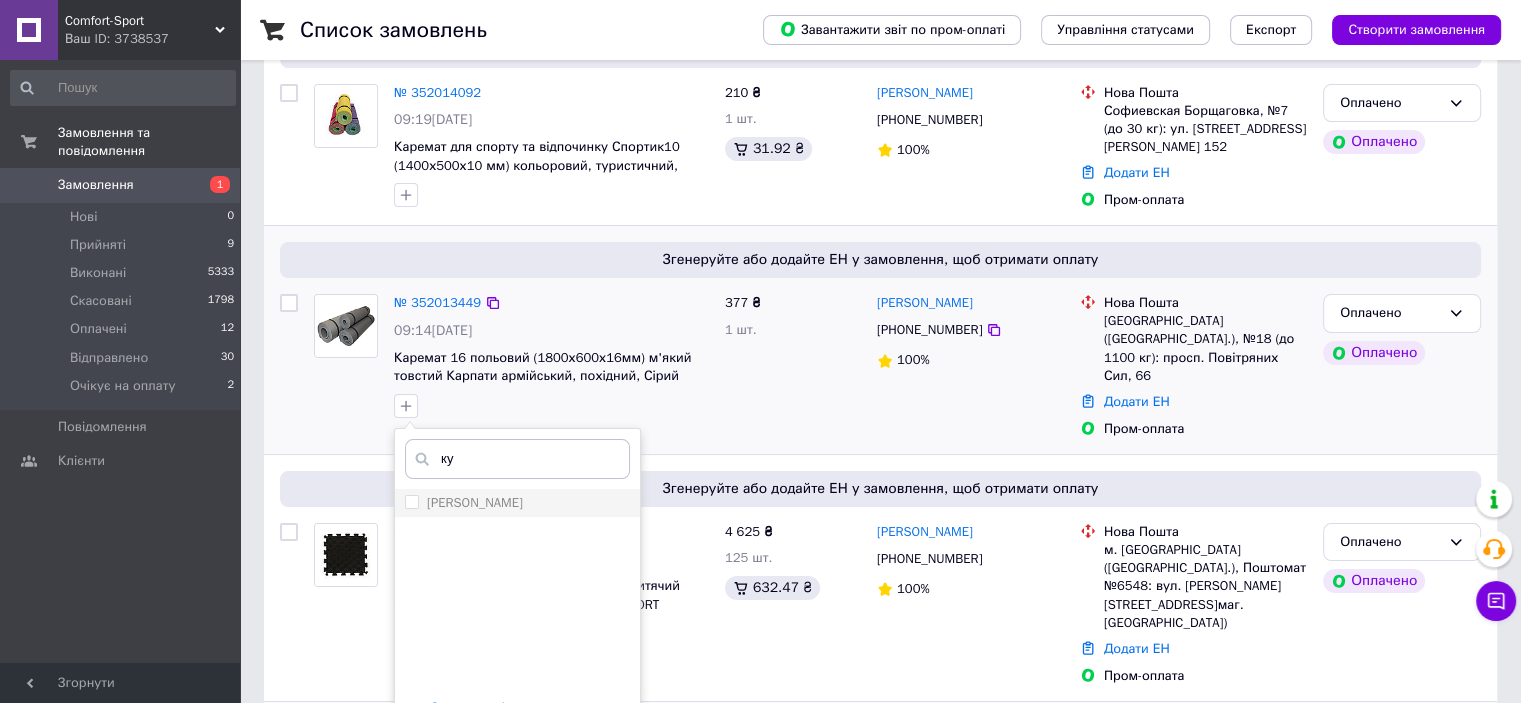 type on "ку" 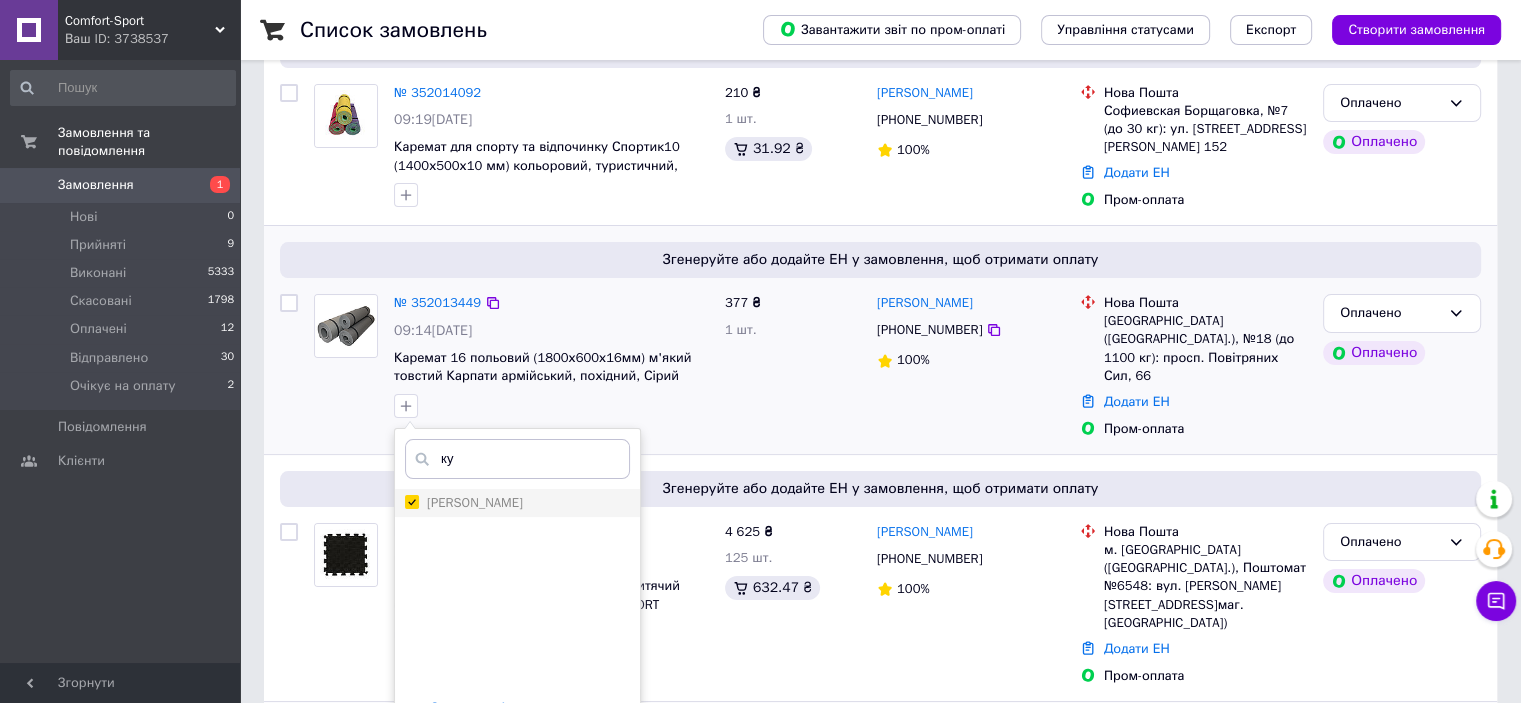 checkbox on "true" 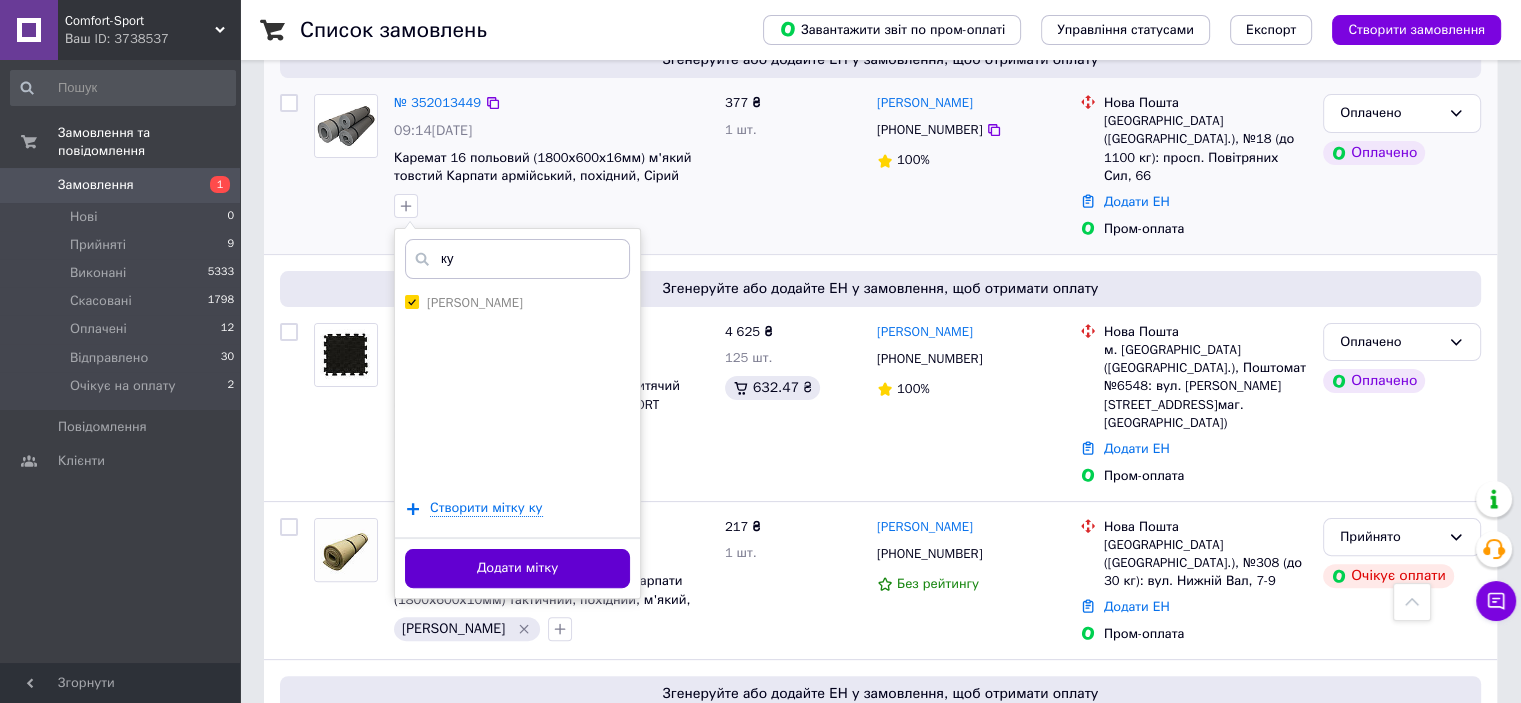 click on "Додати мітку" at bounding box center (517, 568) 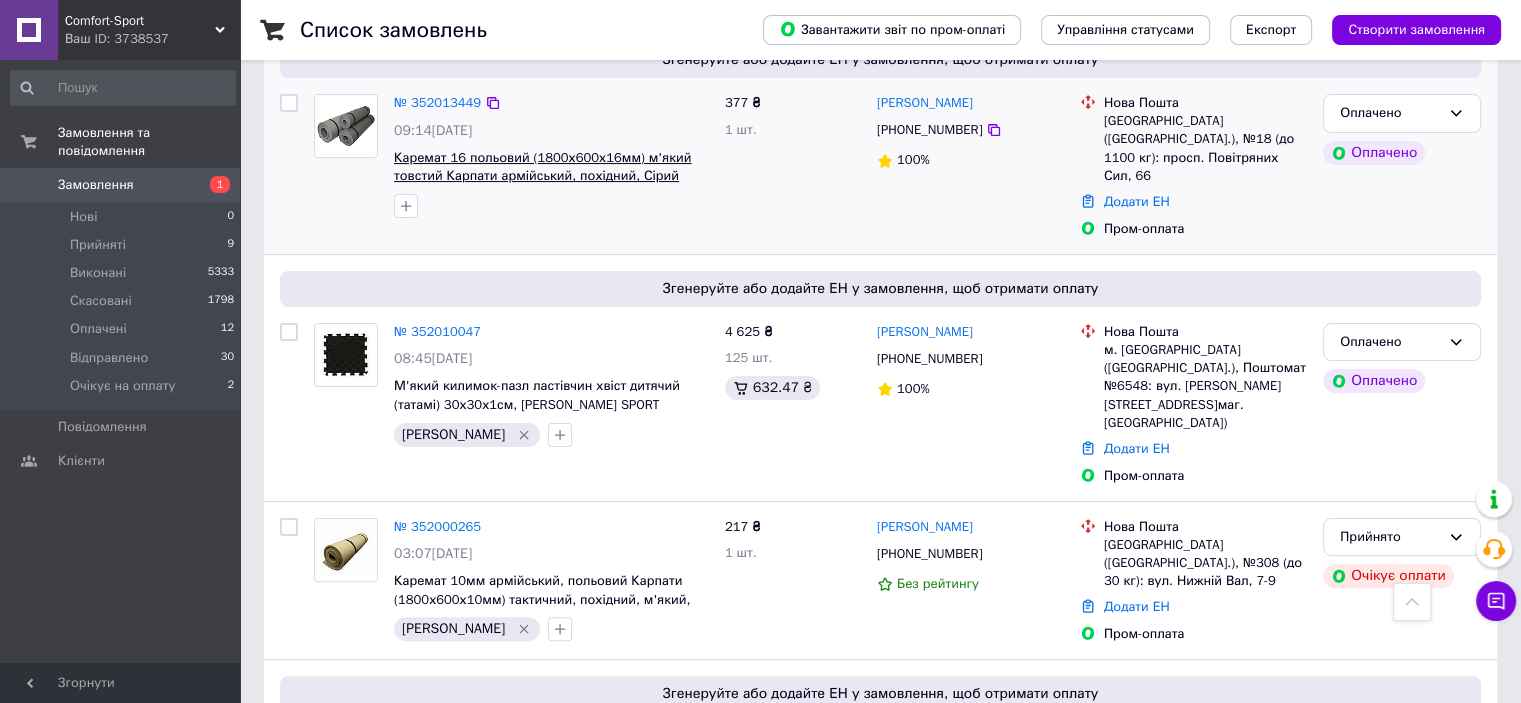 scroll, scrollTop: 200, scrollLeft: 0, axis: vertical 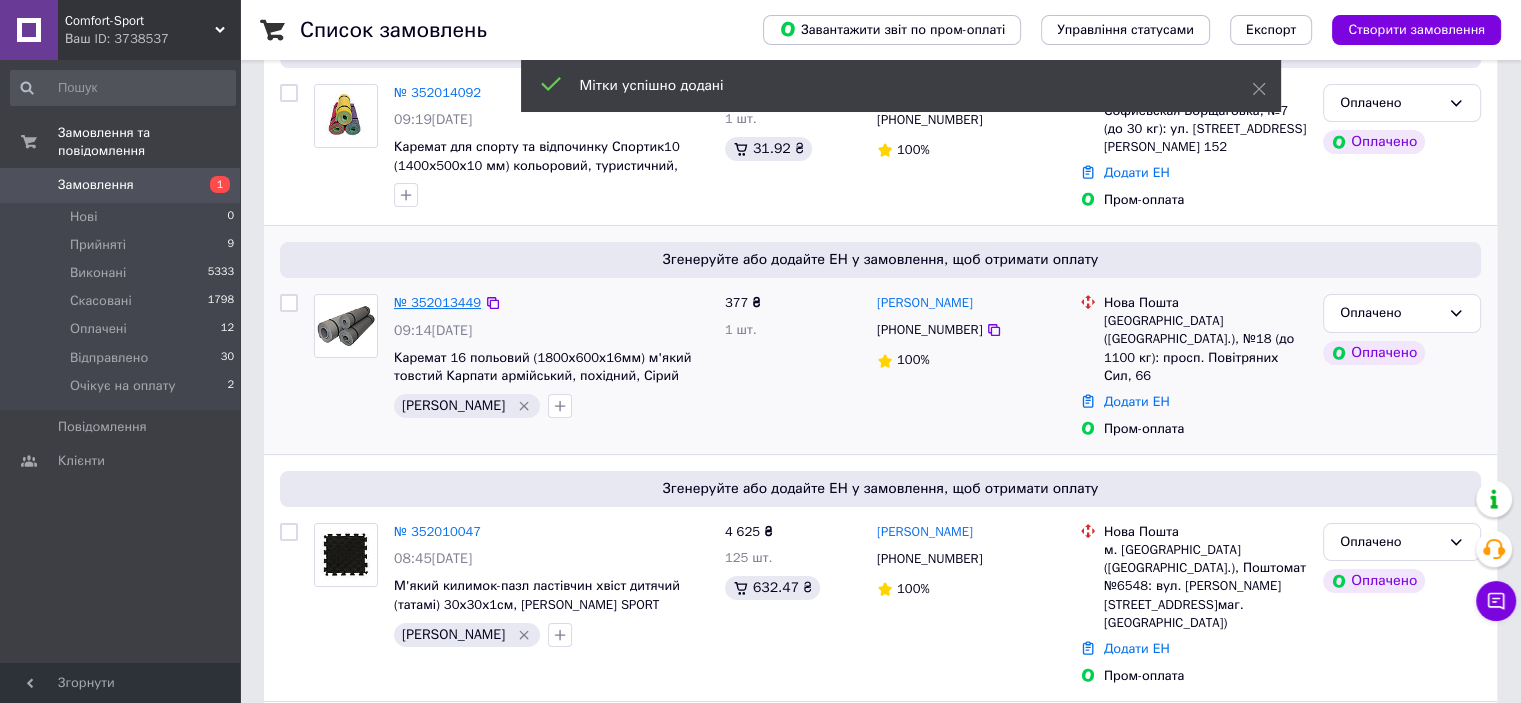 click on "№ 352013449" at bounding box center [437, 302] 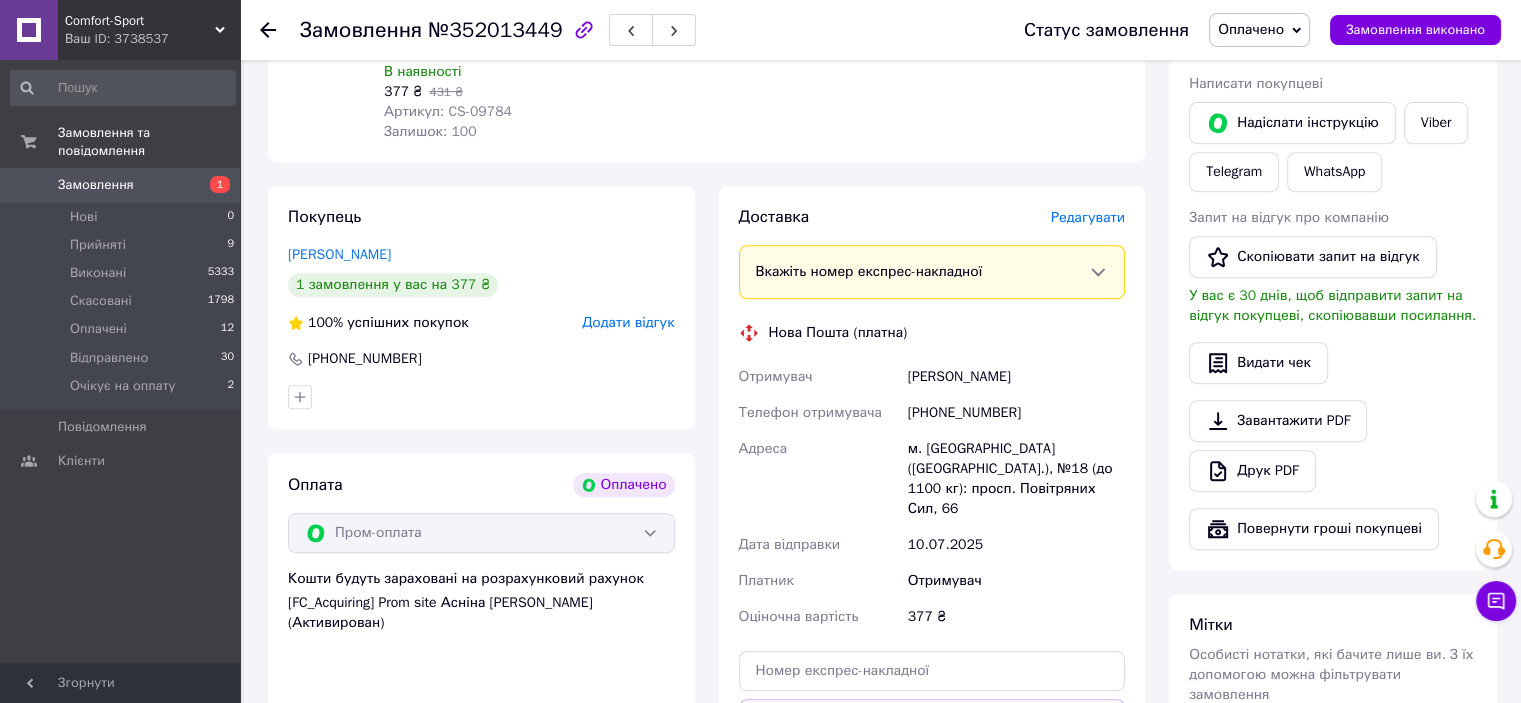 scroll, scrollTop: 1000, scrollLeft: 0, axis: vertical 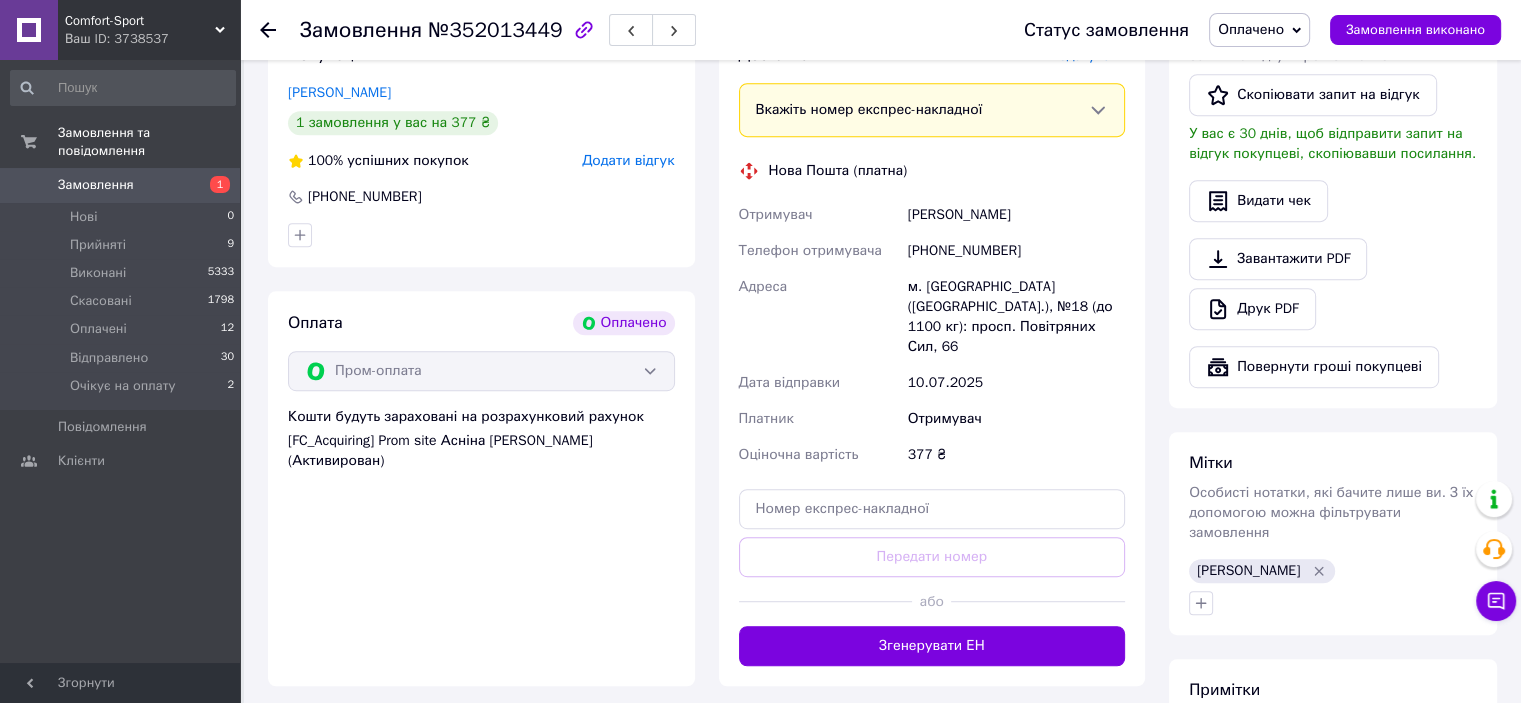 click 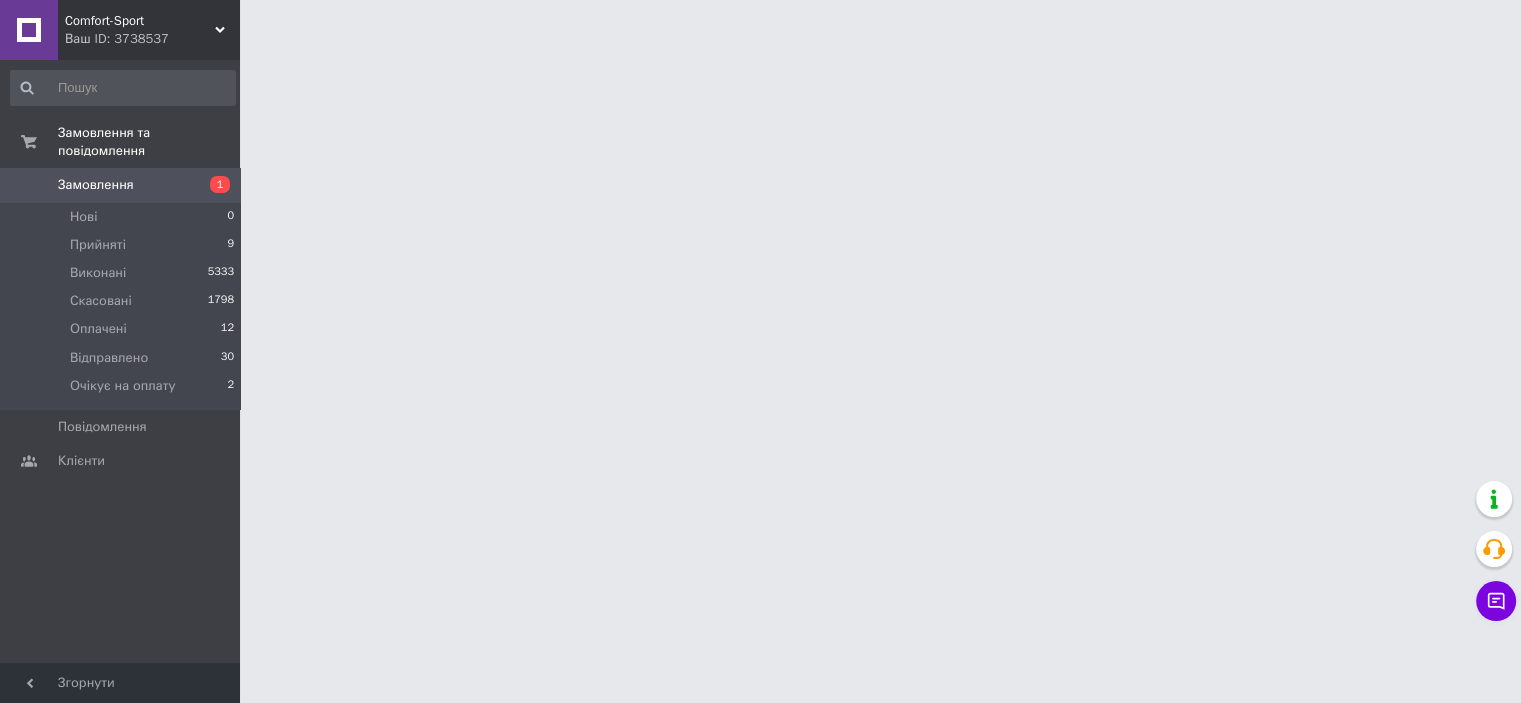 scroll, scrollTop: 0, scrollLeft: 0, axis: both 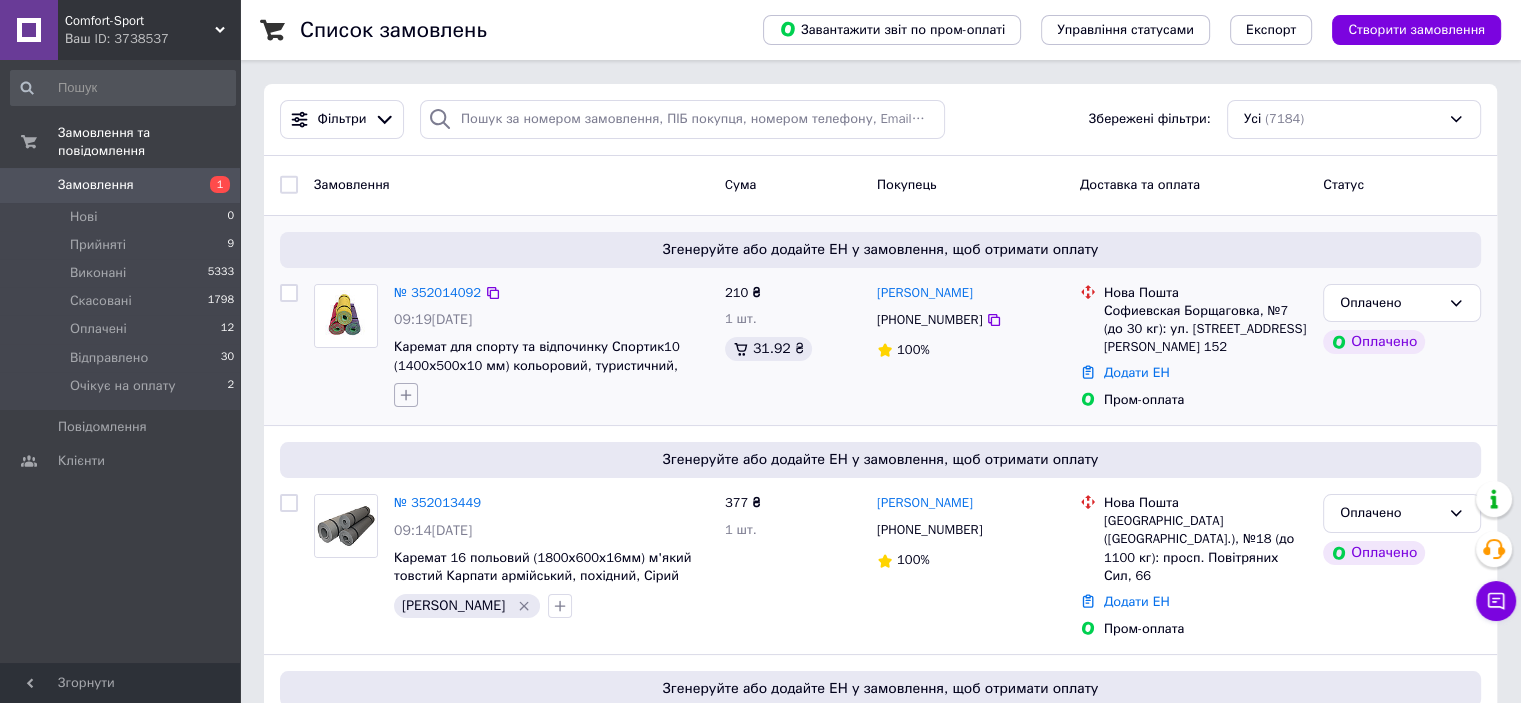 click 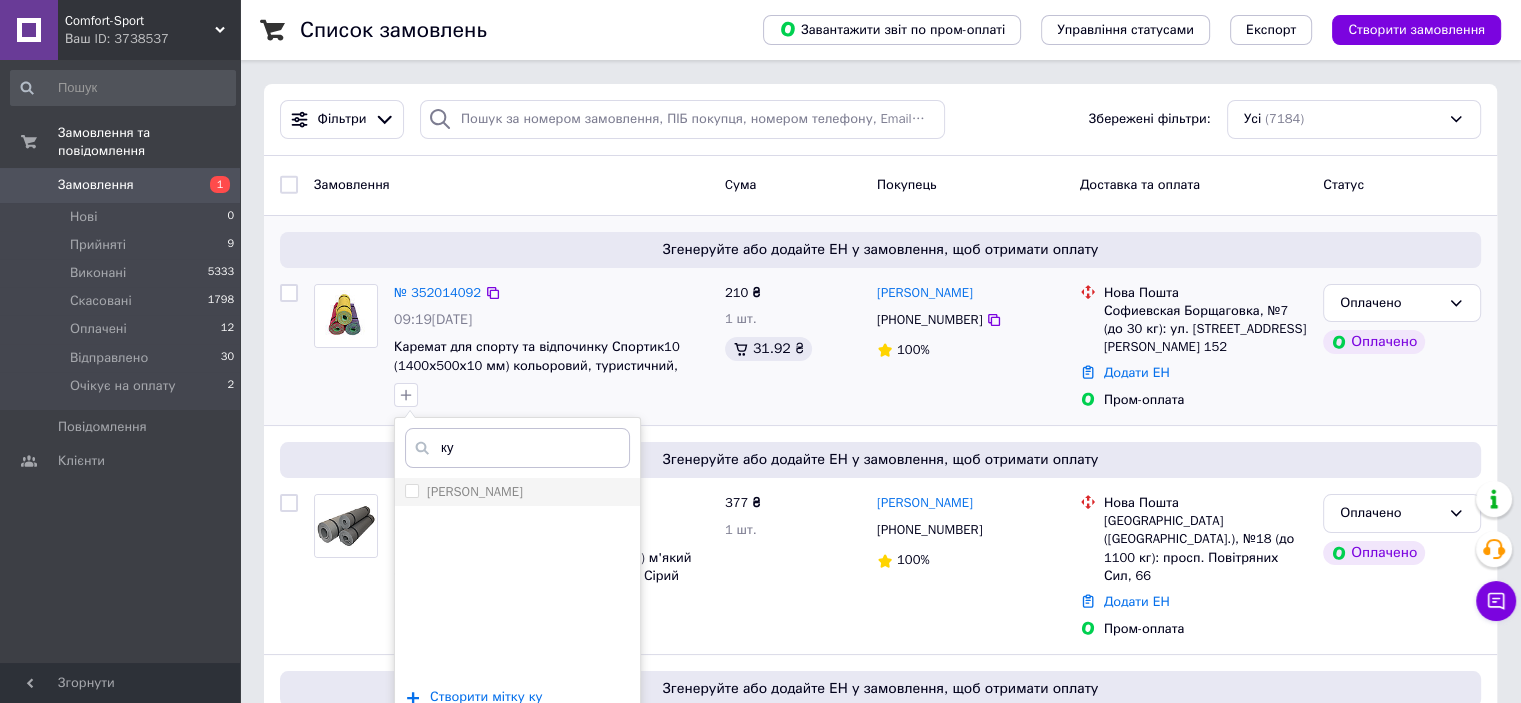 type on "ку" 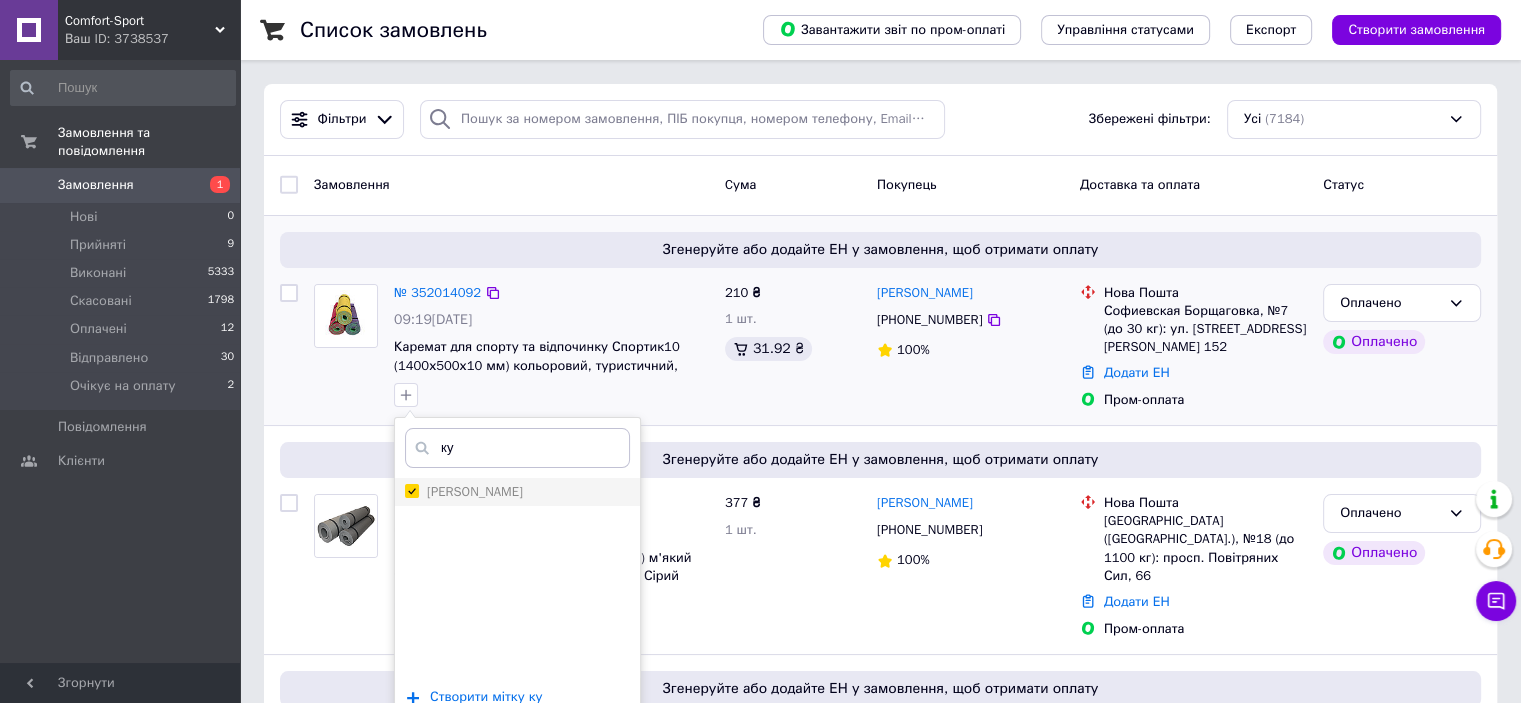 checkbox on "true" 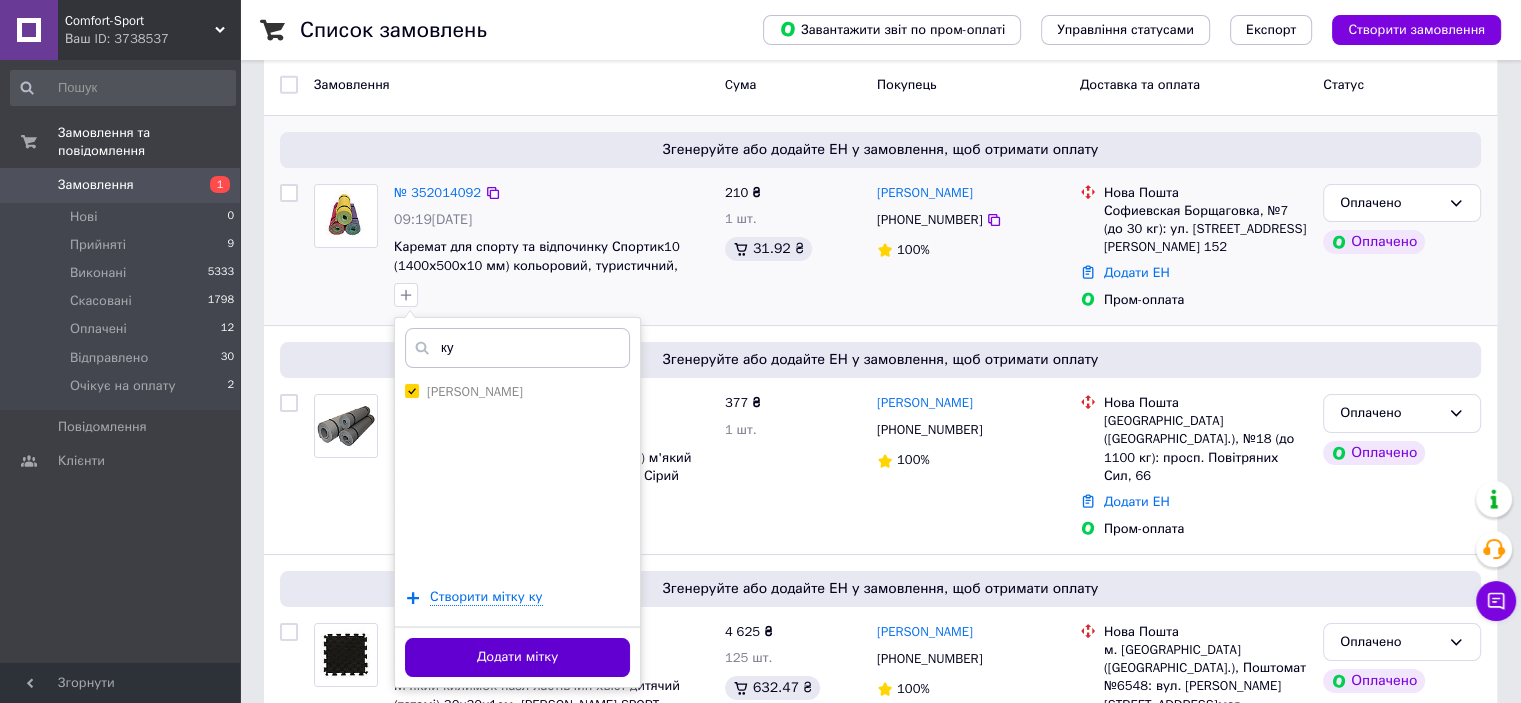 click on "Додати мітку" at bounding box center [517, 657] 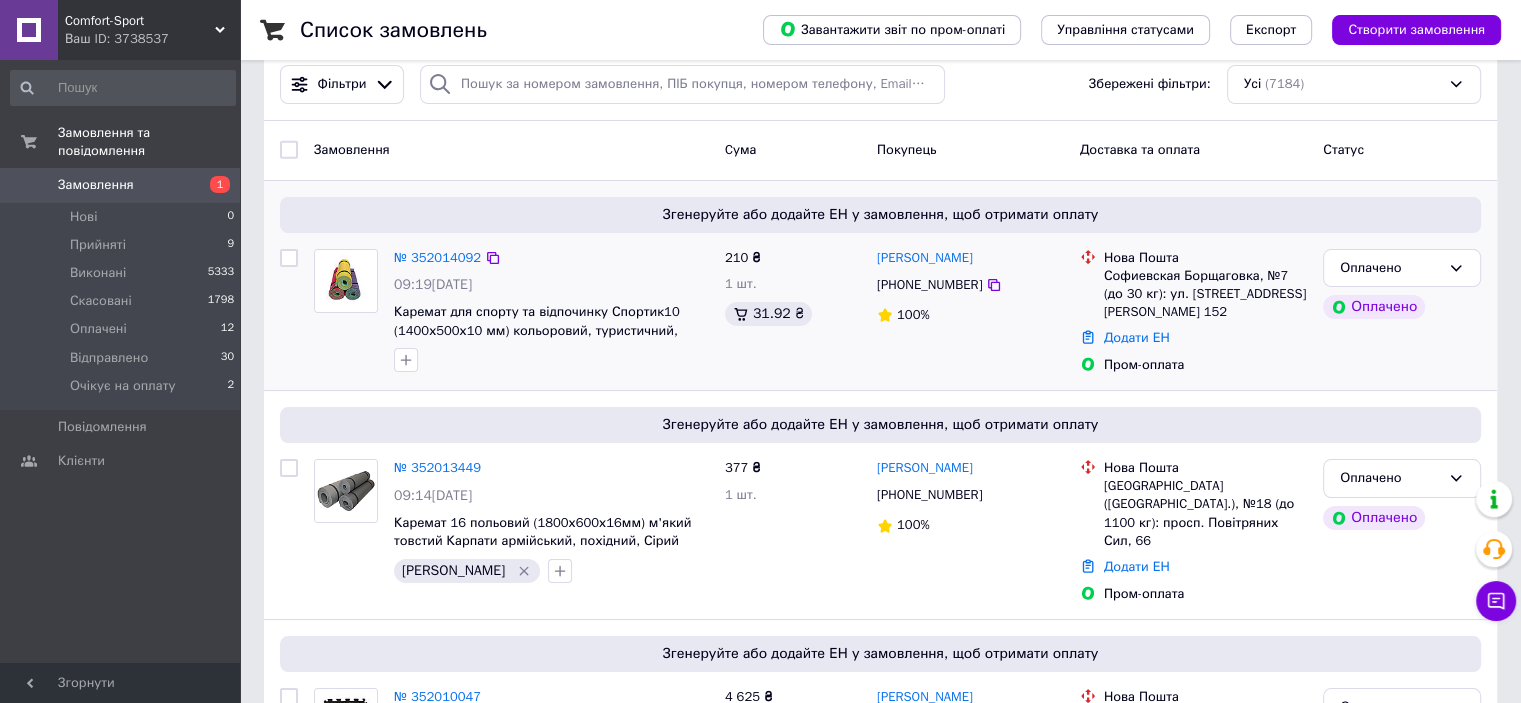 scroll, scrollTop: 0, scrollLeft: 0, axis: both 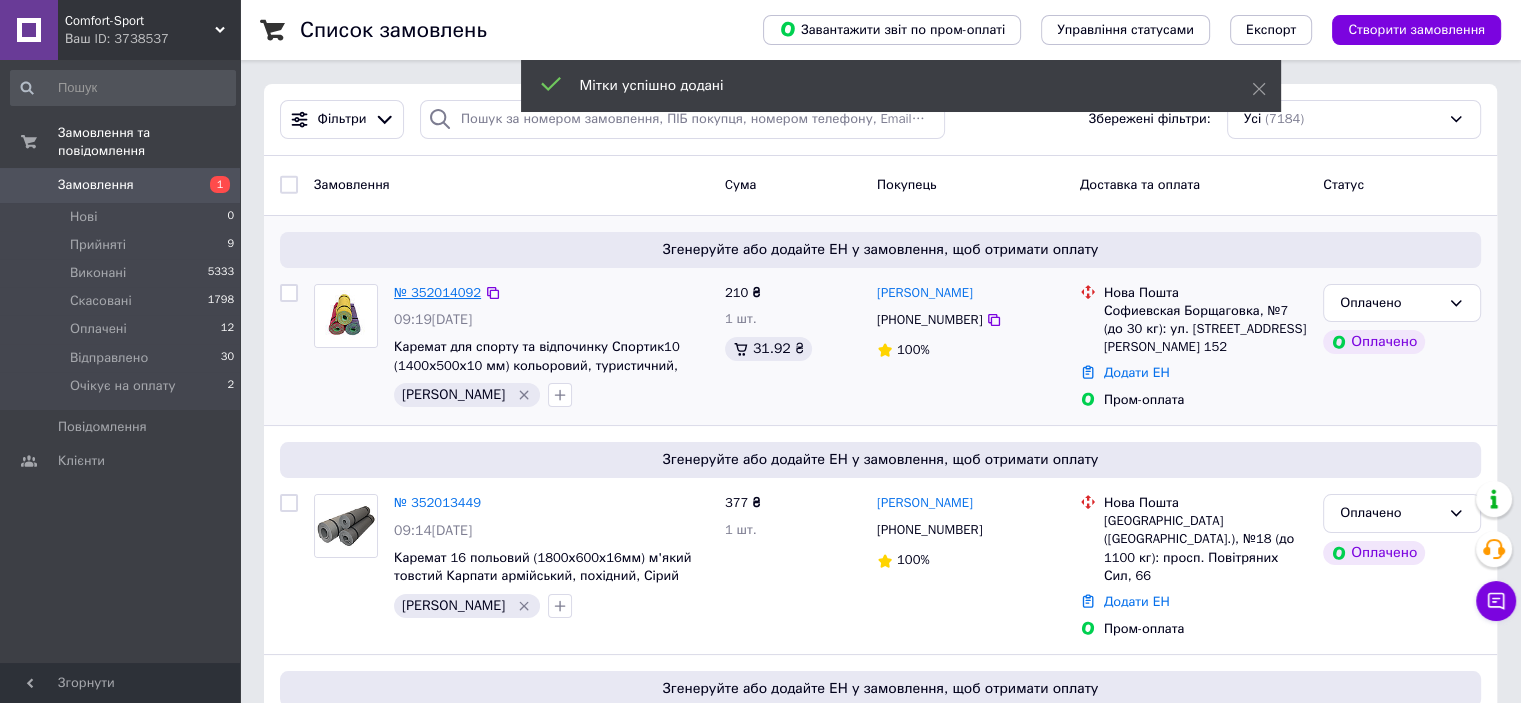 click on "№ 352014092" at bounding box center [437, 292] 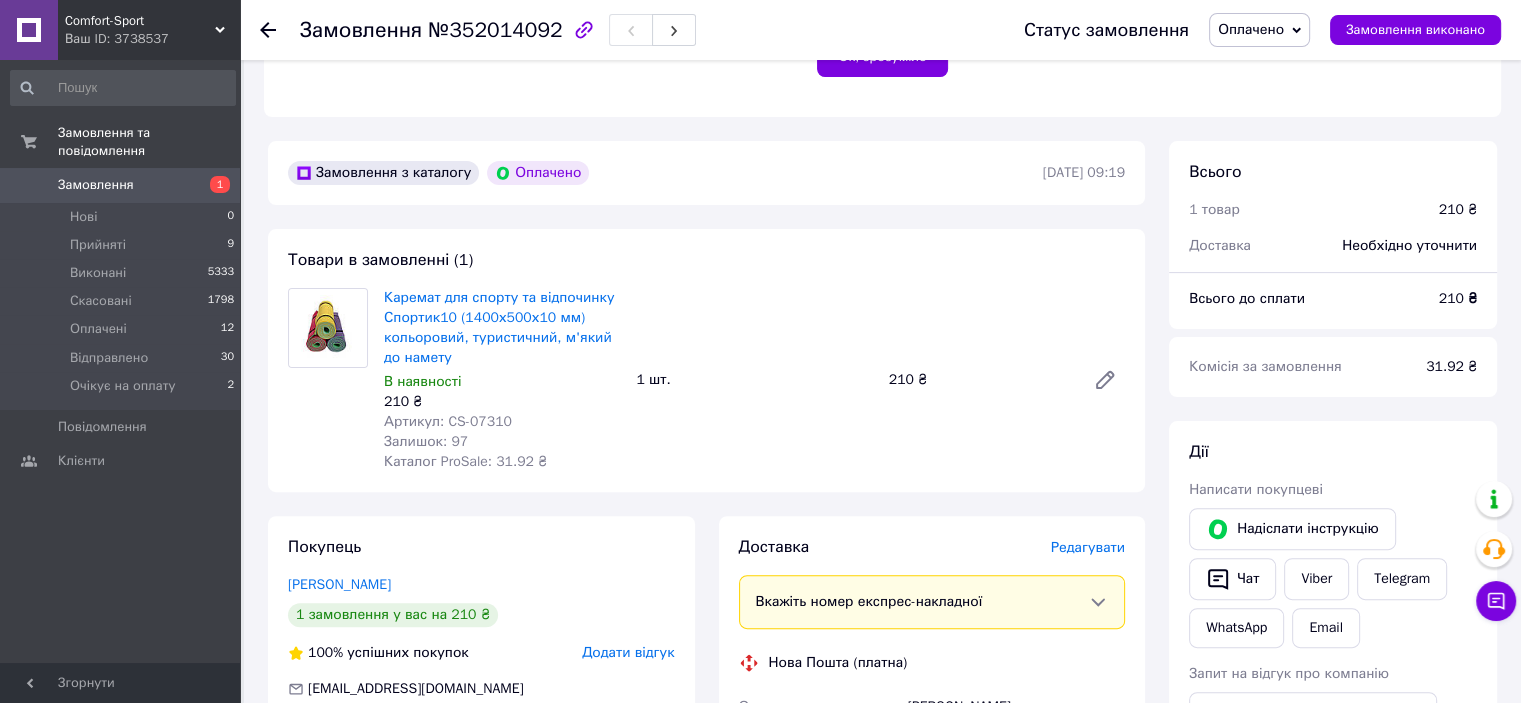 scroll, scrollTop: 600, scrollLeft: 0, axis: vertical 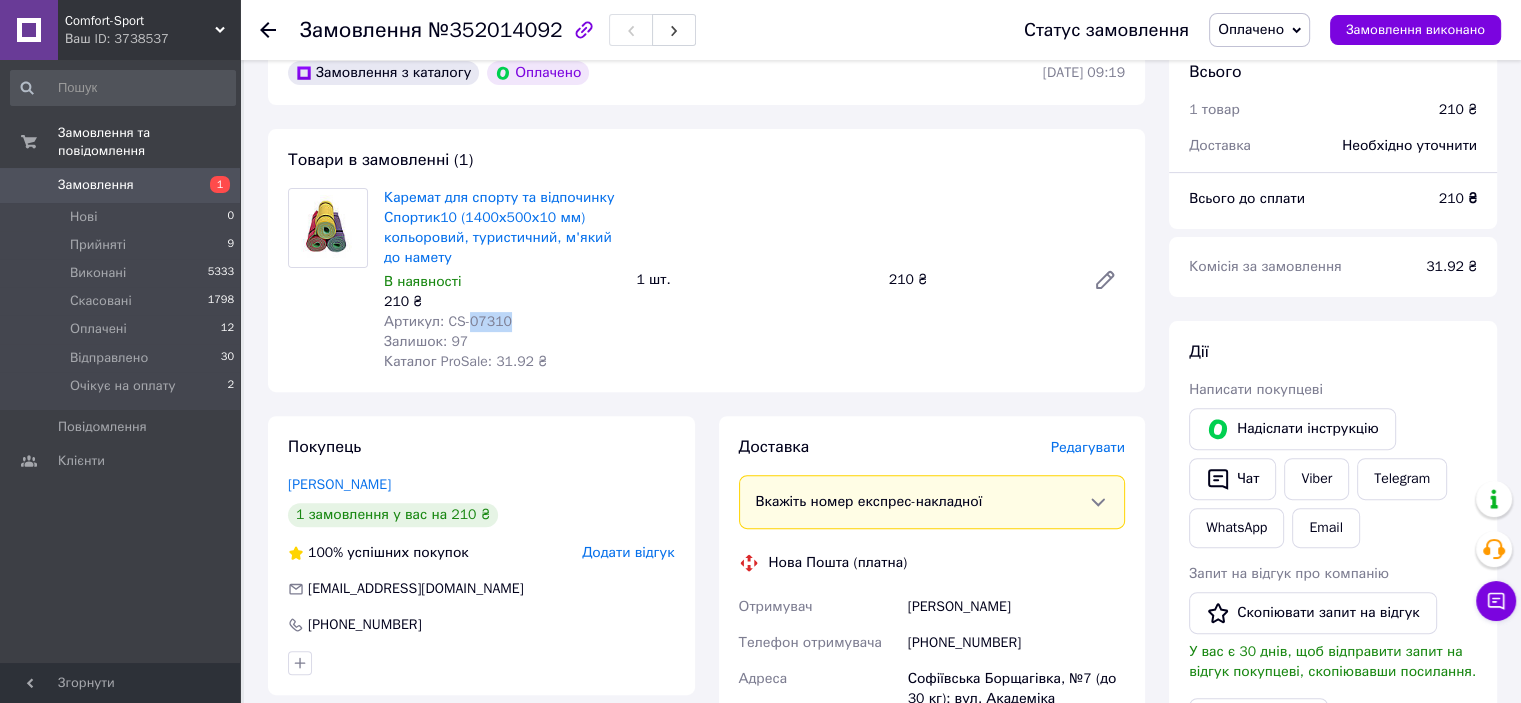 drag, startPoint x: 511, startPoint y: 323, endPoint x: 464, endPoint y: 327, distance: 47.169907 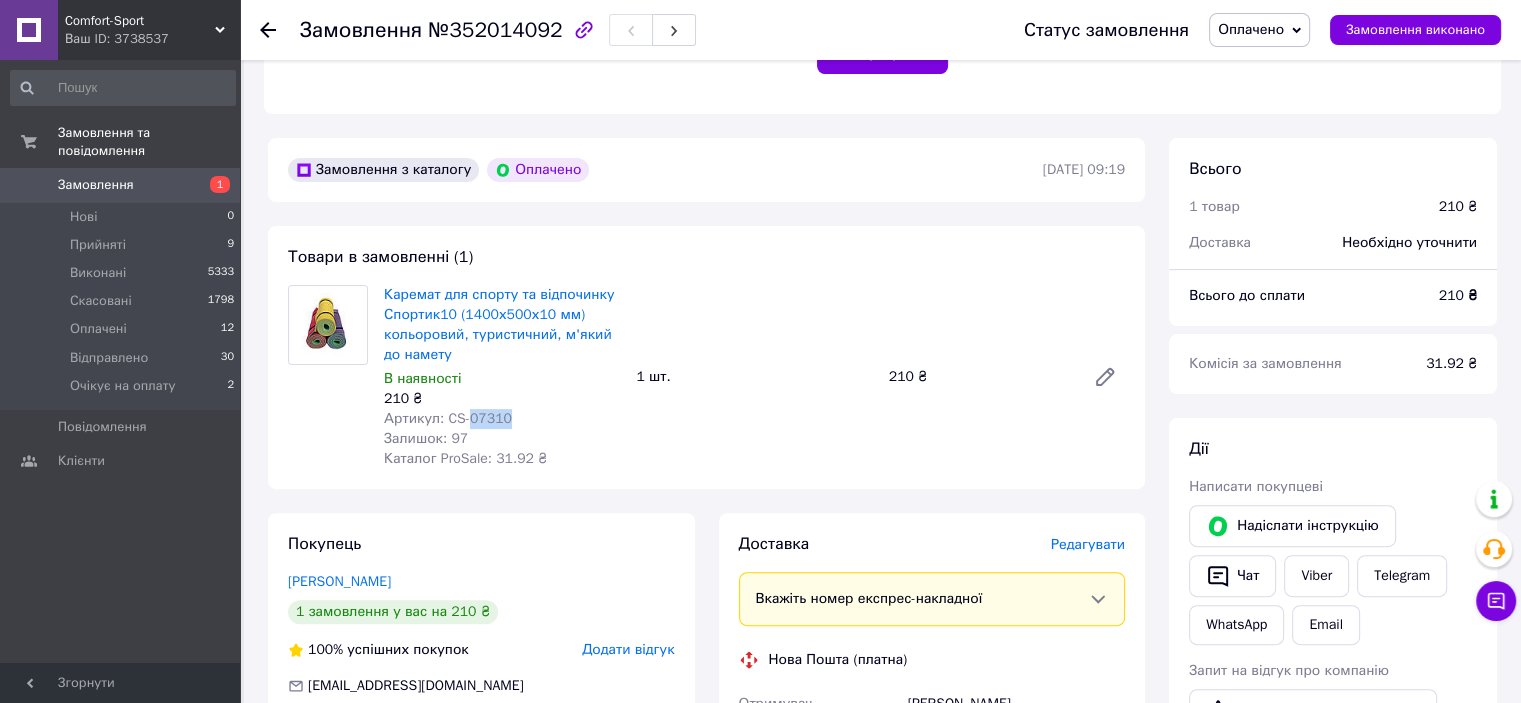 scroll, scrollTop: 500, scrollLeft: 0, axis: vertical 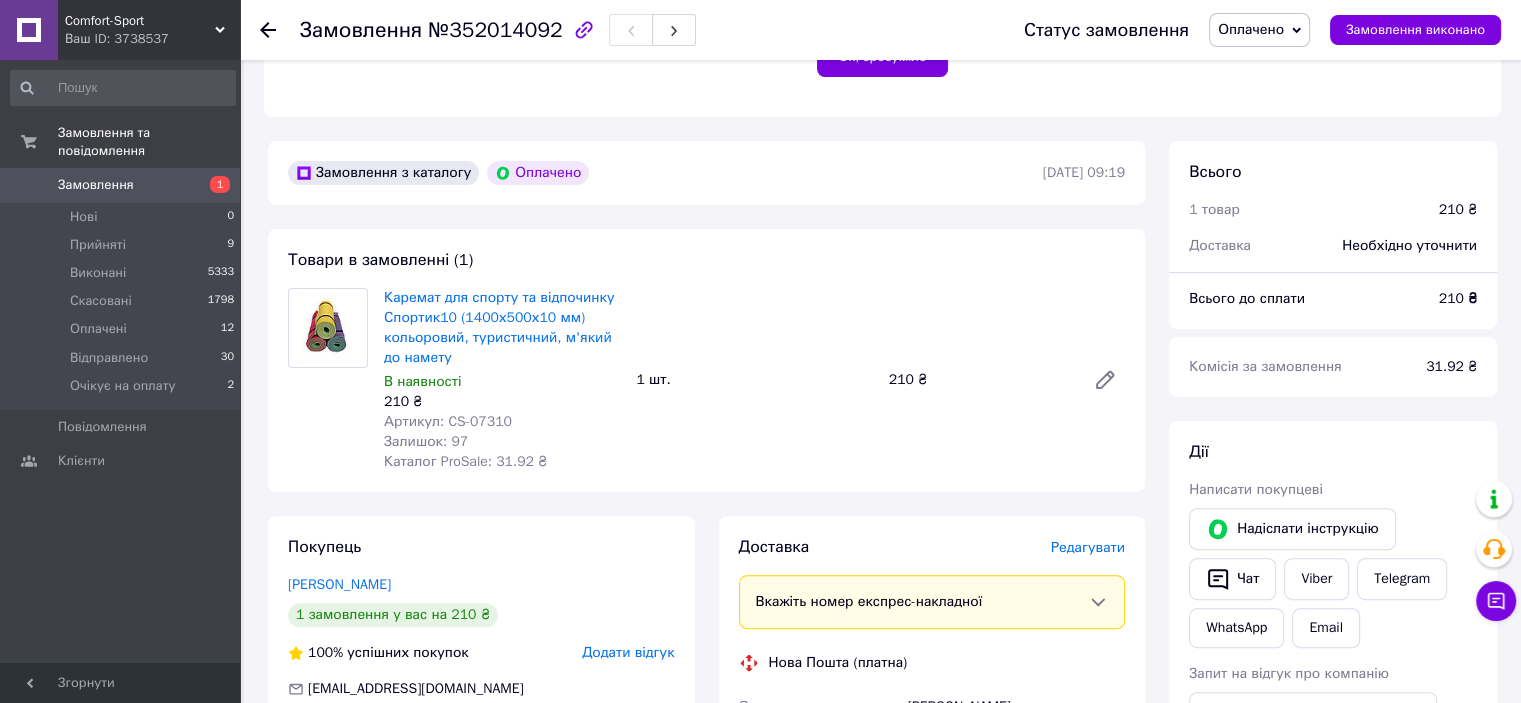 click 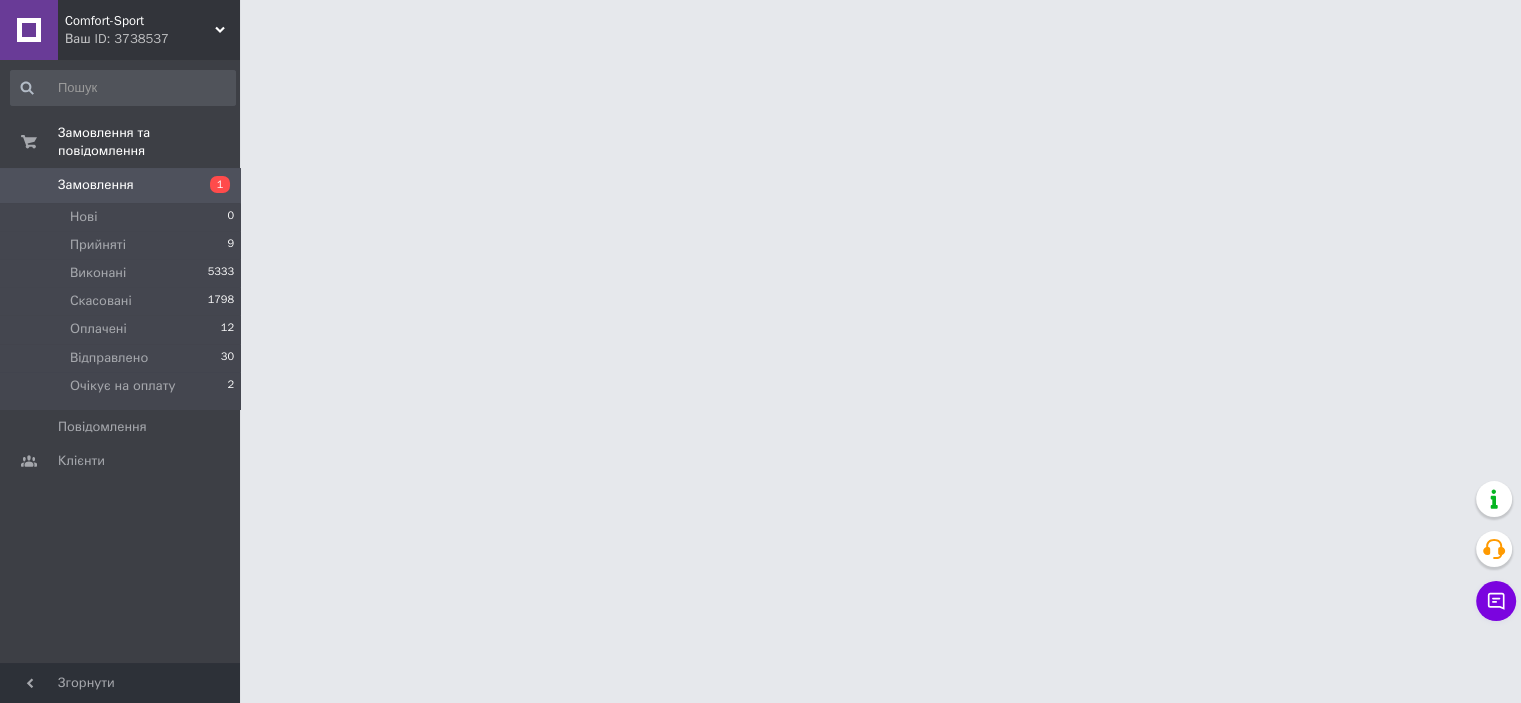 scroll, scrollTop: 0, scrollLeft: 0, axis: both 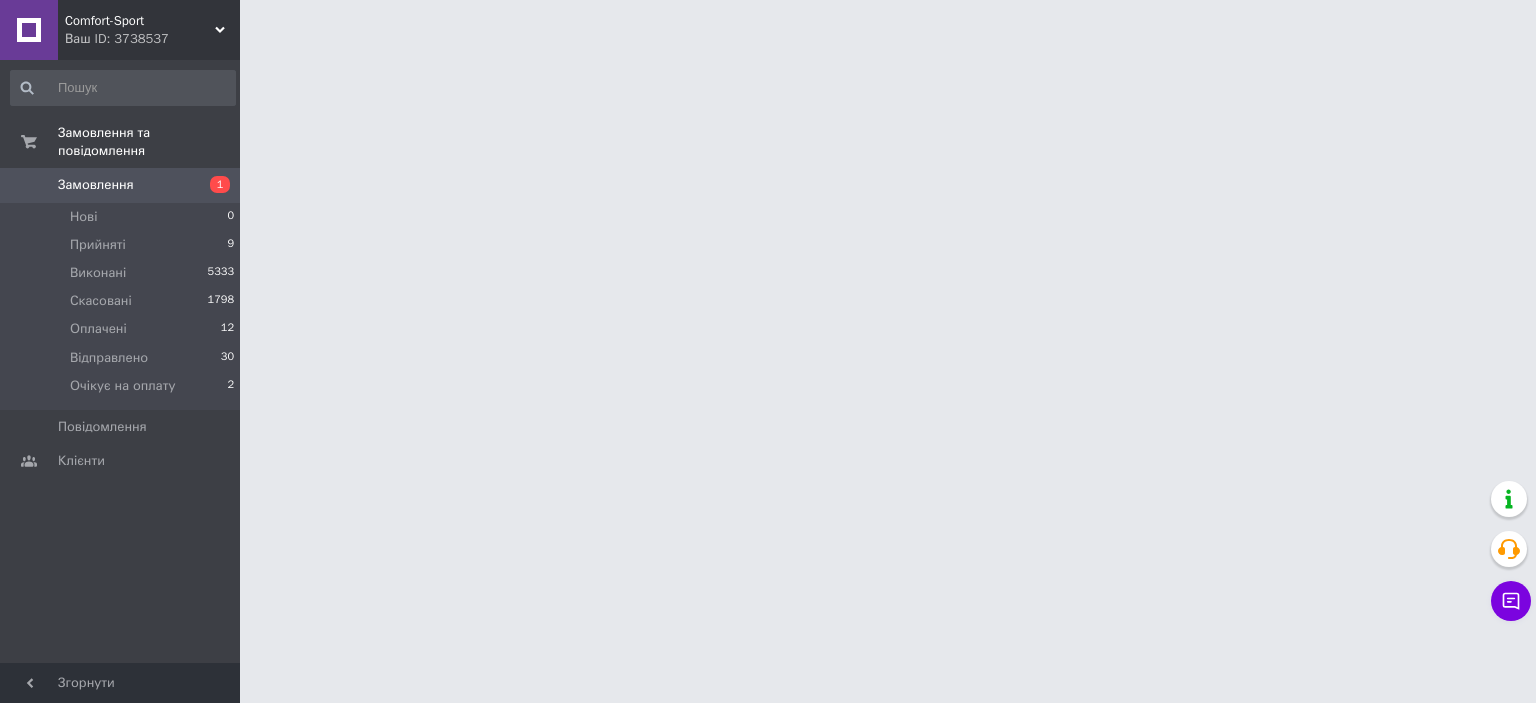 click on "Comfort-Sport" at bounding box center (140, 21) 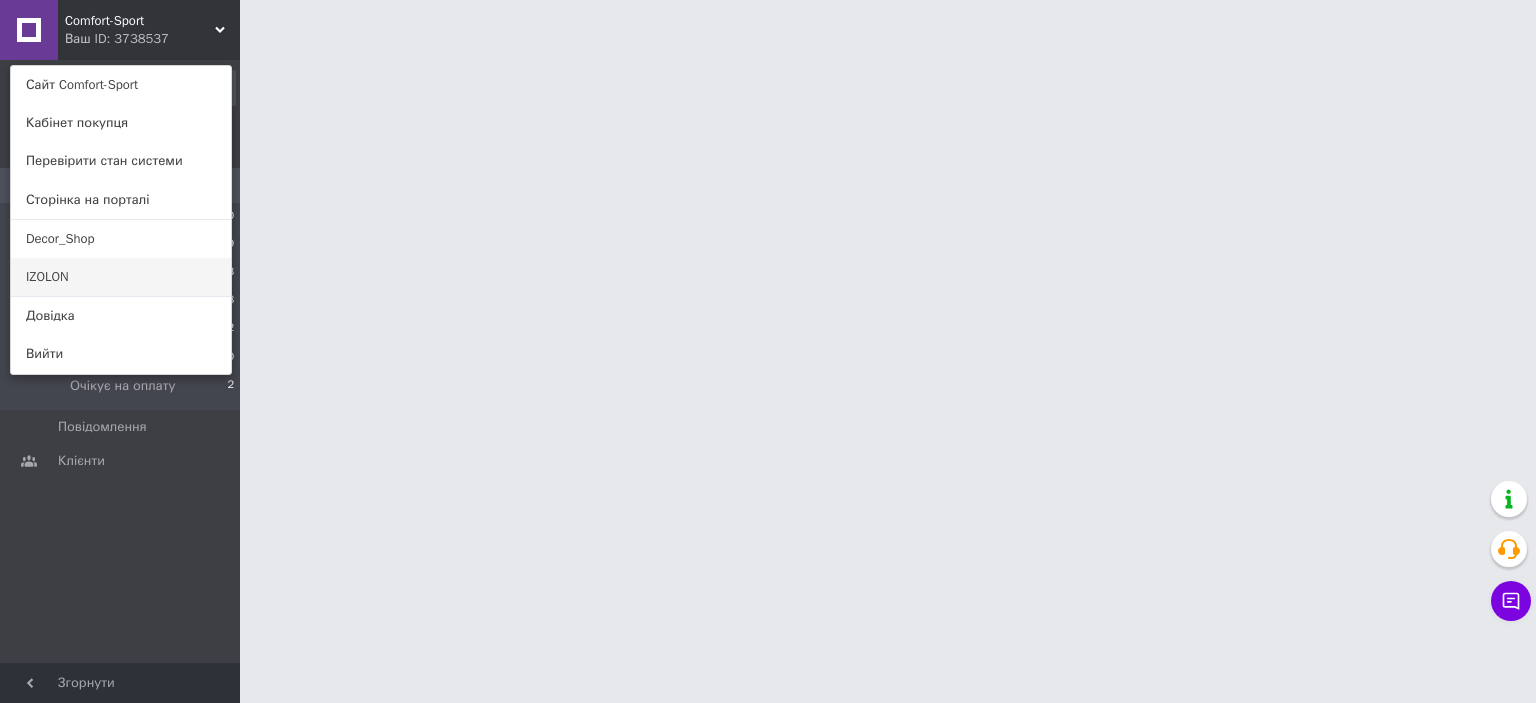 click on "IZOLON" at bounding box center (121, 277) 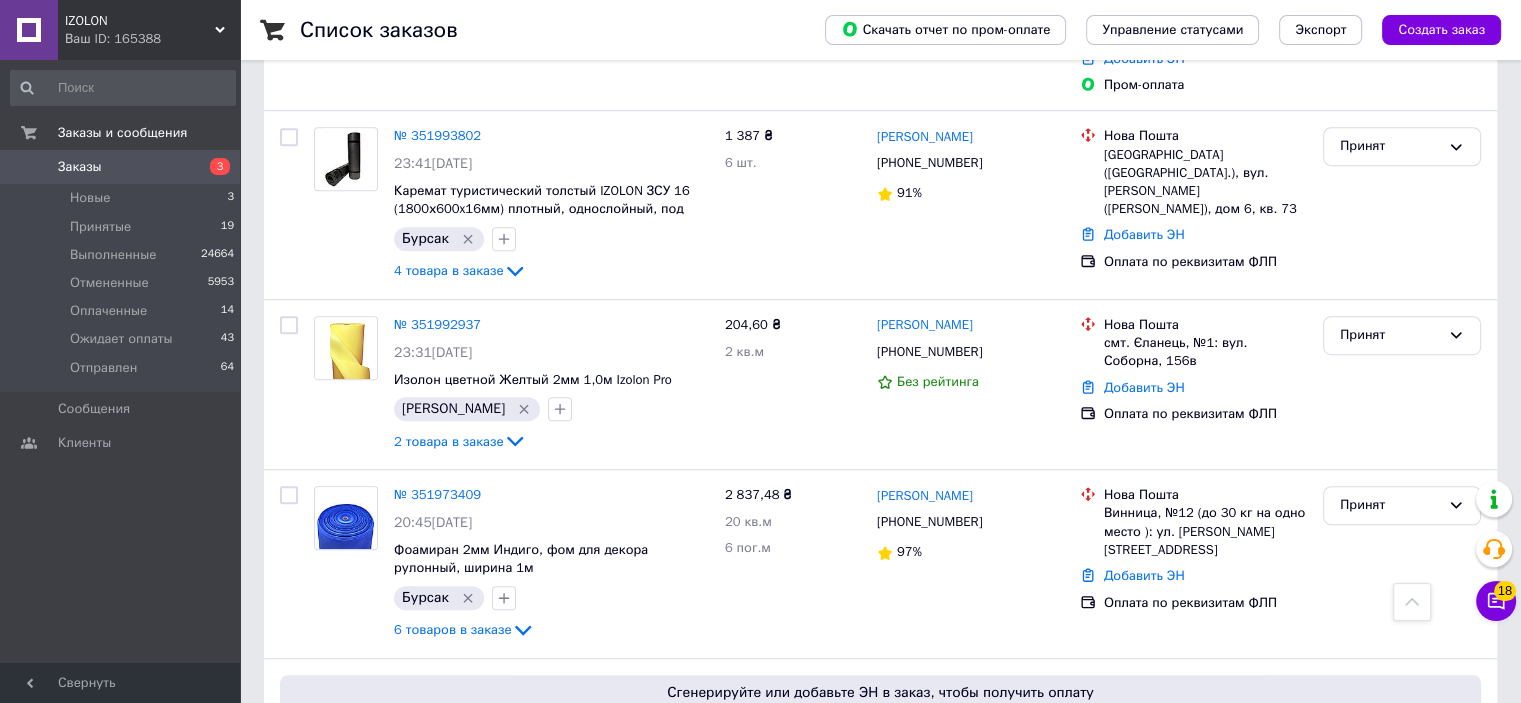 scroll, scrollTop: 1200, scrollLeft: 0, axis: vertical 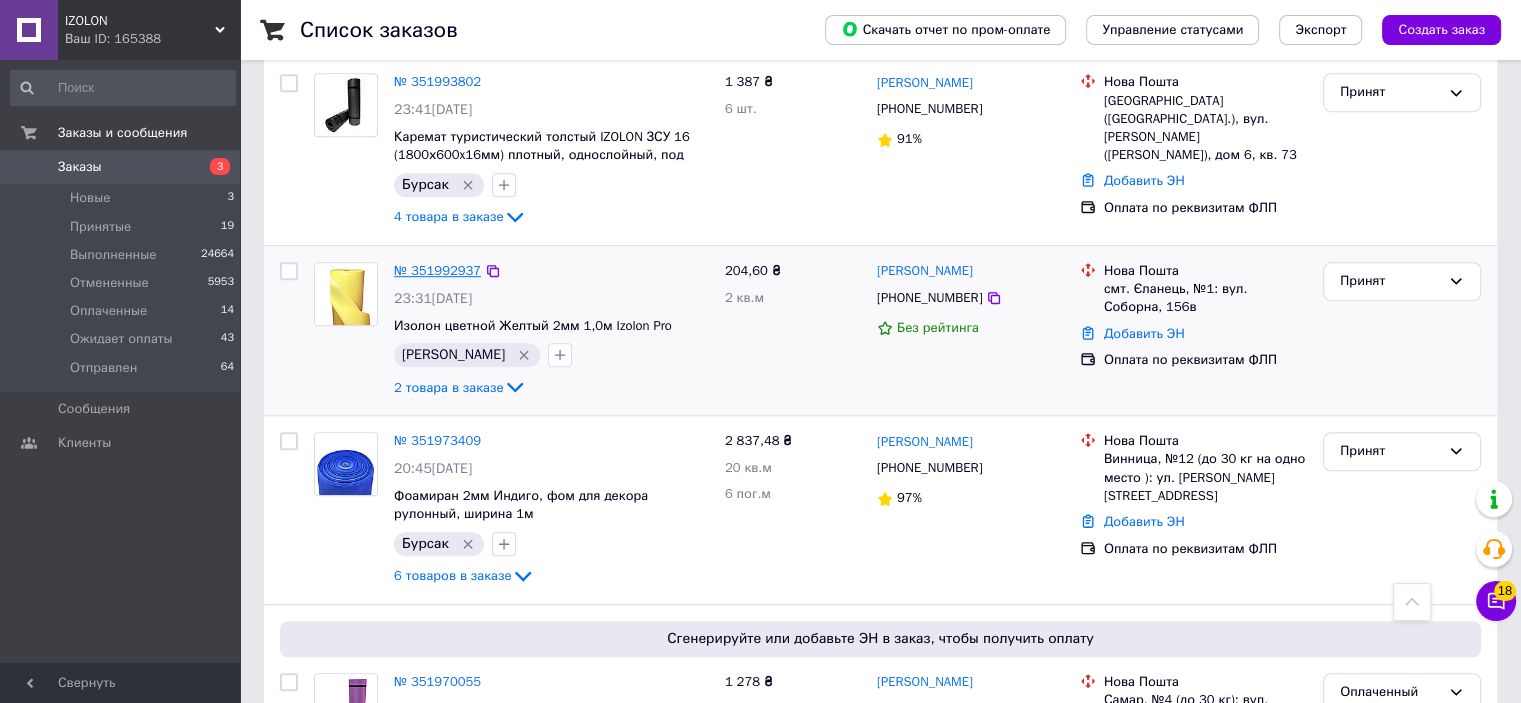 click on "№ 351992937" at bounding box center [437, 270] 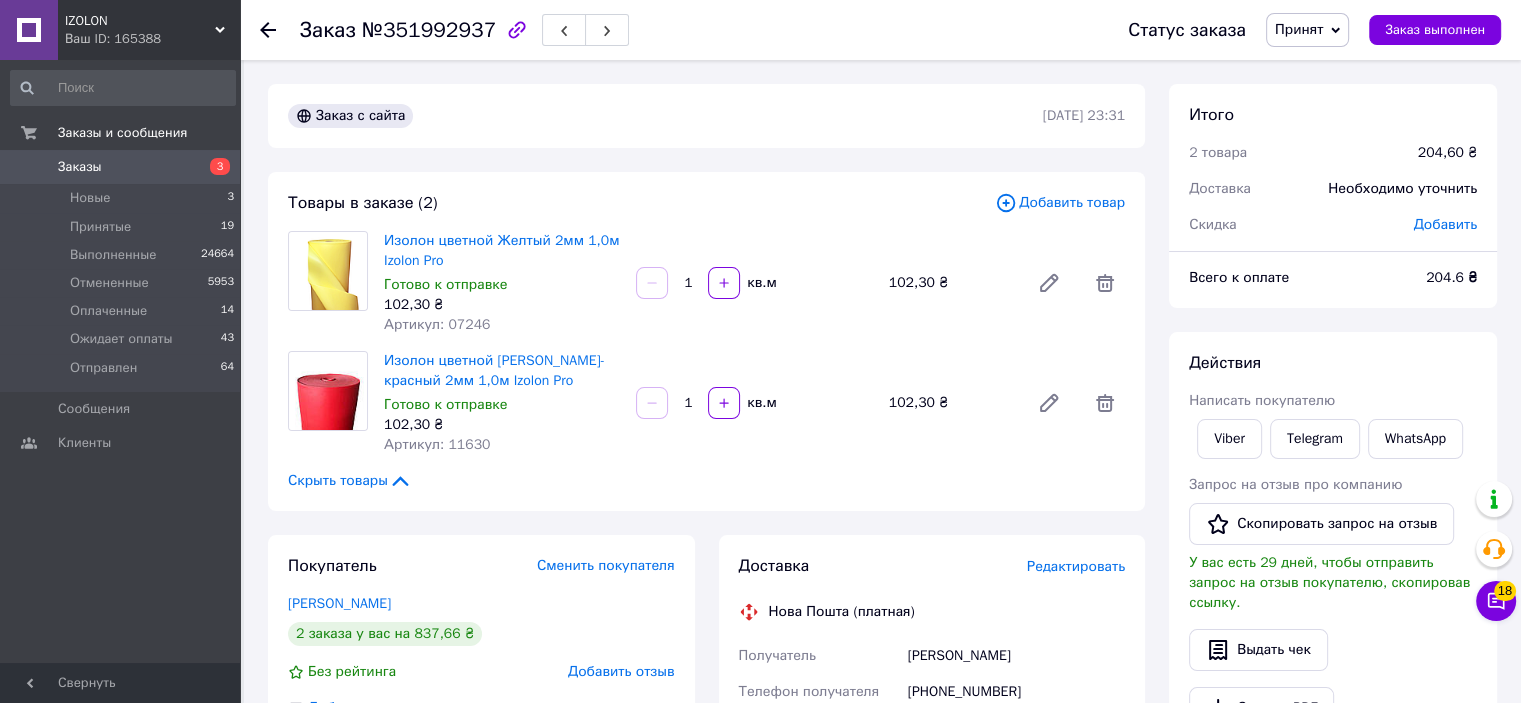 scroll, scrollTop: 100, scrollLeft: 0, axis: vertical 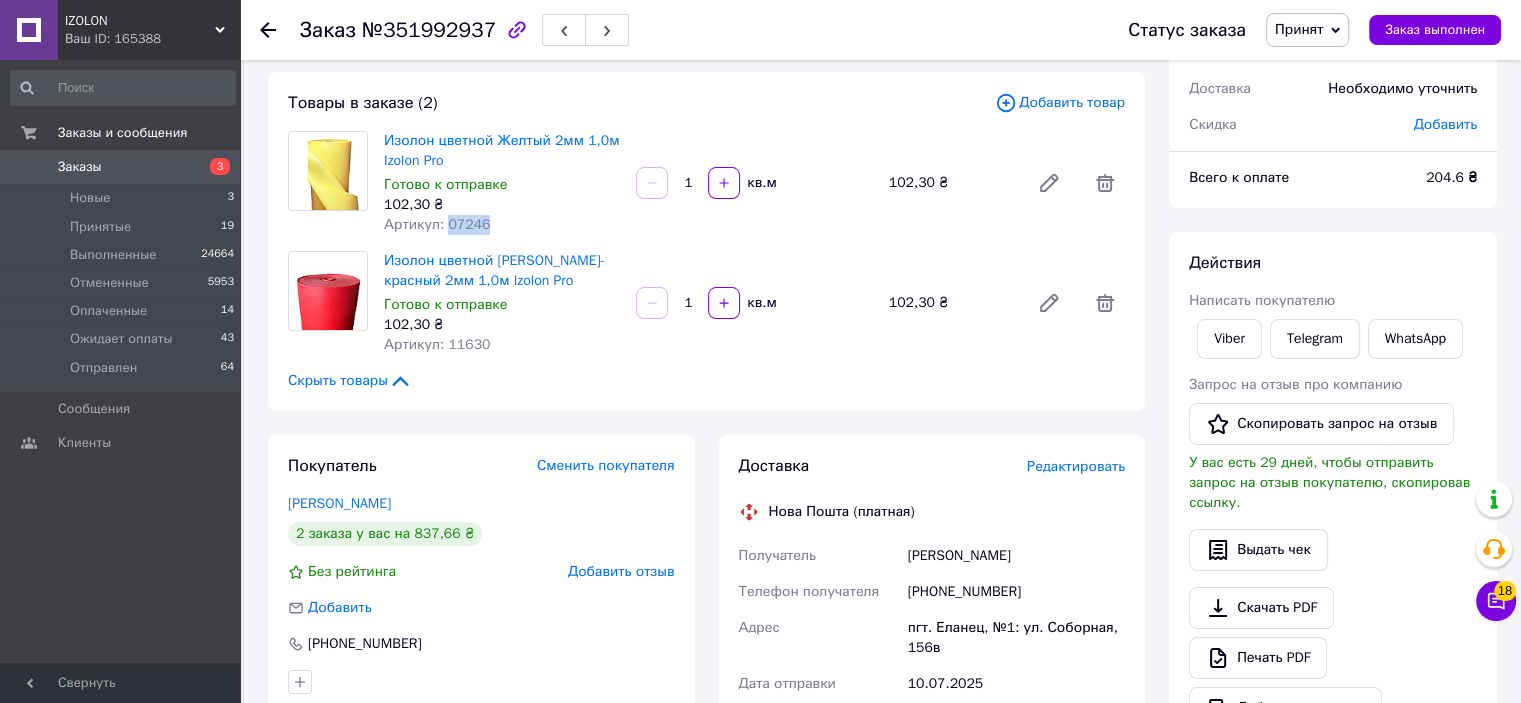 drag, startPoint x: 484, startPoint y: 227, endPoint x: 444, endPoint y: 228, distance: 40.012497 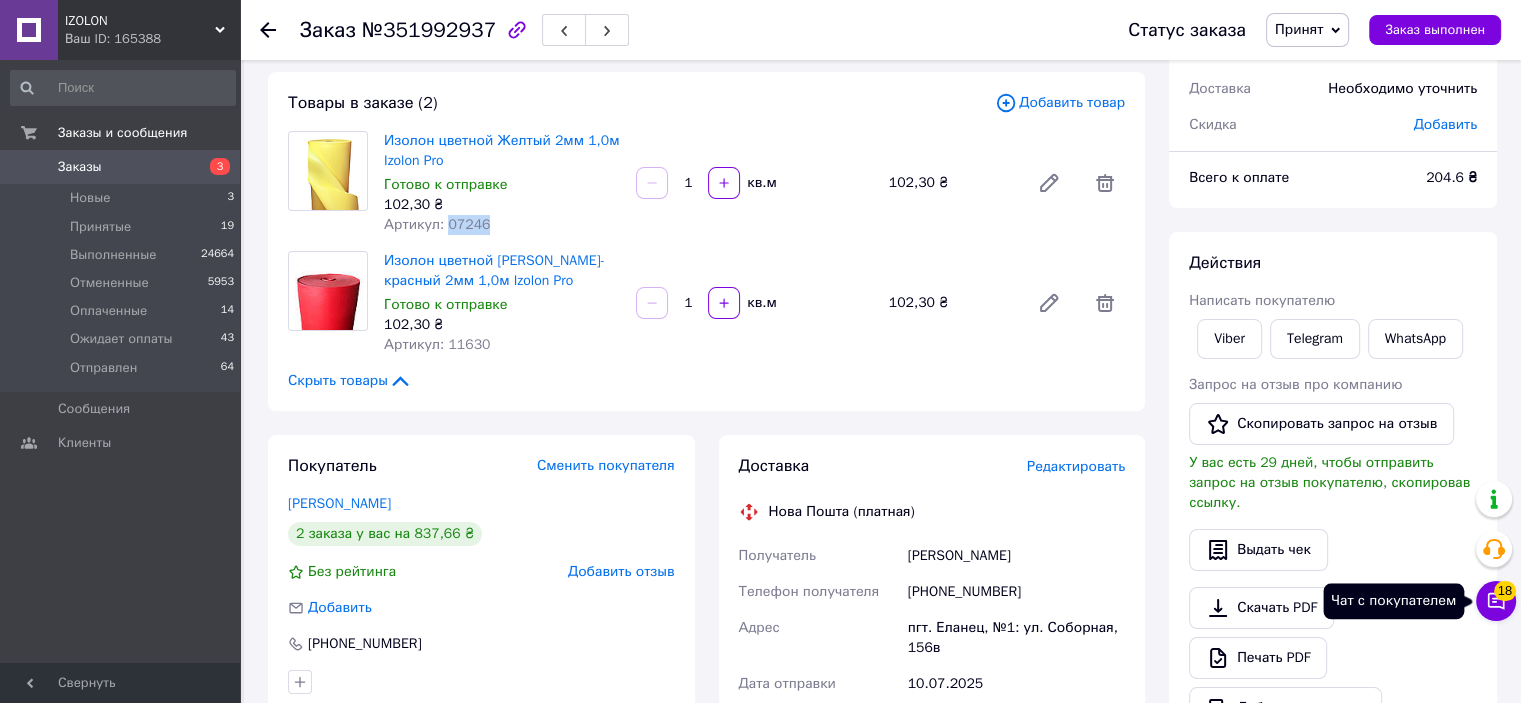 click on "18" at bounding box center [1505, 591] 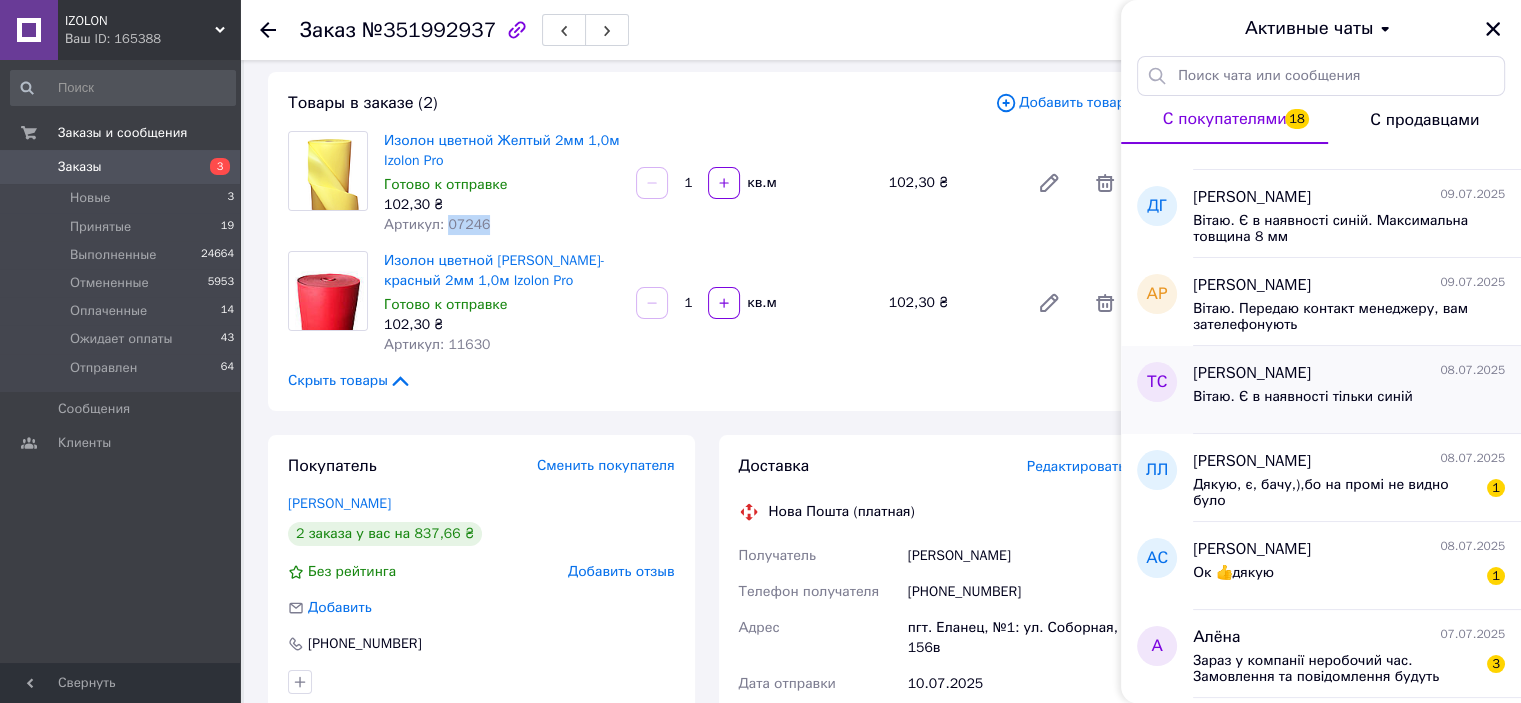 scroll, scrollTop: 0, scrollLeft: 0, axis: both 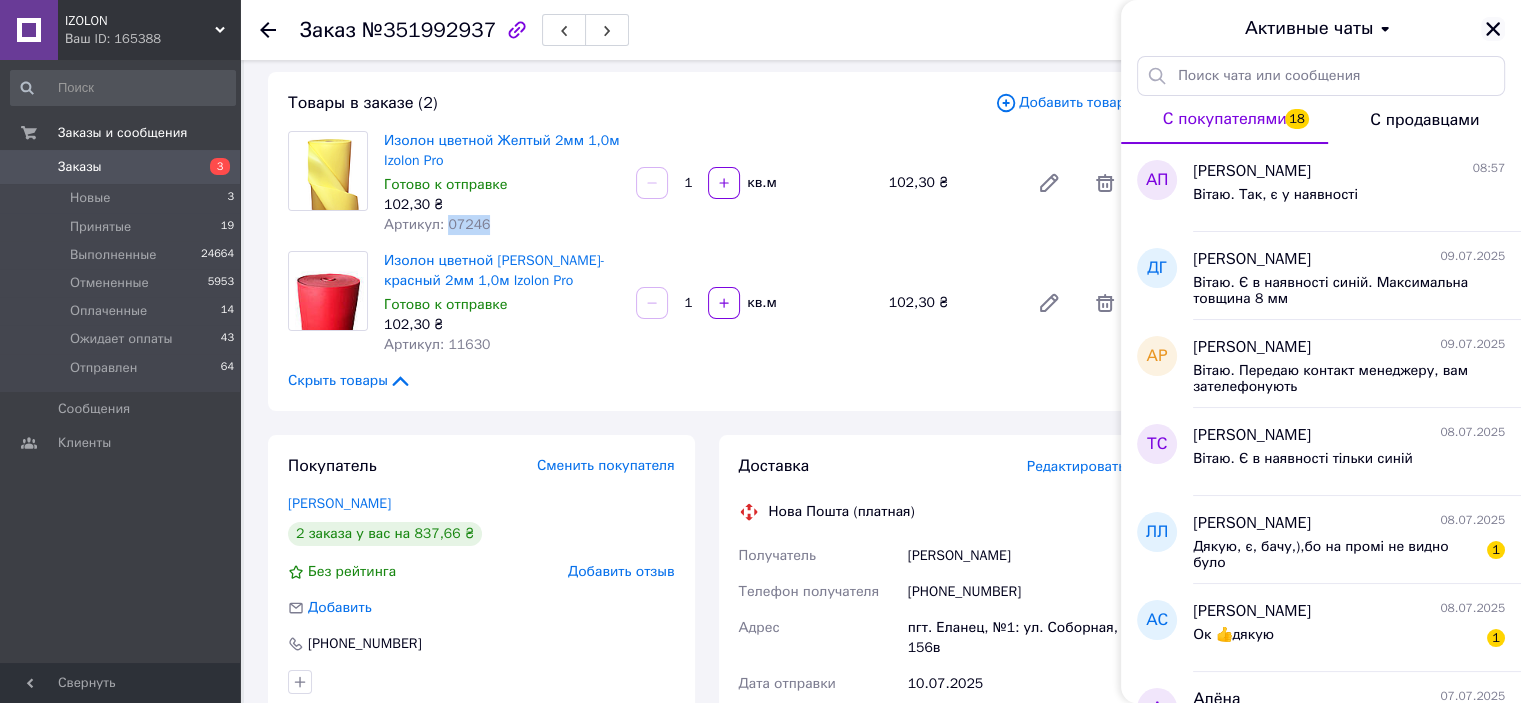 click 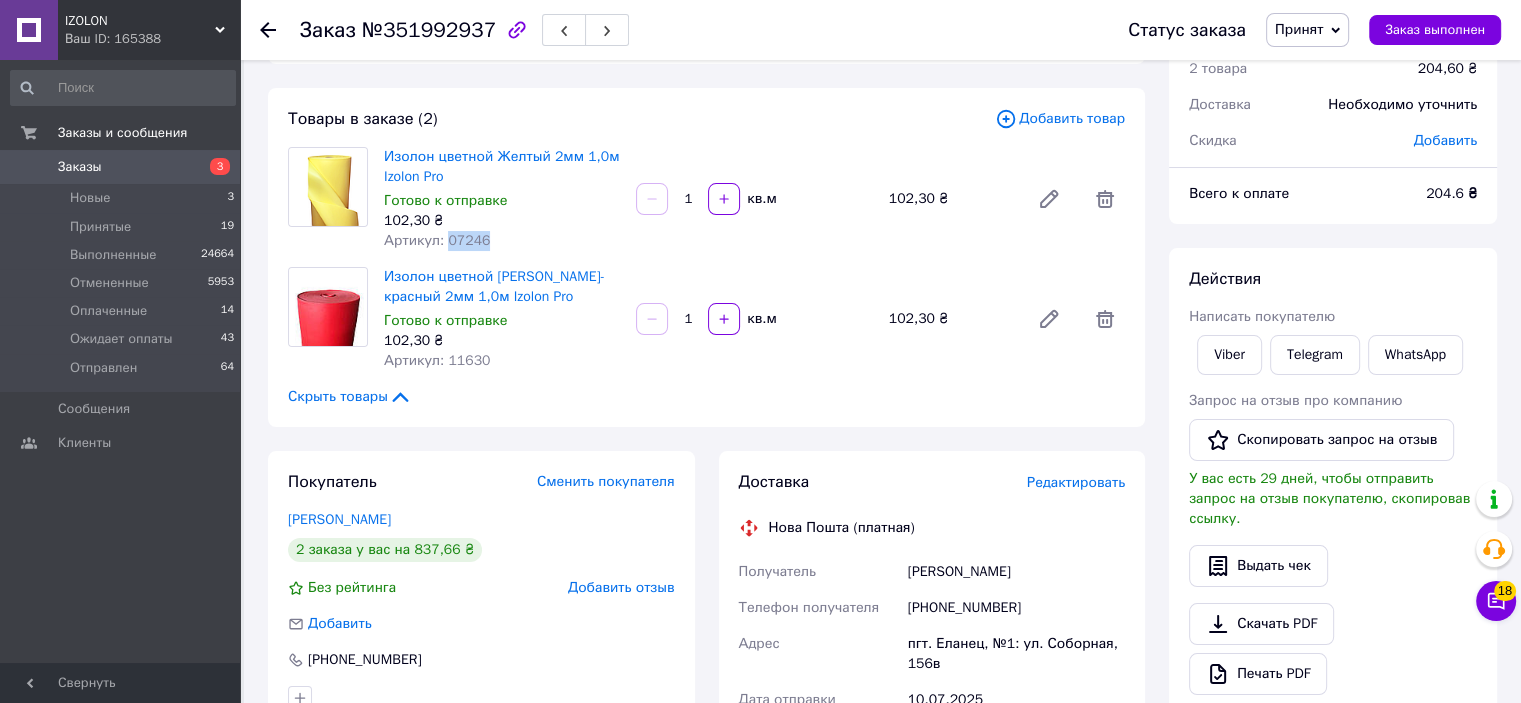 scroll, scrollTop: 200, scrollLeft: 0, axis: vertical 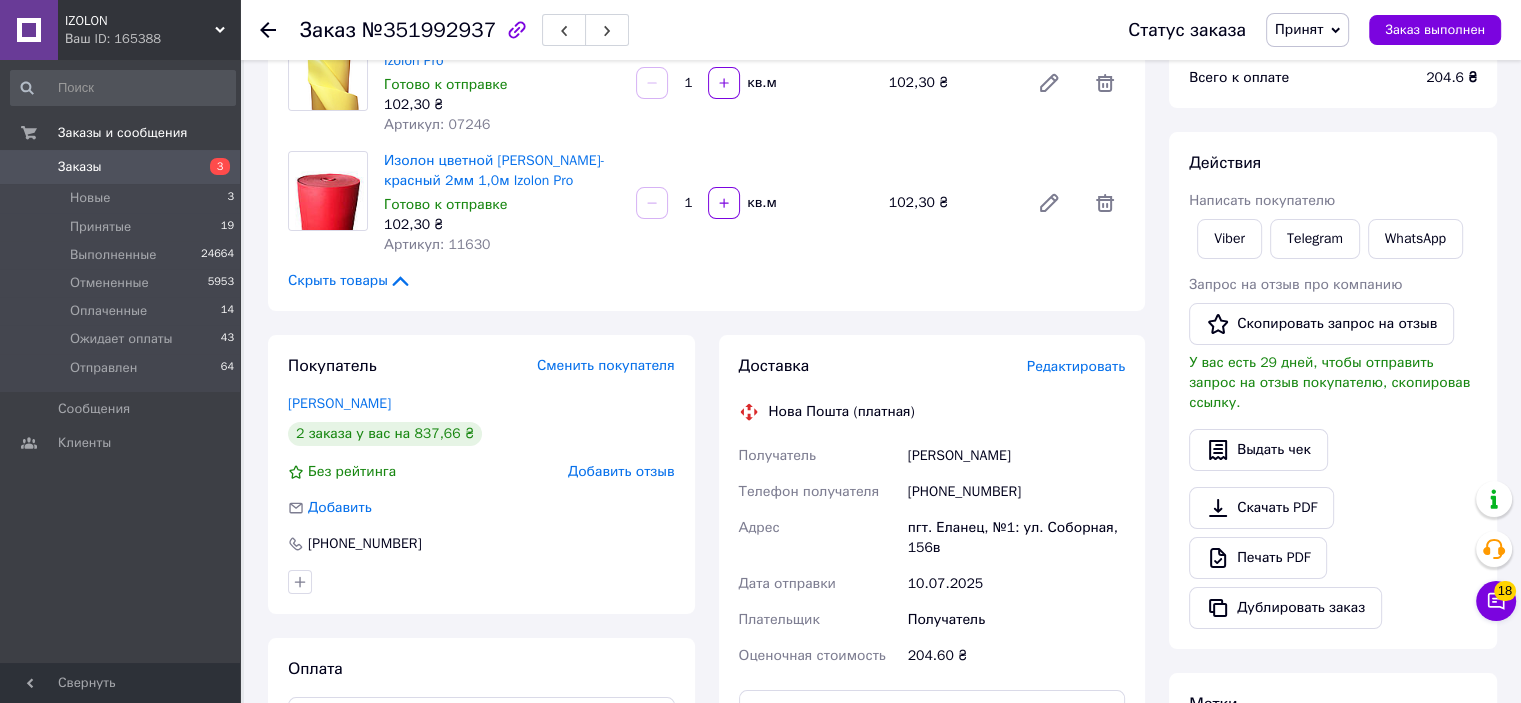 click 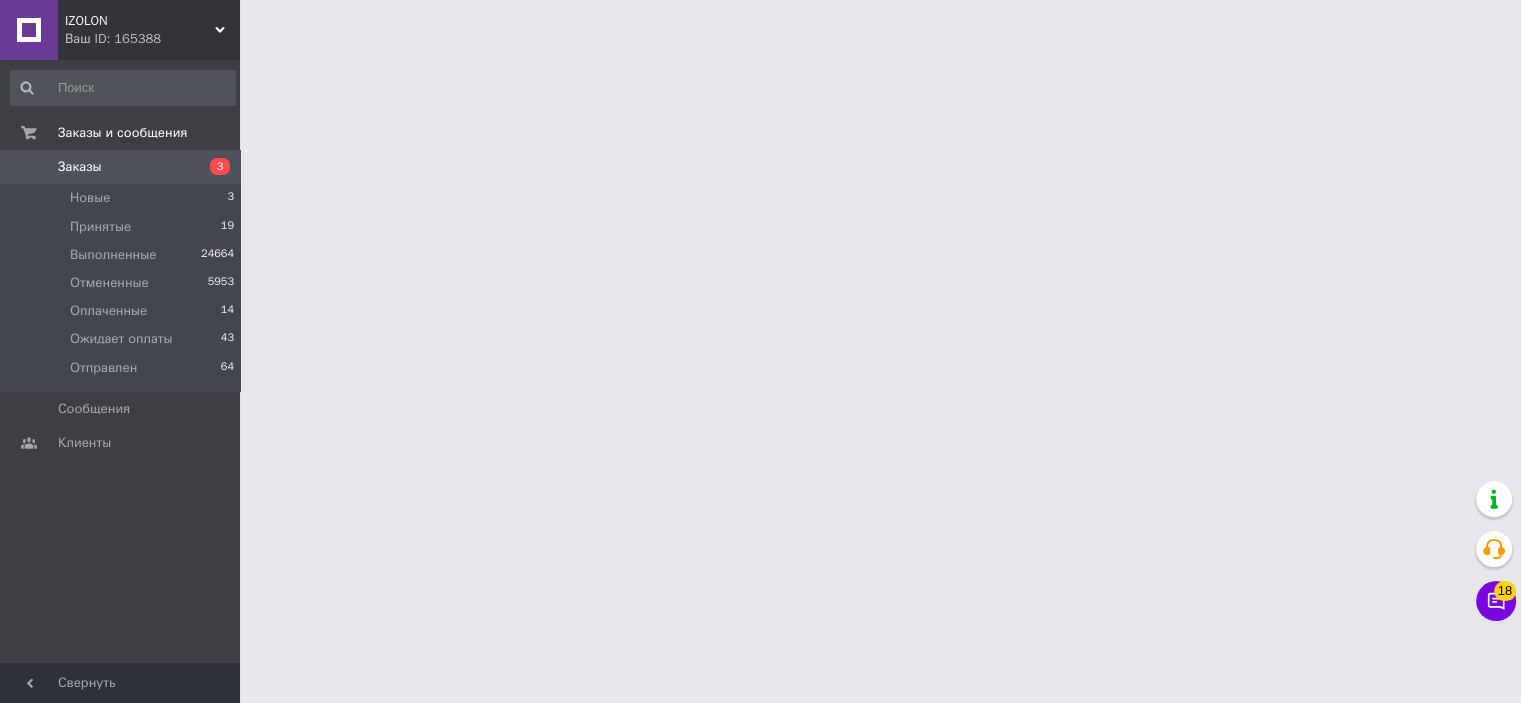 scroll, scrollTop: 0, scrollLeft: 0, axis: both 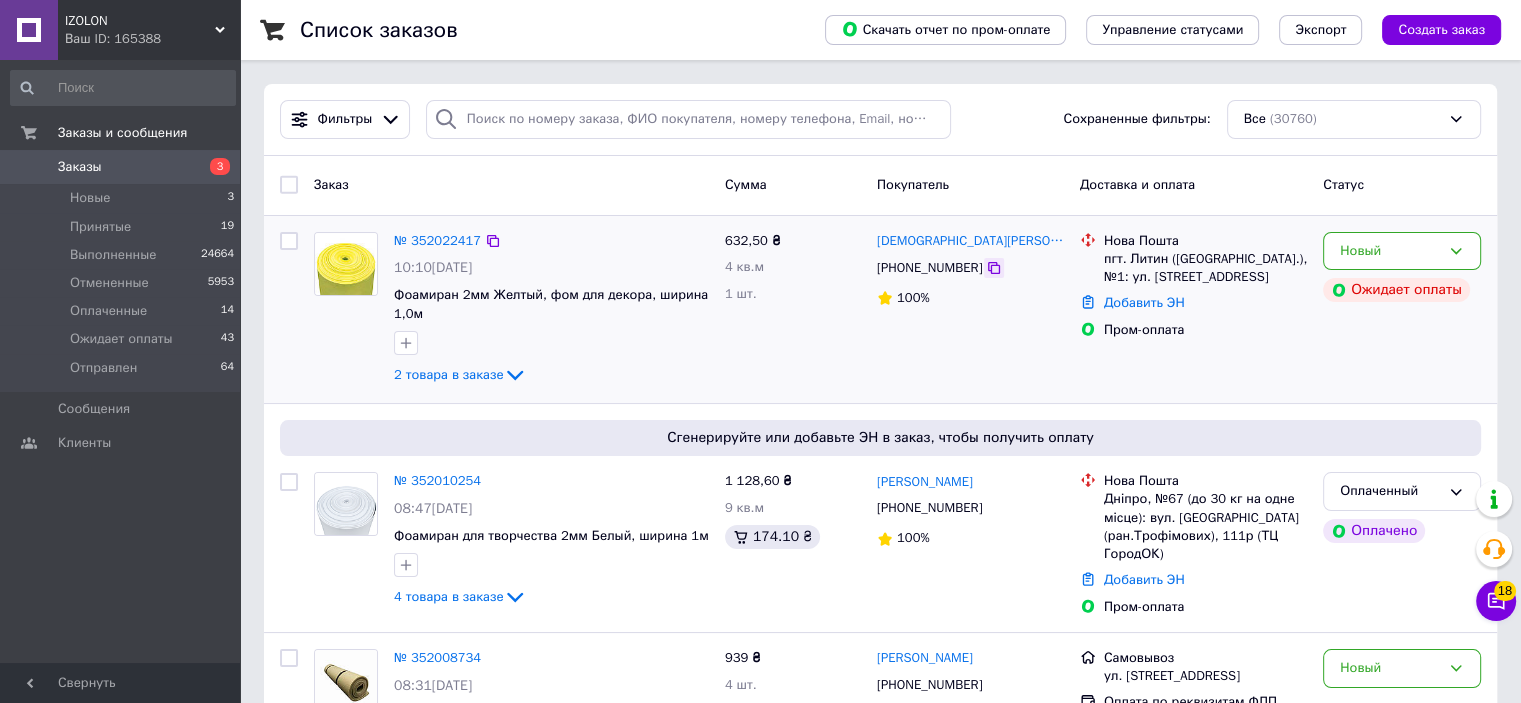 click 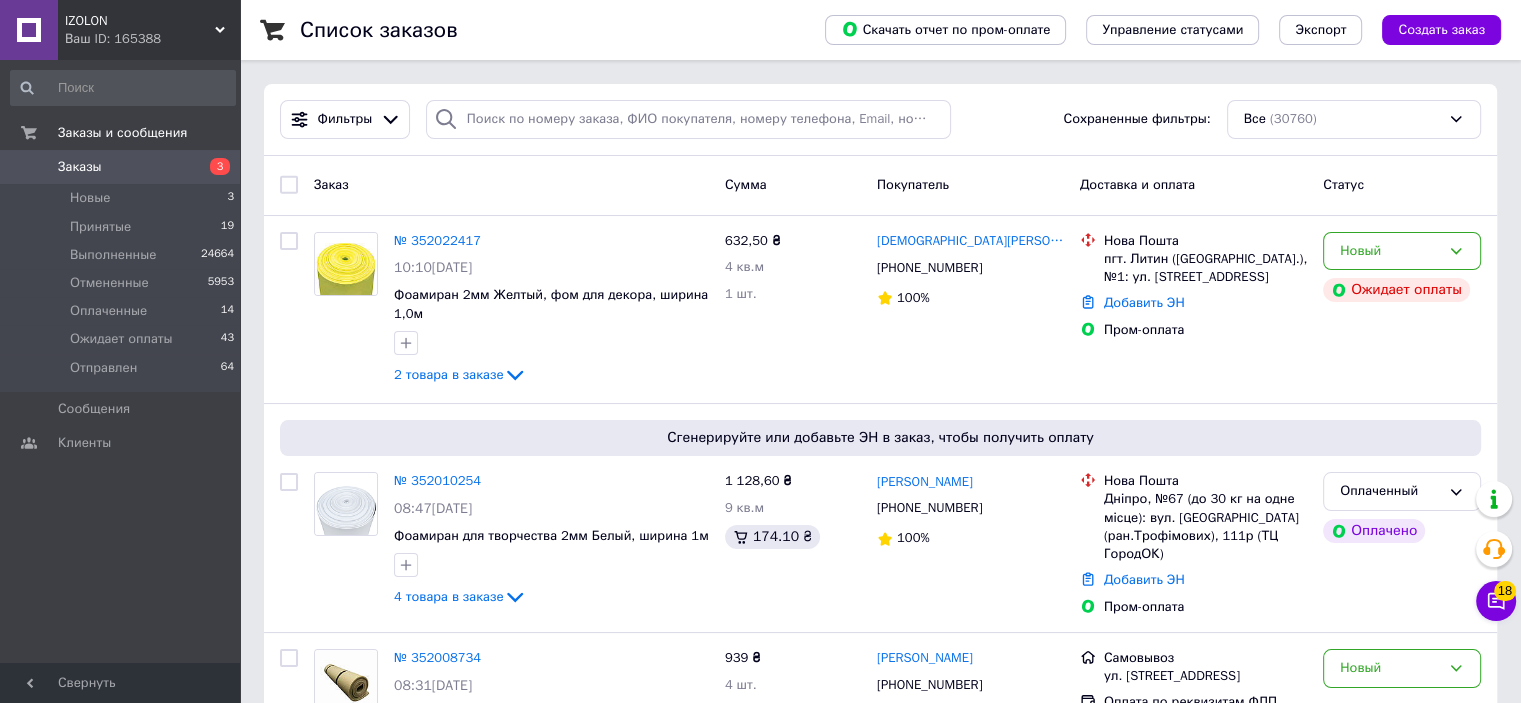 click on "IZOLON" at bounding box center [140, 21] 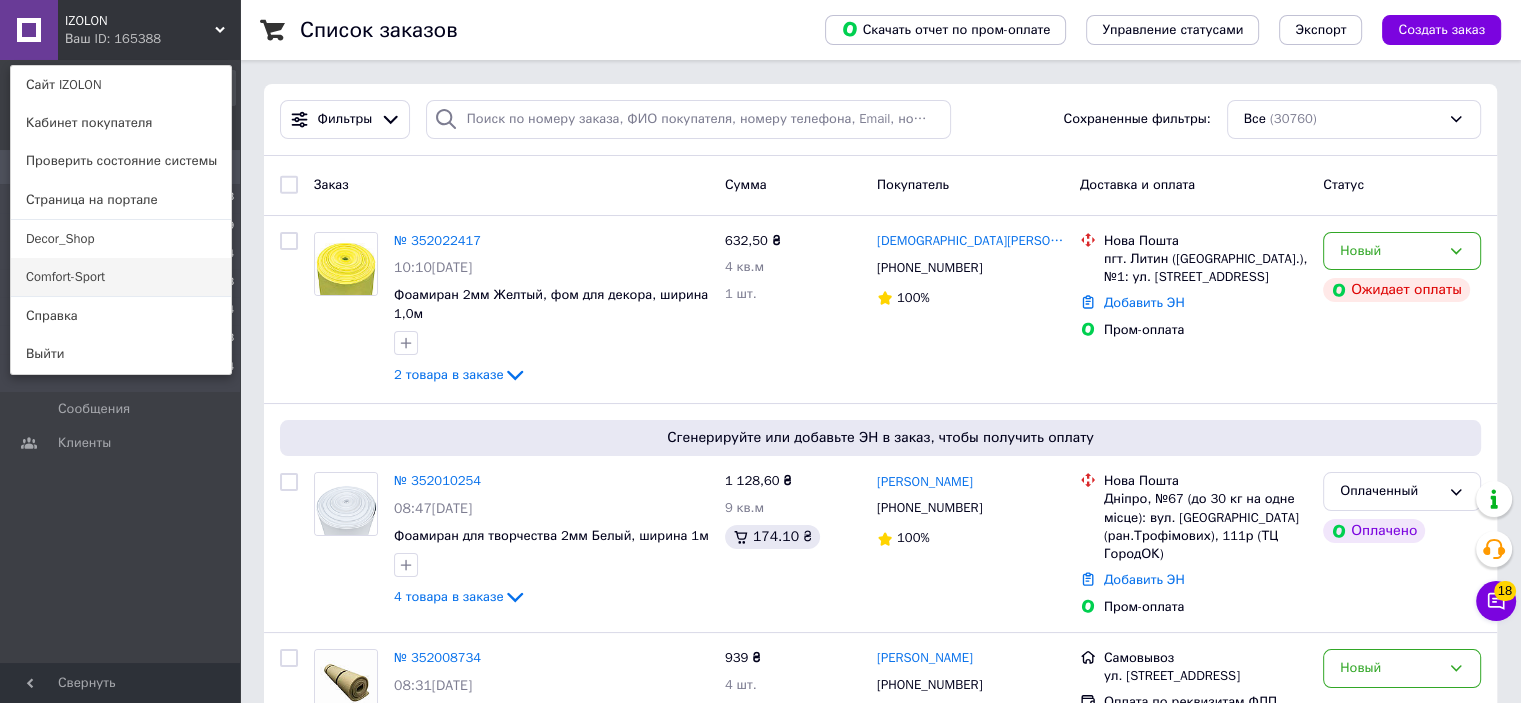 click on "Comfort-Sport" at bounding box center [121, 277] 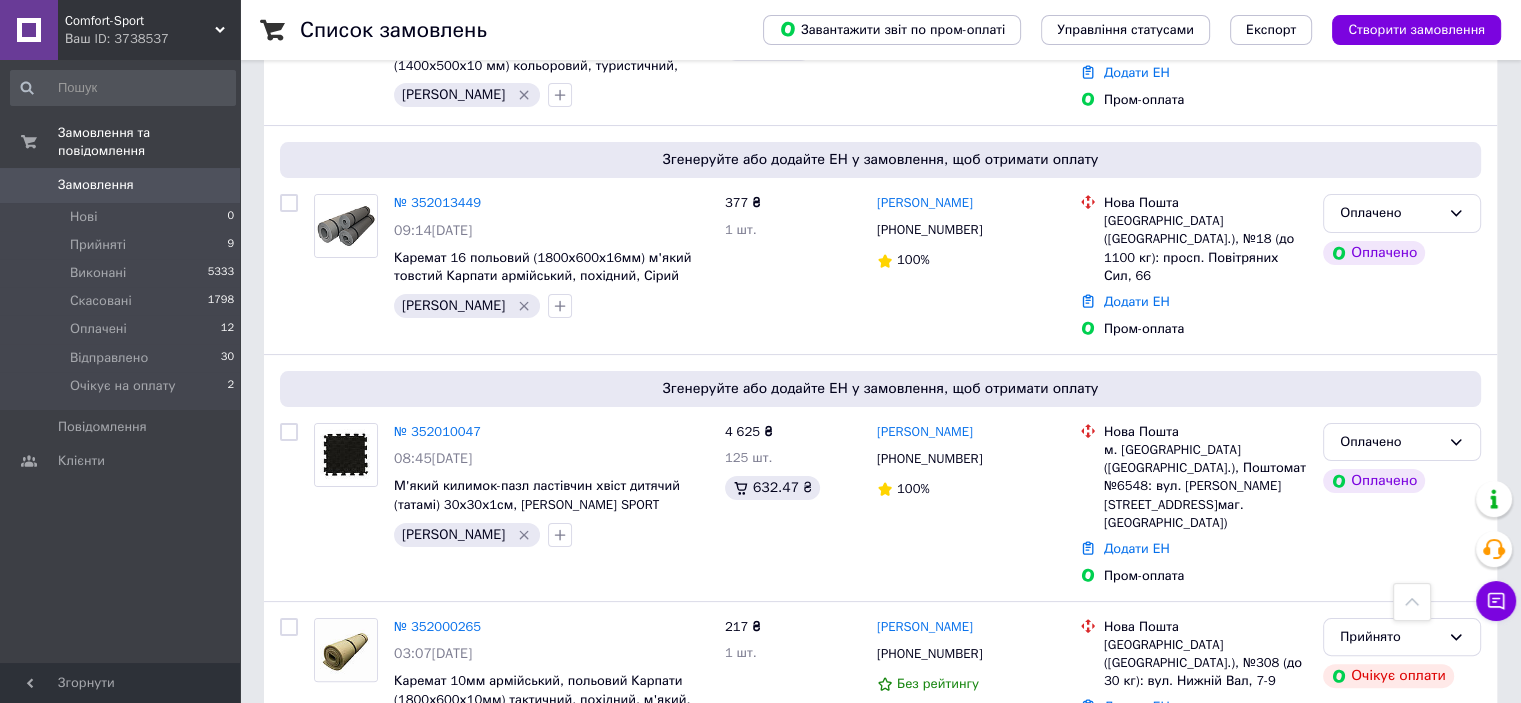 scroll, scrollTop: 0, scrollLeft: 0, axis: both 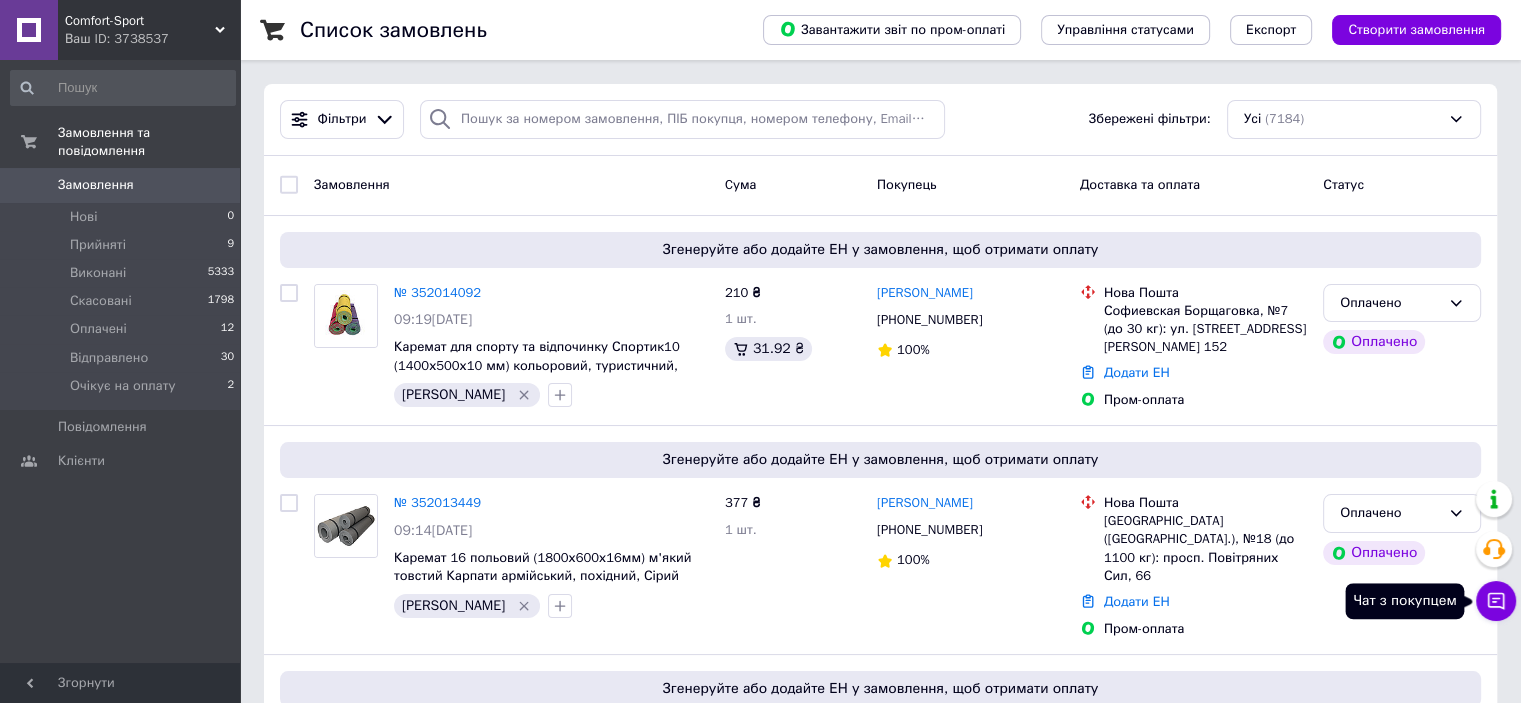 click on "Чат з покупцем" at bounding box center [1496, 601] 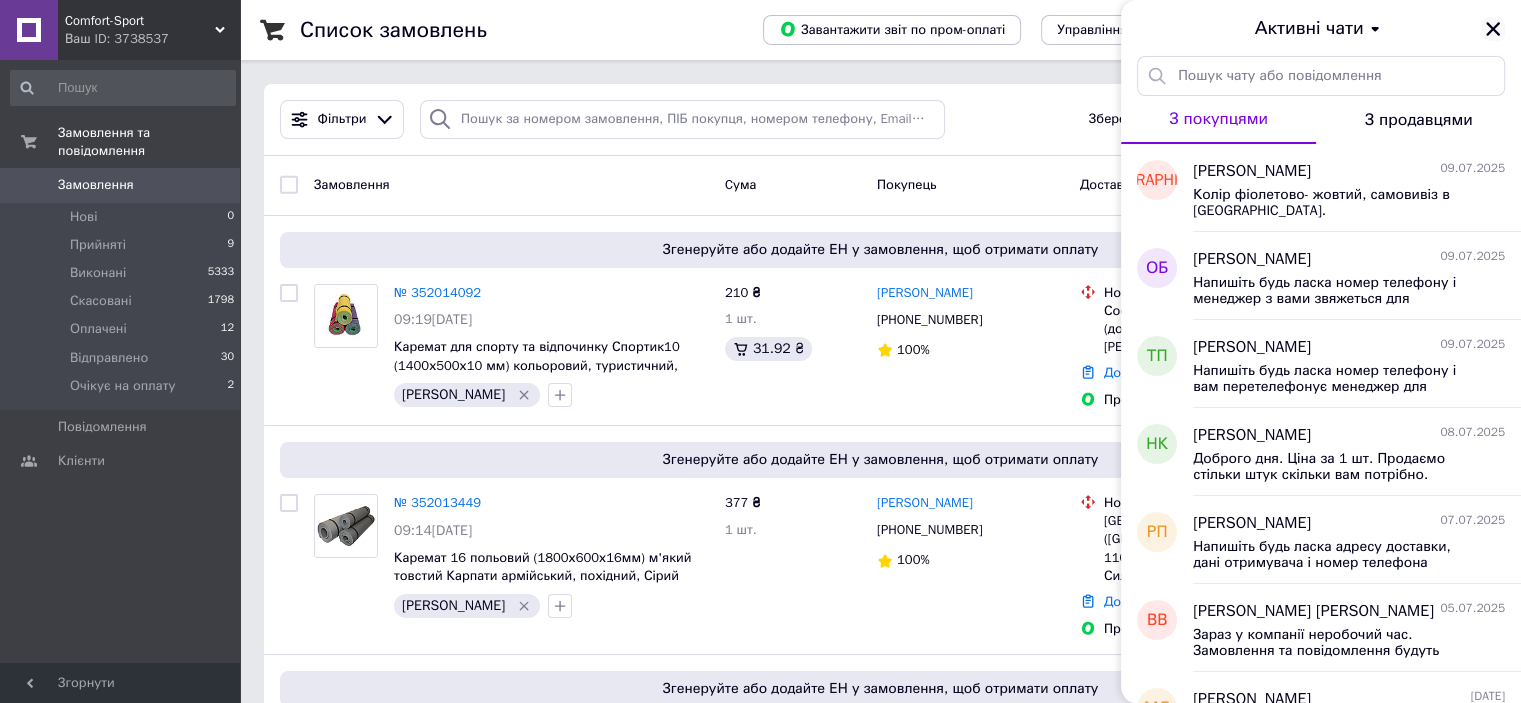 click 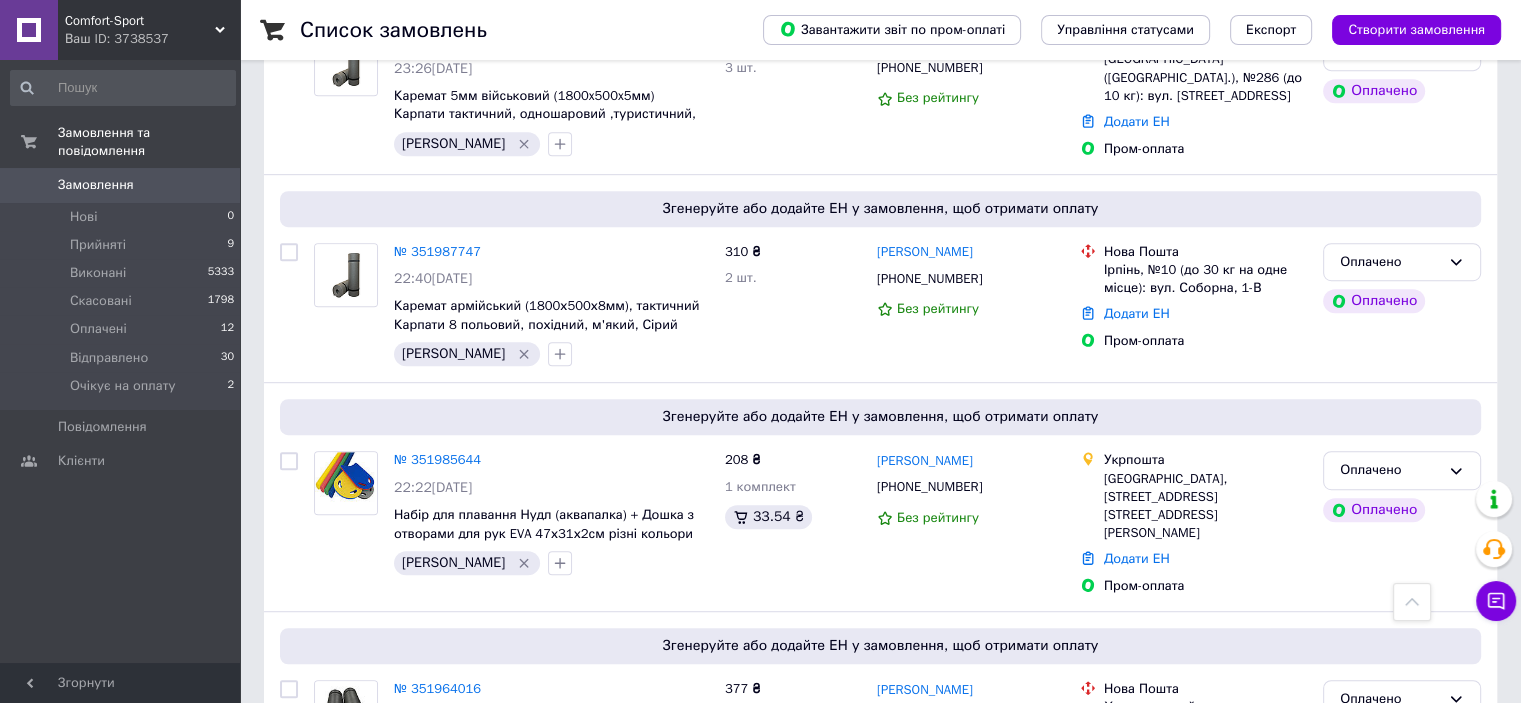 scroll, scrollTop: 1100, scrollLeft: 0, axis: vertical 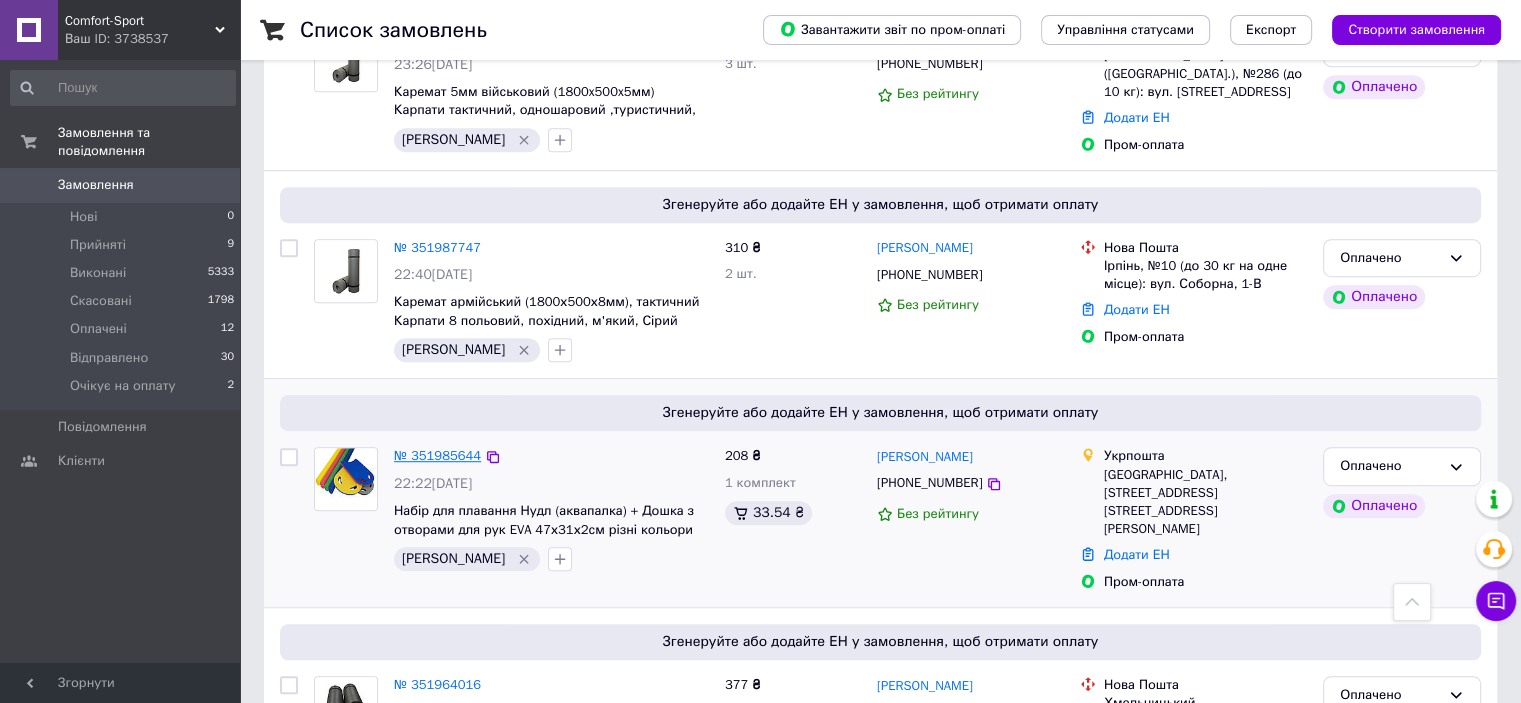 click on "№ 351985644" at bounding box center (437, 455) 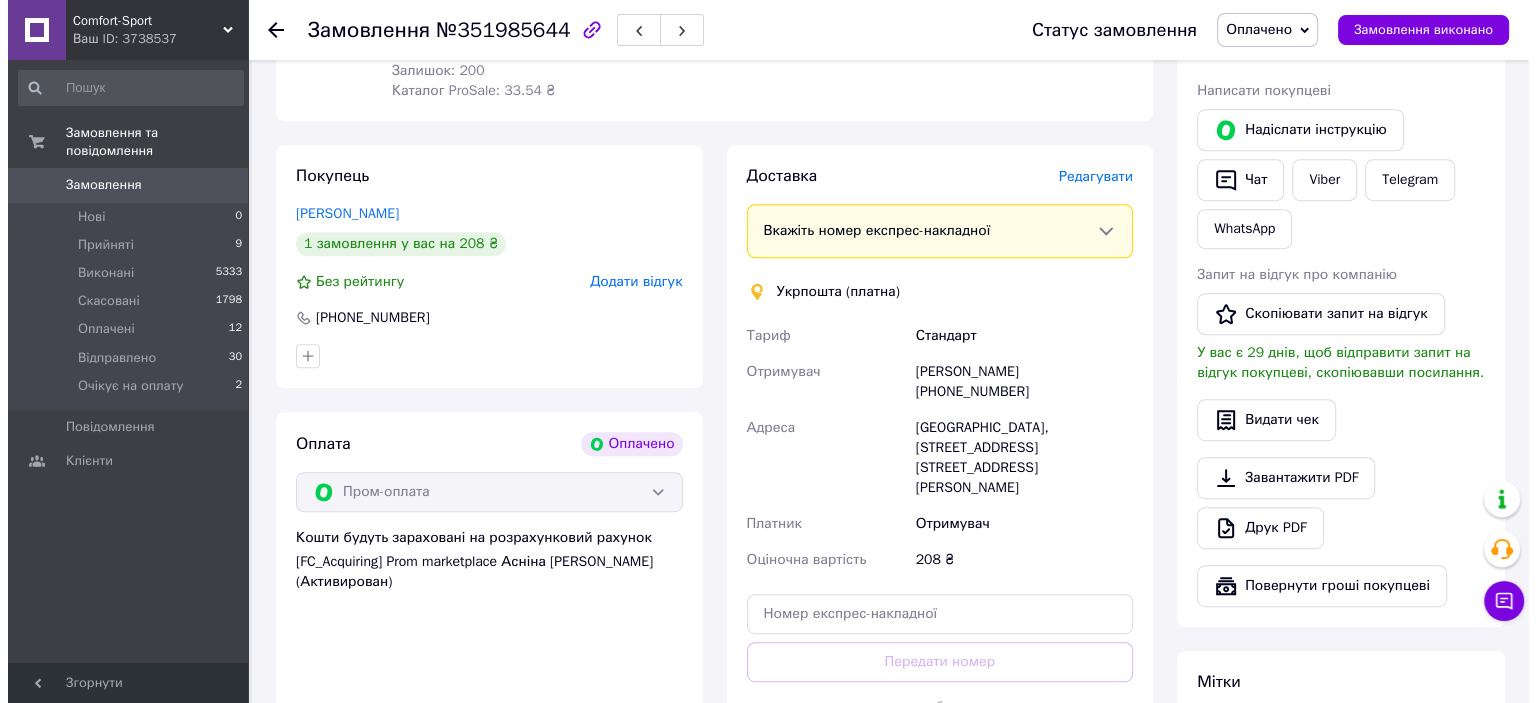 scroll, scrollTop: 900, scrollLeft: 0, axis: vertical 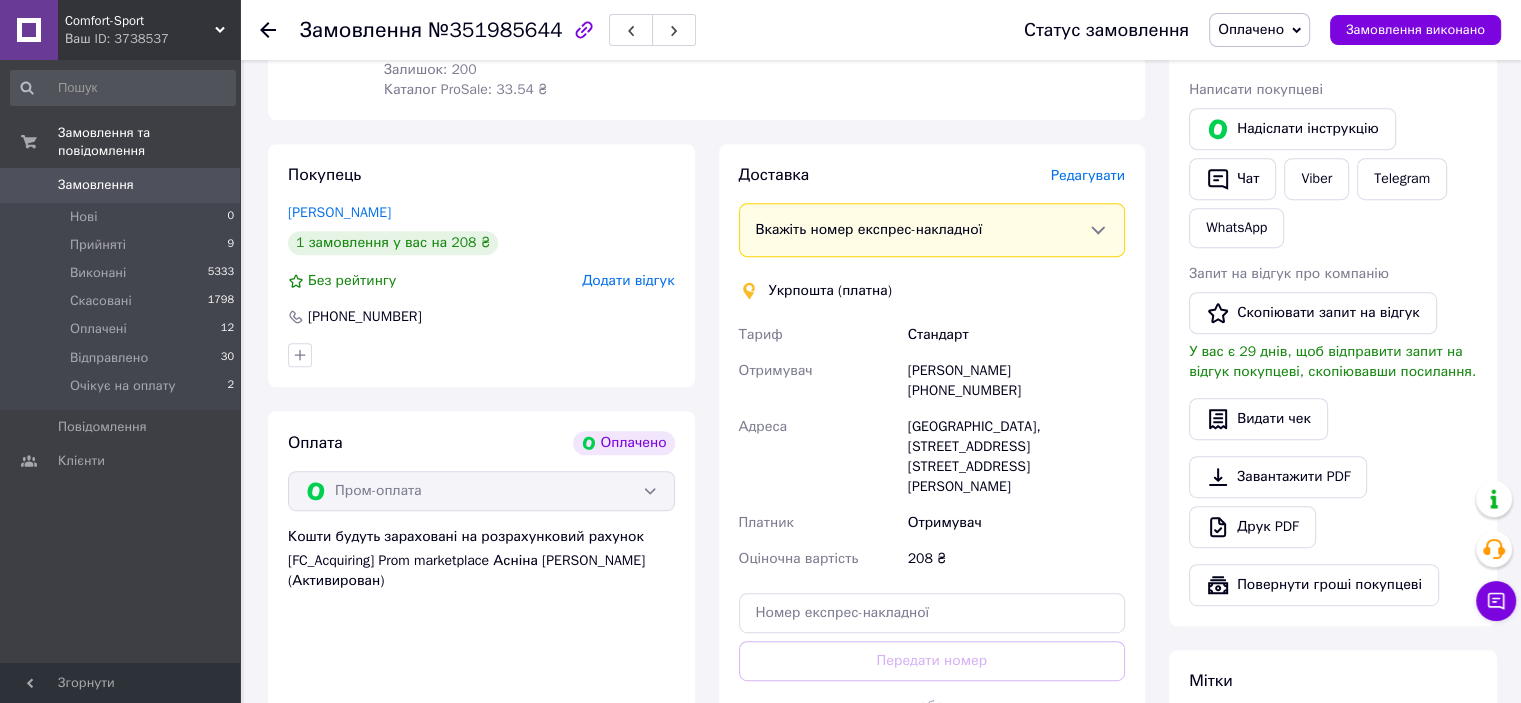 click on "Редагувати" at bounding box center (1088, 175) 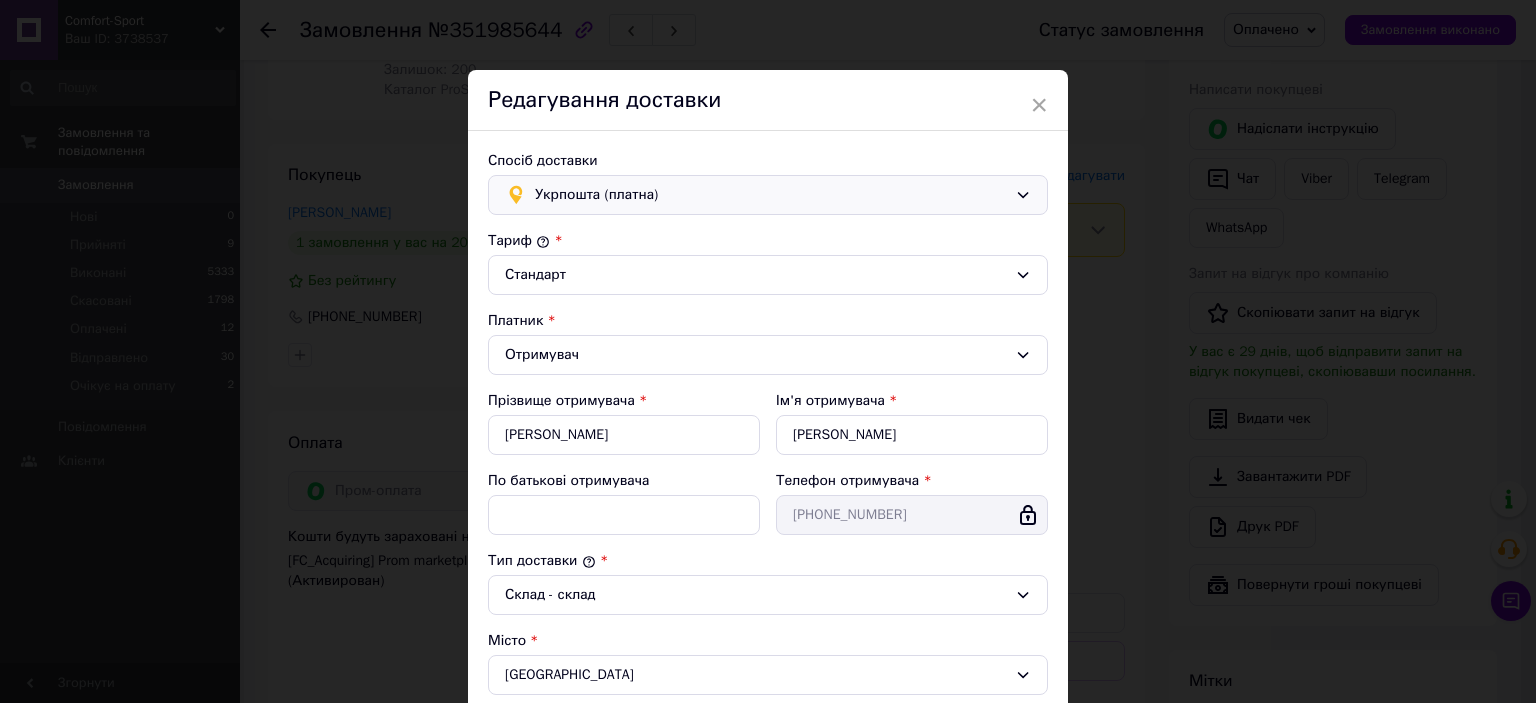 click 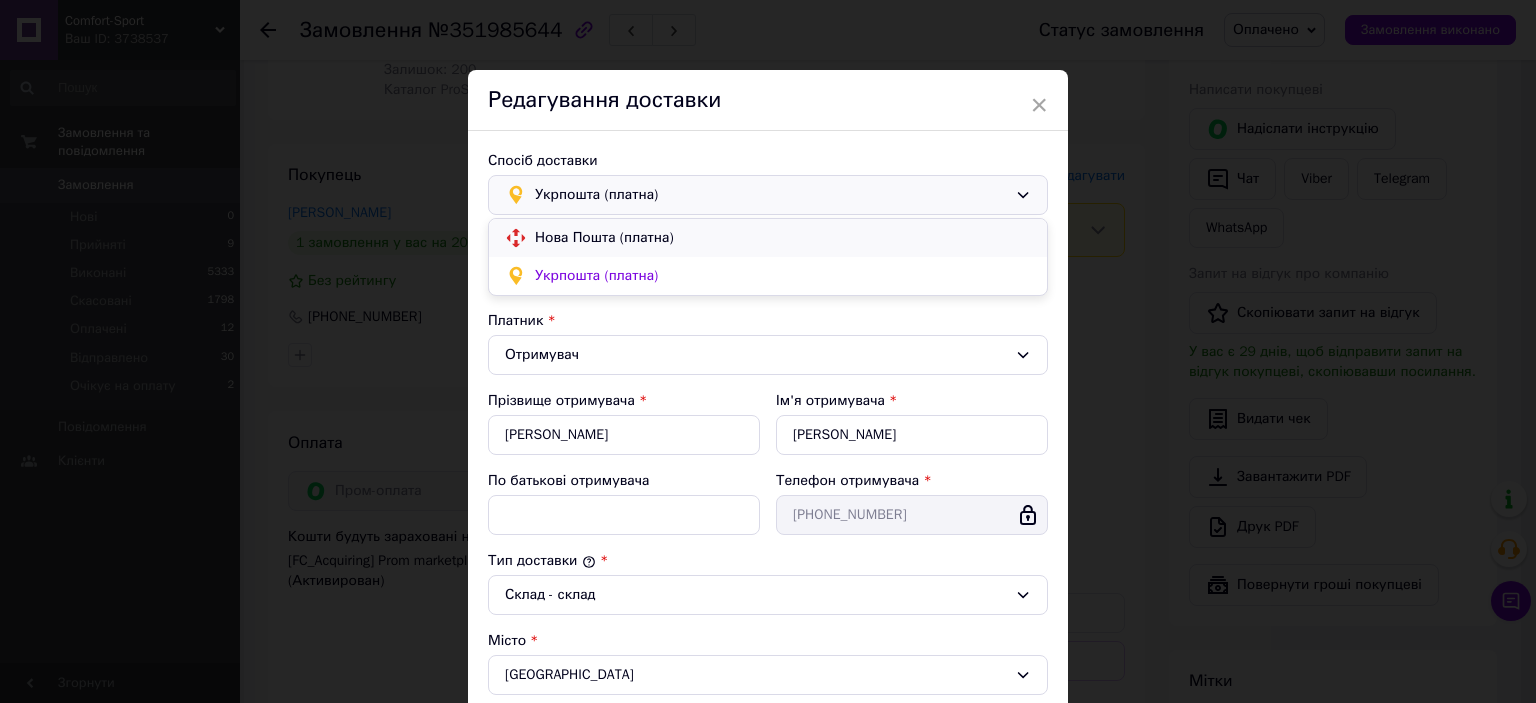 click on "Нова Пошта (платна)" at bounding box center (783, 238) 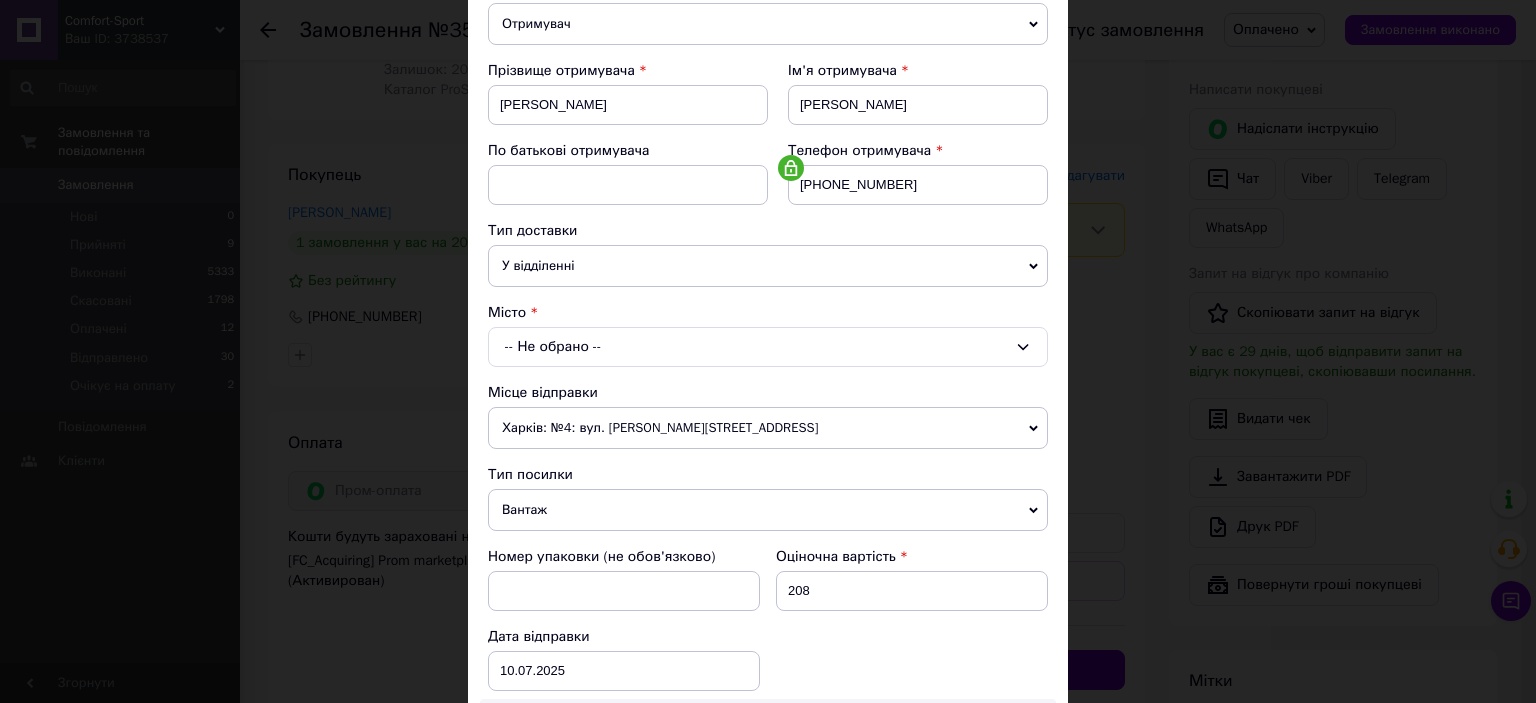 scroll, scrollTop: 300, scrollLeft: 0, axis: vertical 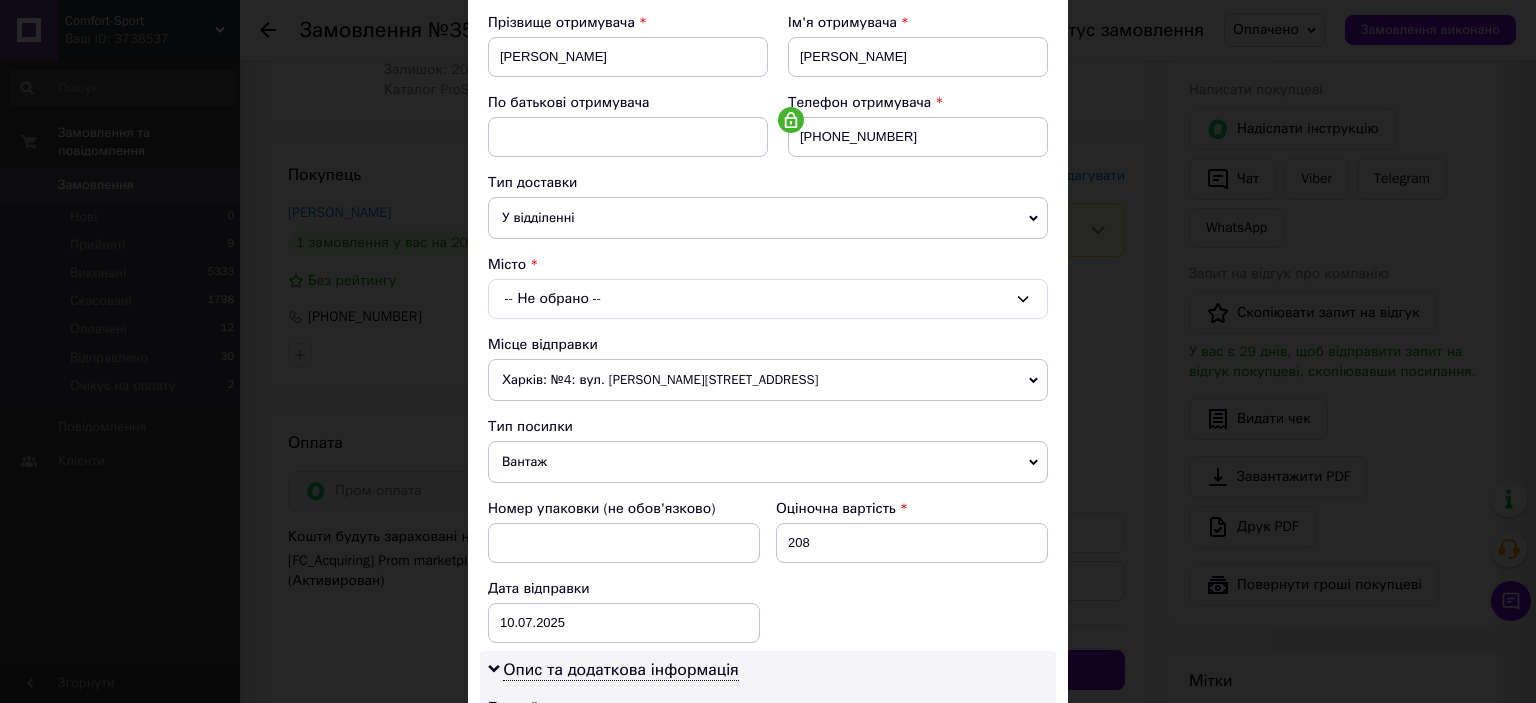 click 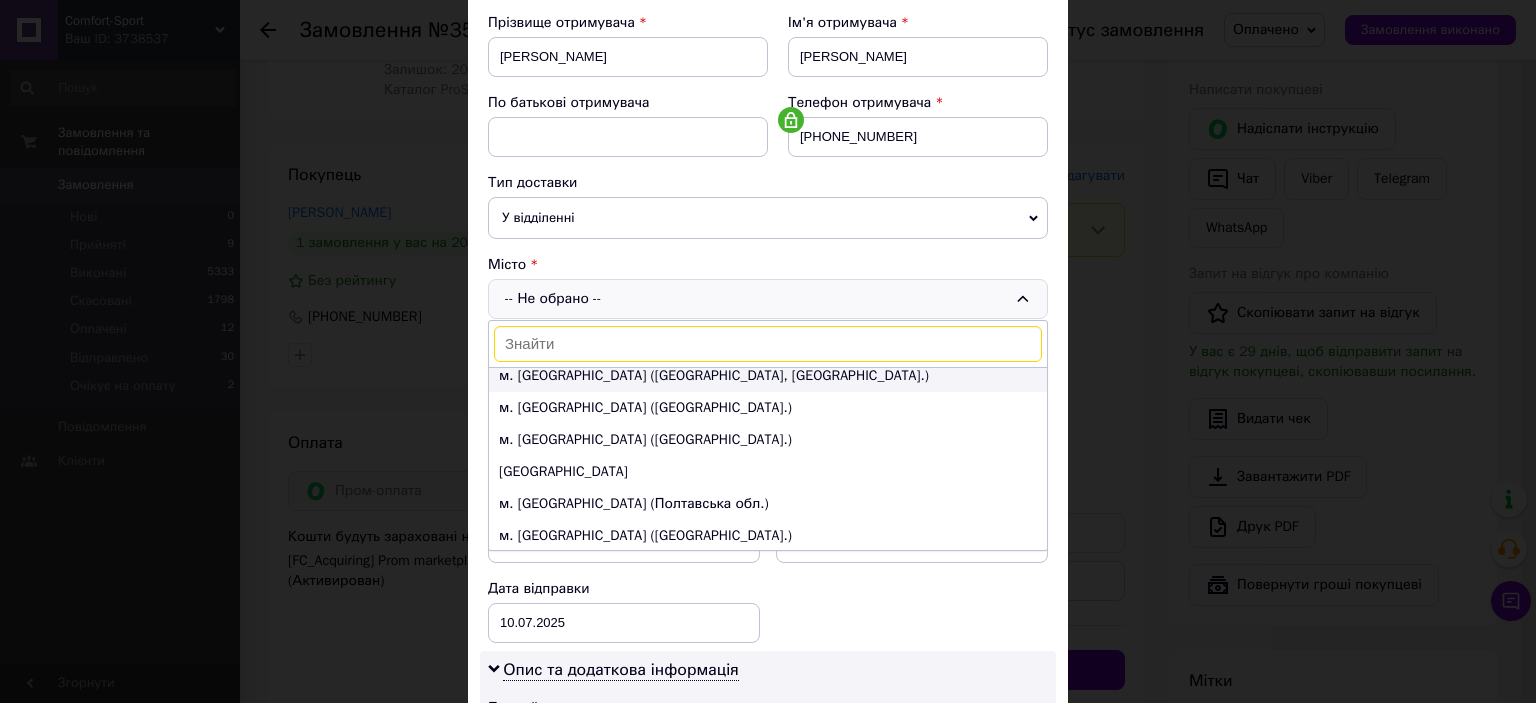 scroll, scrollTop: 200, scrollLeft: 0, axis: vertical 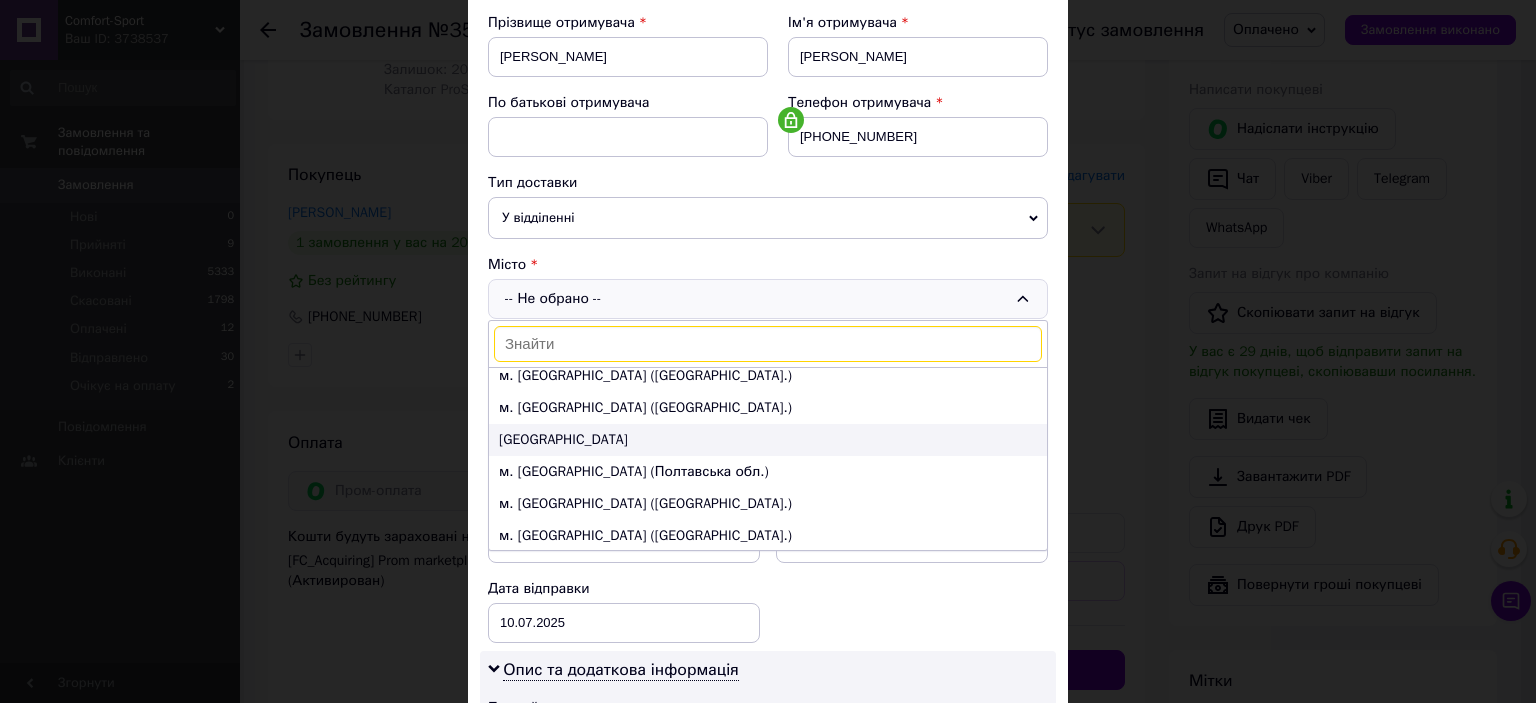 click on "Вінниця" at bounding box center [768, 440] 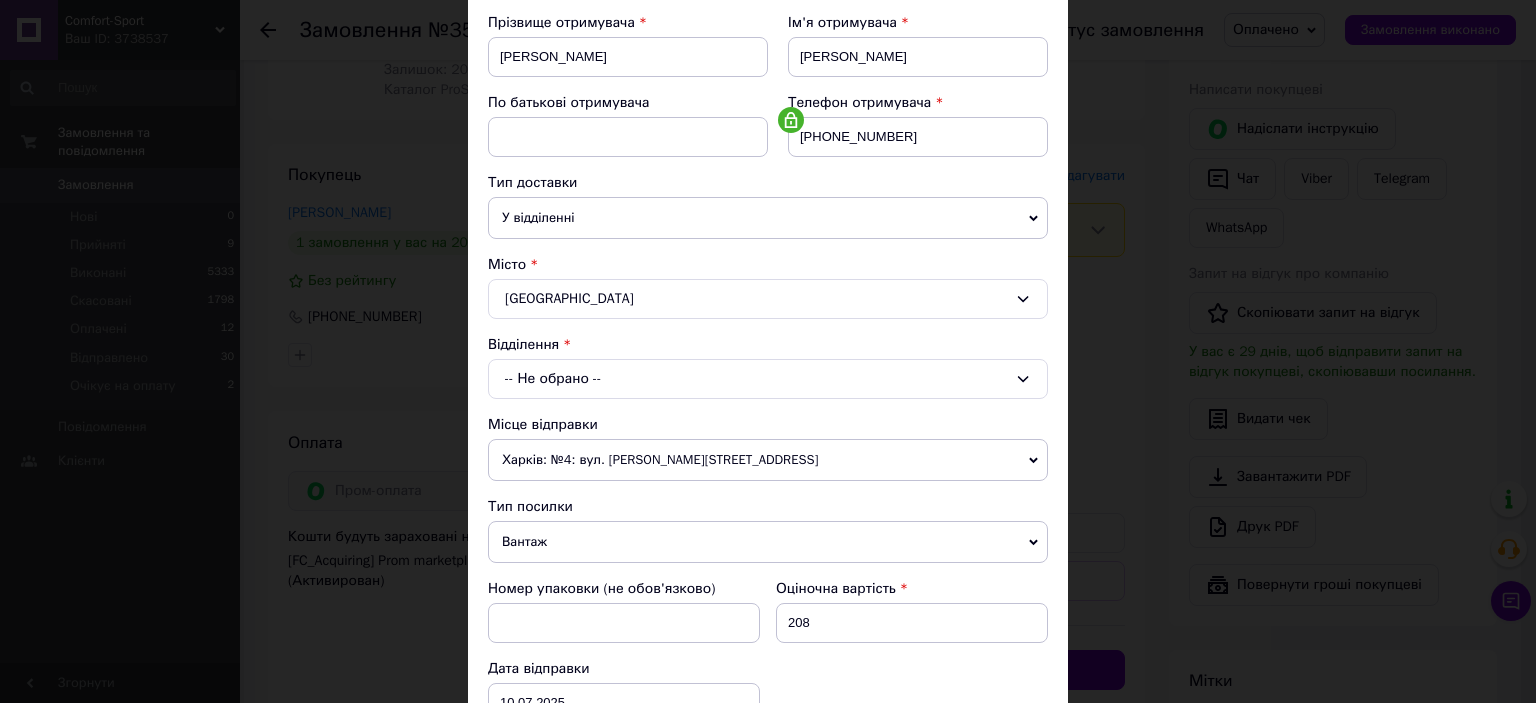 scroll, scrollTop: 400, scrollLeft: 0, axis: vertical 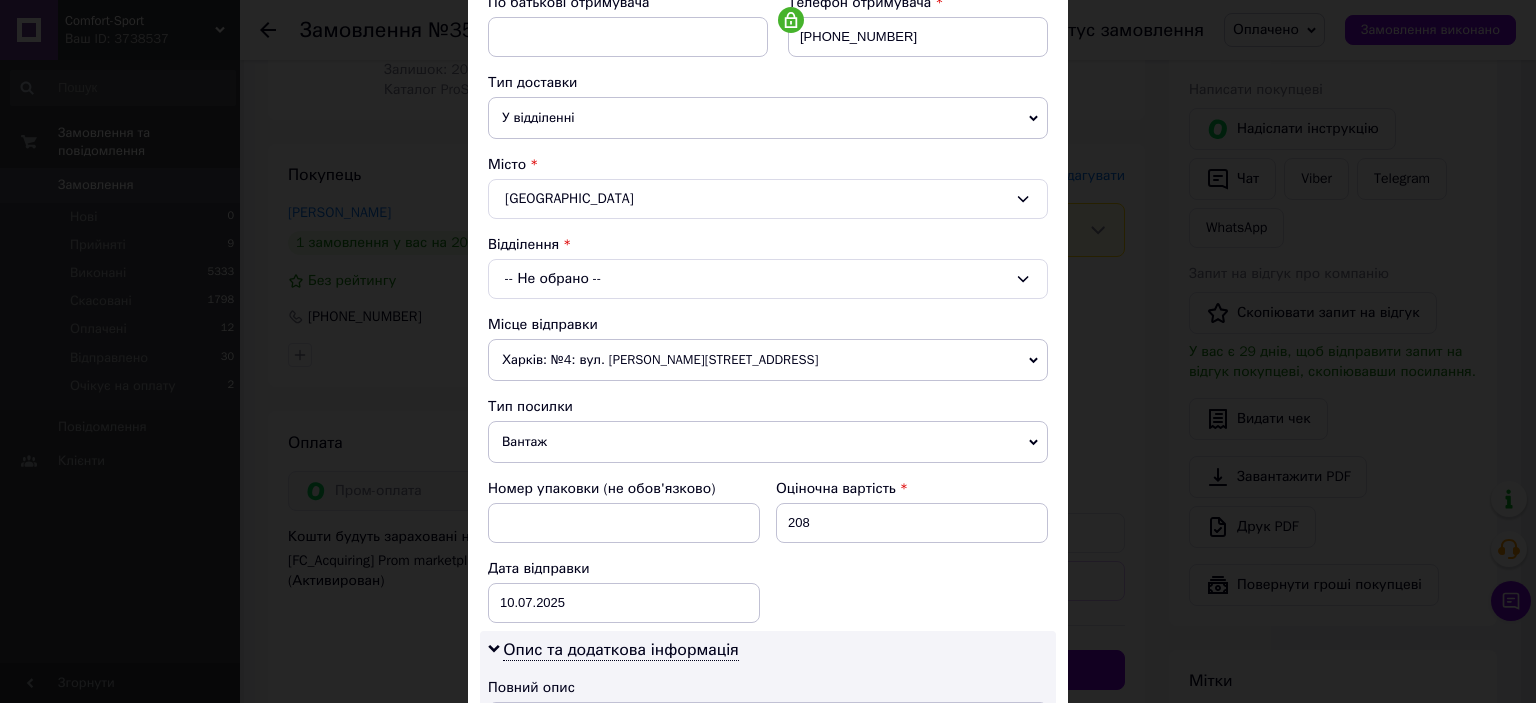 click 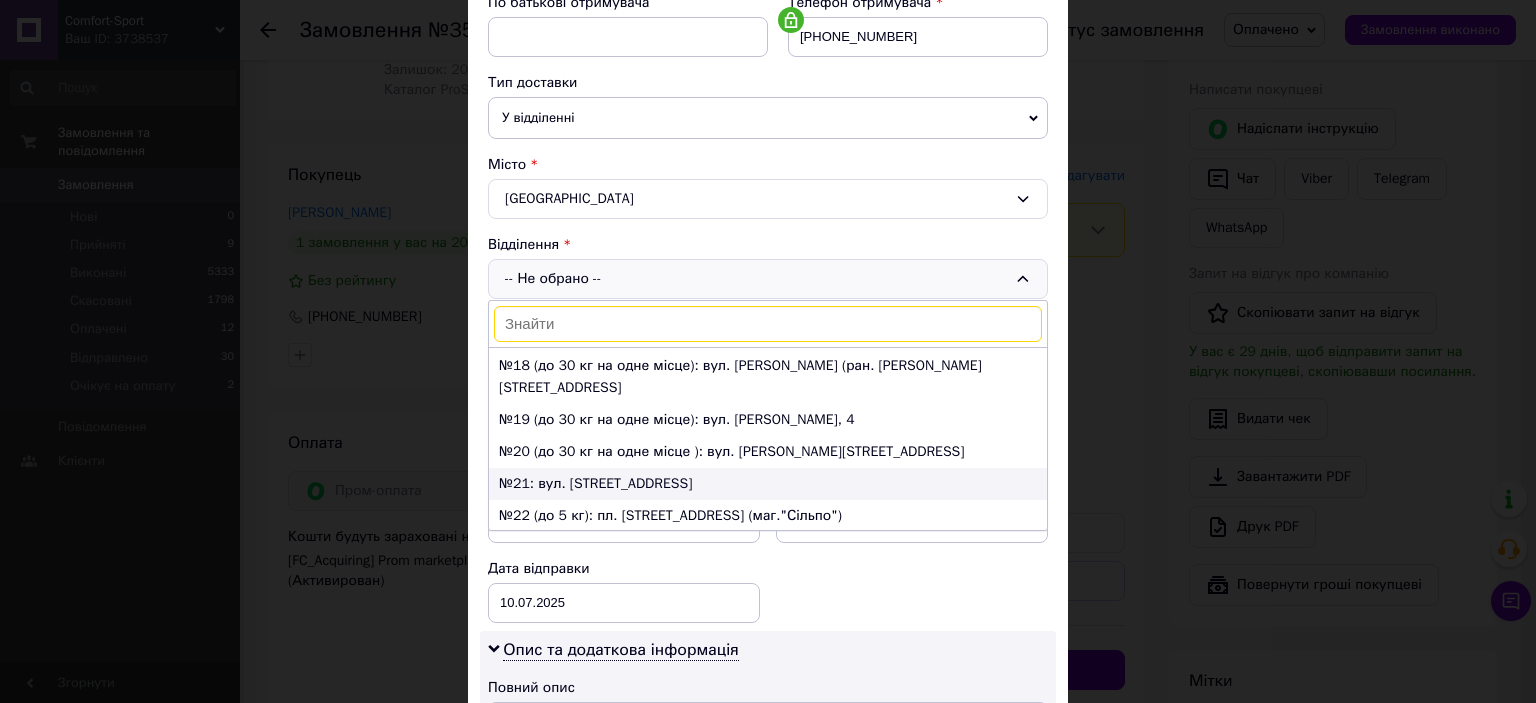 scroll, scrollTop: 600, scrollLeft: 0, axis: vertical 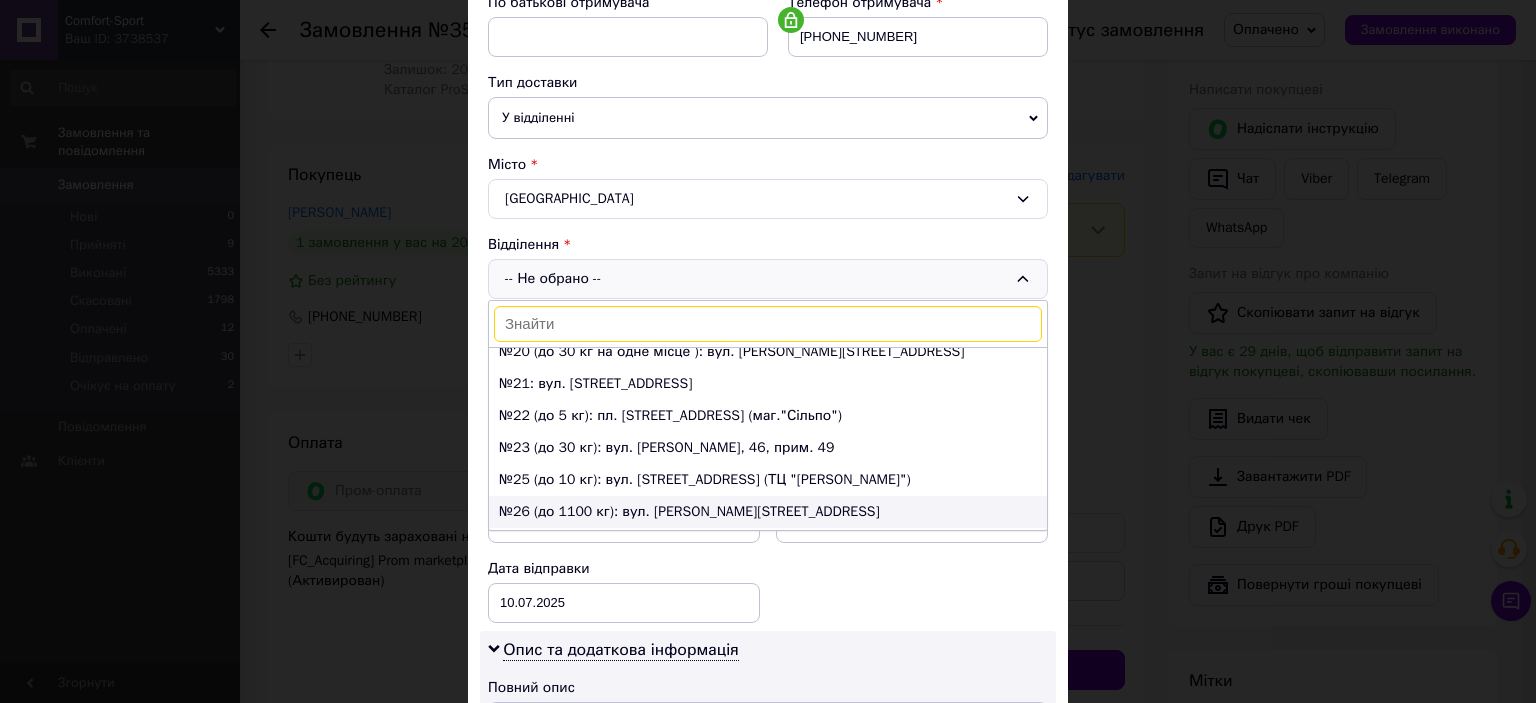 click on "№26 (до 1100 кг): вул. Пирогова, 71а" at bounding box center (768, 512) 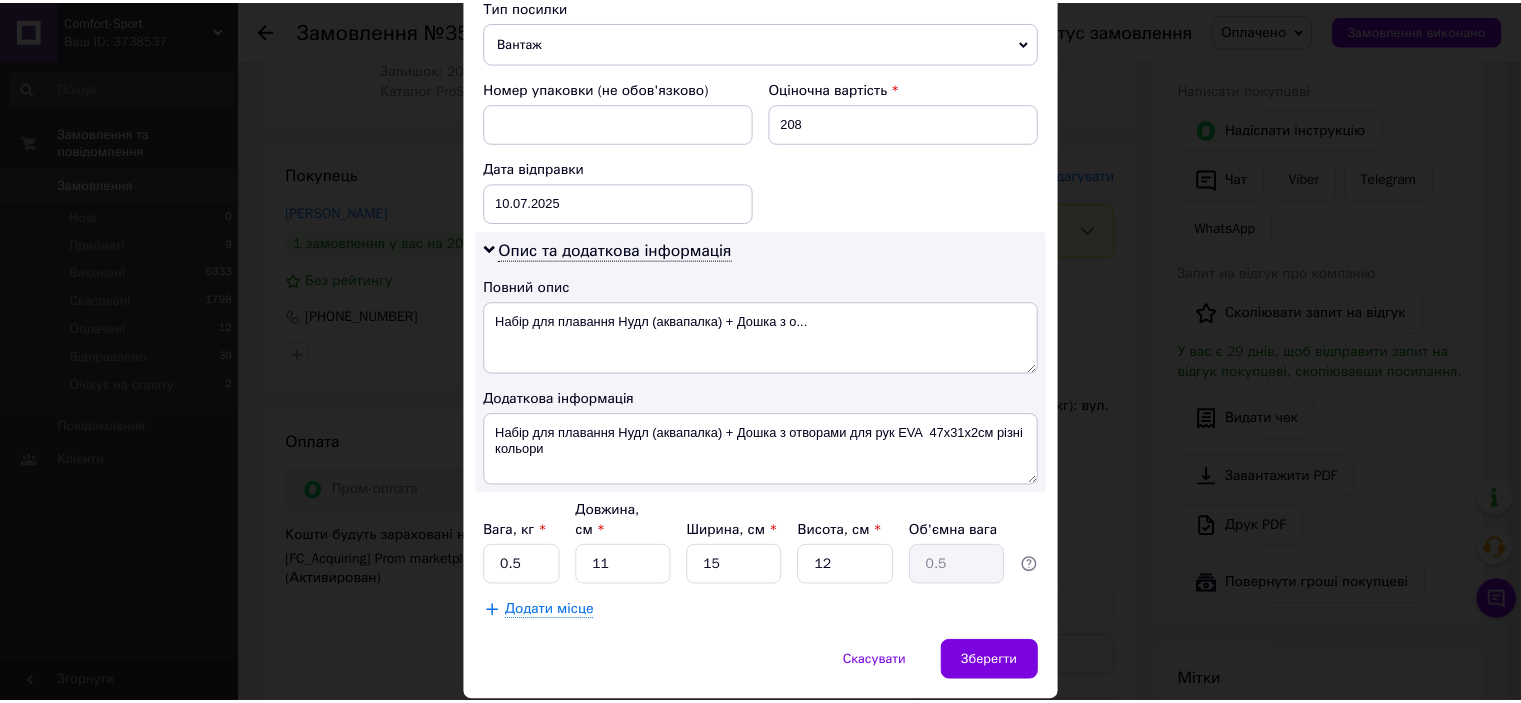 scroll, scrollTop: 842, scrollLeft: 0, axis: vertical 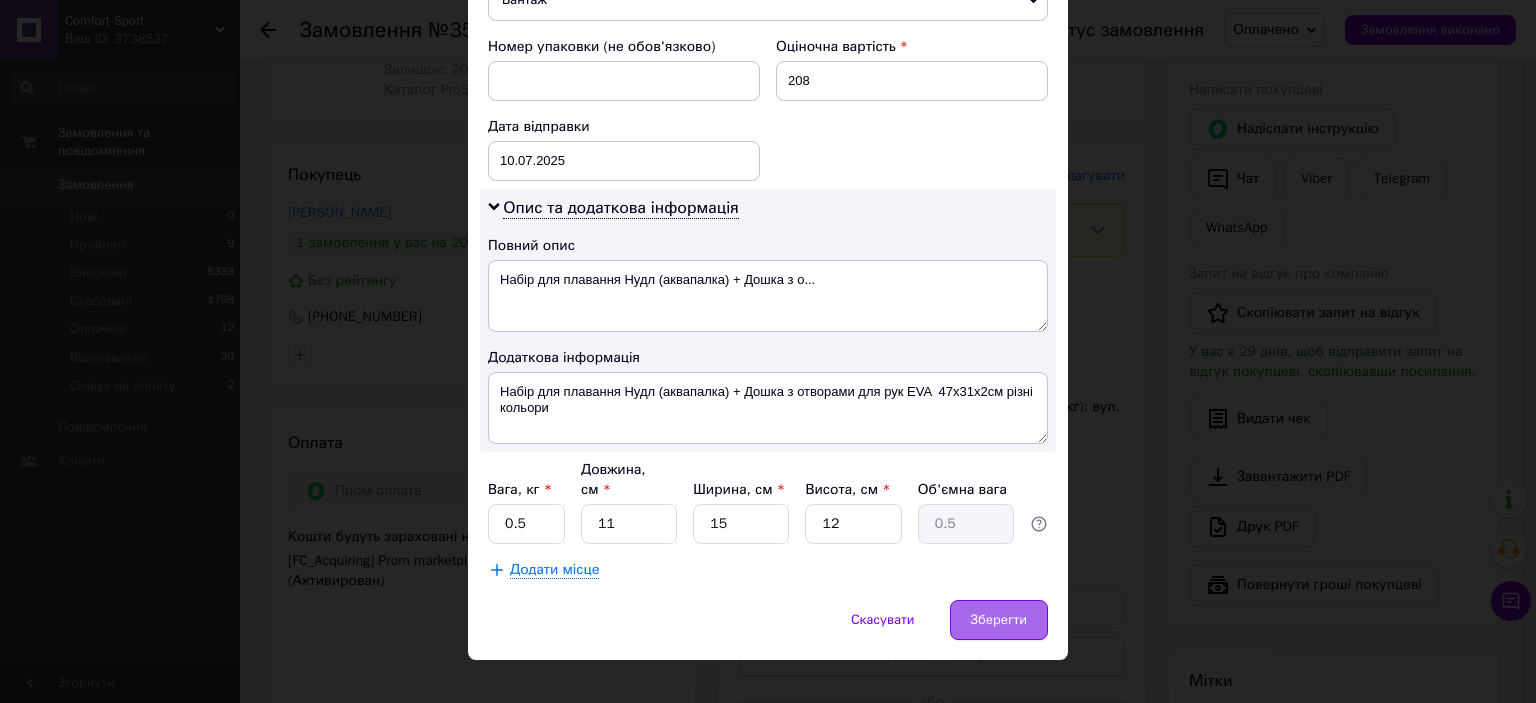 click on "Зберегти" at bounding box center [999, 620] 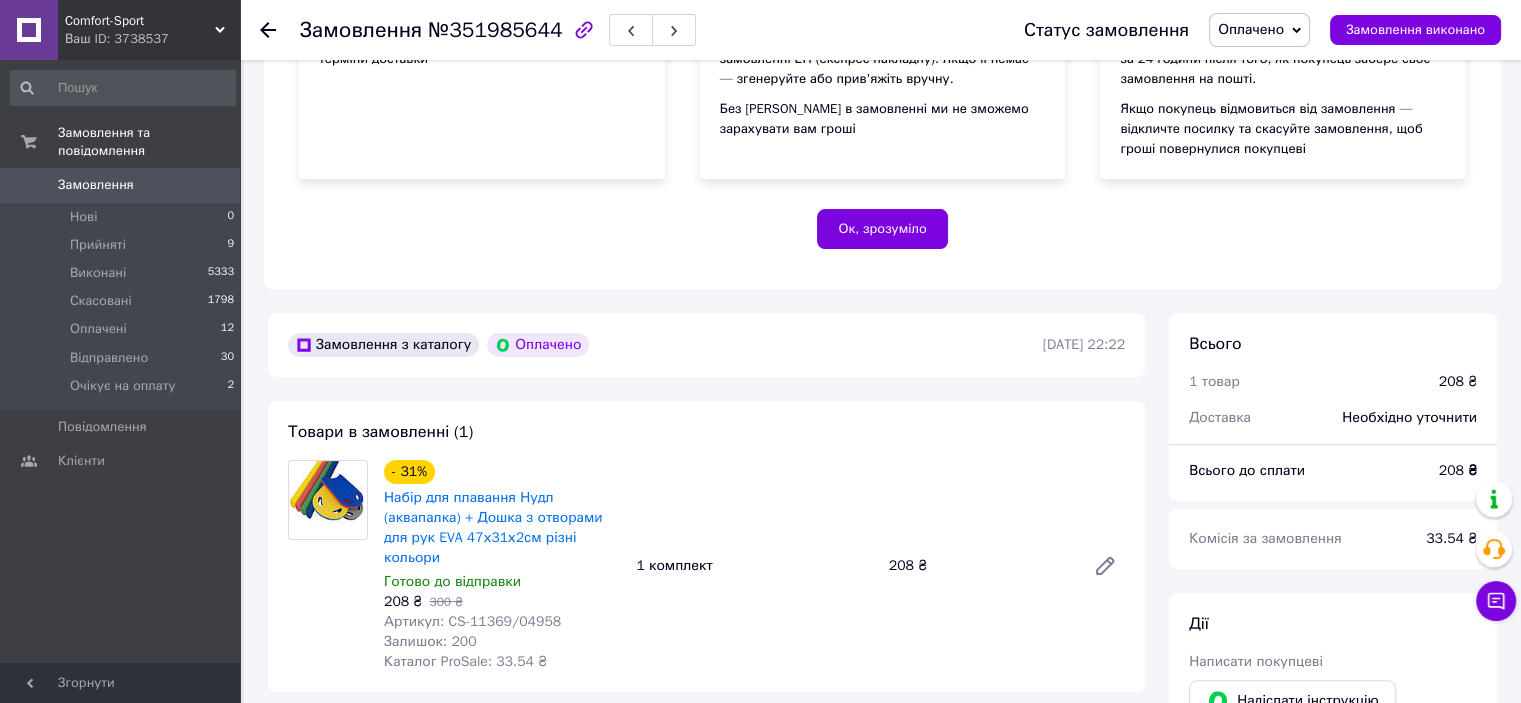 scroll, scrollTop: 0, scrollLeft: 0, axis: both 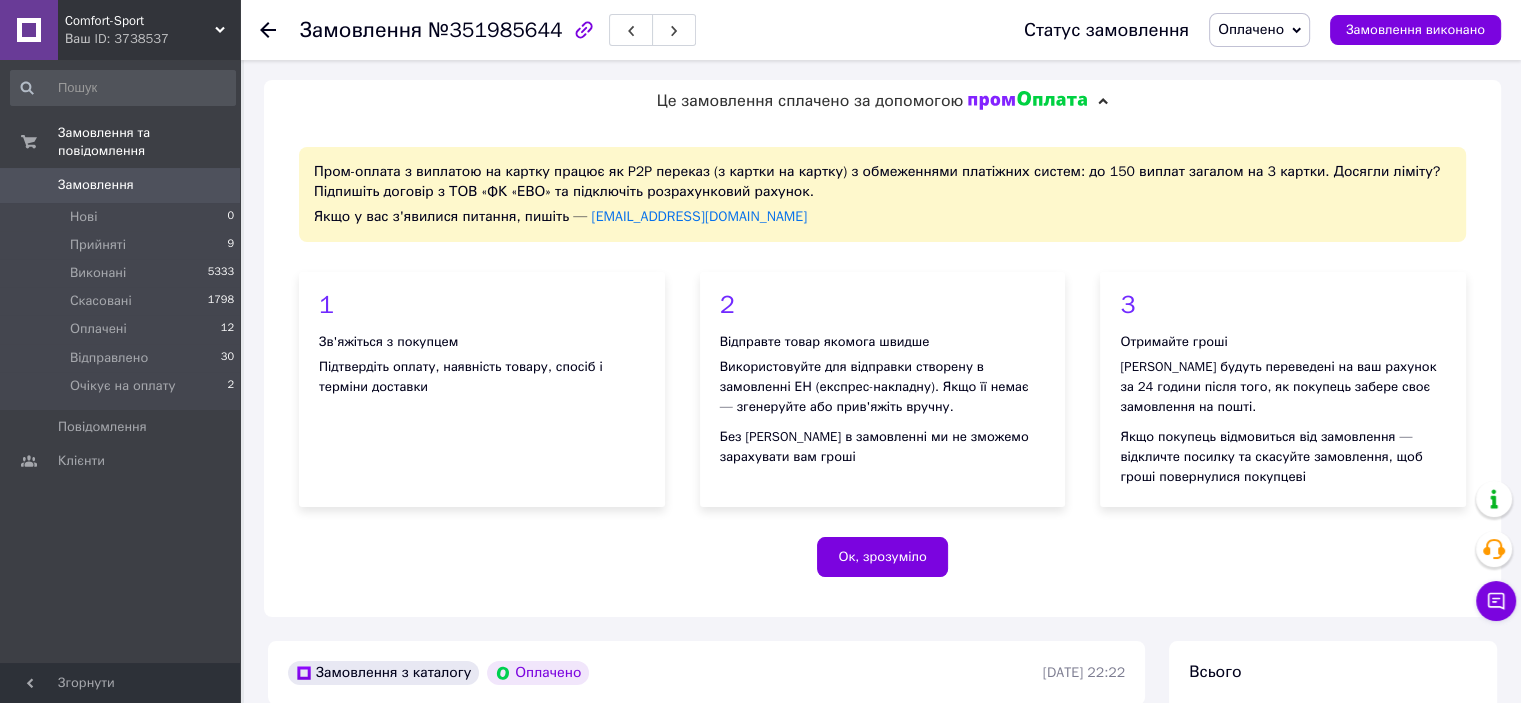 click 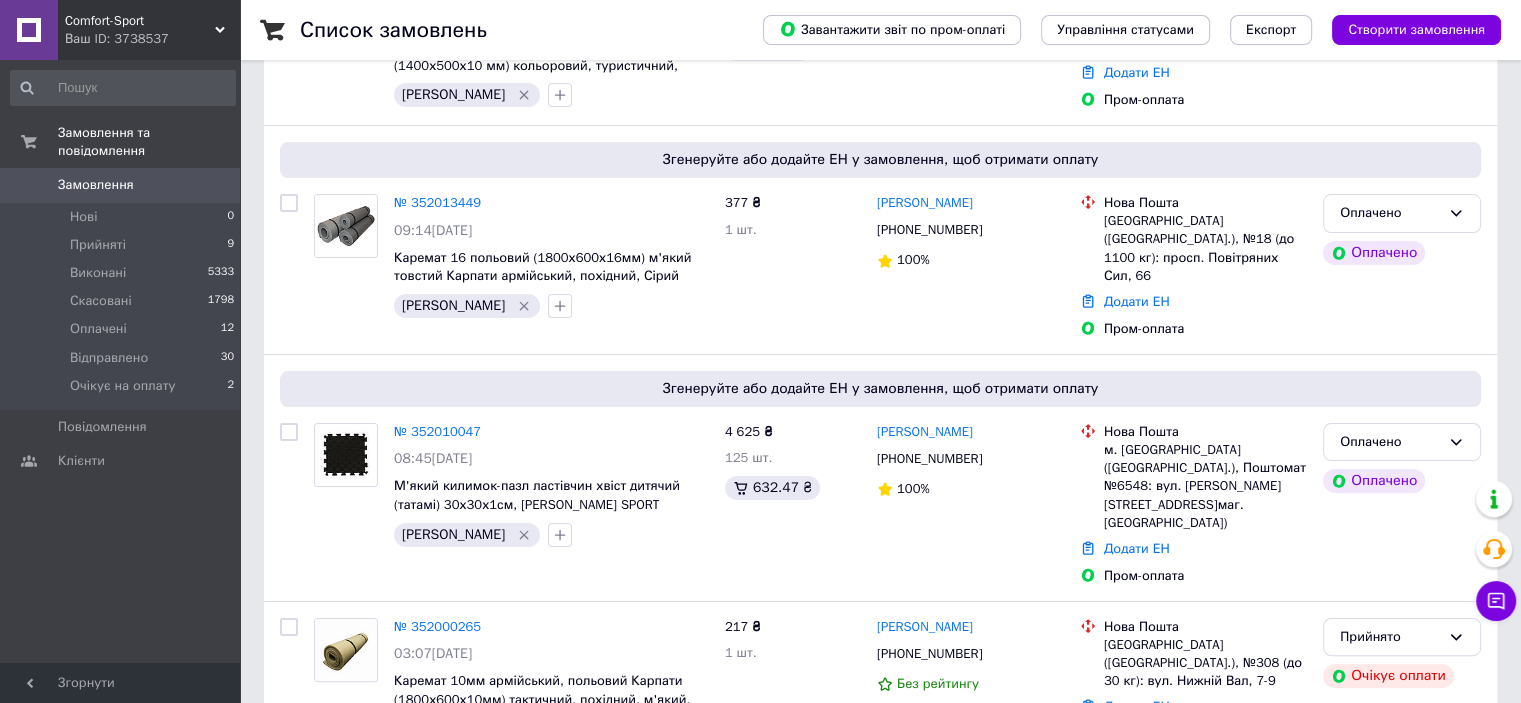 scroll, scrollTop: 0, scrollLeft: 0, axis: both 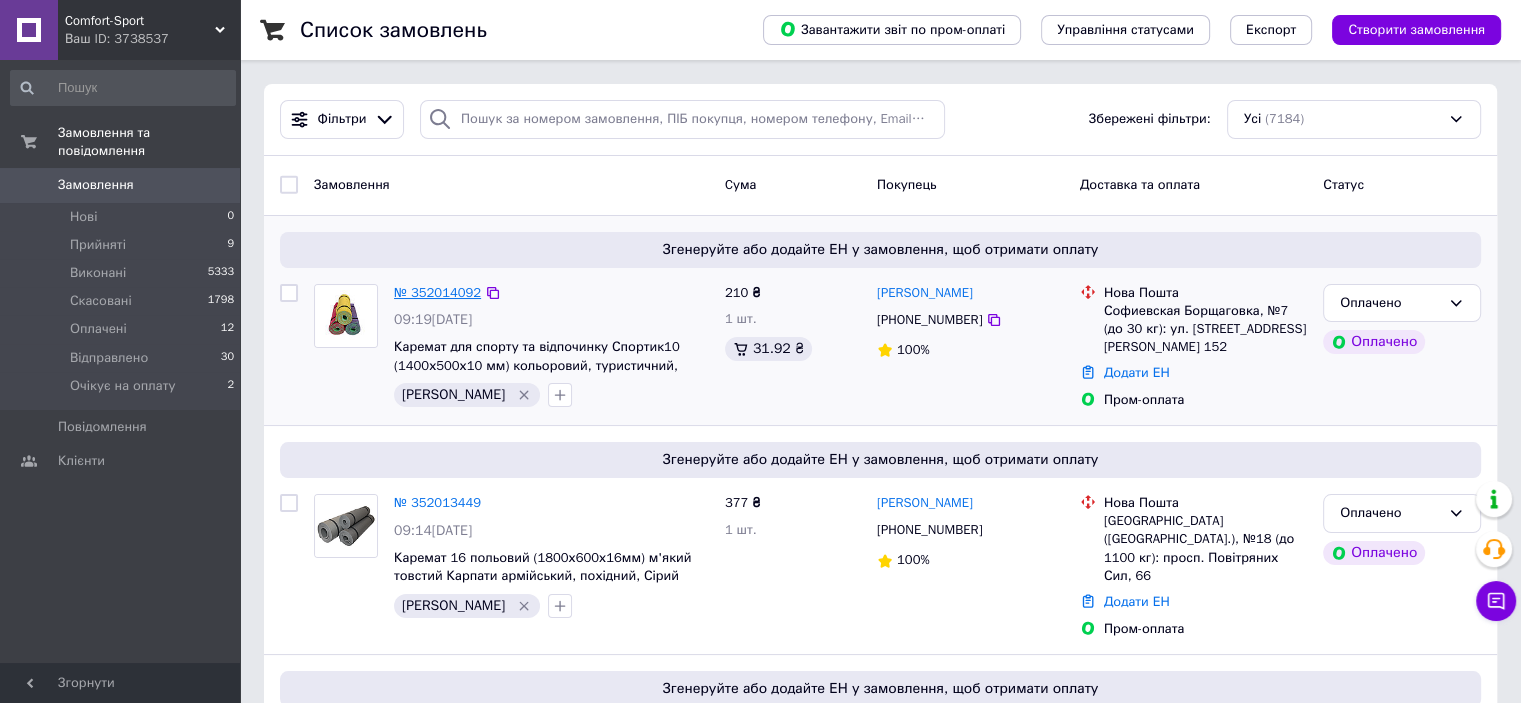 click on "№ 352014092" at bounding box center [437, 292] 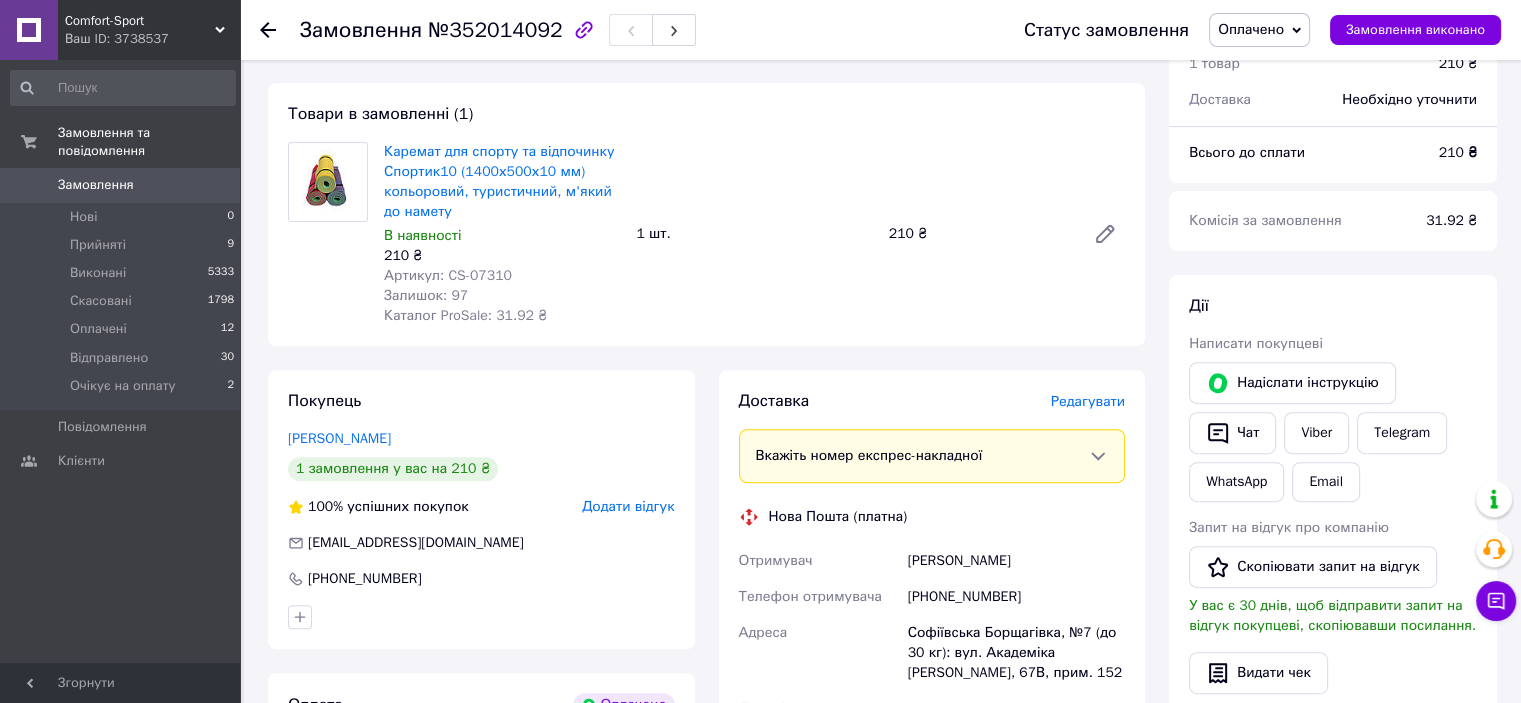 scroll, scrollTop: 600, scrollLeft: 0, axis: vertical 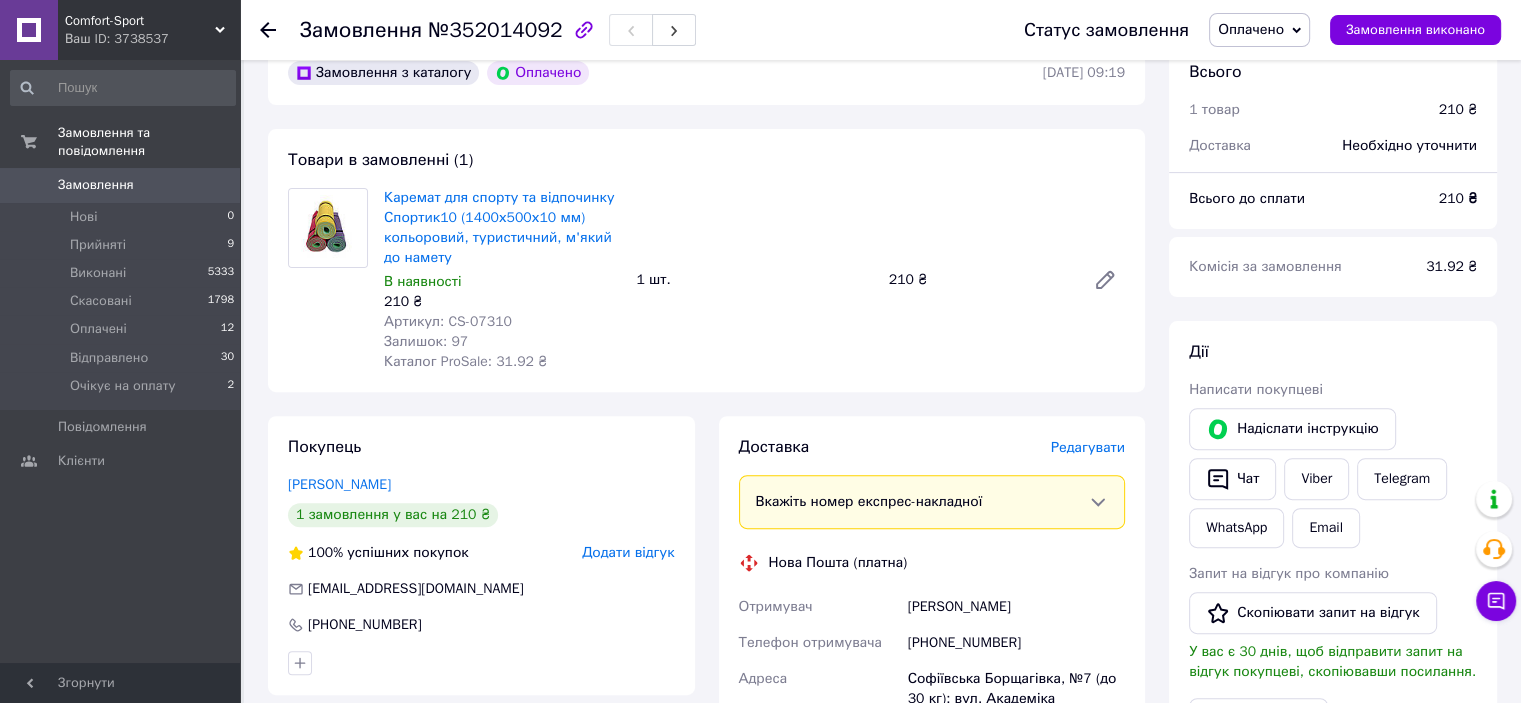 click 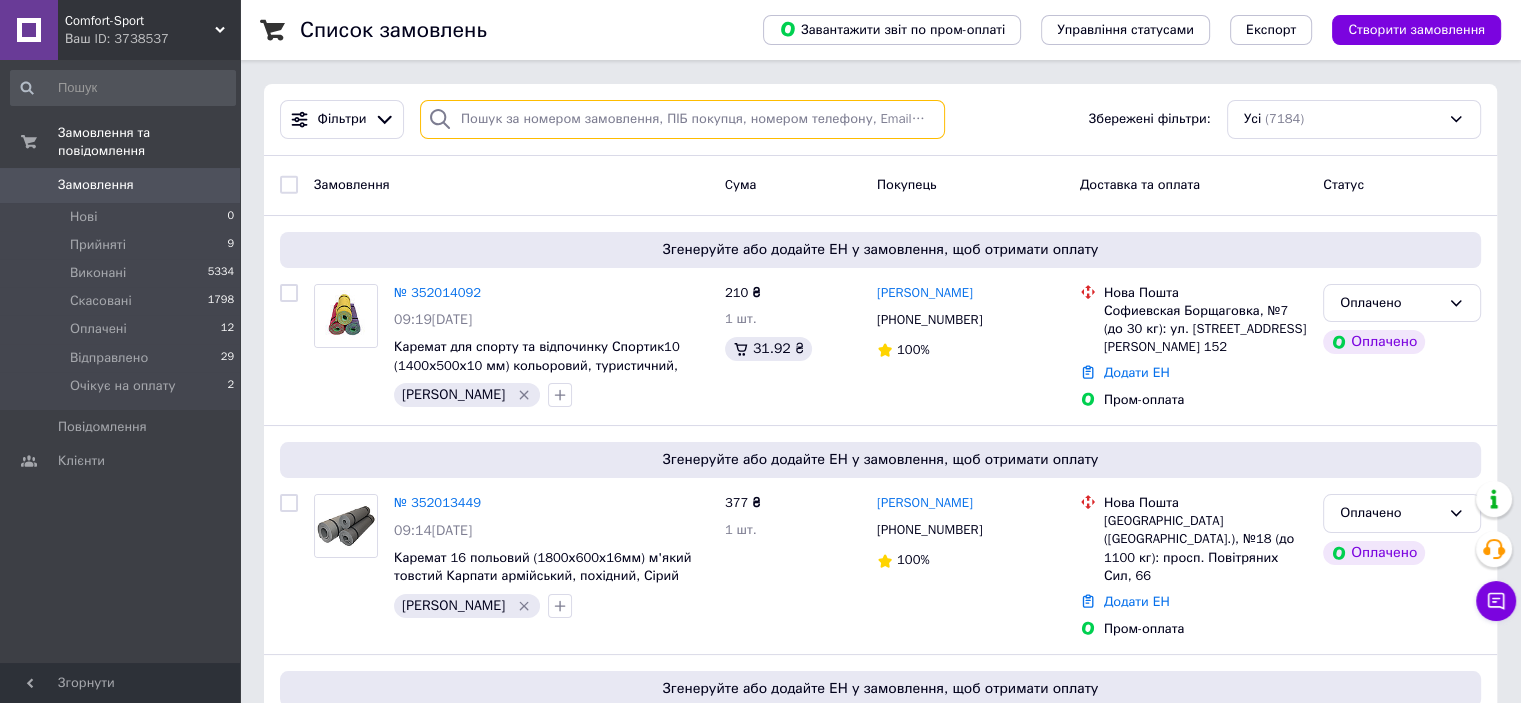 click at bounding box center [682, 119] 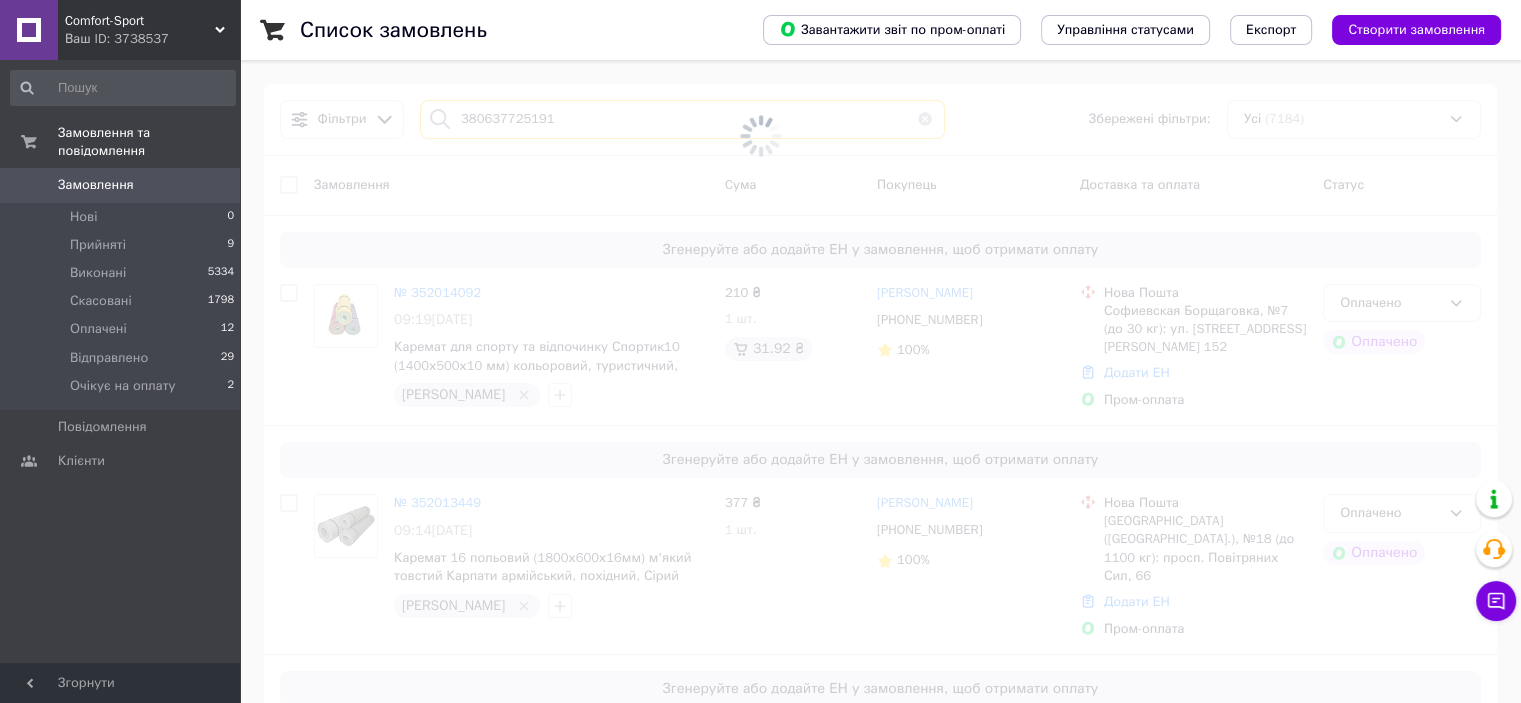 type on "380637725191" 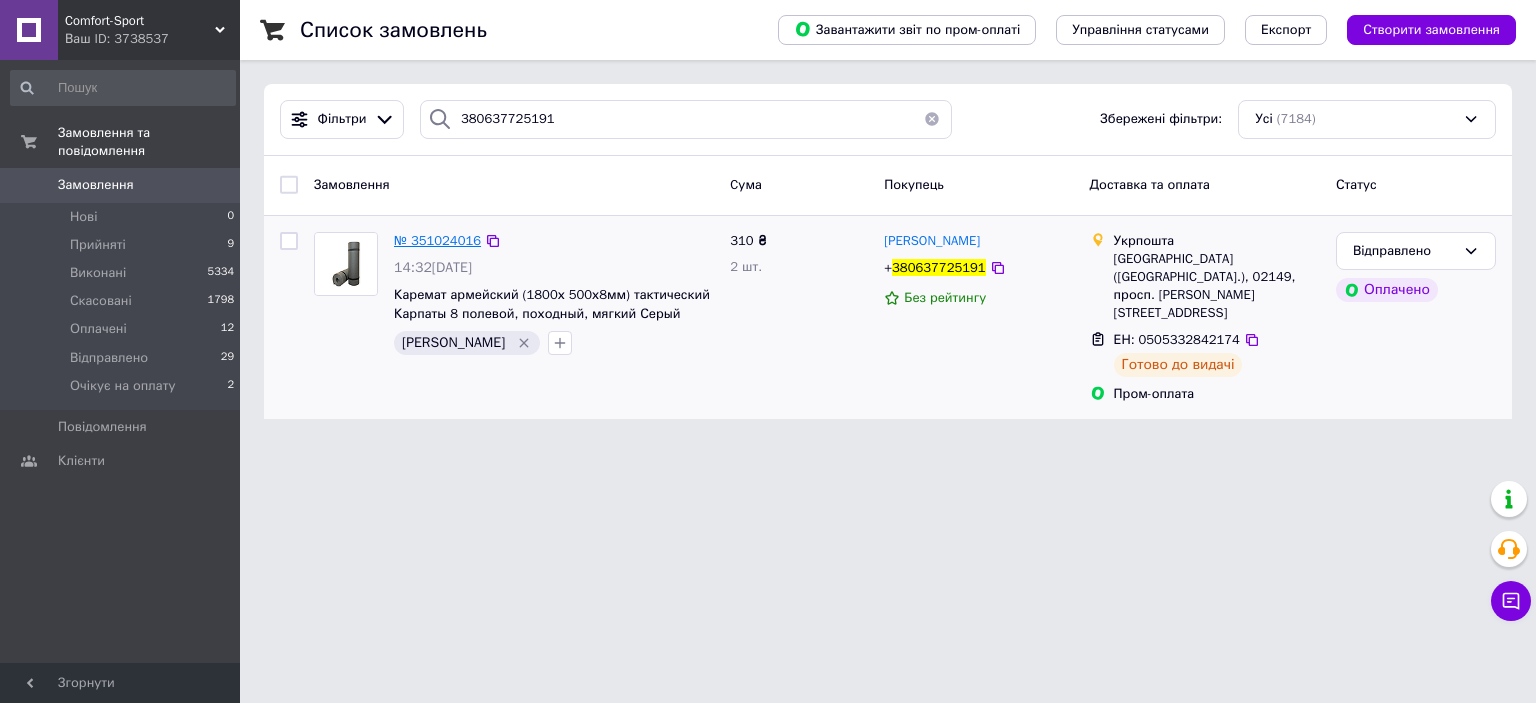 click on "№ 351024016" at bounding box center (437, 240) 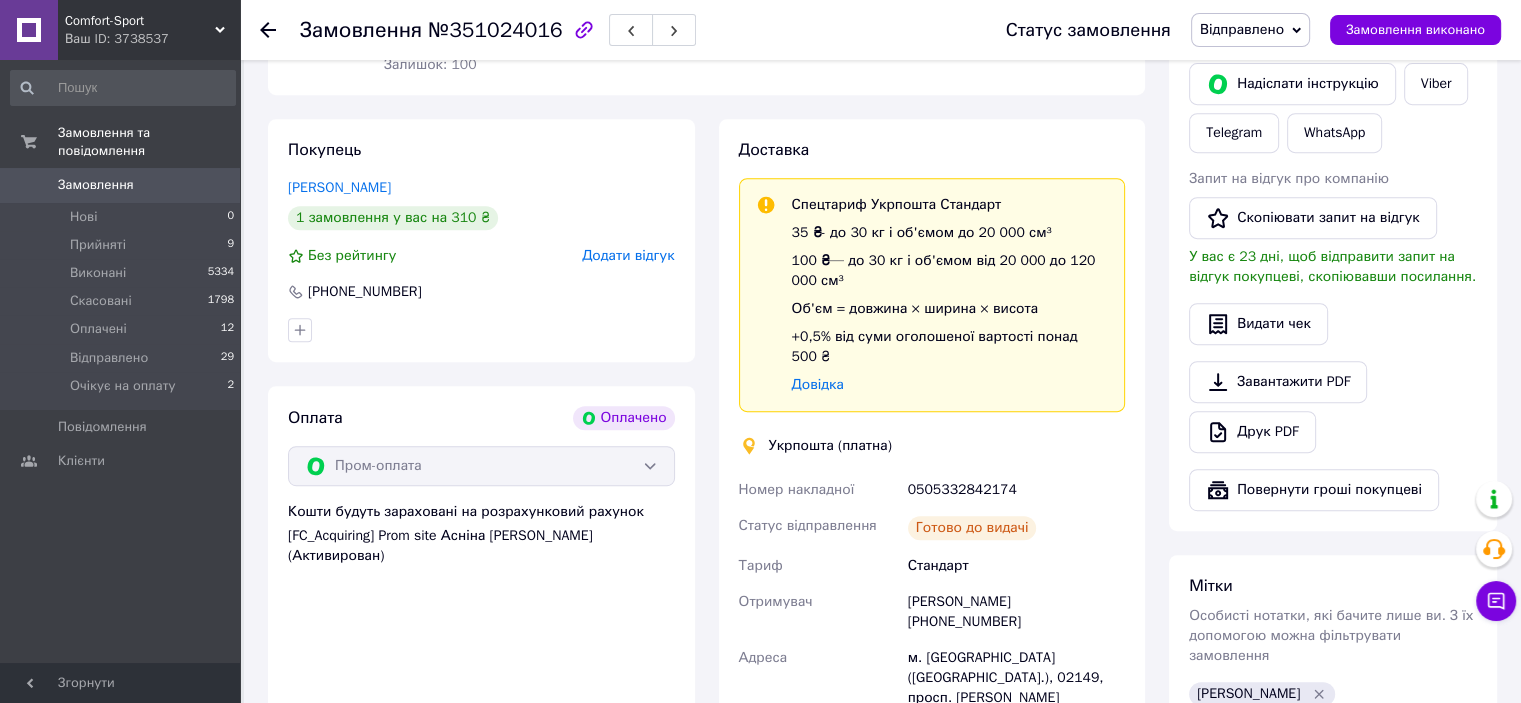 scroll, scrollTop: 1100, scrollLeft: 0, axis: vertical 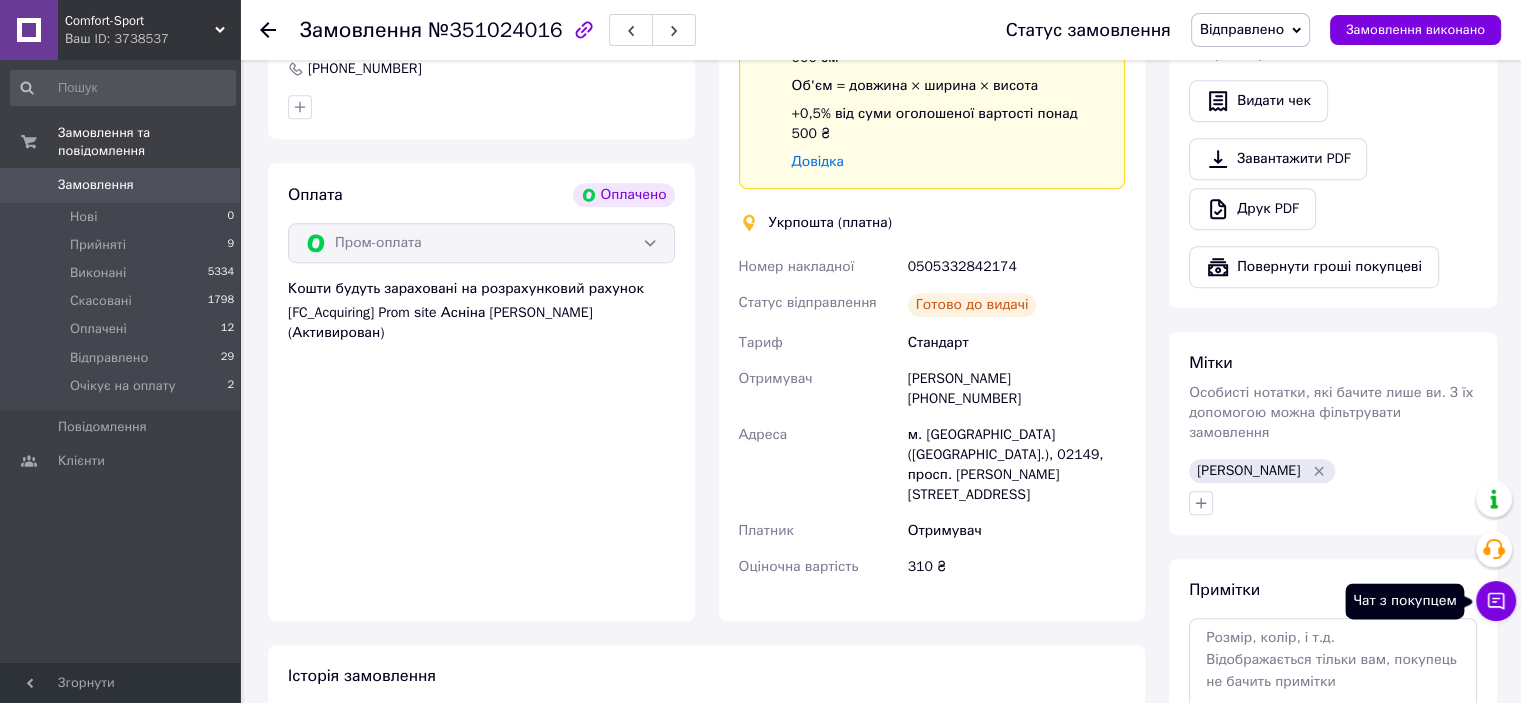 click 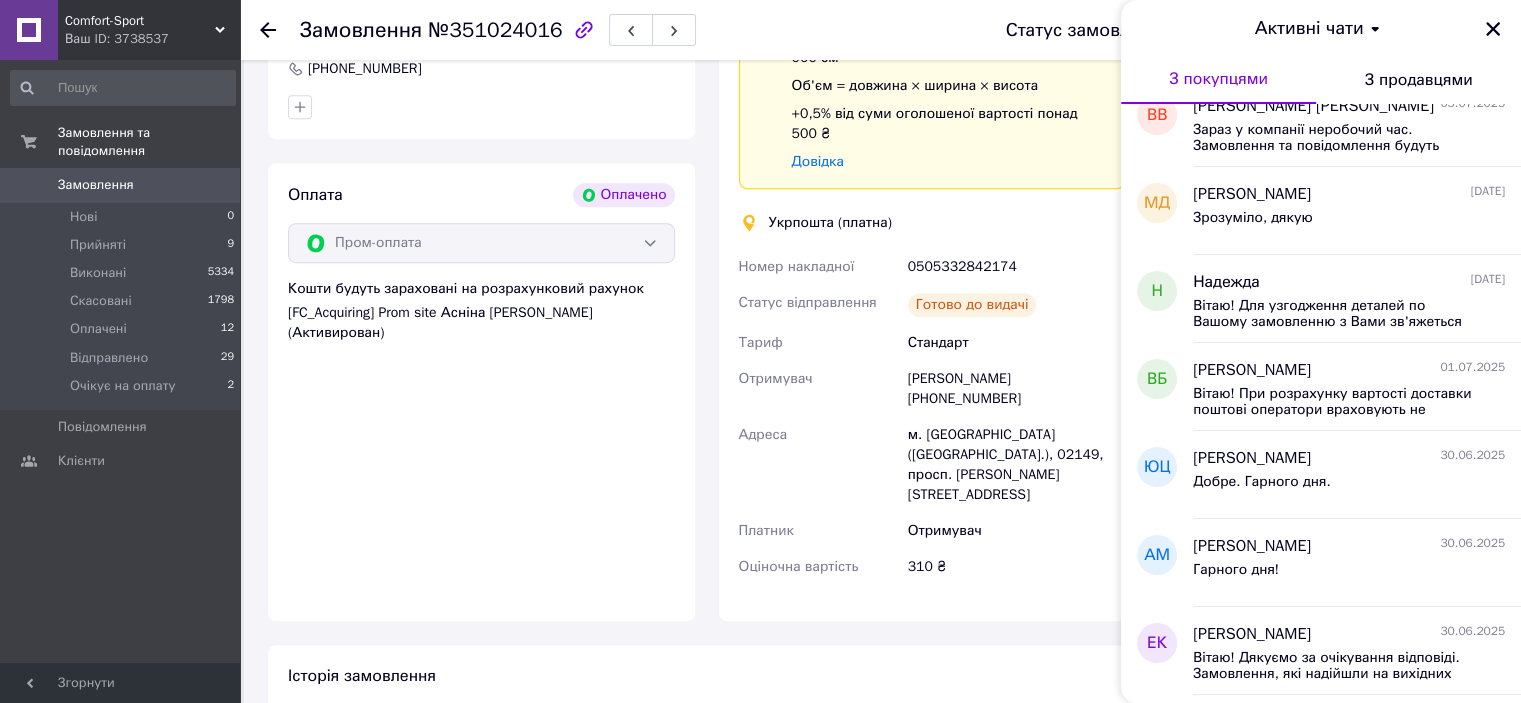 scroll, scrollTop: 500, scrollLeft: 0, axis: vertical 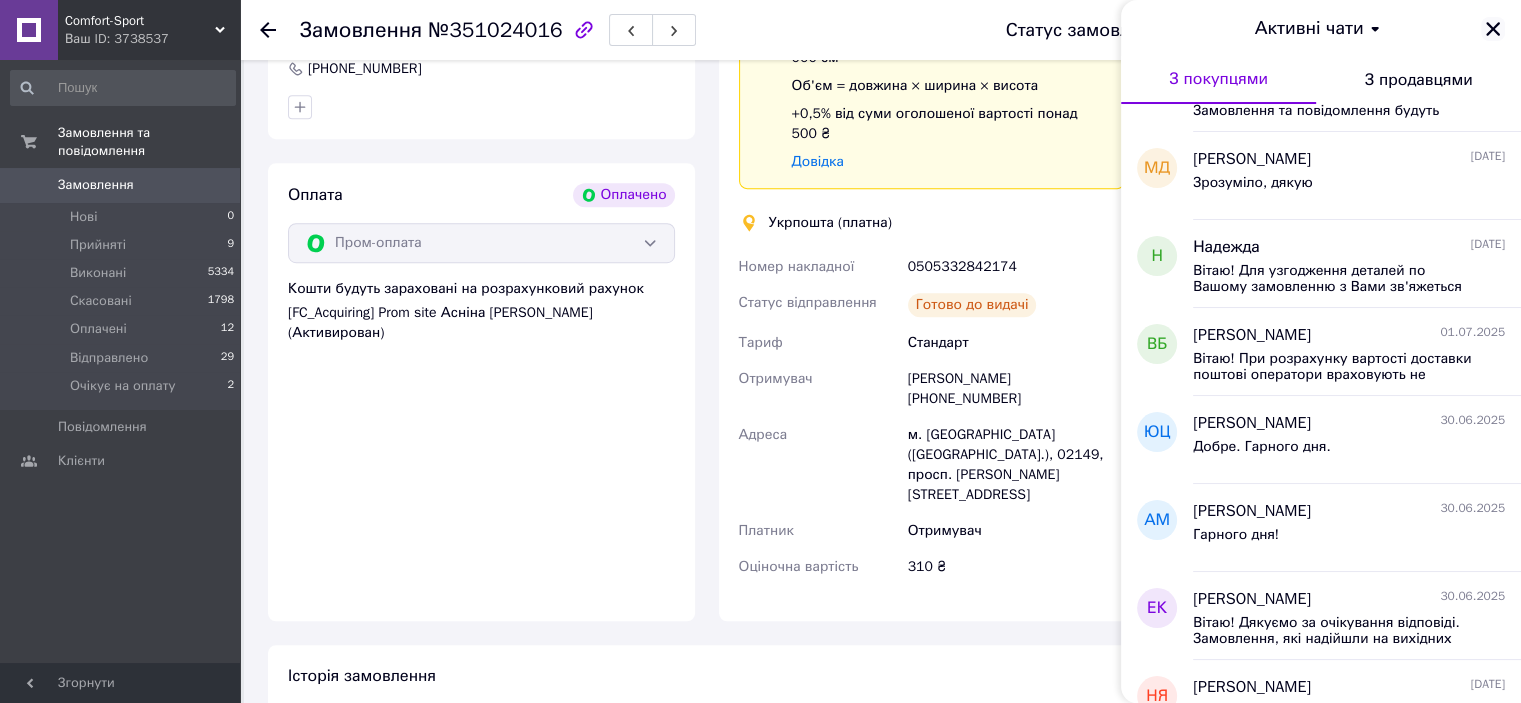 click 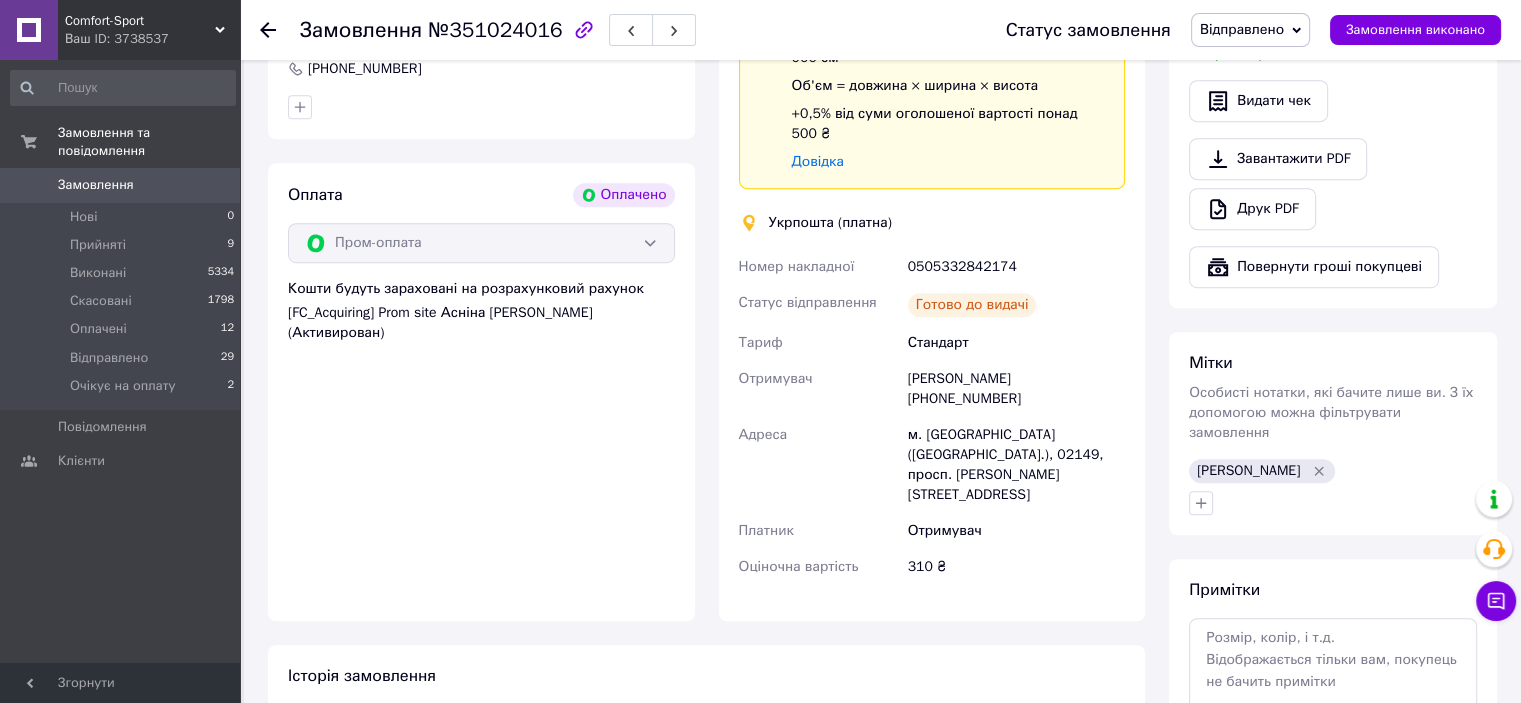 click 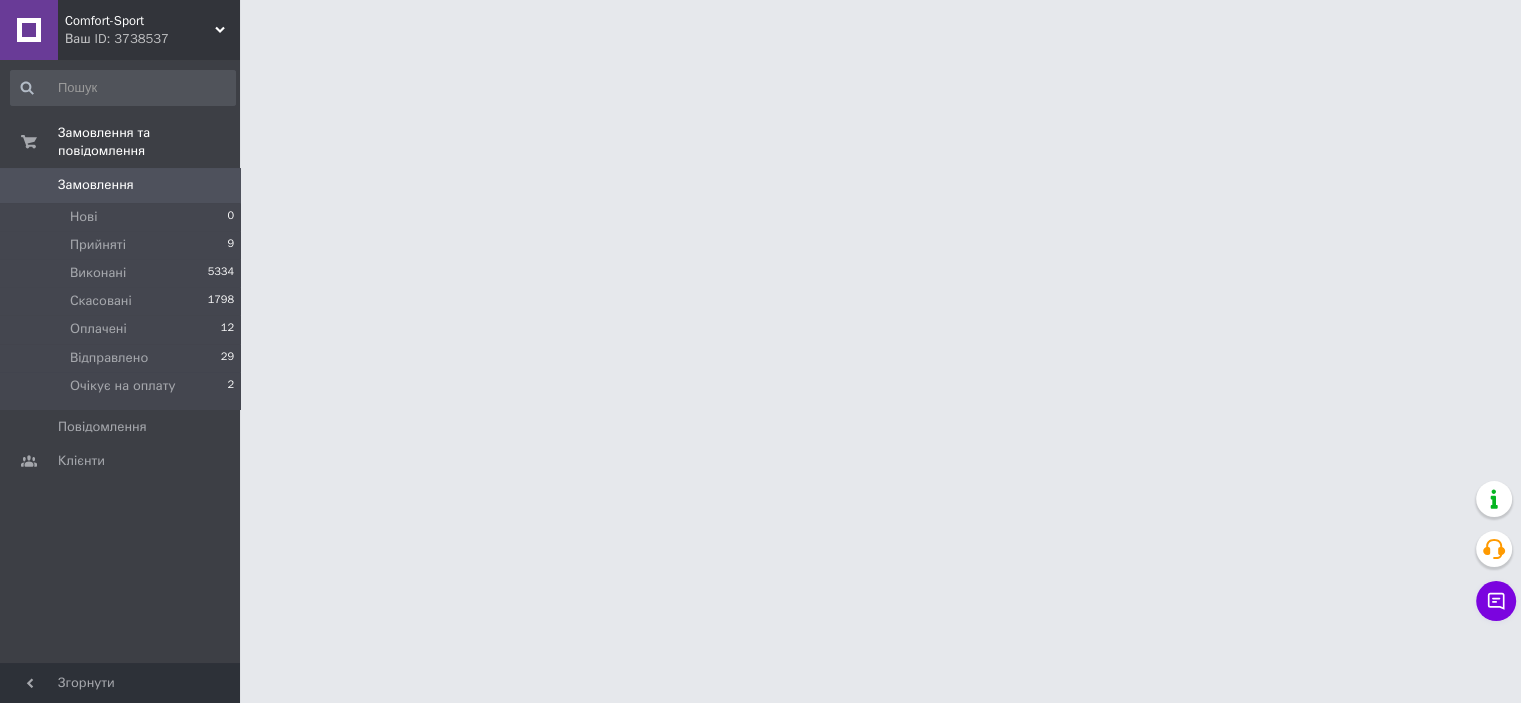 scroll, scrollTop: 0, scrollLeft: 0, axis: both 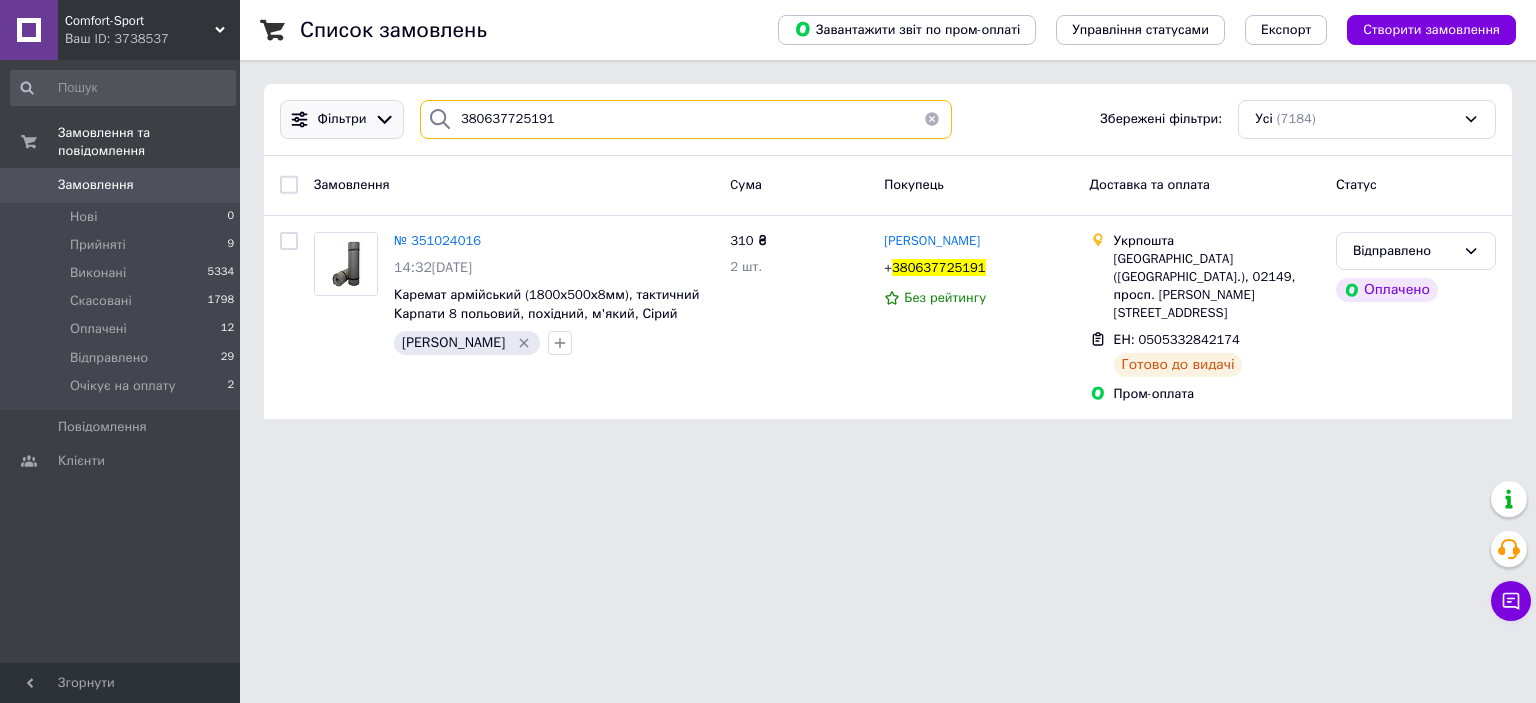 drag, startPoint x: 556, startPoint y: 126, endPoint x: 382, endPoint y: 112, distance: 174.56232 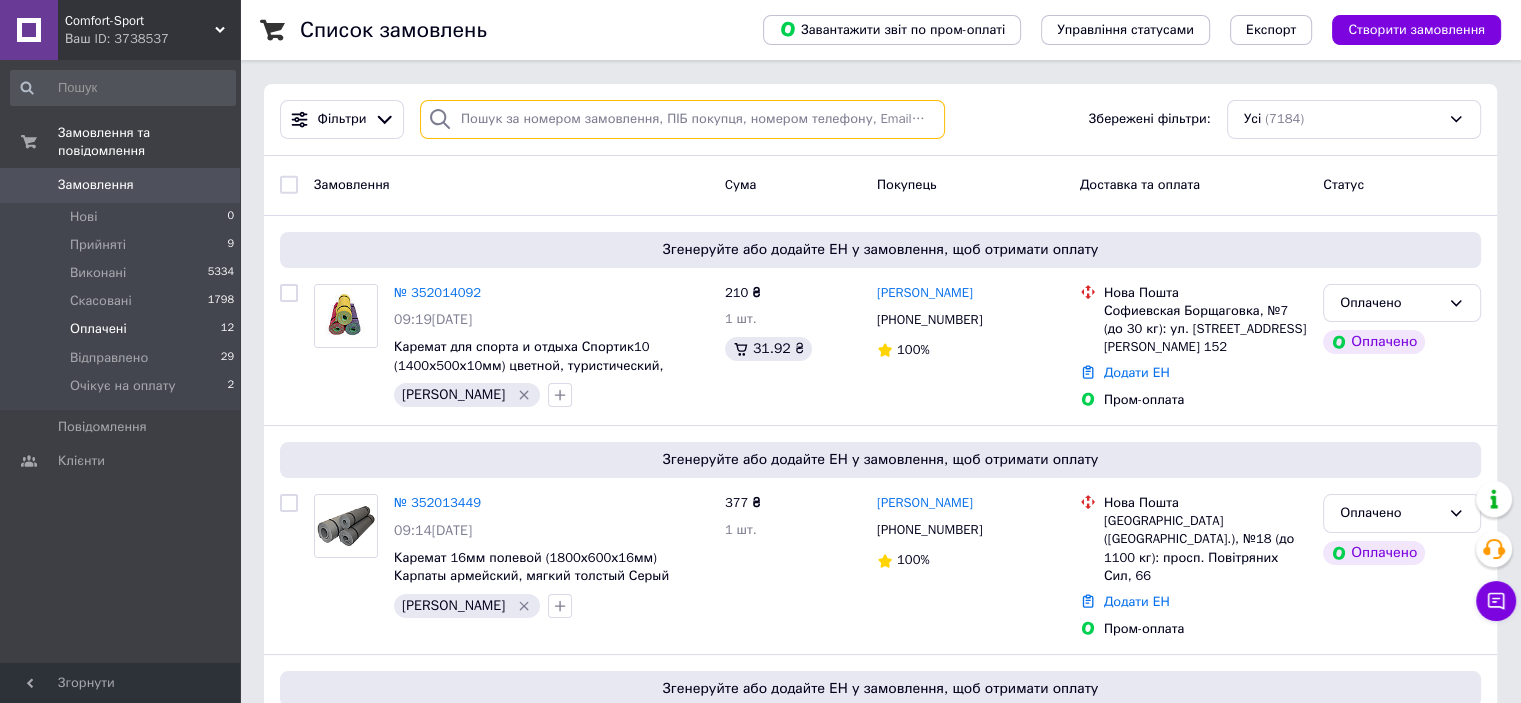 type 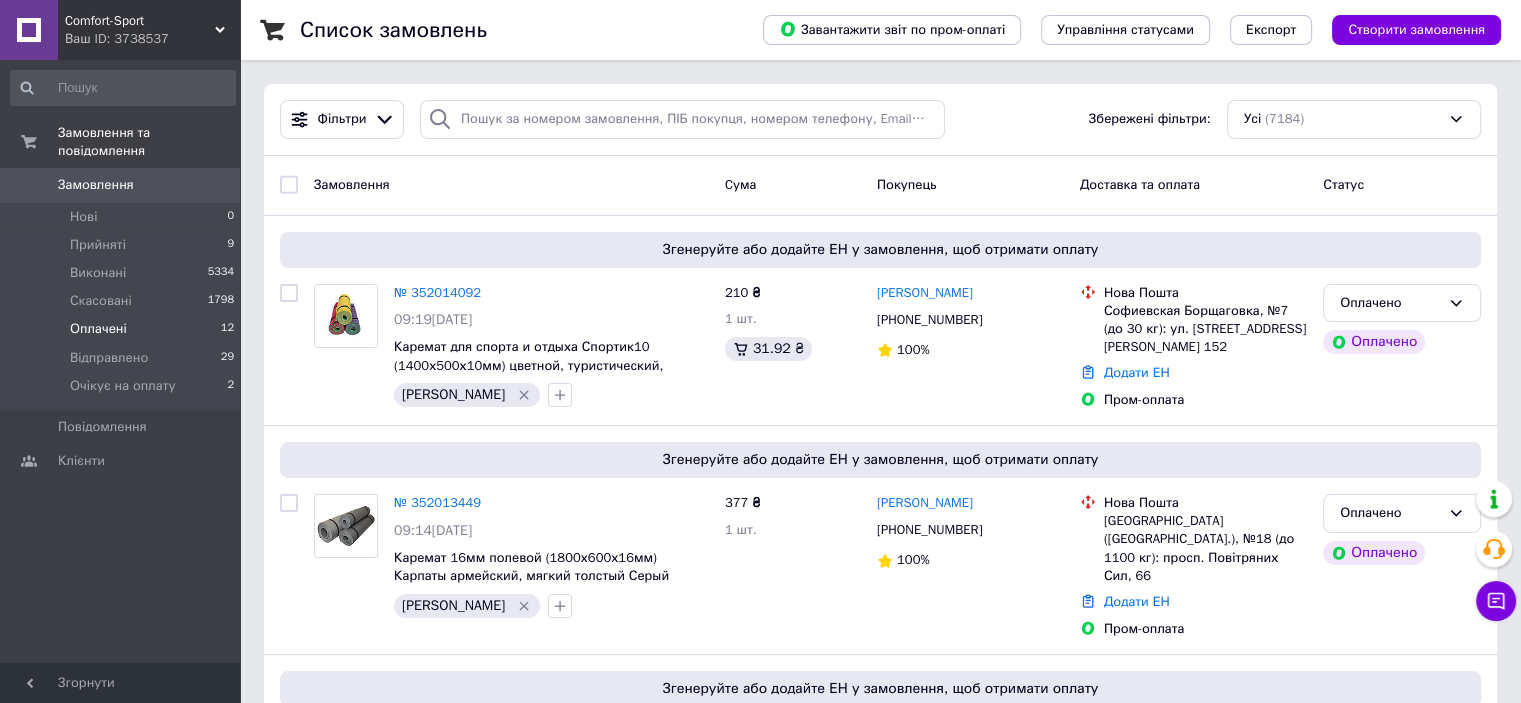 click on "Оплачені" at bounding box center [98, 329] 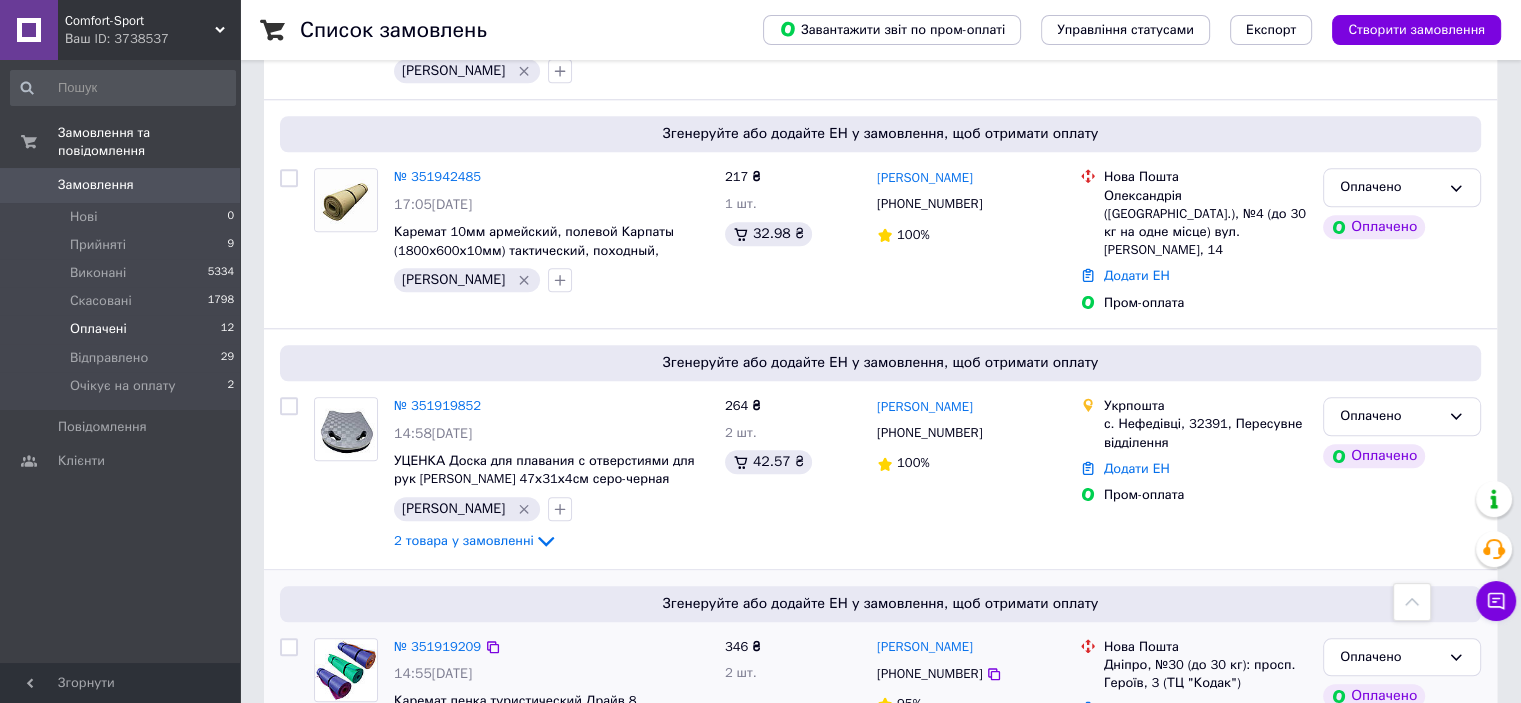 scroll, scrollTop: 2100, scrollLeft: 0, axis: vertical 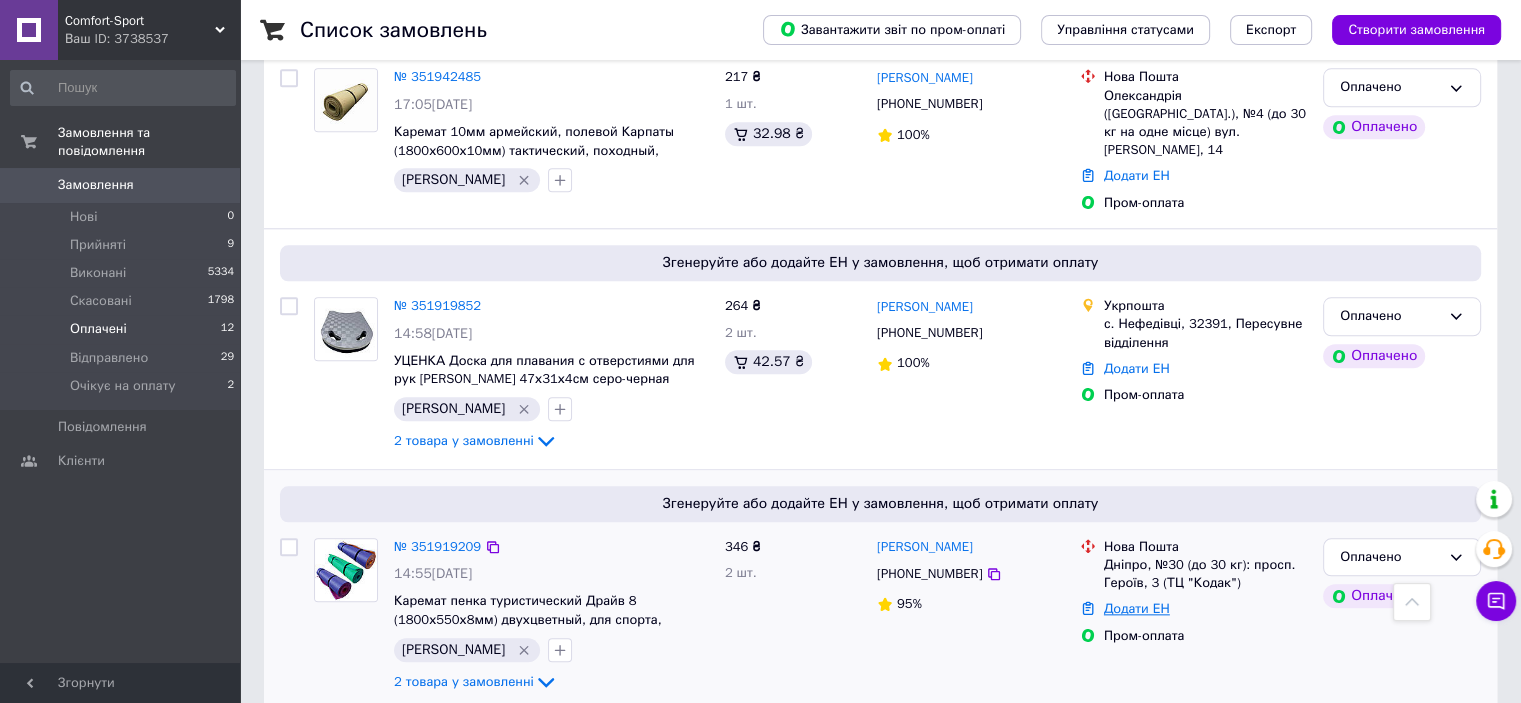 click on "Додати ЕН" at bounding box center (1137, 608) 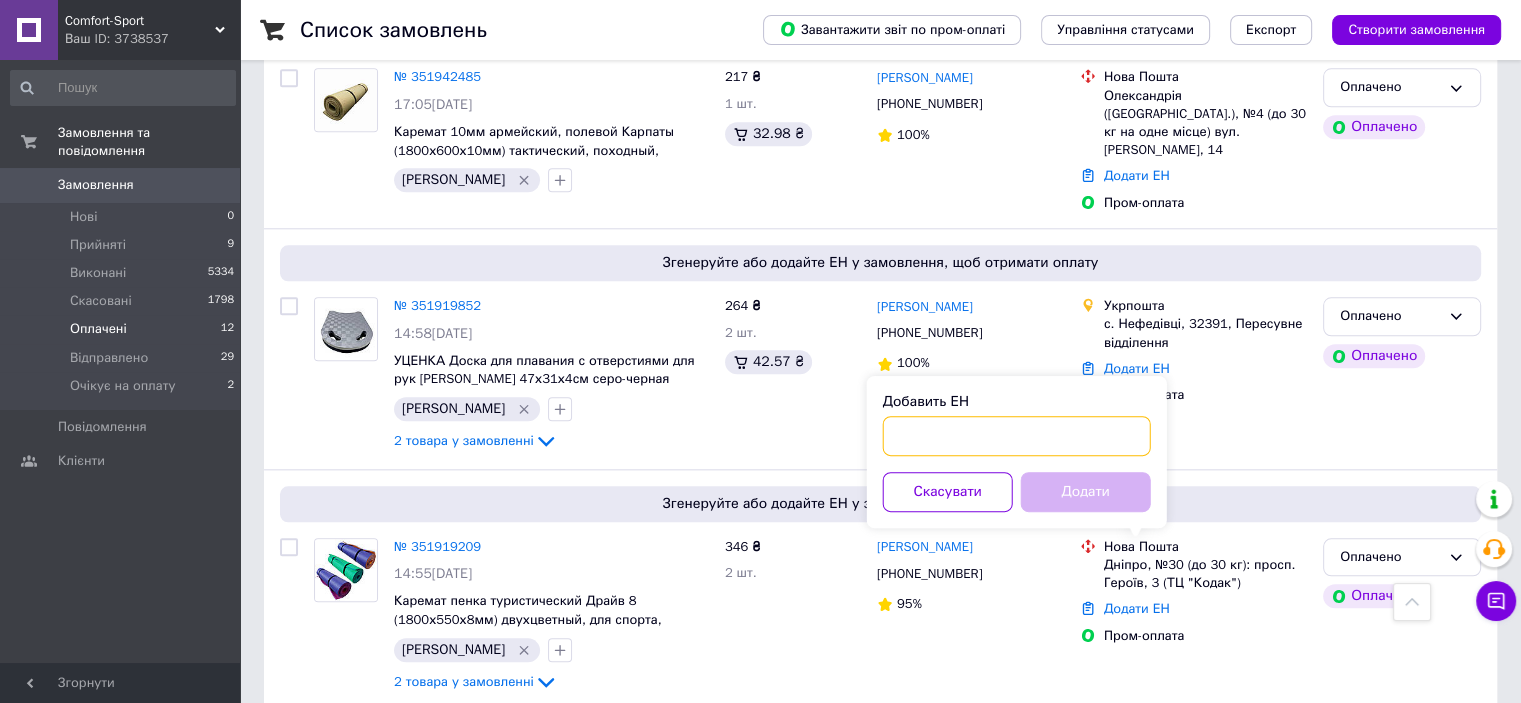 click on "Добавить ЕН" at bounding box center [1017, 436] 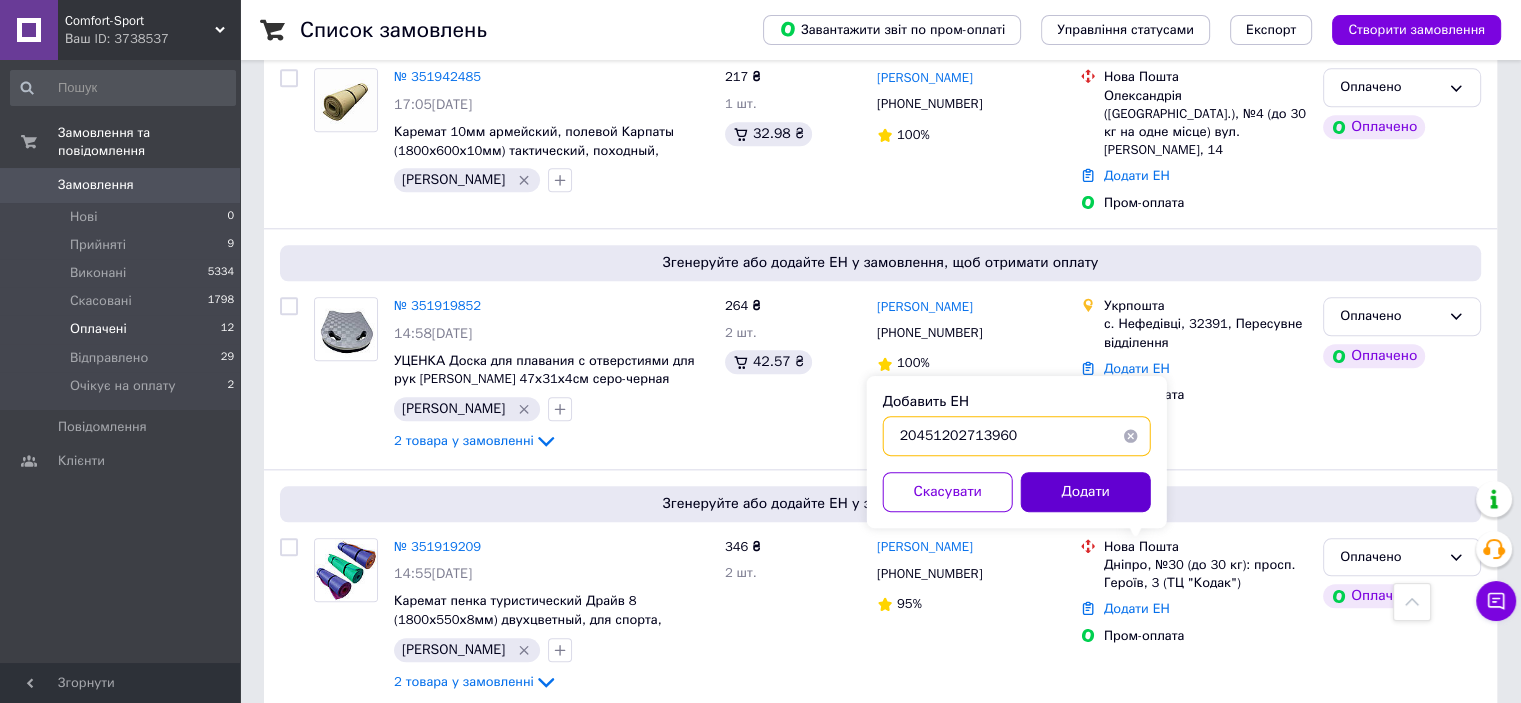 type on "20451202713960" 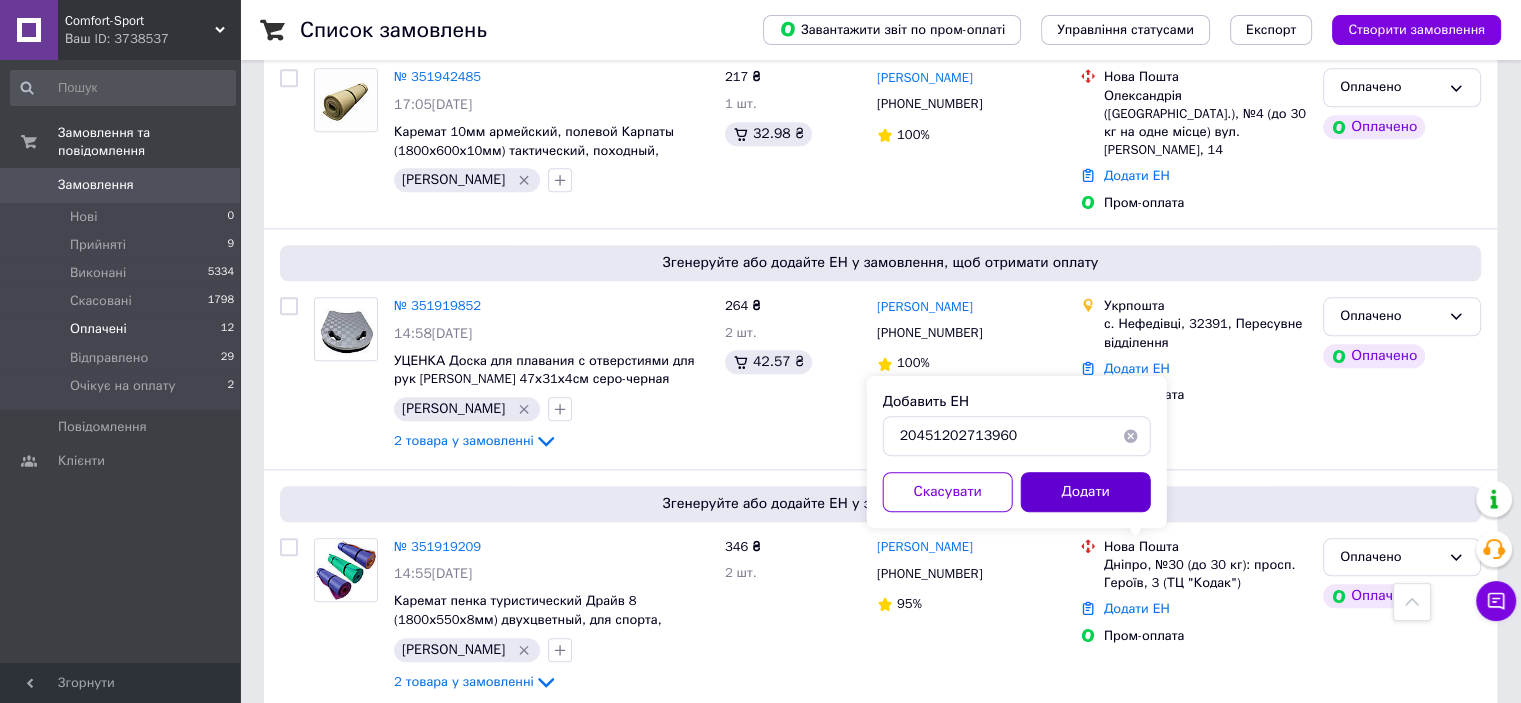click on "Додати" at bounding box center [1086, 492] 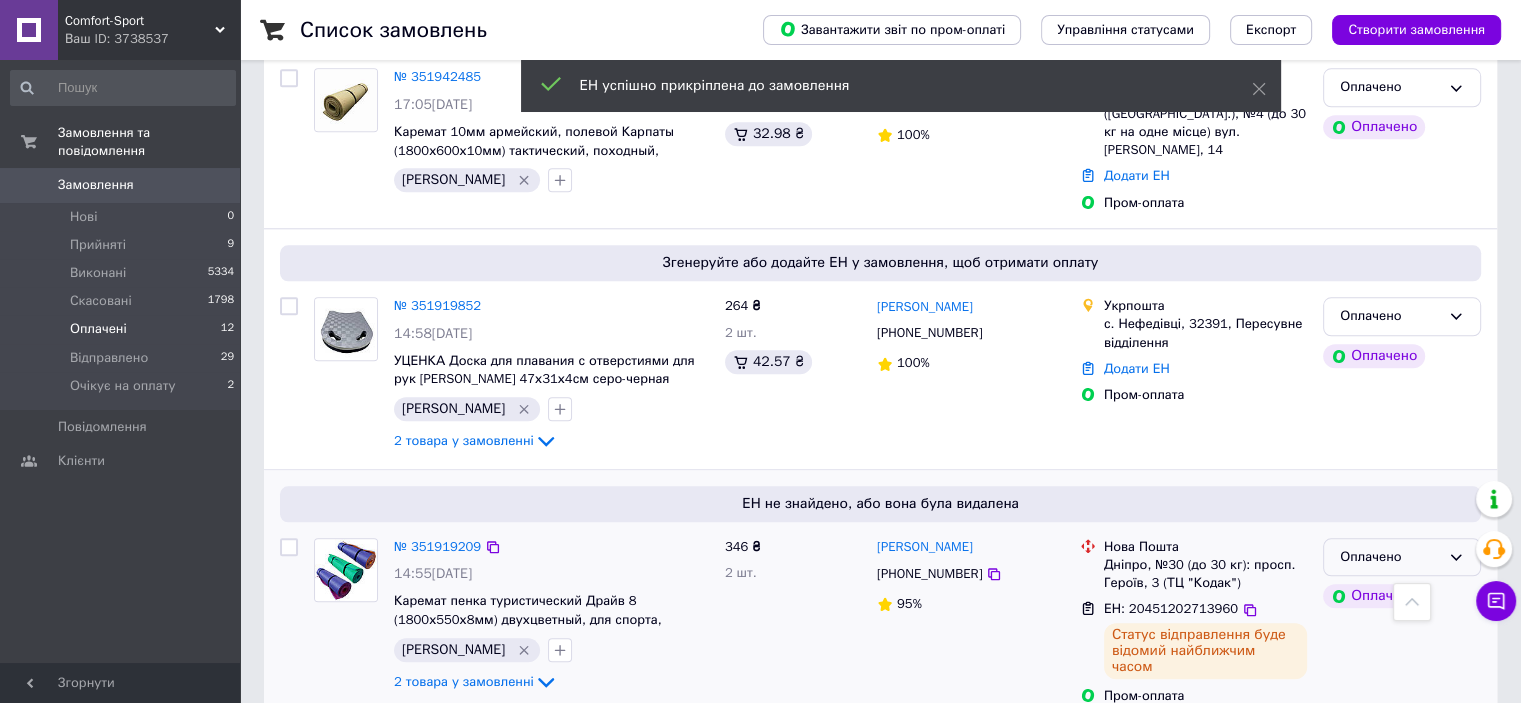 click 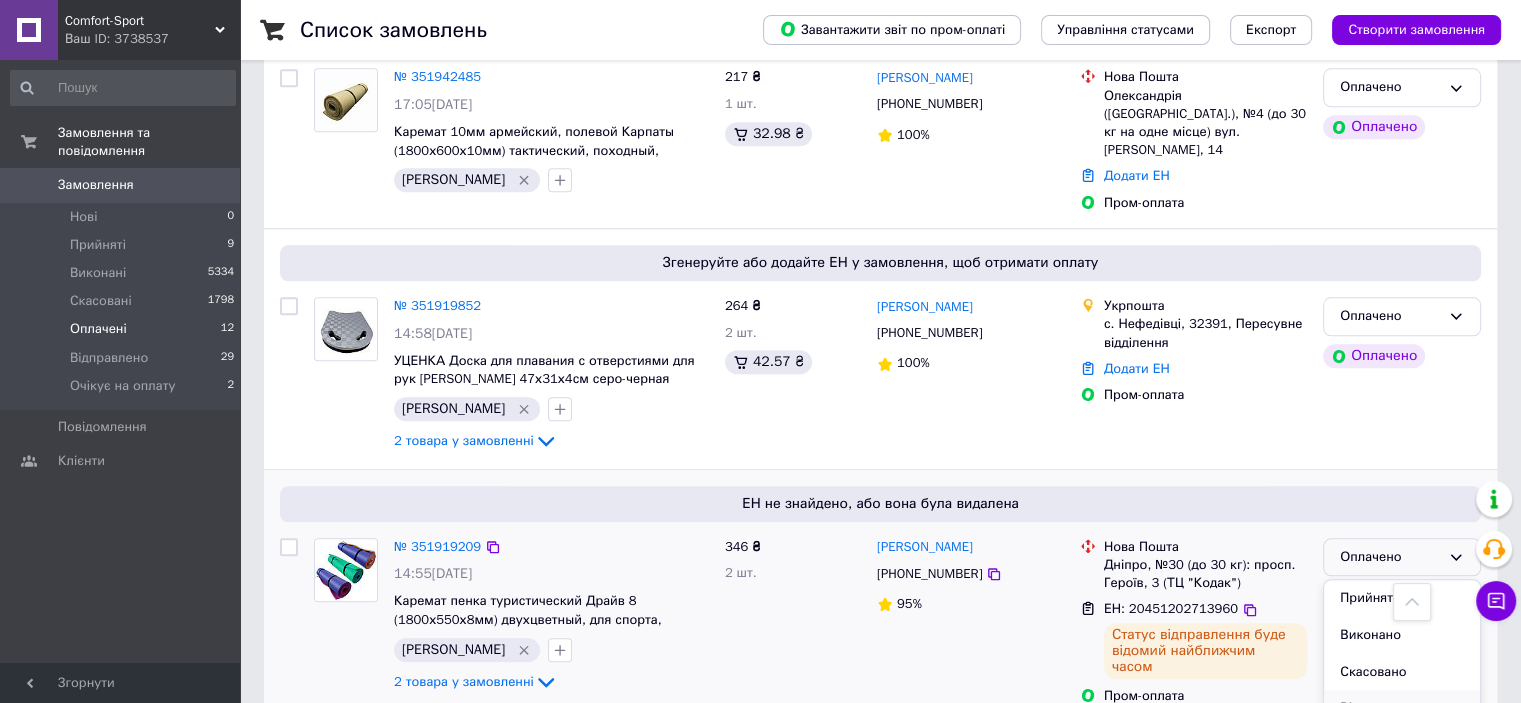 click on "Відправлено" at bounding box center [1402, 708] 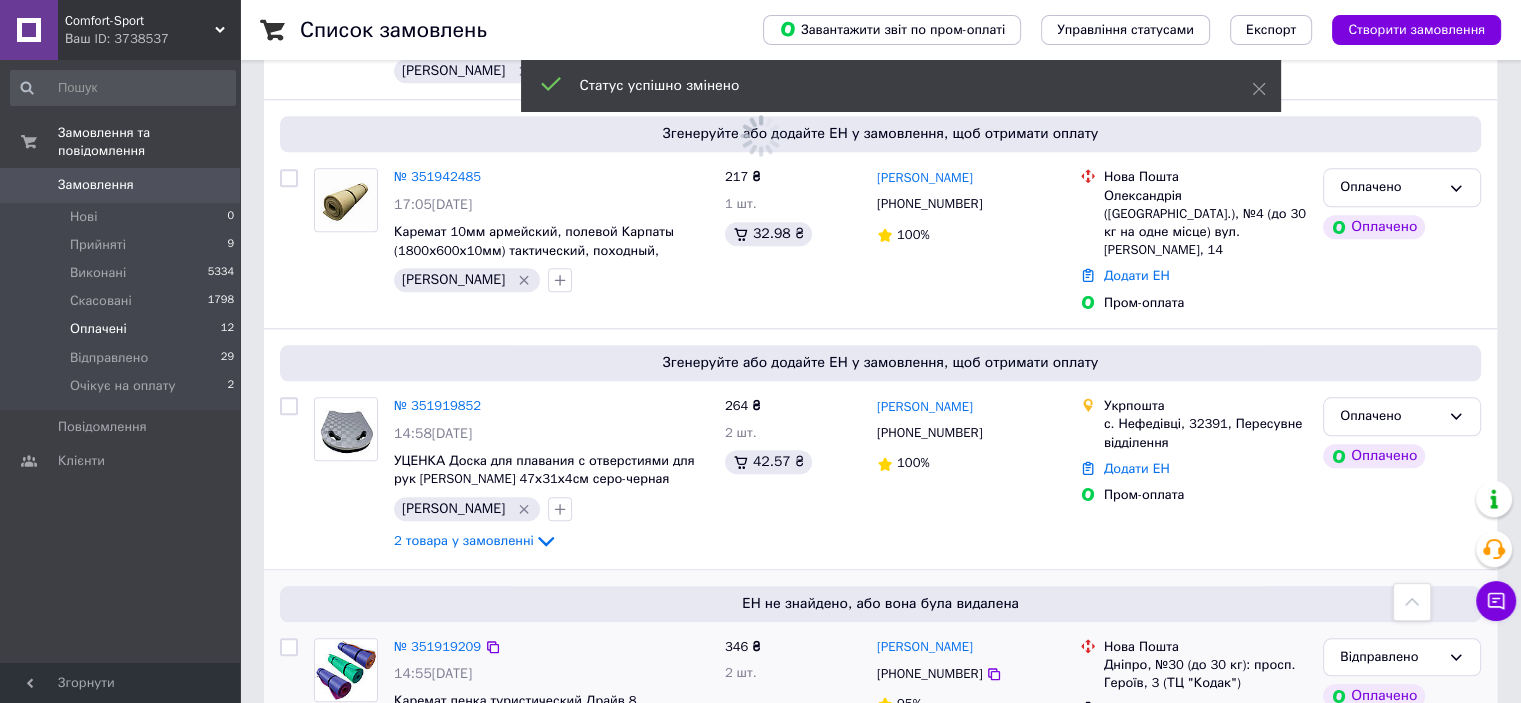 scroll, scrollTop: 1900, scrollLeft: 0, axis: vertical 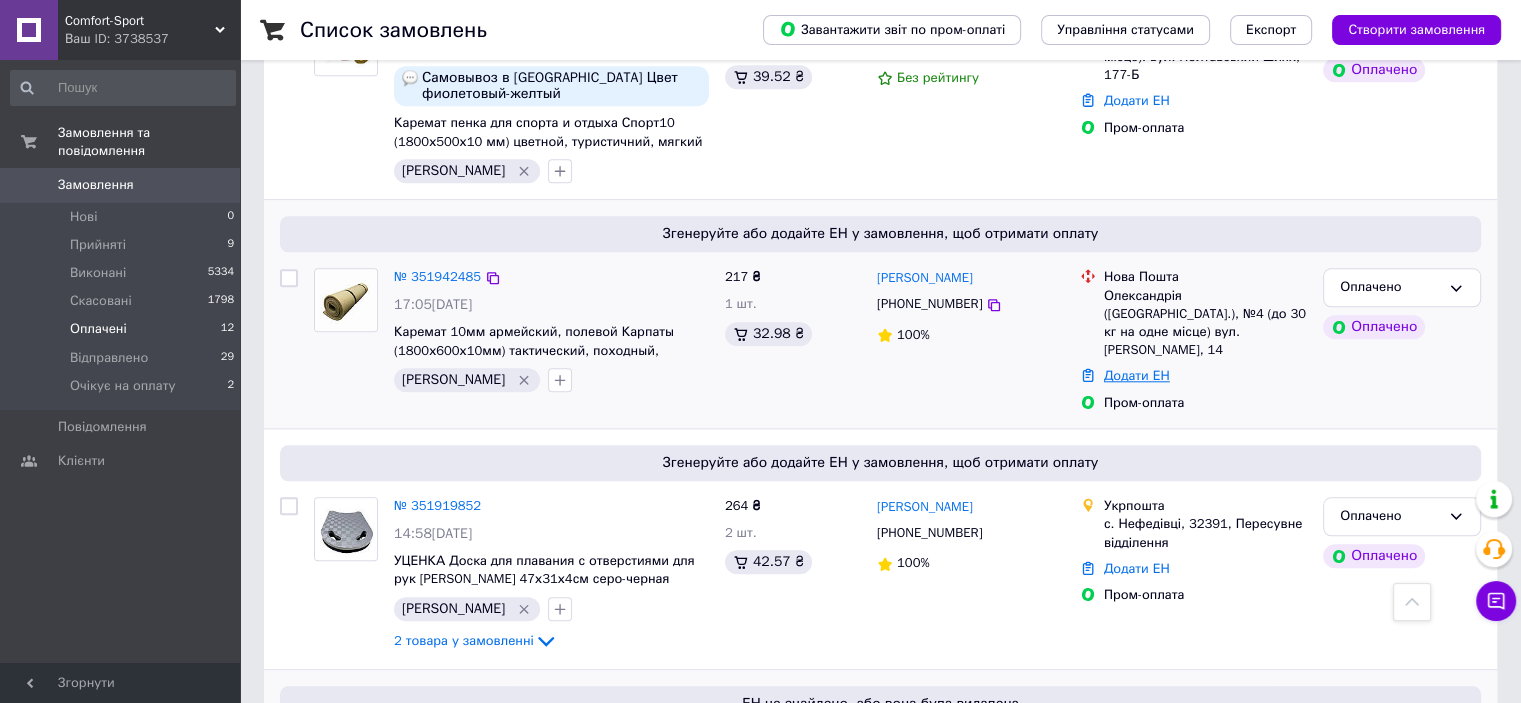 click on "Додати ЕН" at bounding box center [1137, 375] 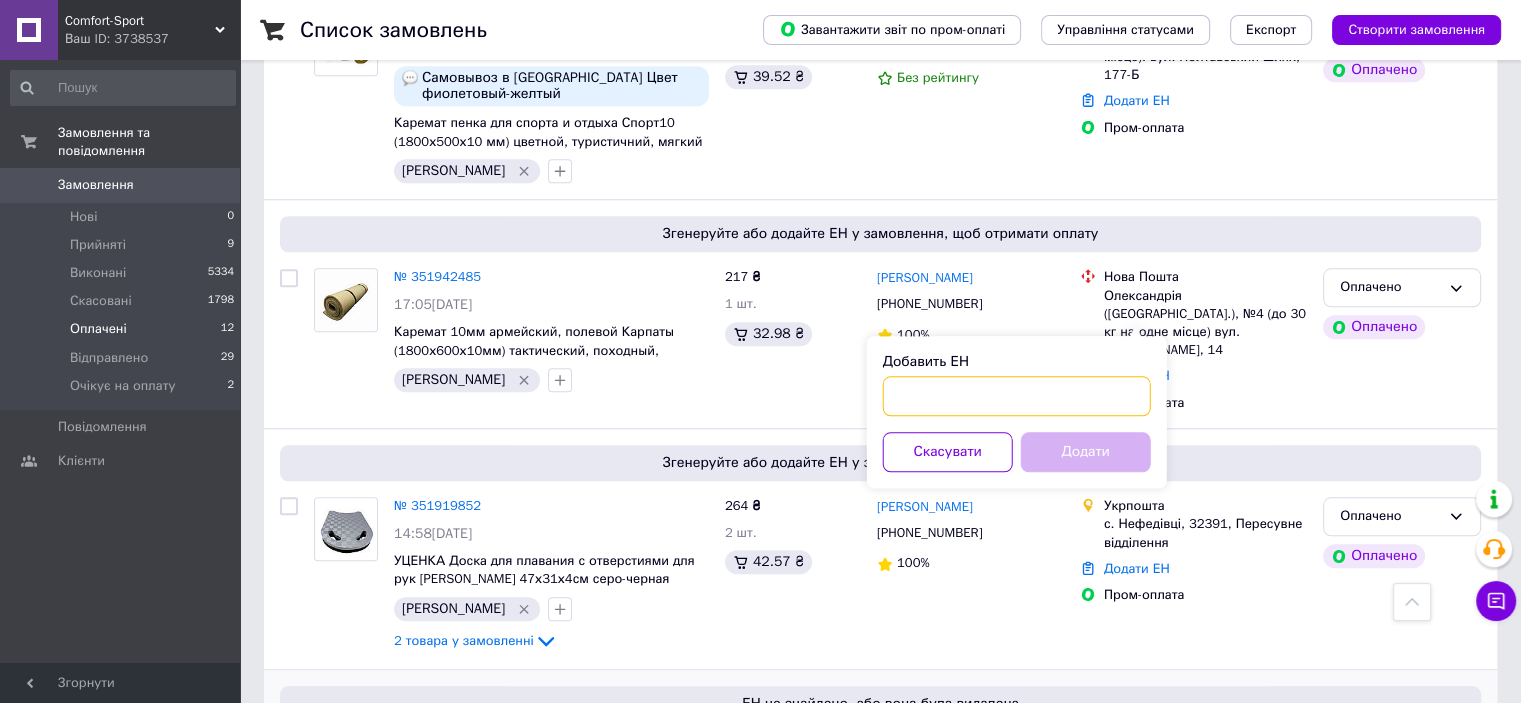 click on "Добавить ЕН" at bounding box center [1017, 396] 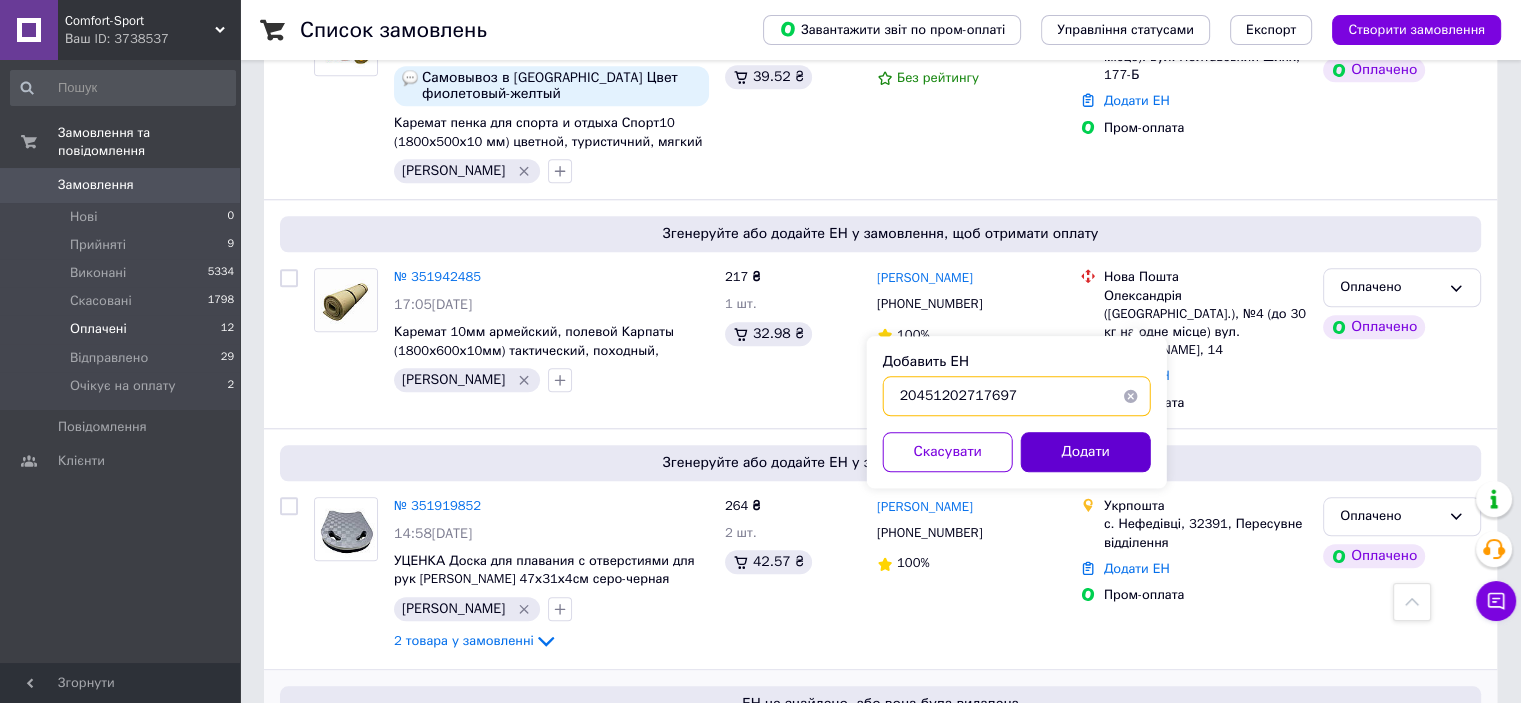 type on "20451202717697" 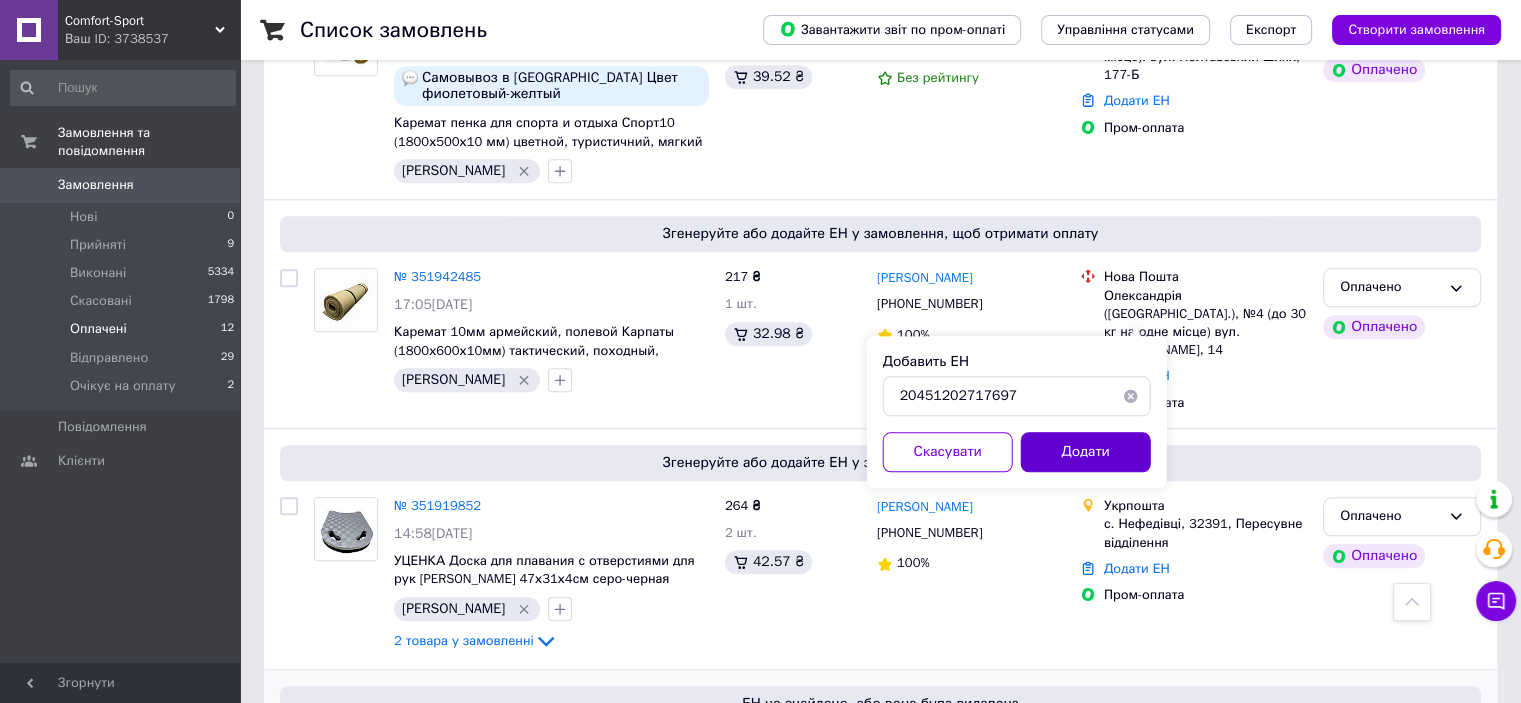 click on "Додати" at bounding box center (1086, 452) 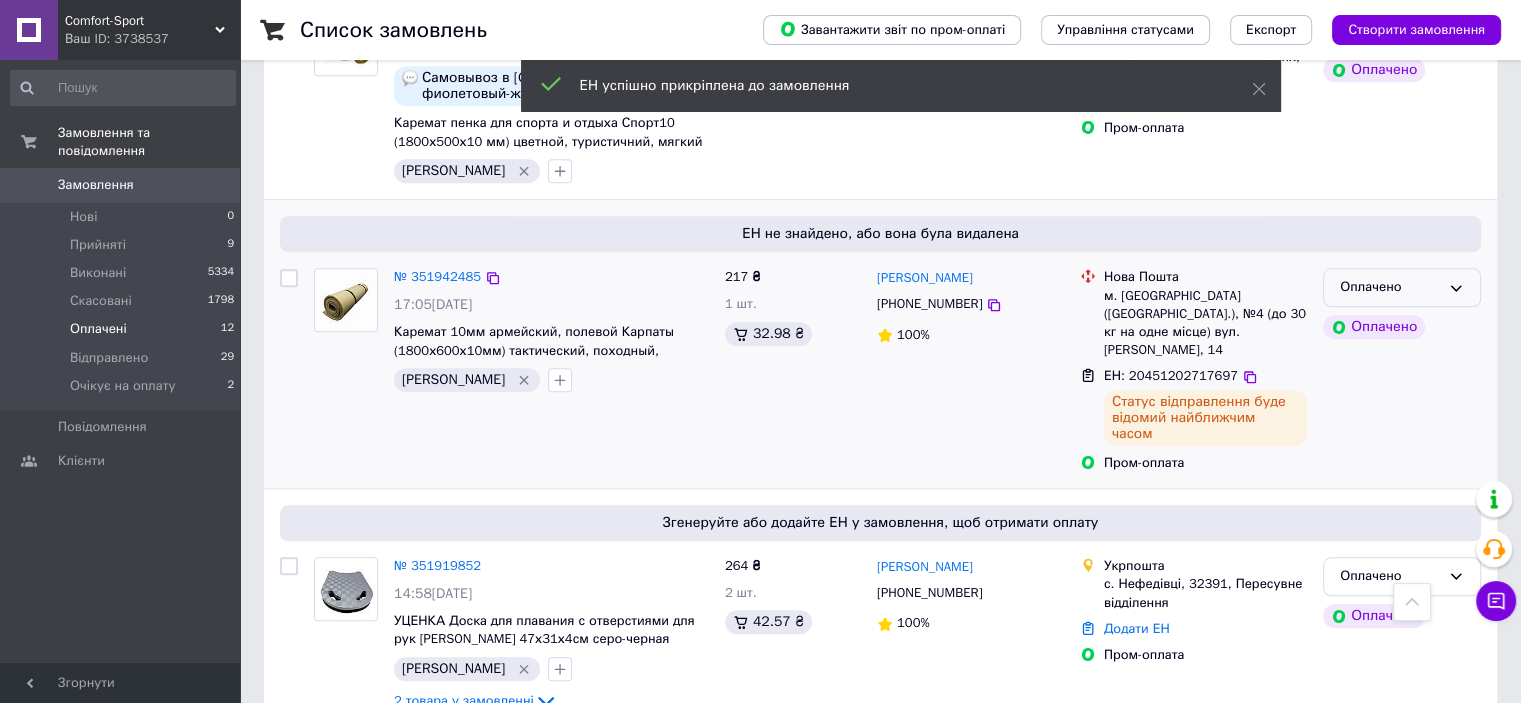 click on "Оплачено" at bounding box center [1402, 287] 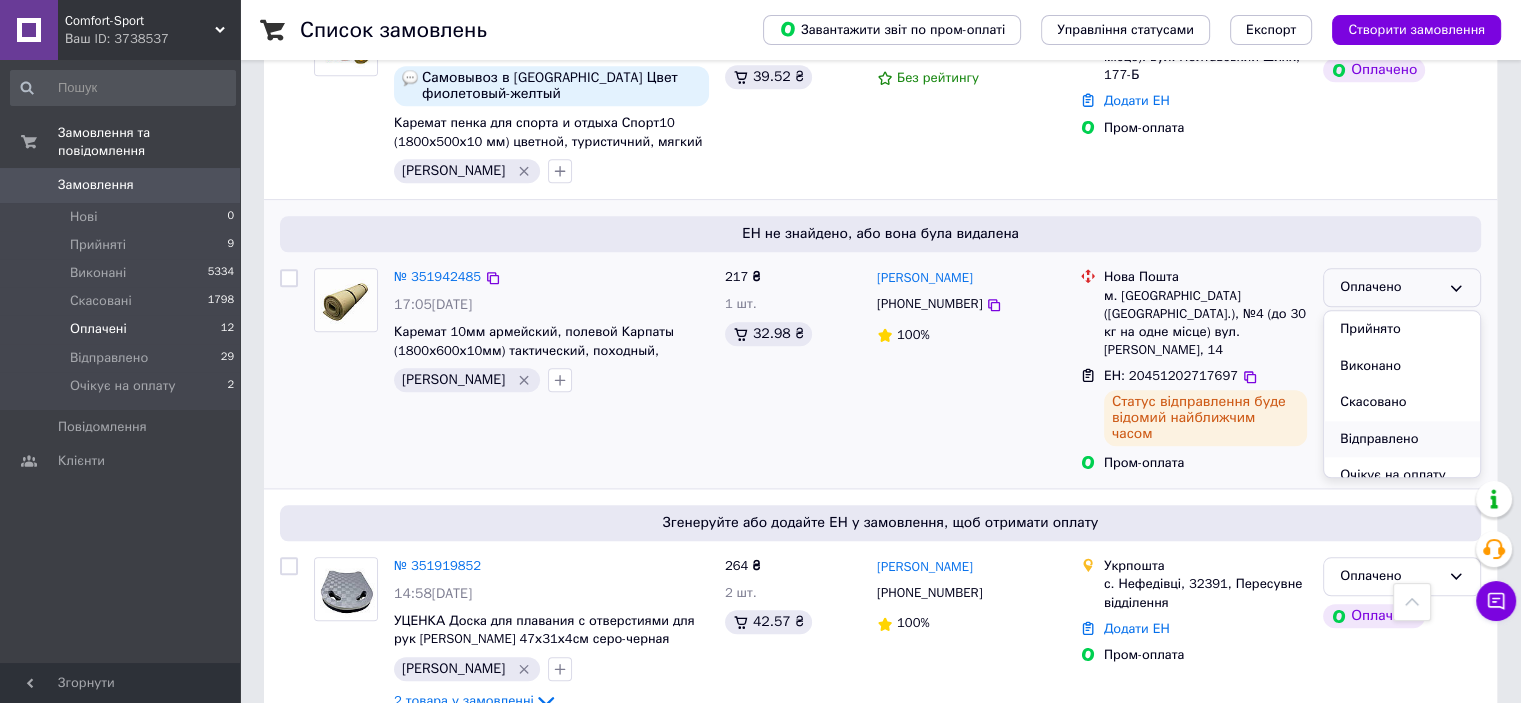 click on "Відправлено" at bounding box center (1402, 439) 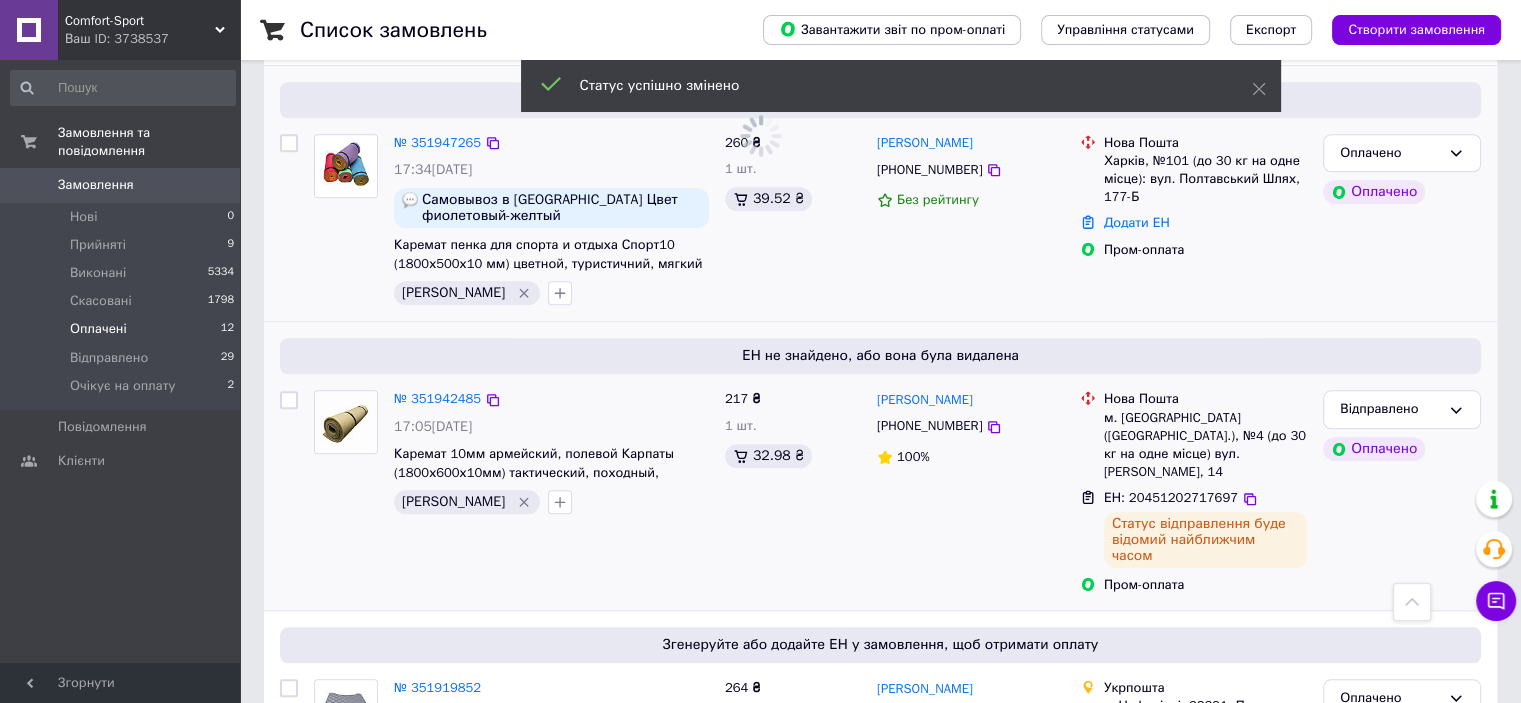 scroll, scrollTop: 1600, scrollLeft: 0, axis: vertical 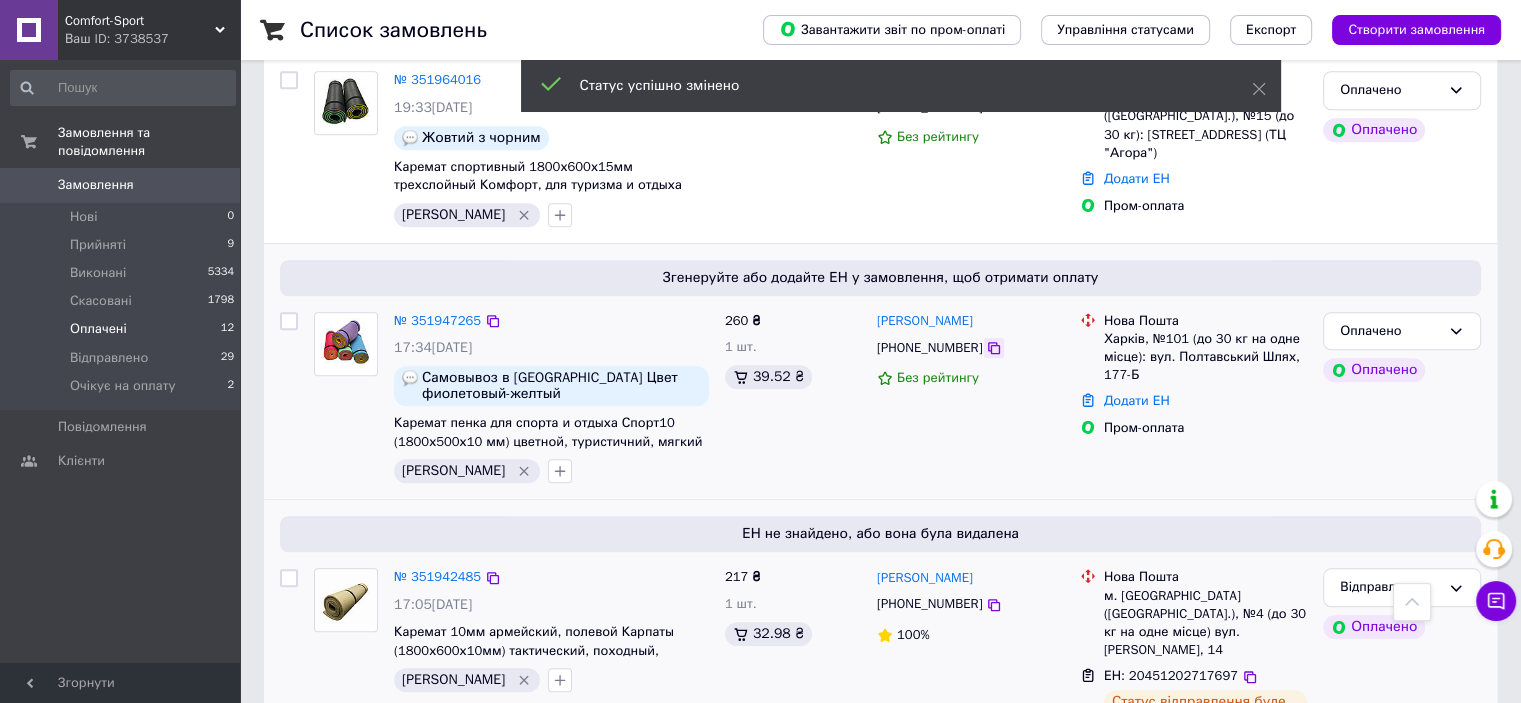 click 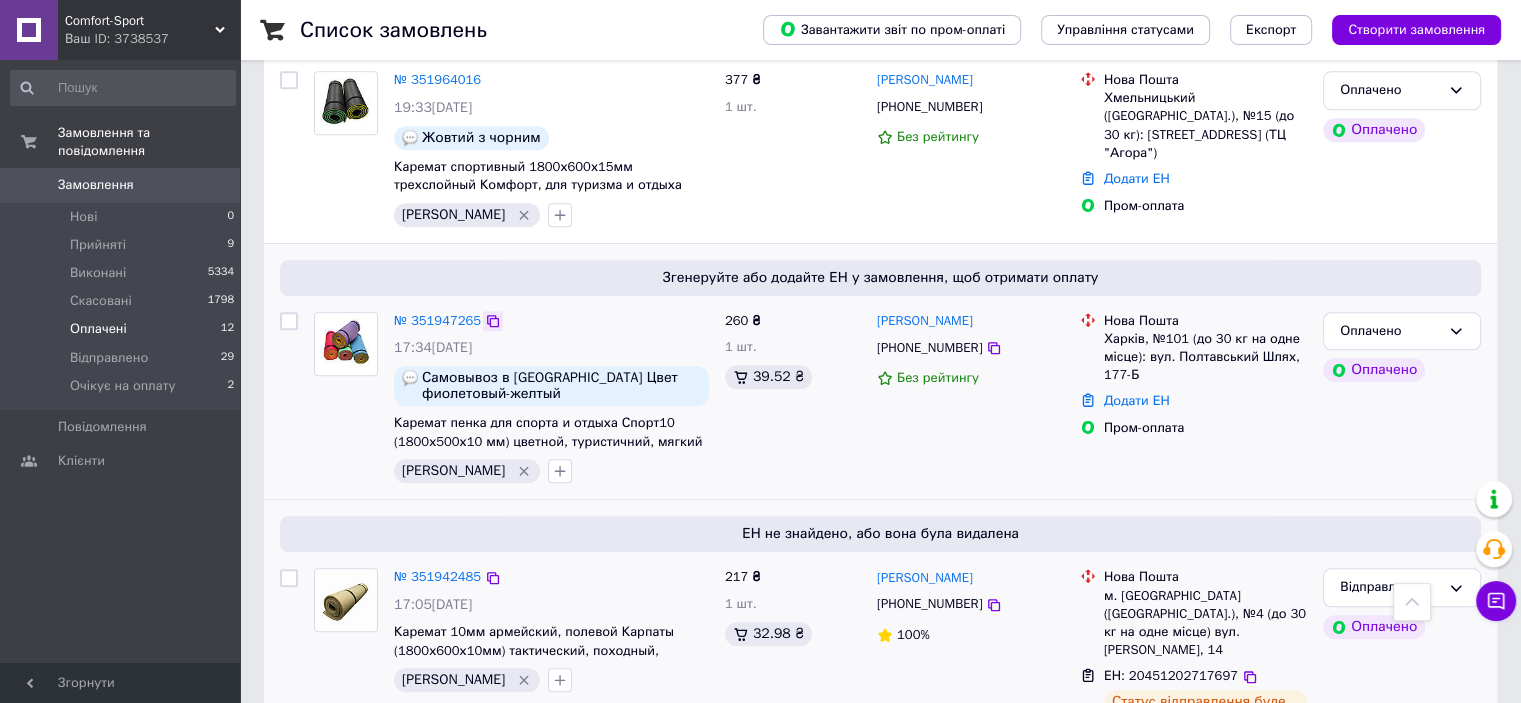 click 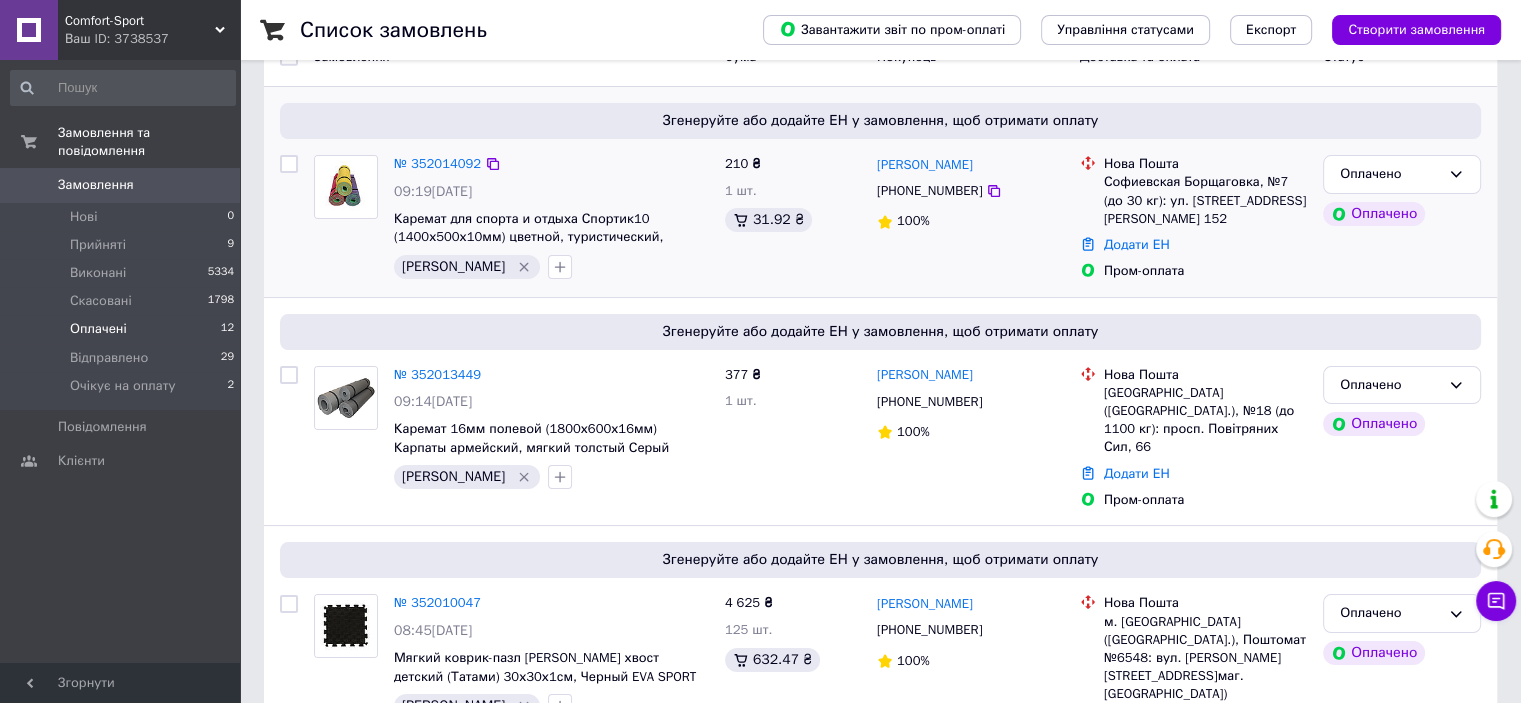 scroll, scrollTop: 0, scrollLeft: 0, axis: both 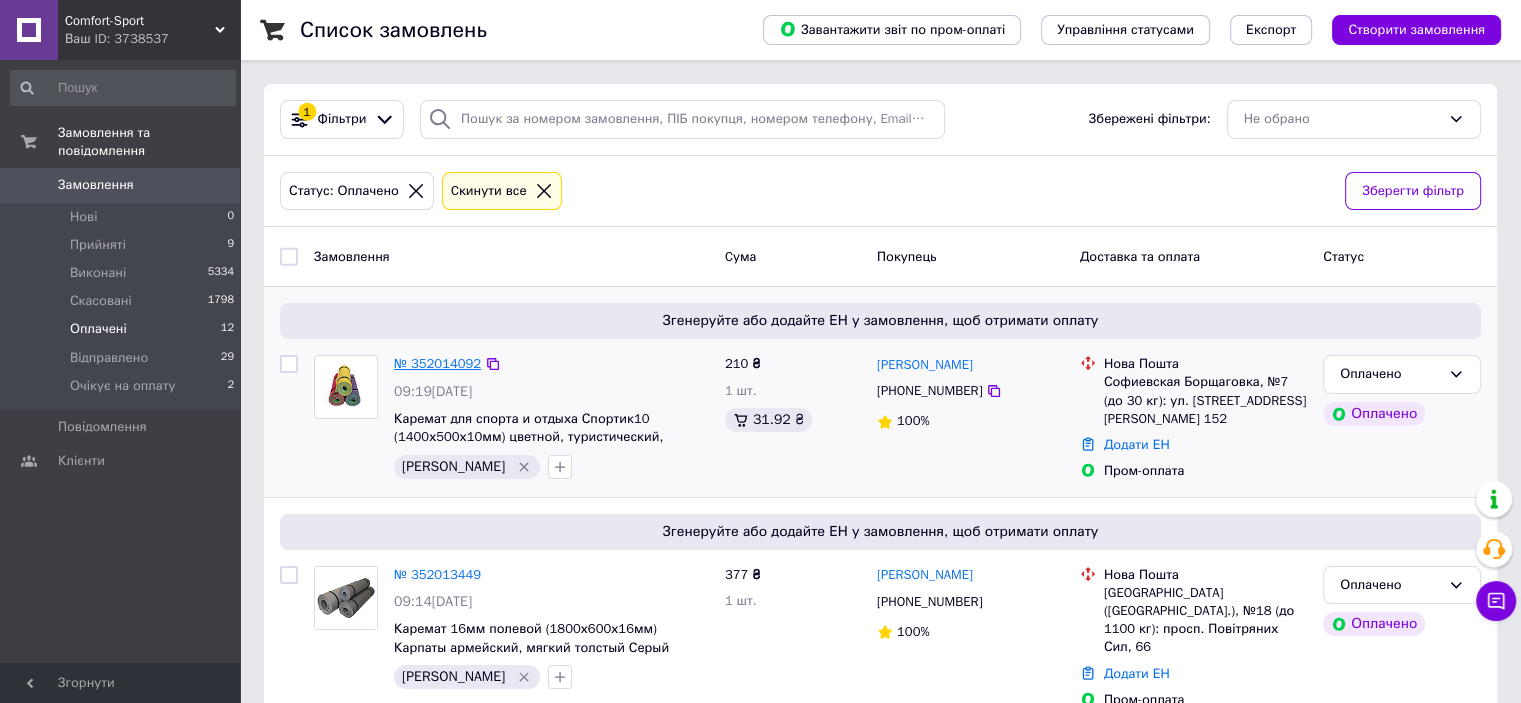 click on "№ 352014092" at bounding box center (437, 363) 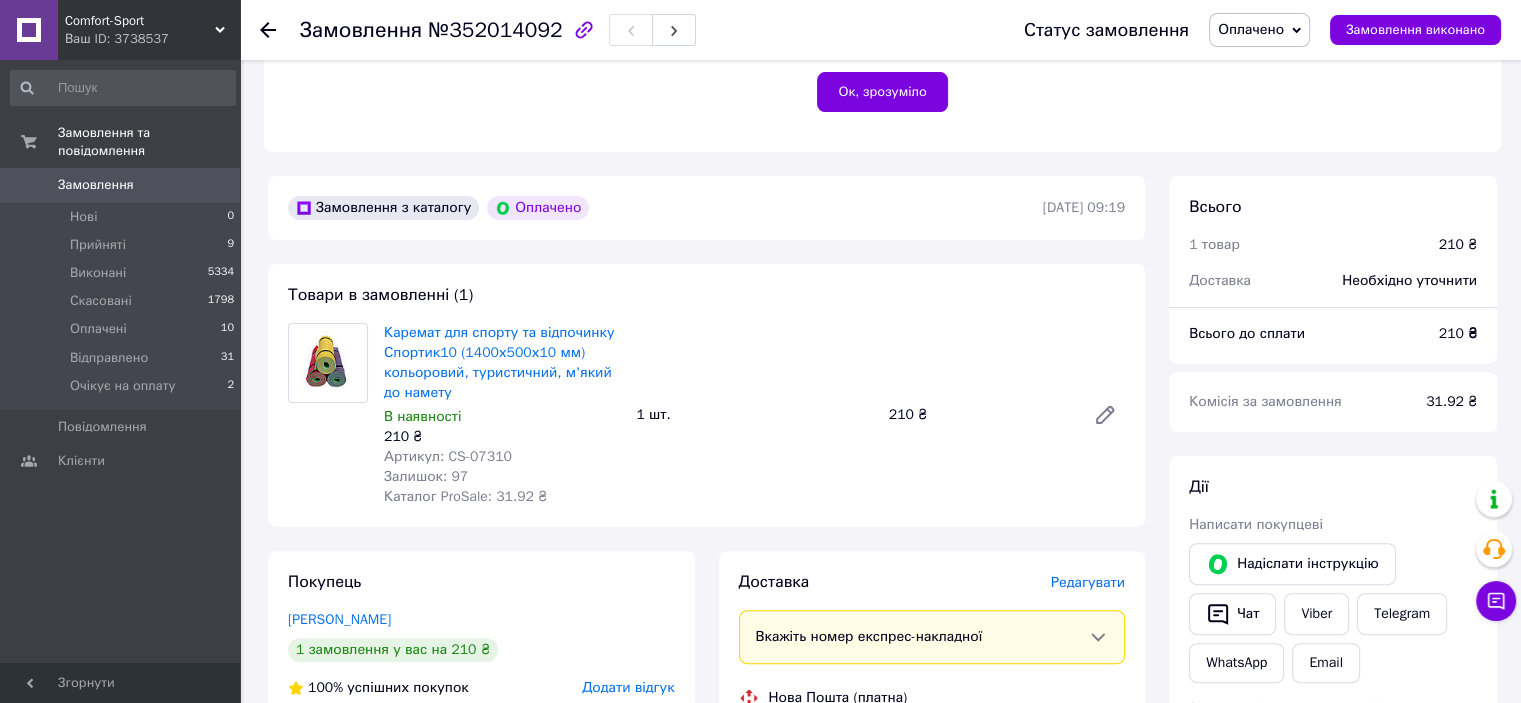 scroll, scrollTop: 500, scrollLeft: 0, axis: vertical 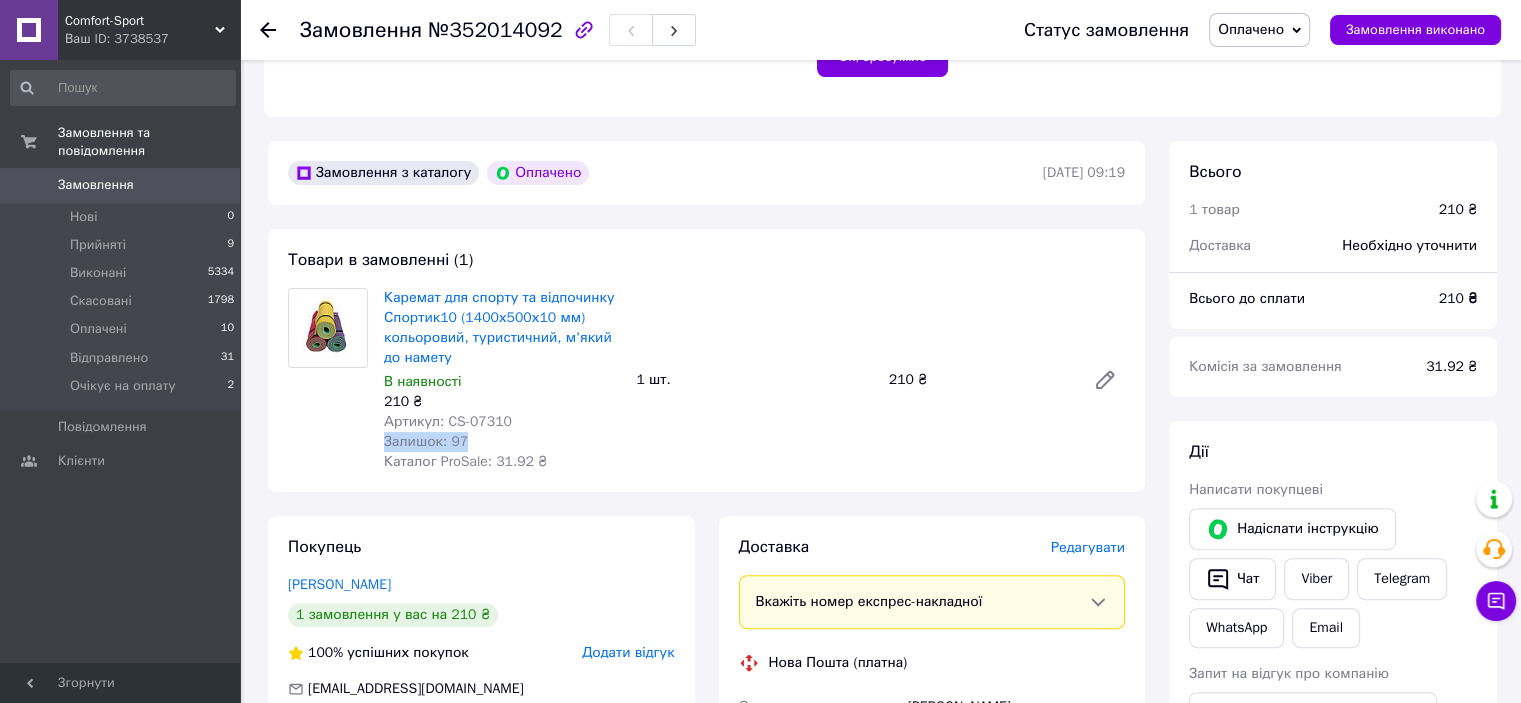 drag, startPoint x: 482, startPoint y: 431, endPoint x: 465, endPoint y: 435, distance: 17.464249 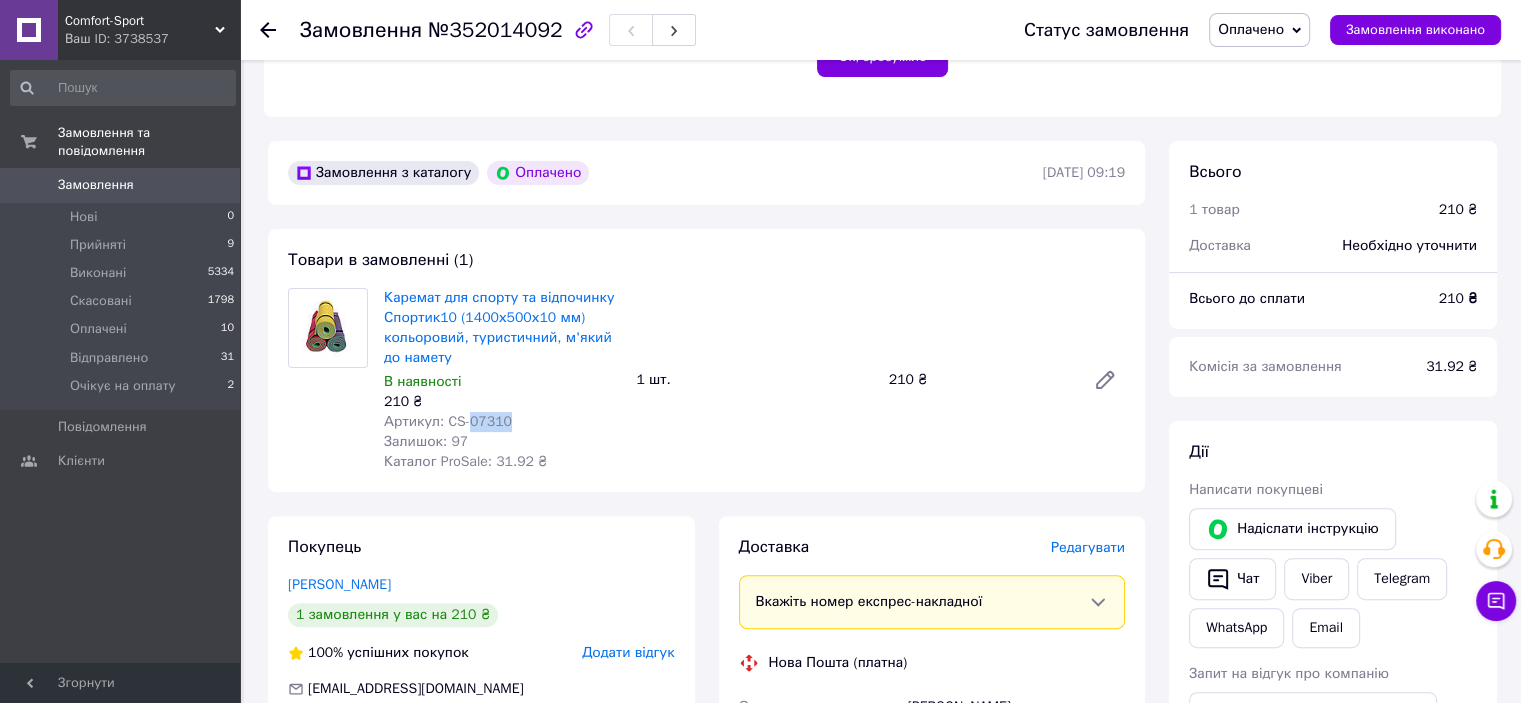 drag, startPoint x: 493, startPoint y: 426, endPoint x: 480, endPoint y: 426, distance: 13 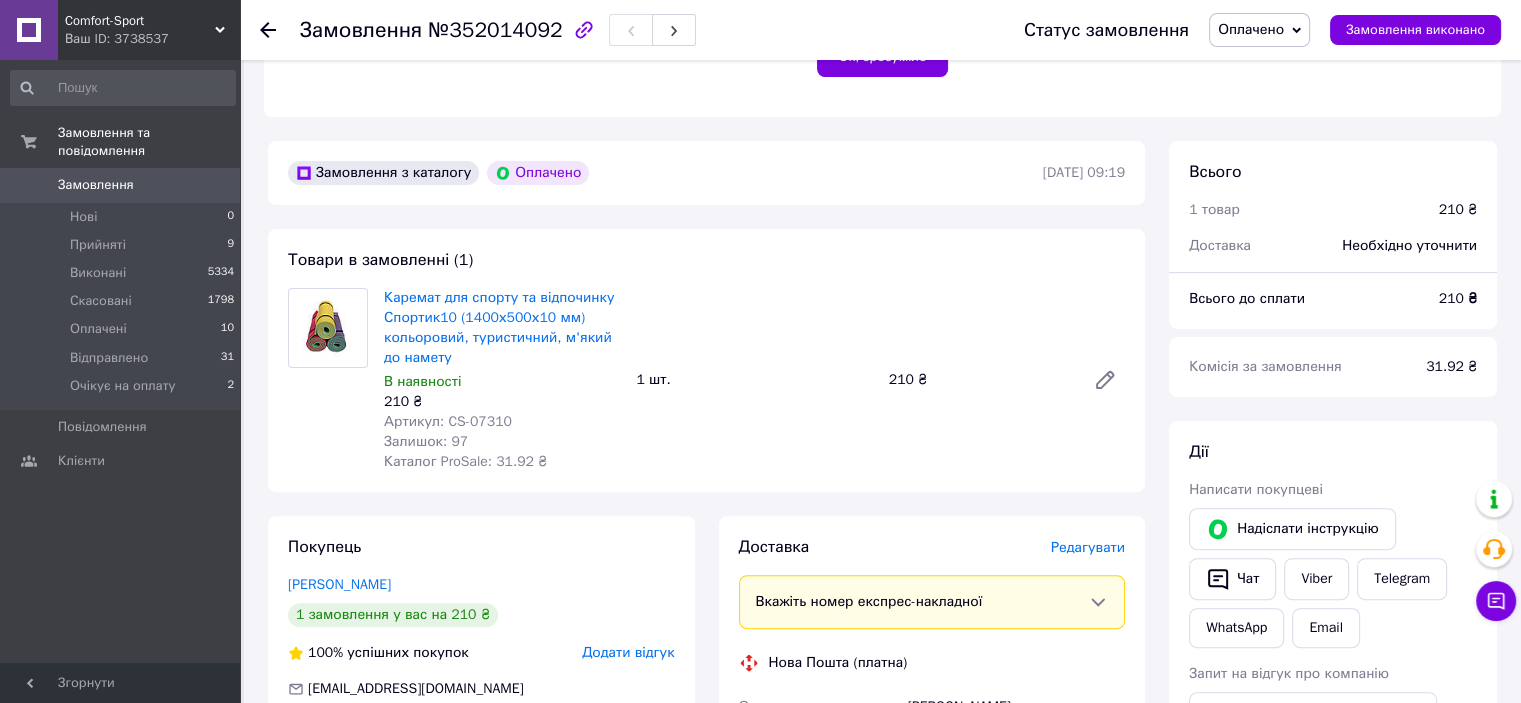 click 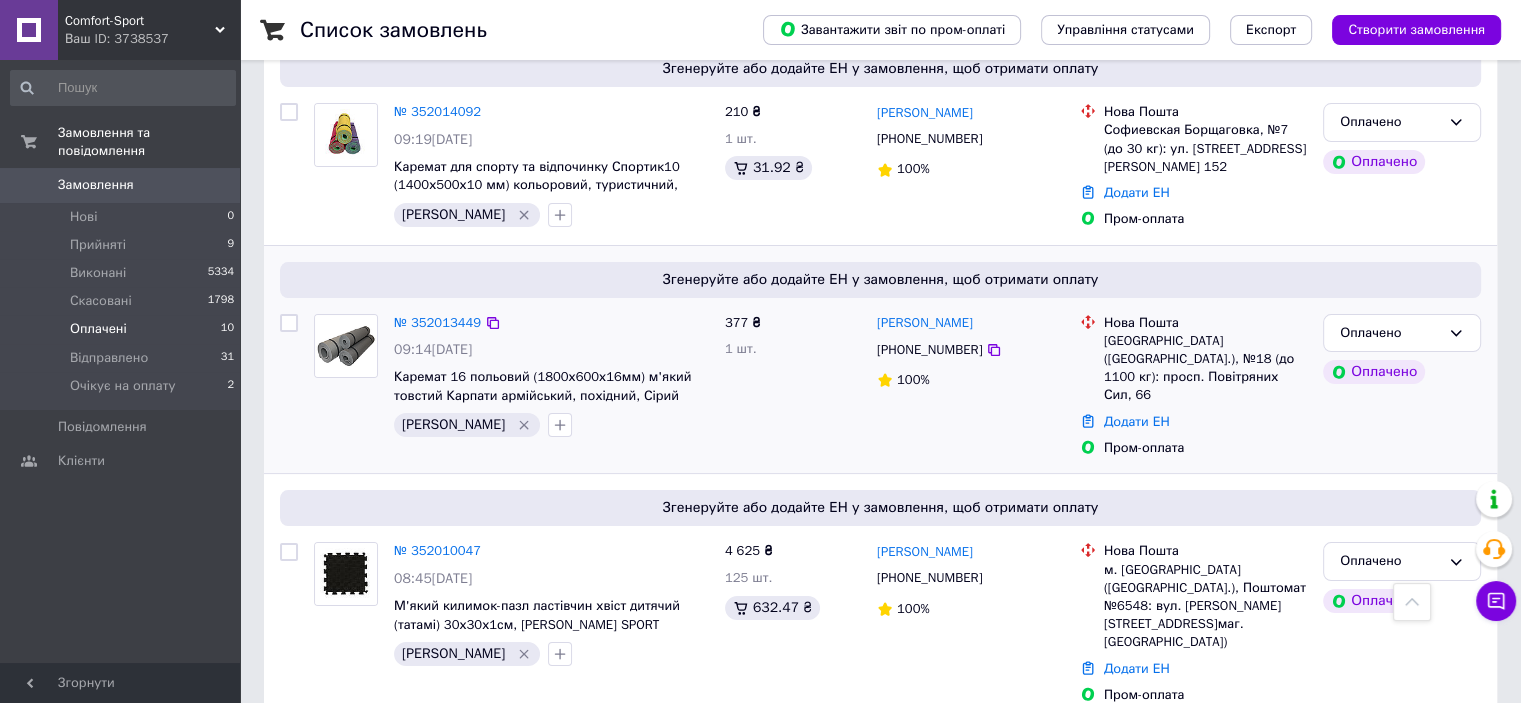 scroll, scrollTop: 0, scrollLeft: 0, axis: both 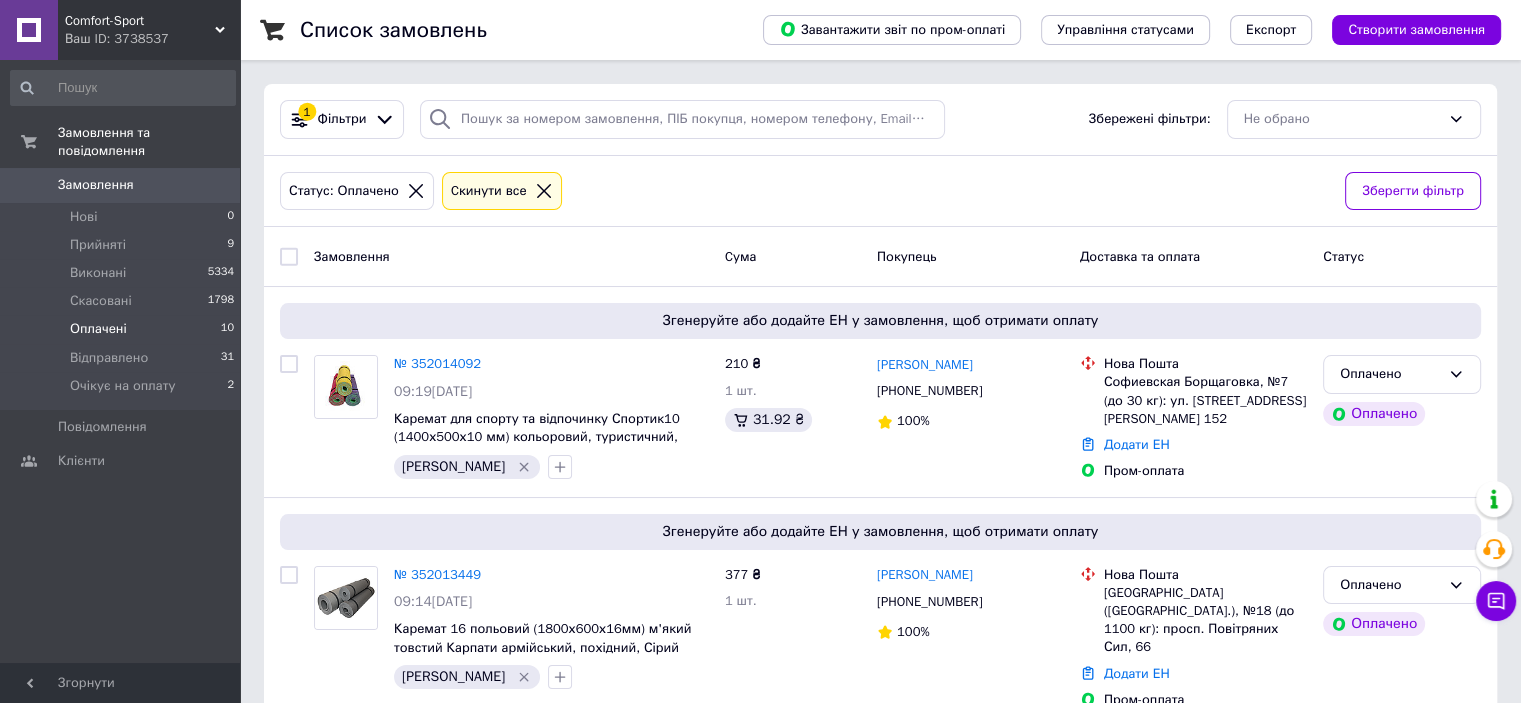 click 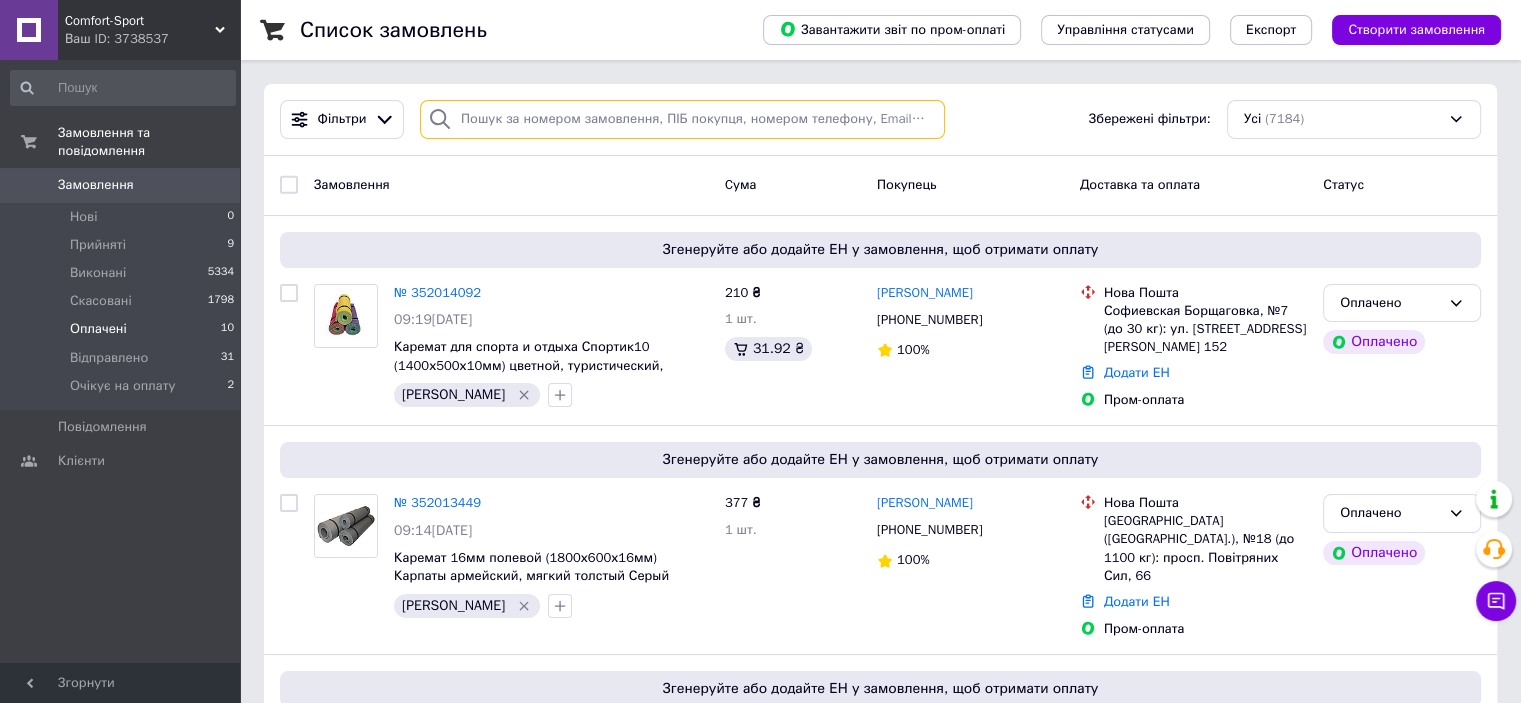 click at bounding box center [682, 119] 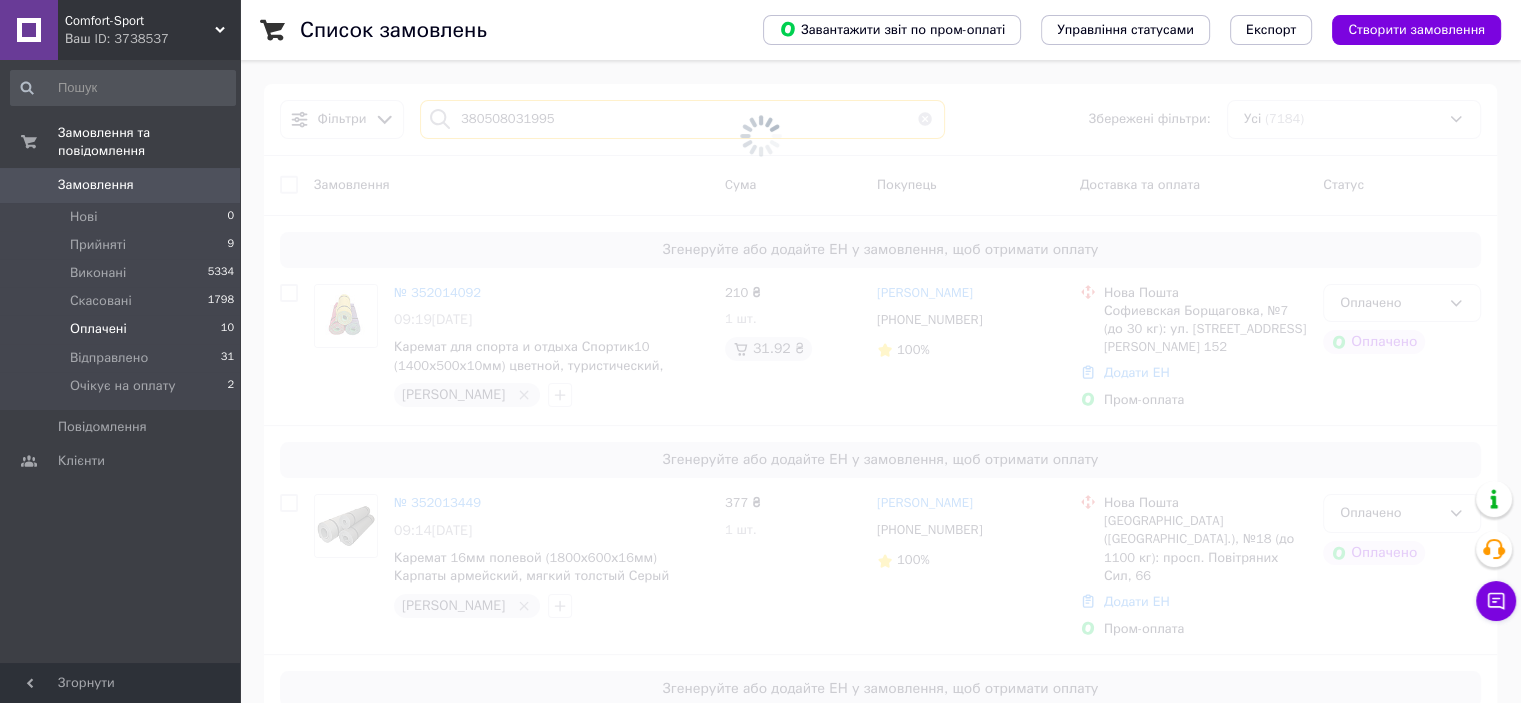 type on "380508031995" 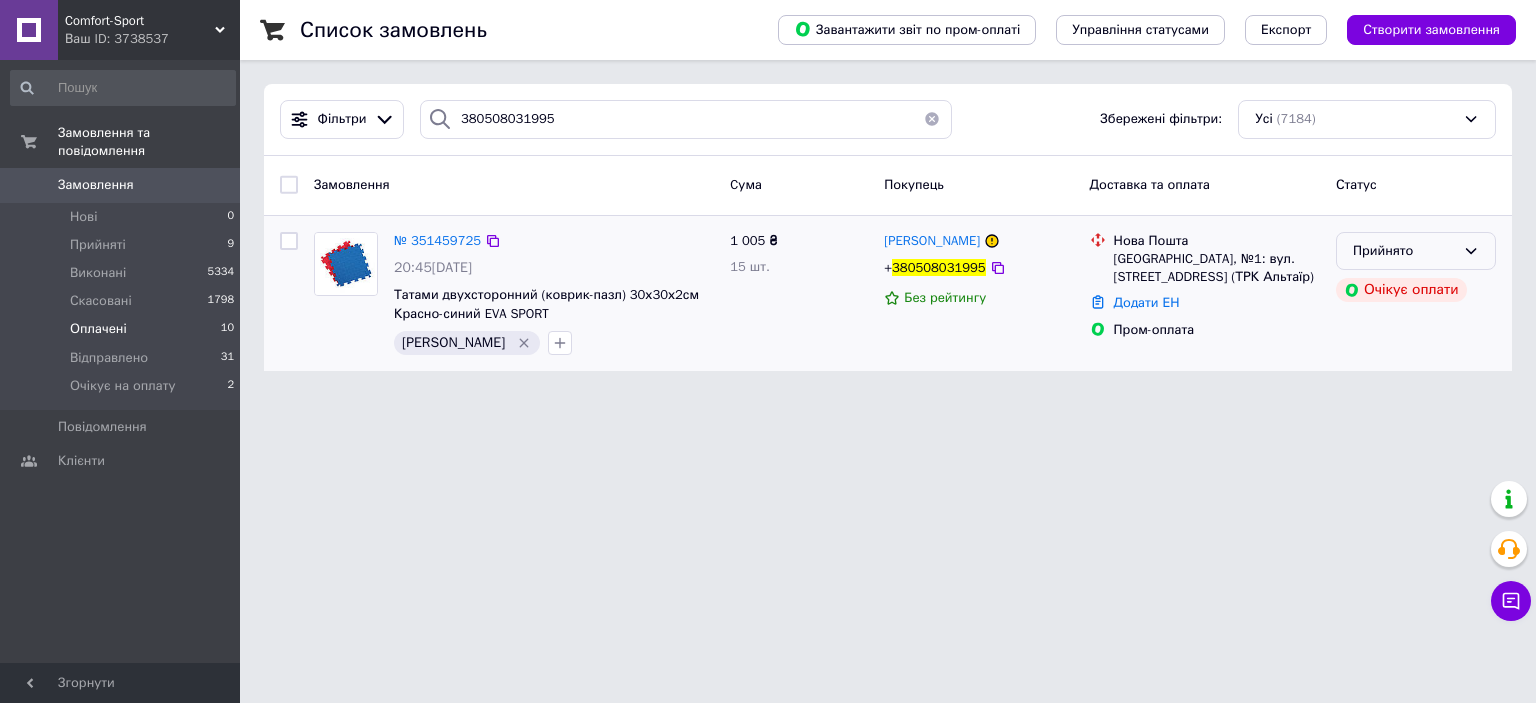 click on "Прийнято" at bounding box center [1404, 251] 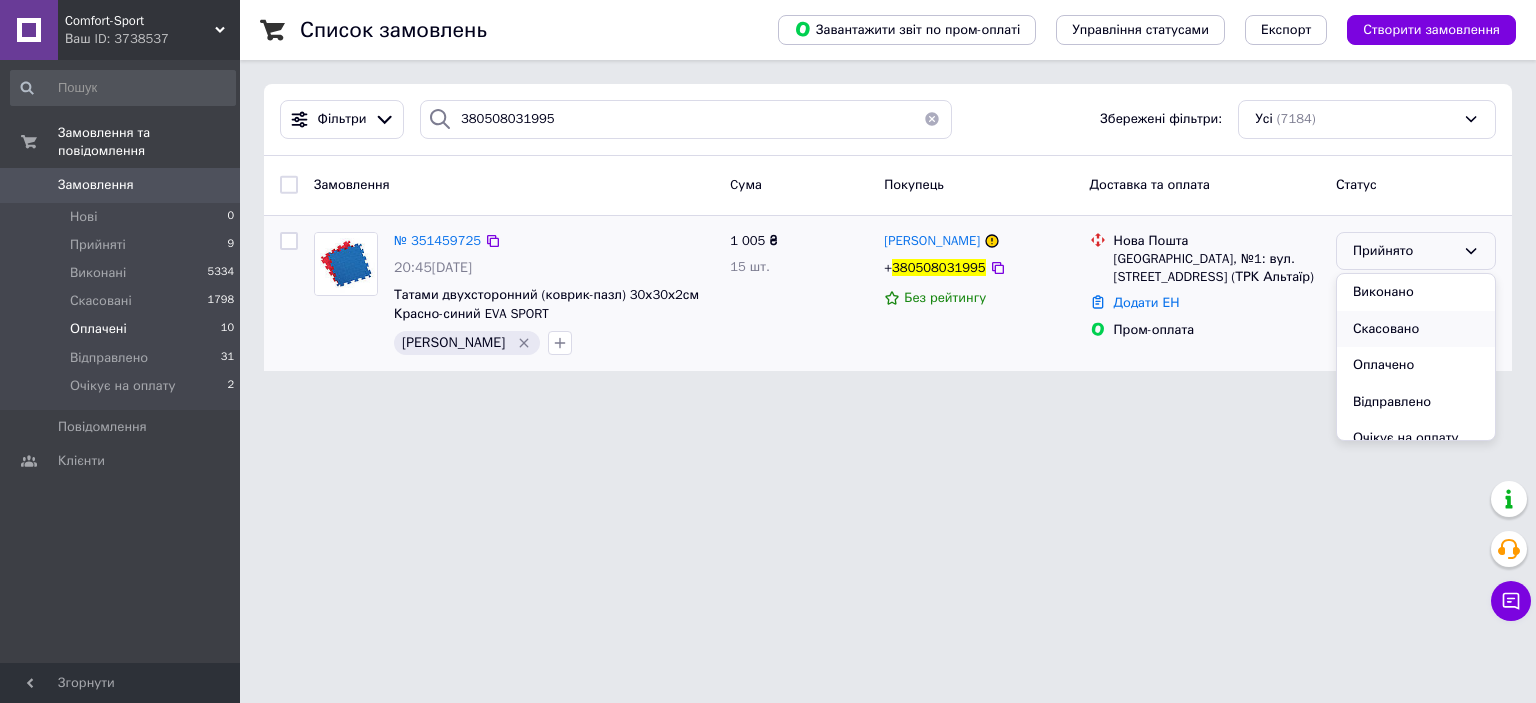 click on "Скасовано" at bounding box center (1416, 329) 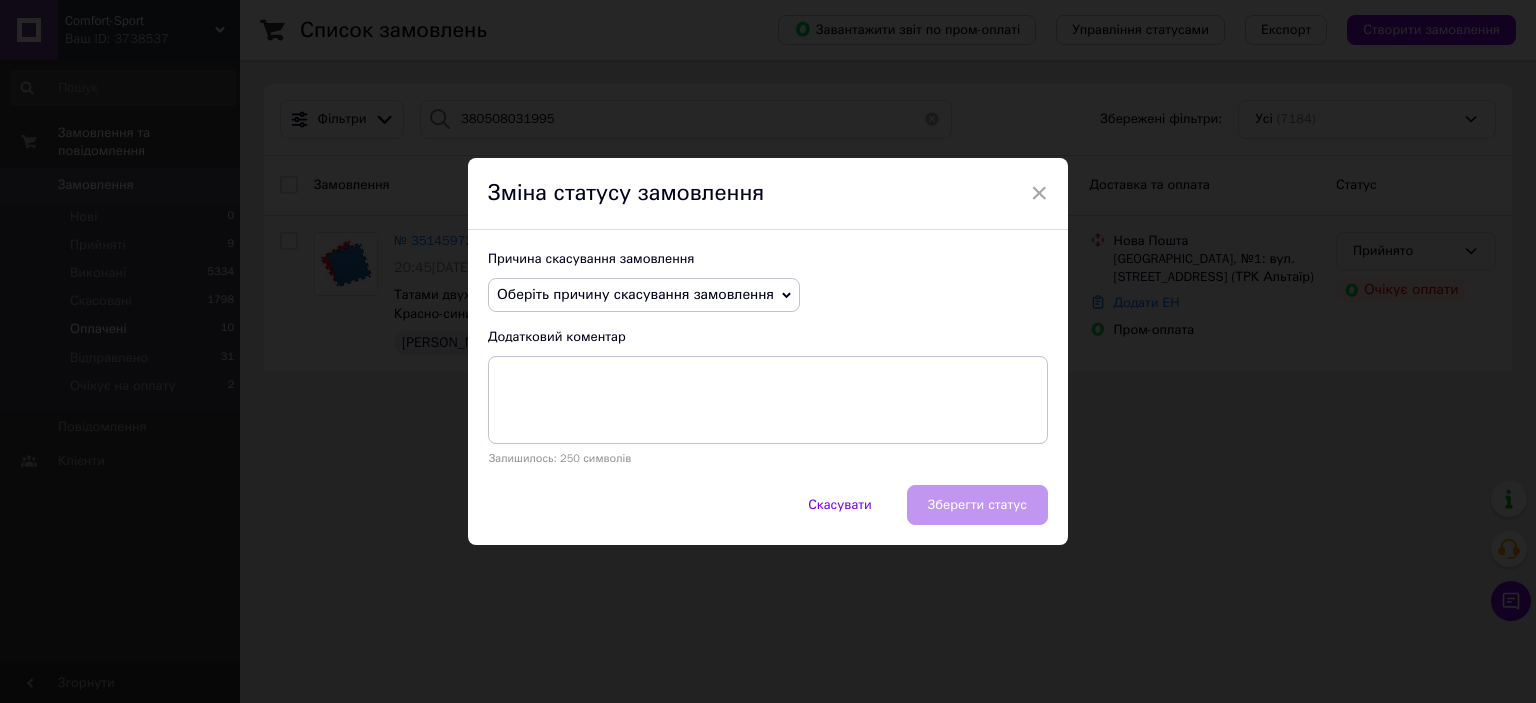 click on "Оберіть причину скасування замовлення" at bounding box center [635, 294] 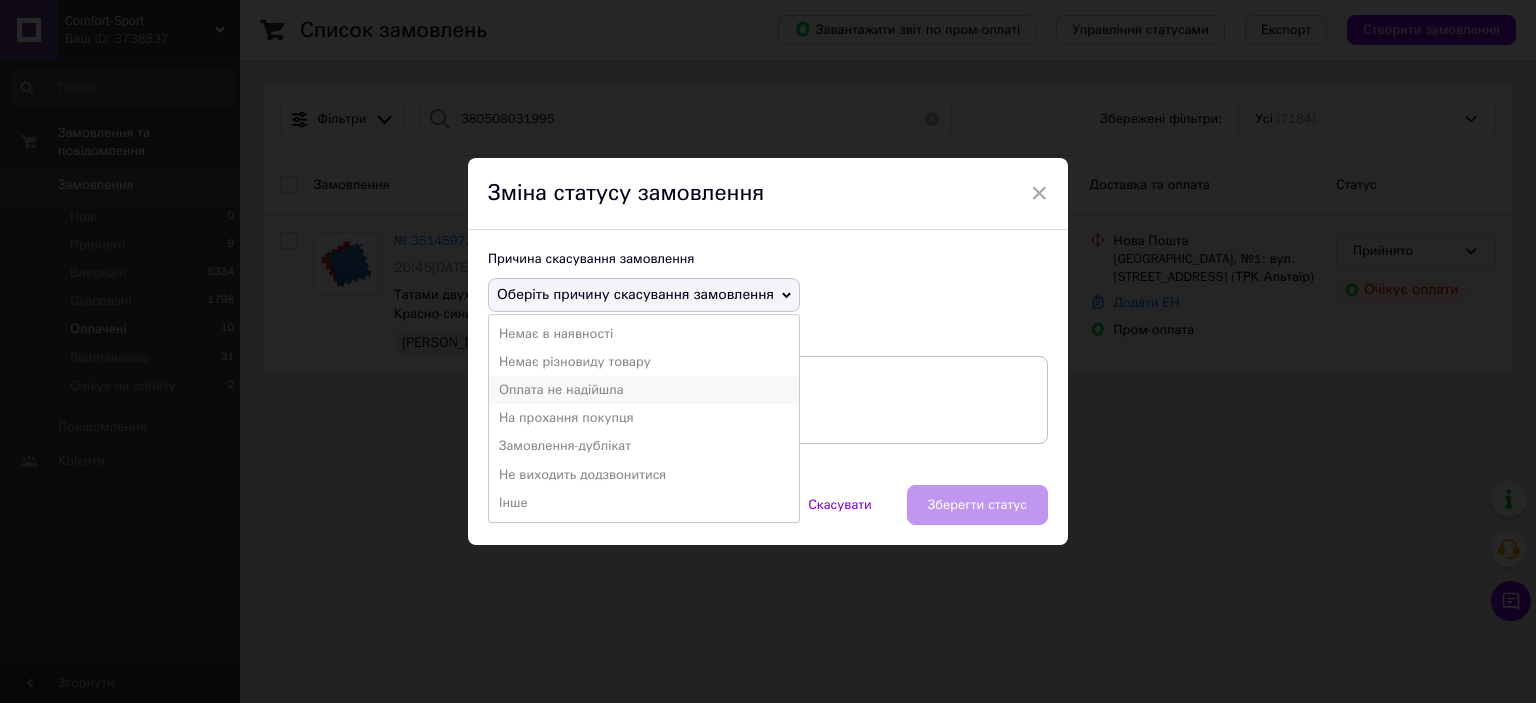 click on "Оплата не надійшла" at bounding box center (644, 390) 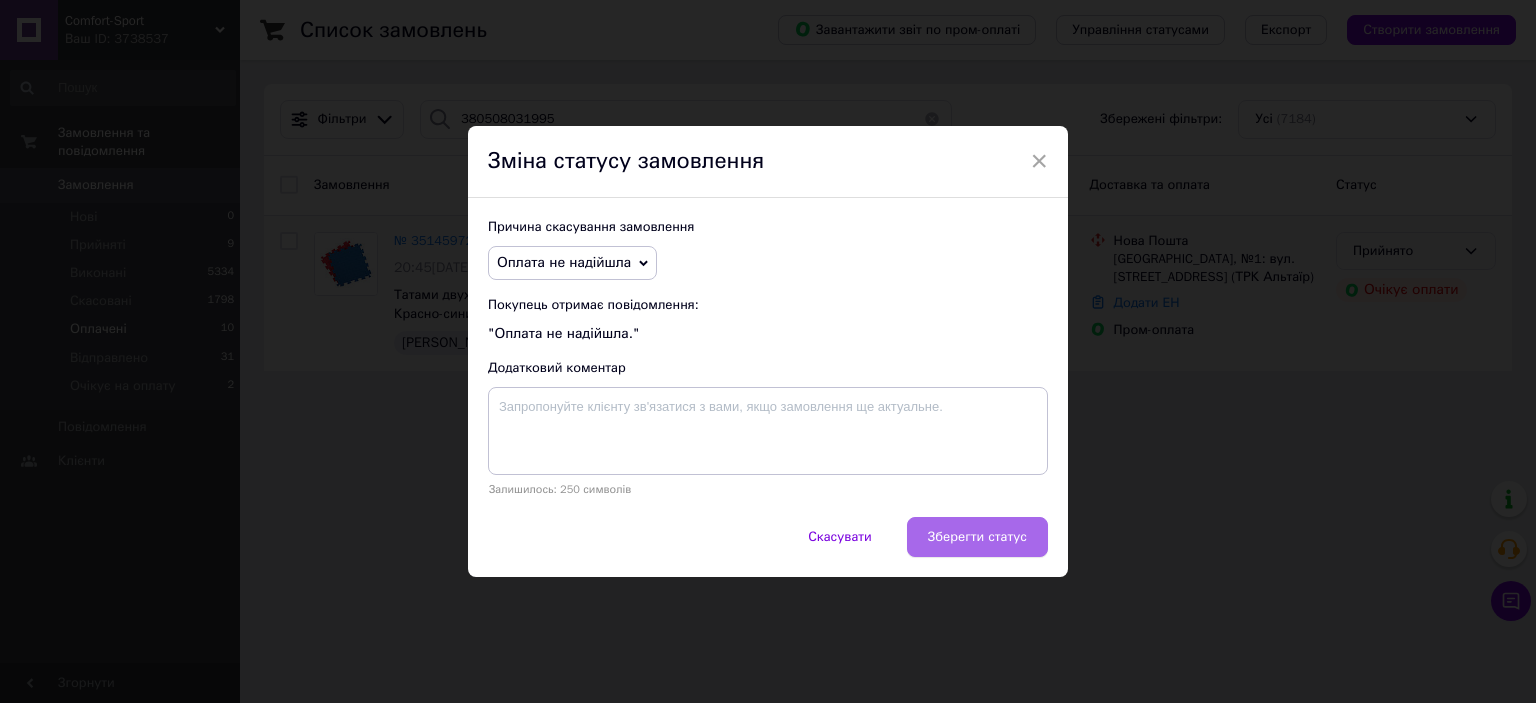 click on "Зберегти статус" at bounding box center [977, 537] 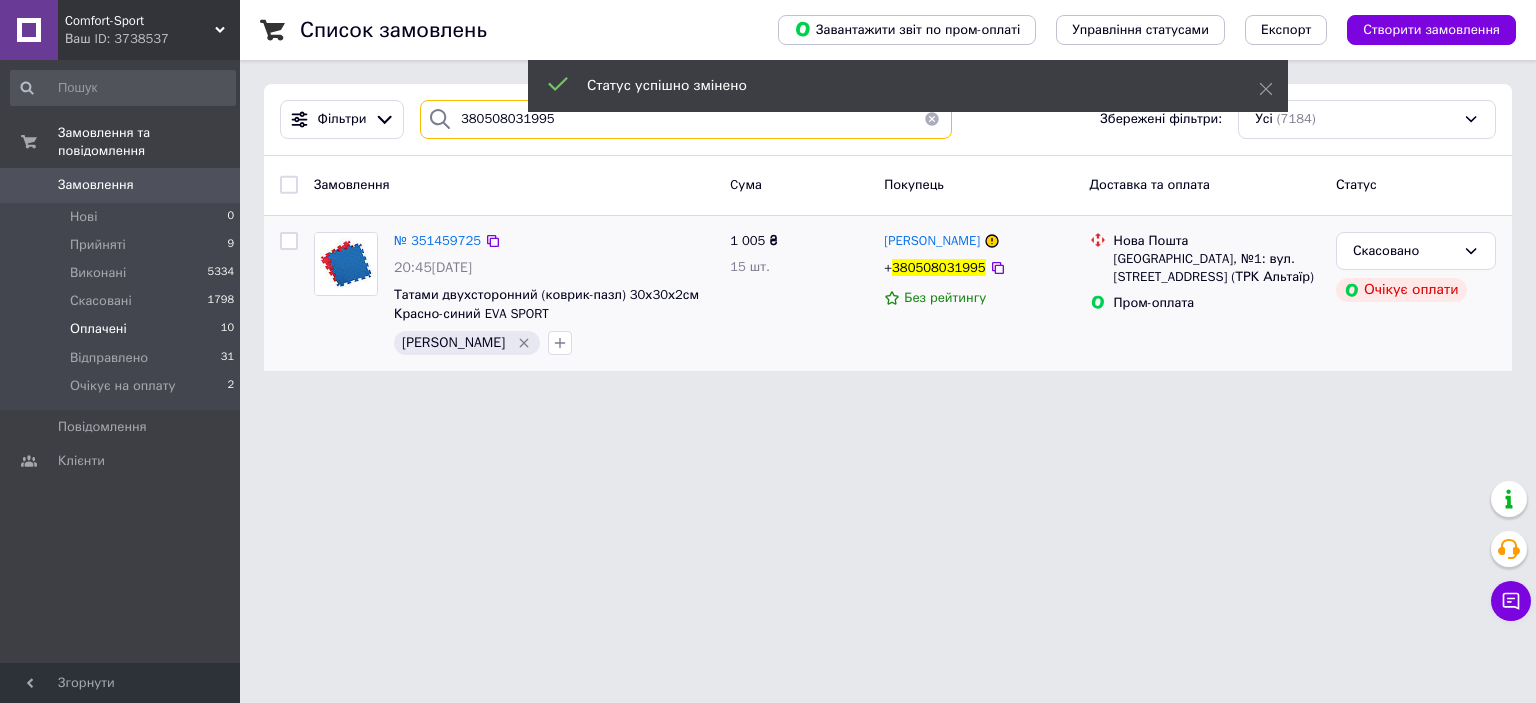 drag, startPoint x: 568, startPoint y: 129, endPoint x: 417, endPoint y: 129, distance: 151 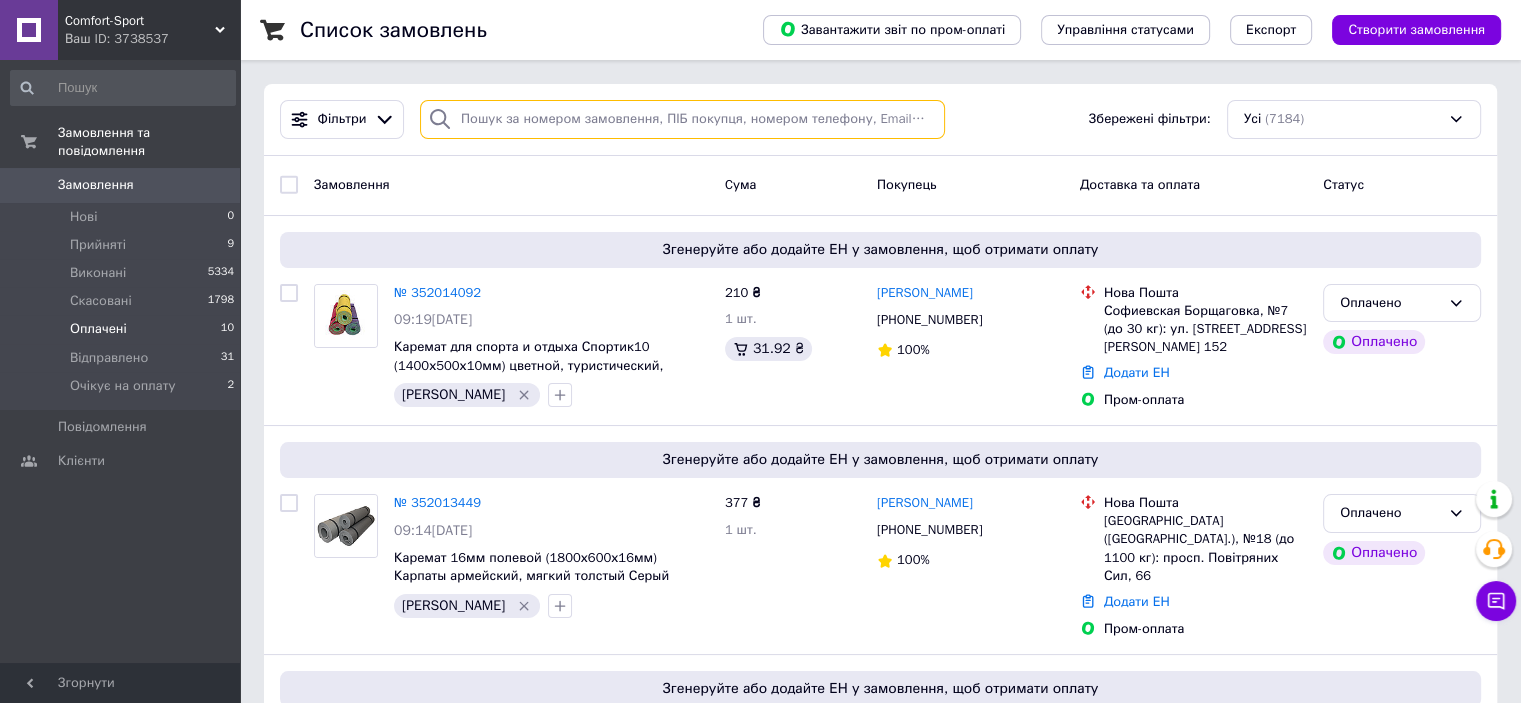 type 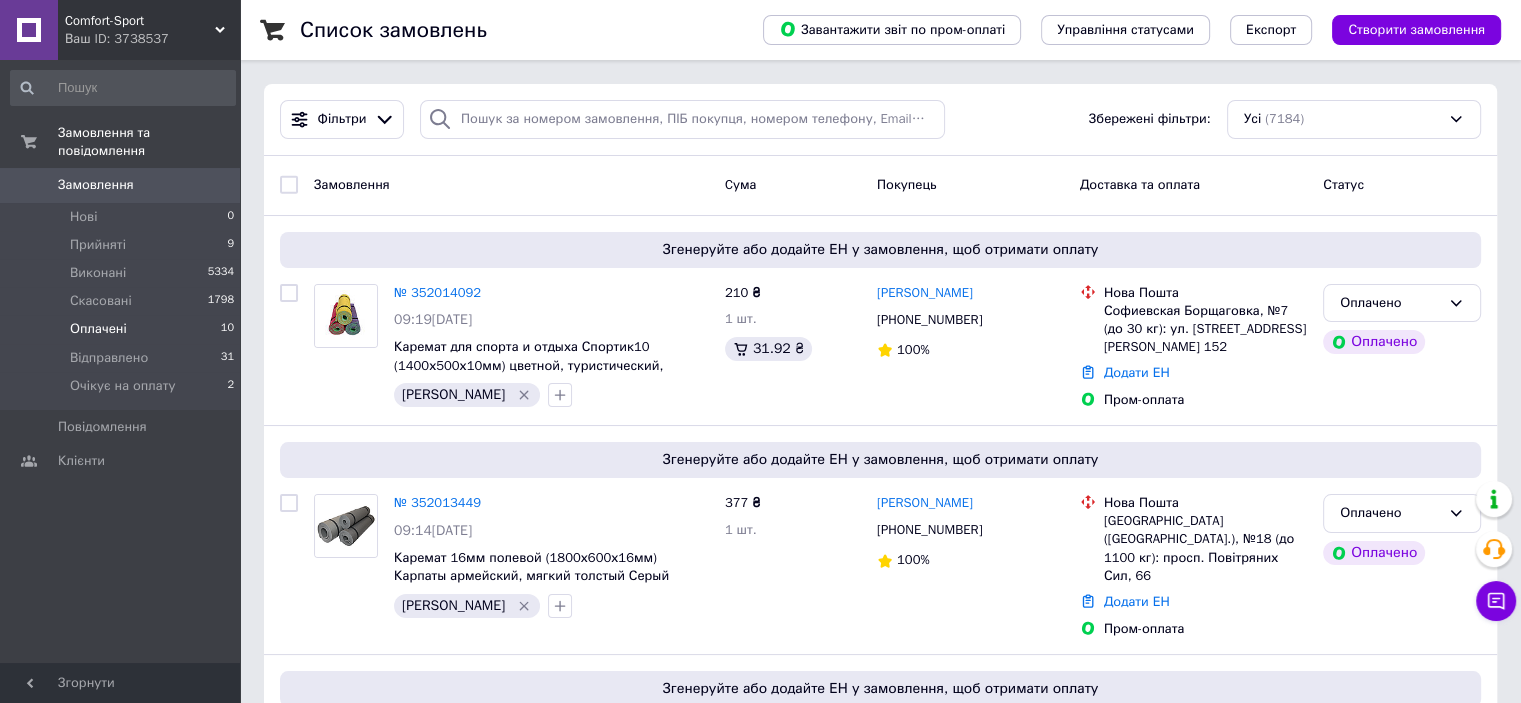 click on "Оплачені" at bounding box center (98, 329) 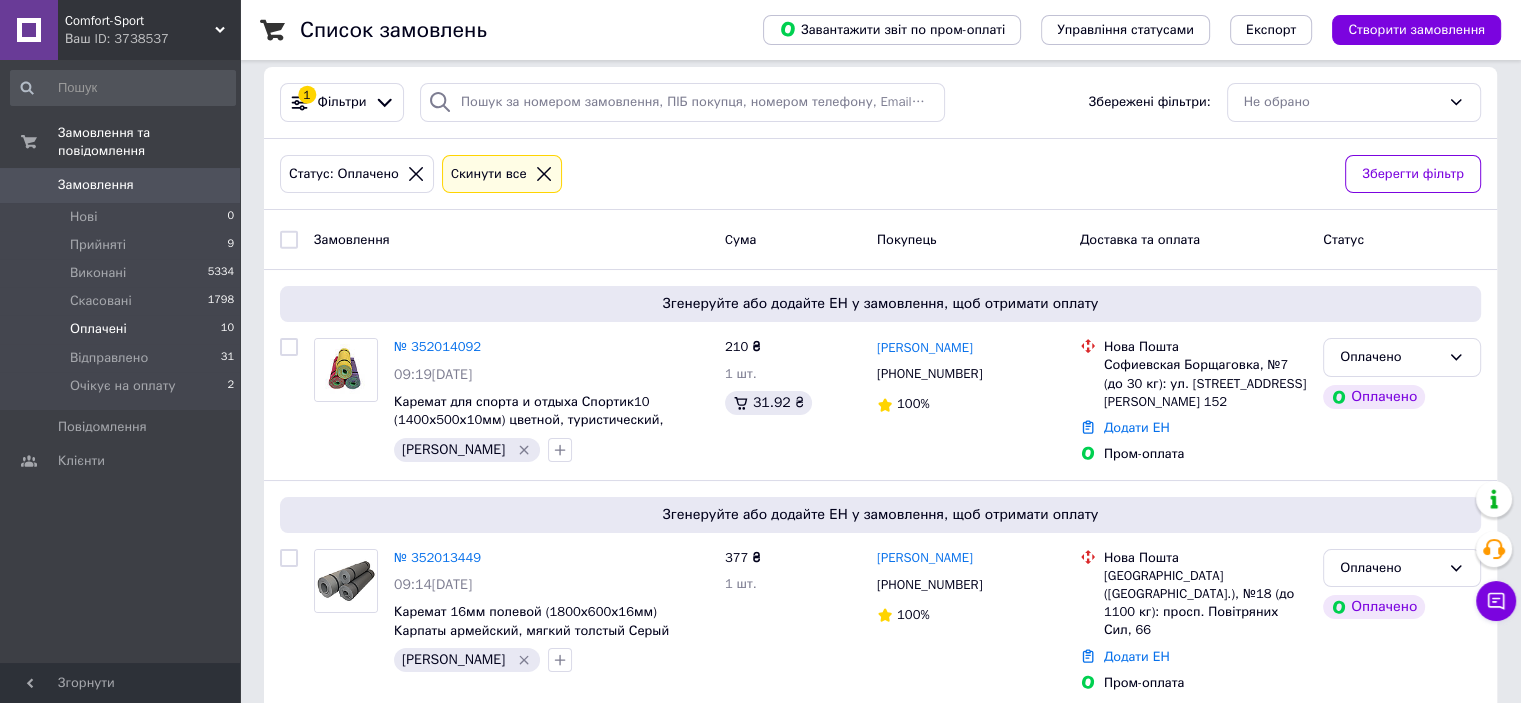scroll, scrollTop: 0, scrollLeft: 0, axis: both 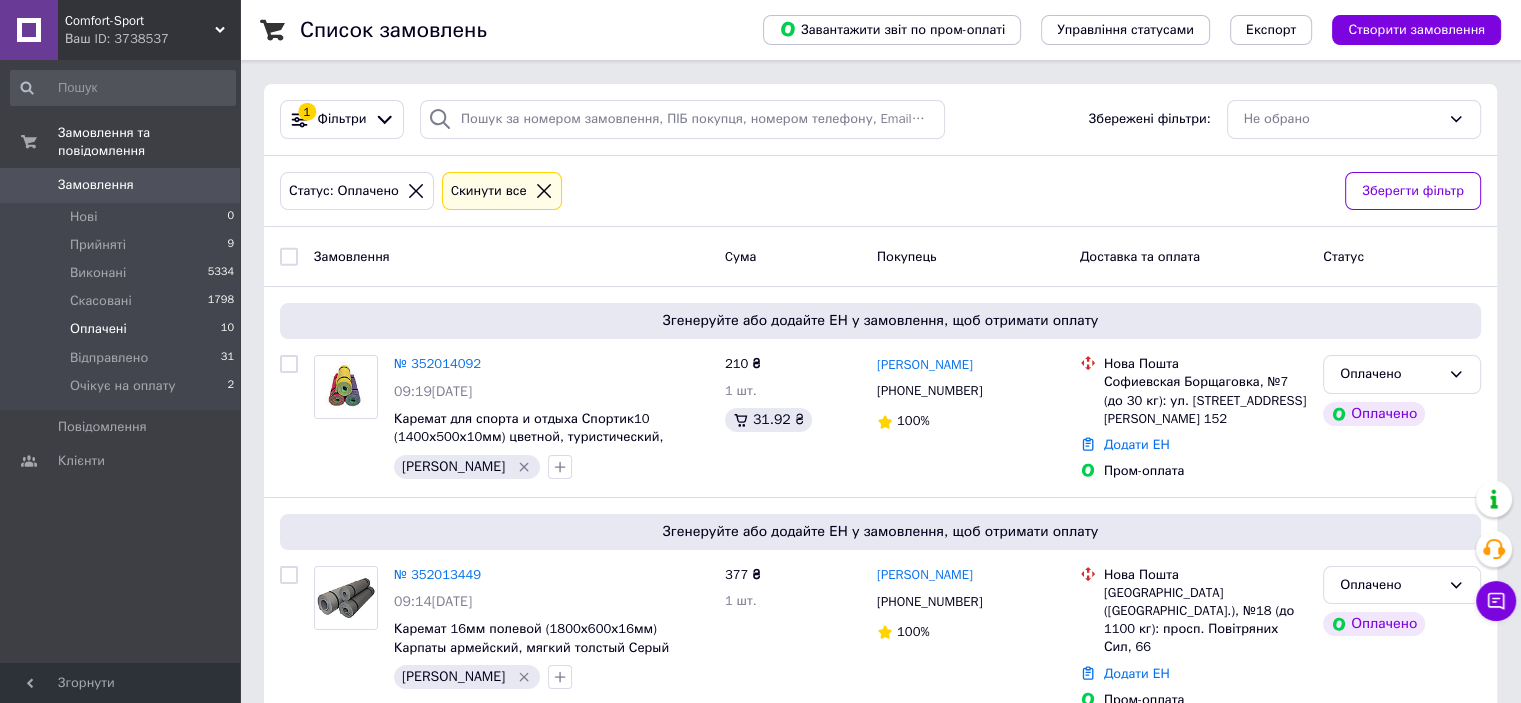 click 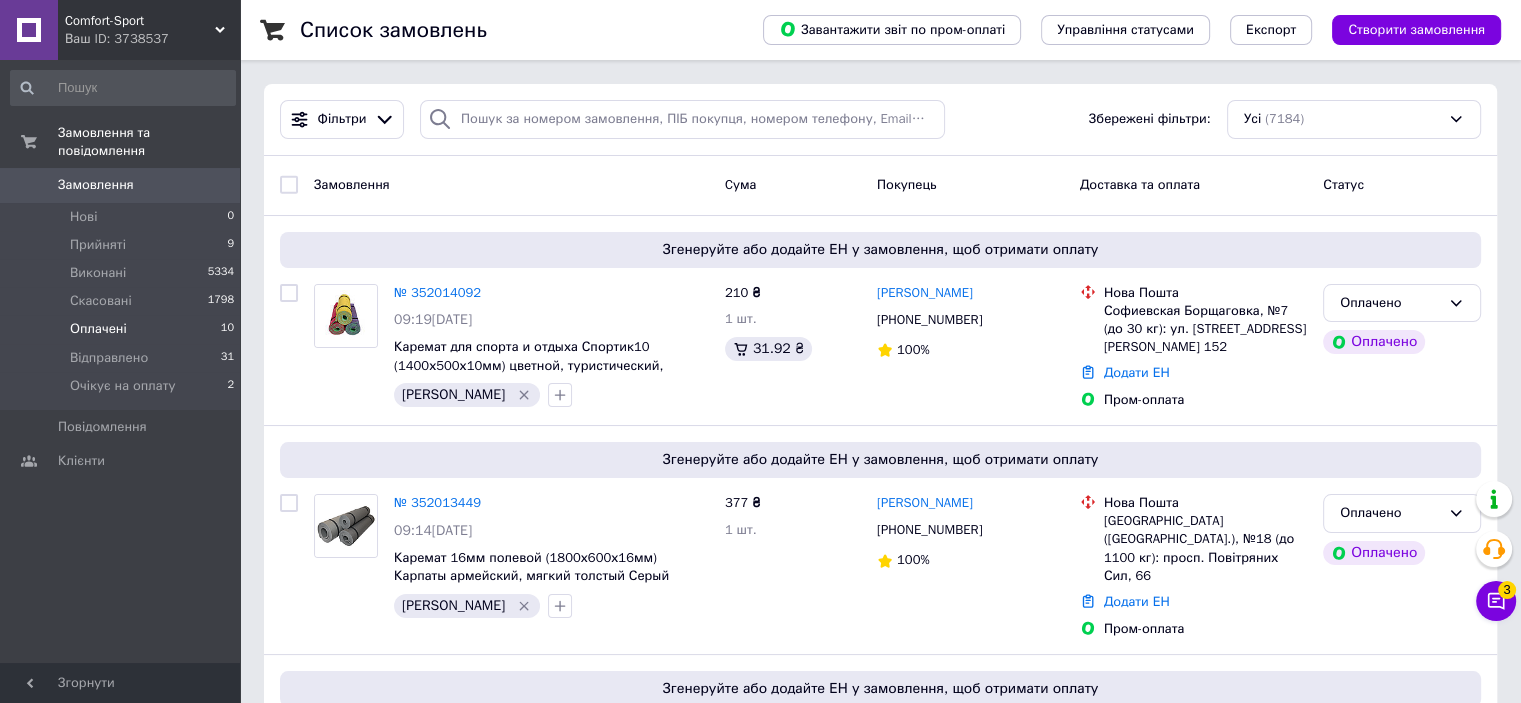 click on "Comfort-Sport" at bounding box center (140, 21) 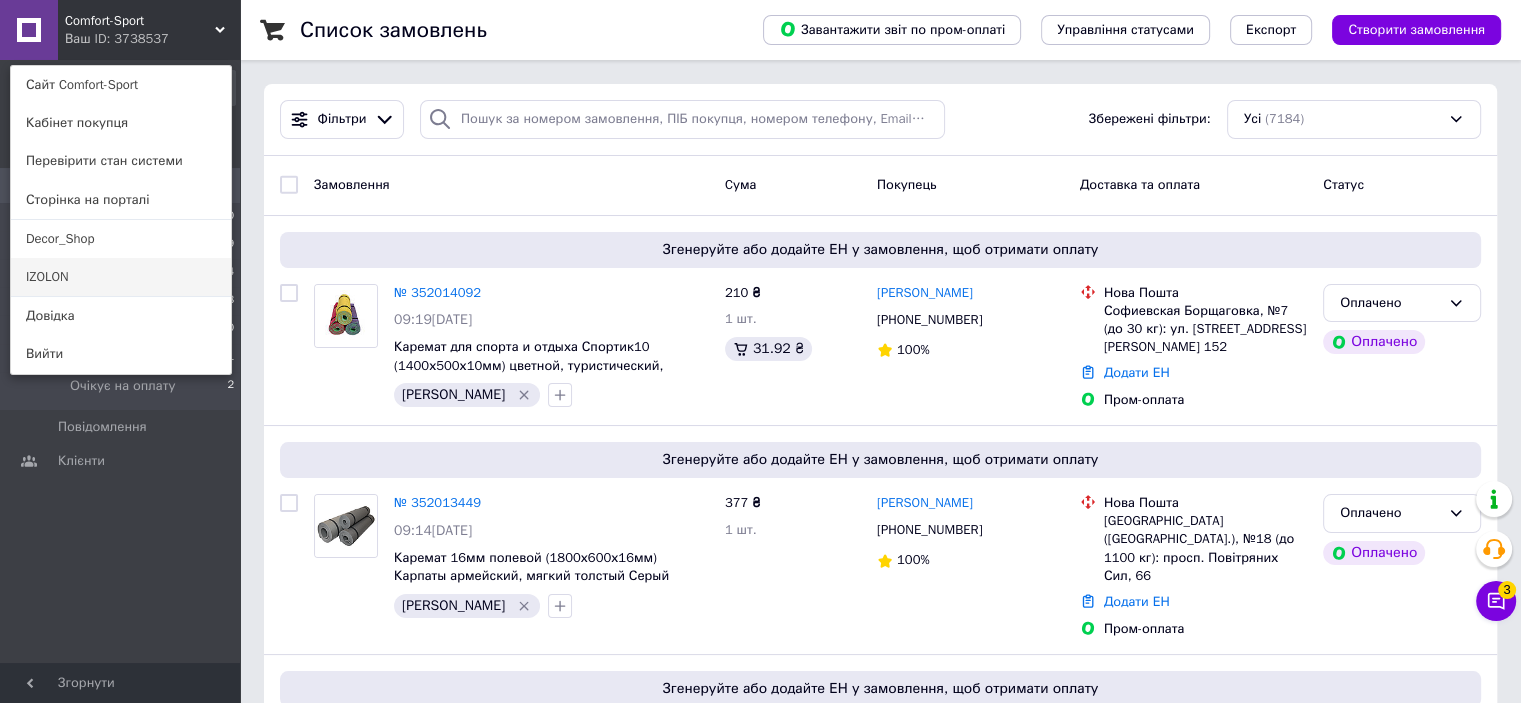 click on "IZOLON" at bounding box center [121, 277] 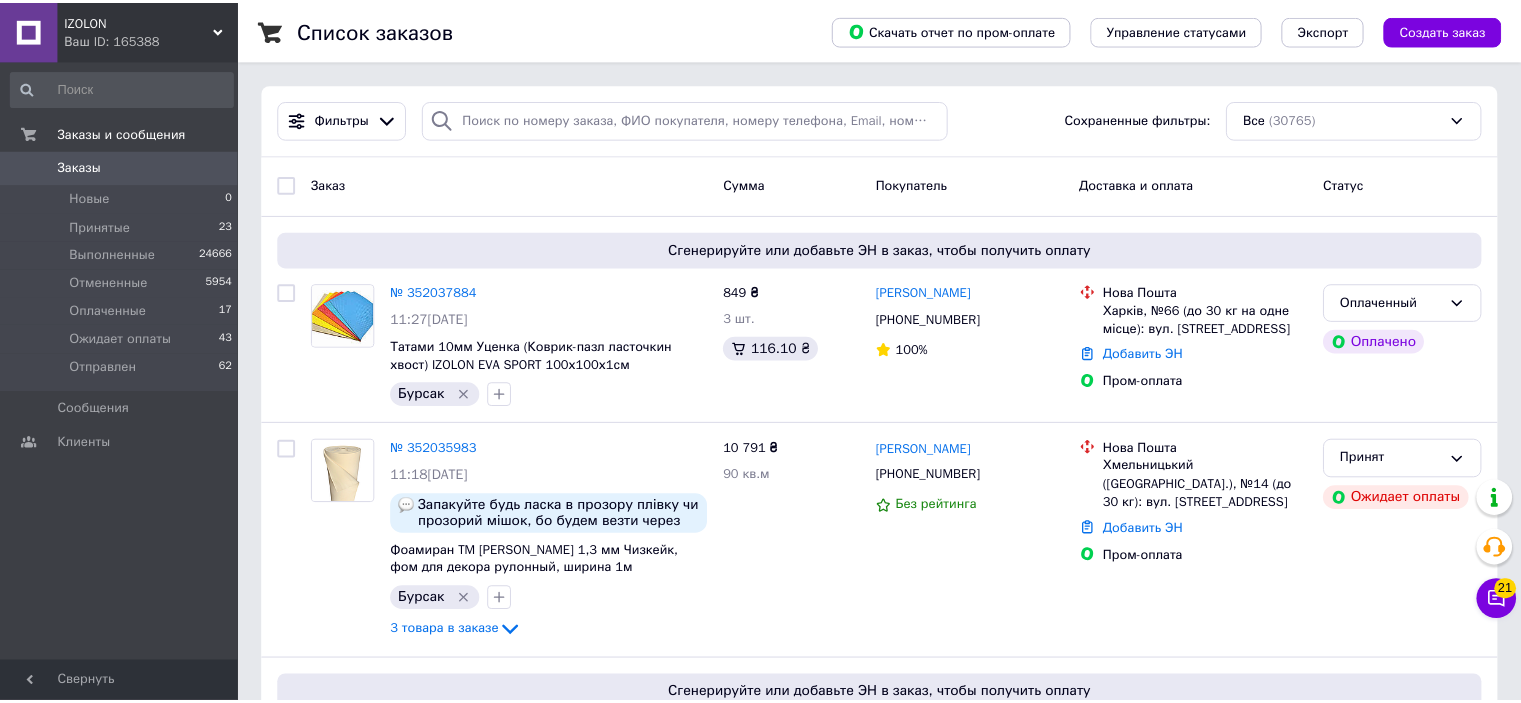scroll, scrollTop: 0, scrollLeft: 0, axis: both 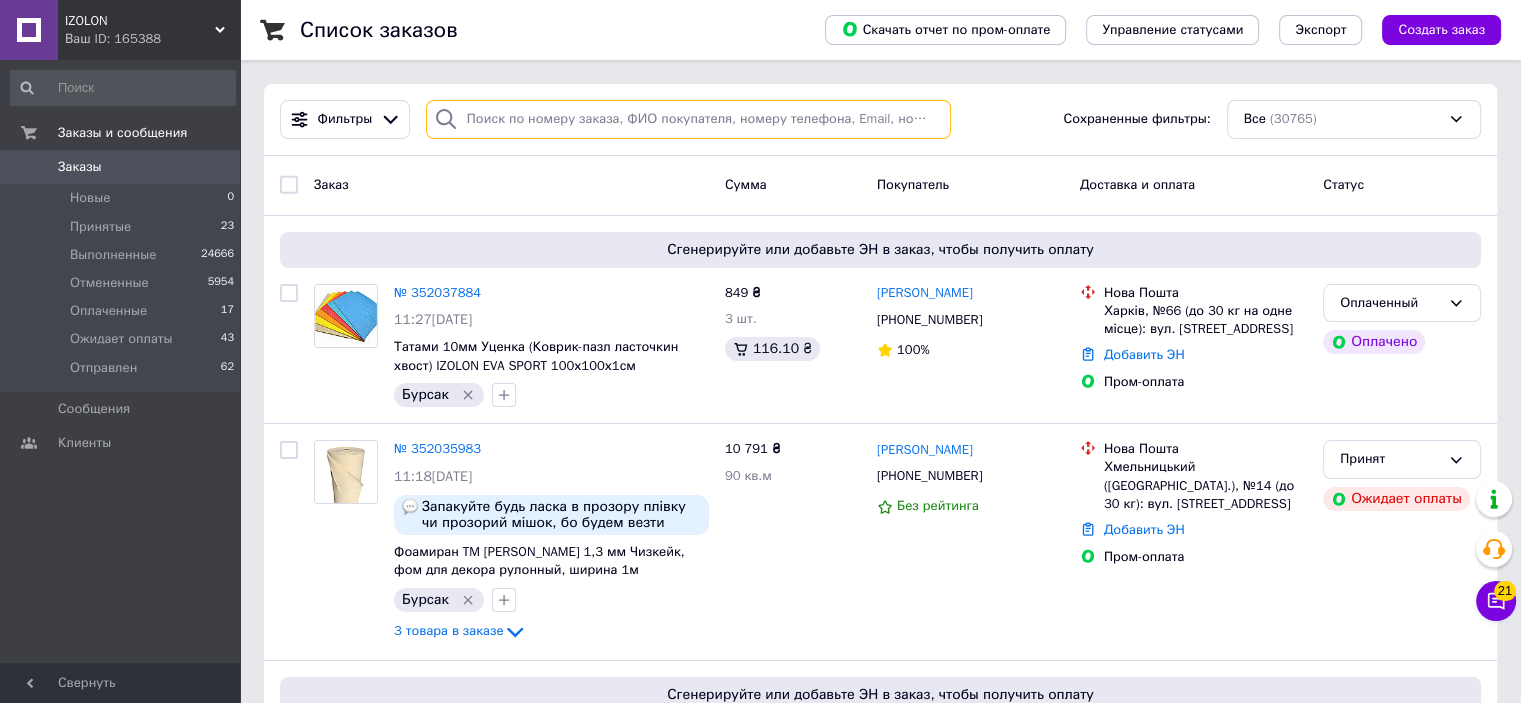 click at bounding box center (688, 119) 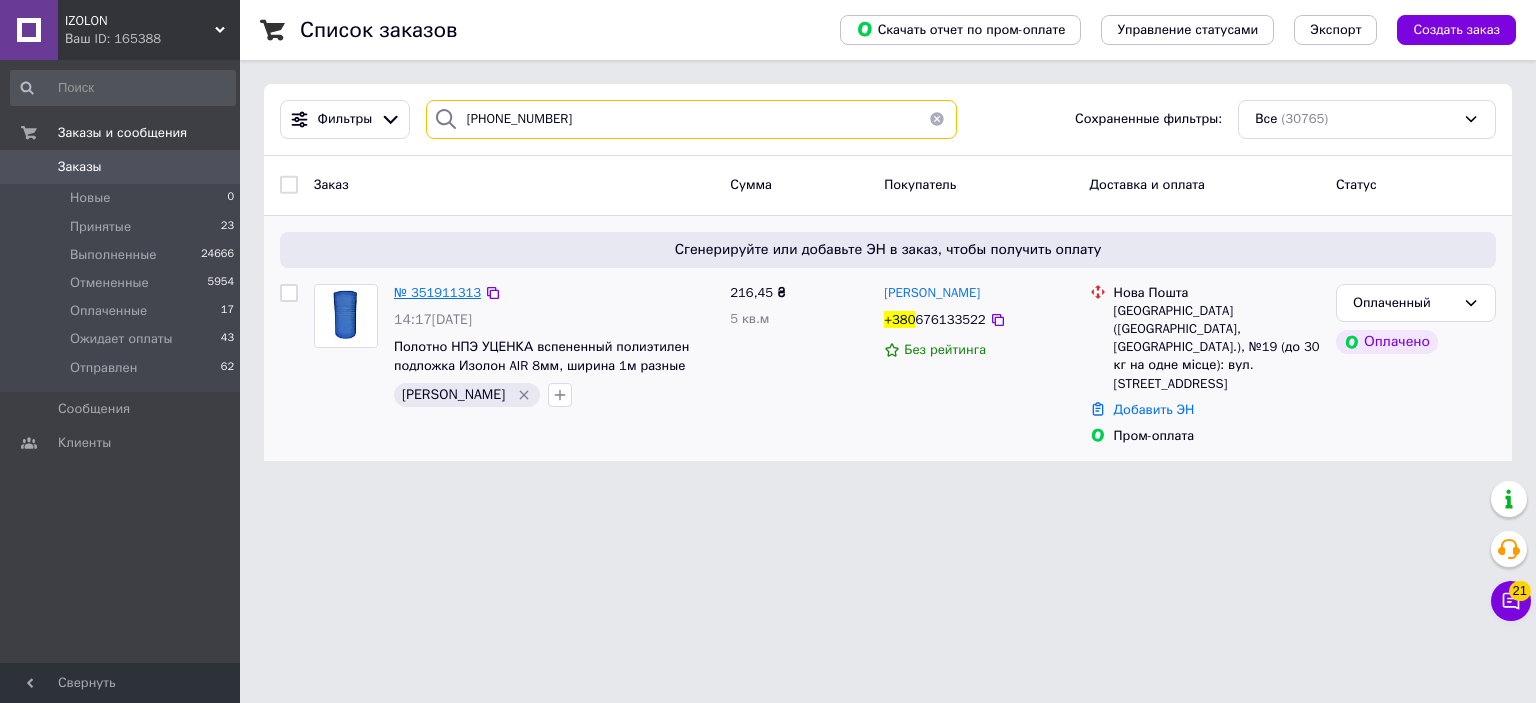 type on "+380 (67) 613-35-22" 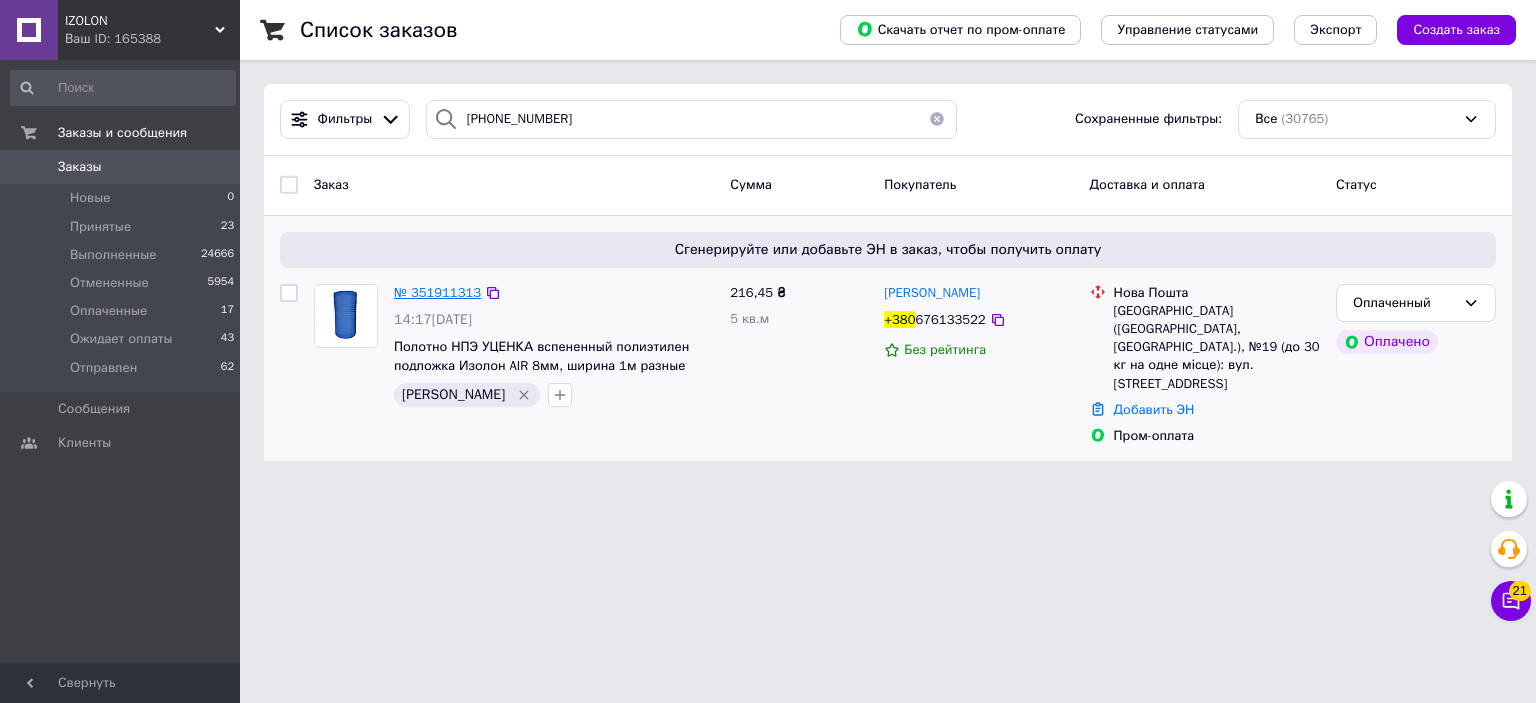 click on "№ 351911313" at bounding box center (437, 292) 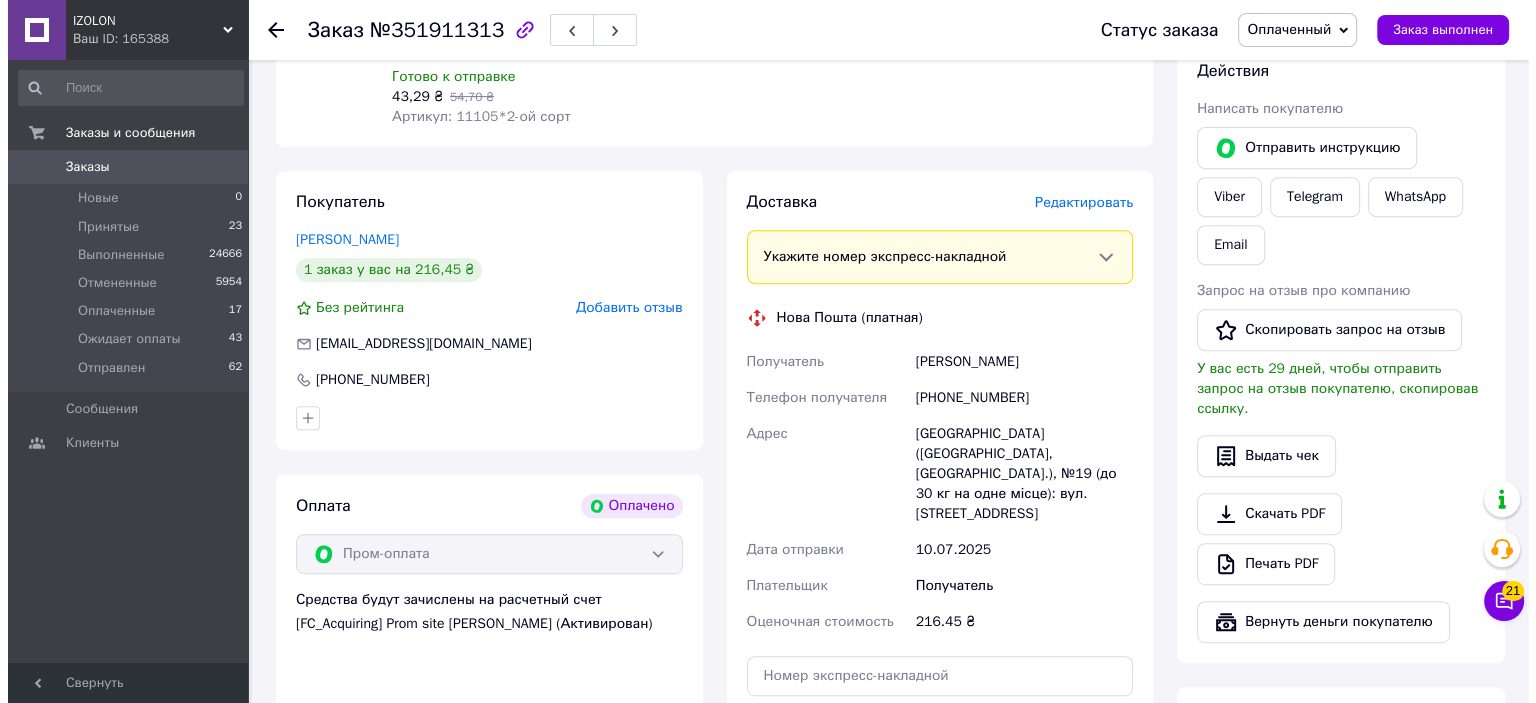 scroll, scrollTop: 900, scrollLeft: 0, axis: vertical 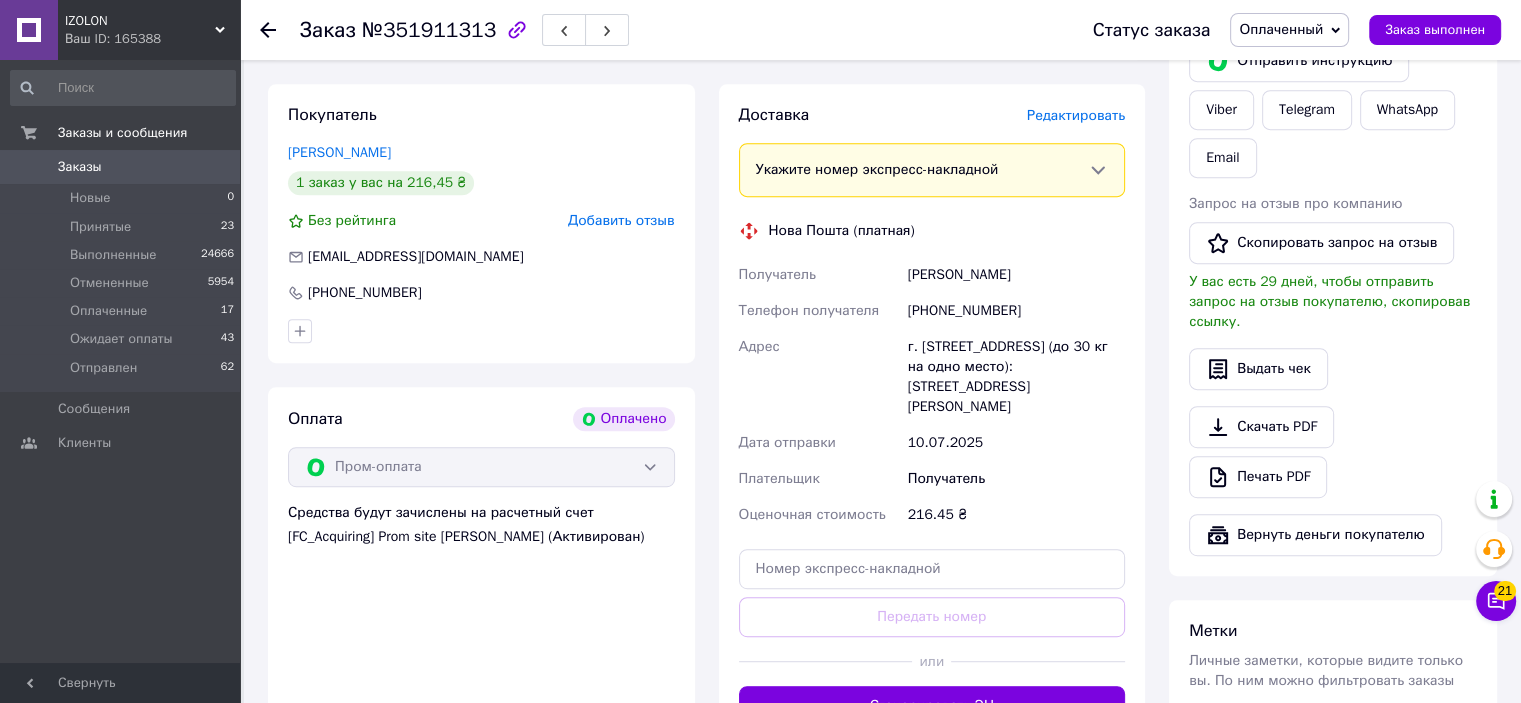 click on "Редактировать" at bounding box center [1076, 115] 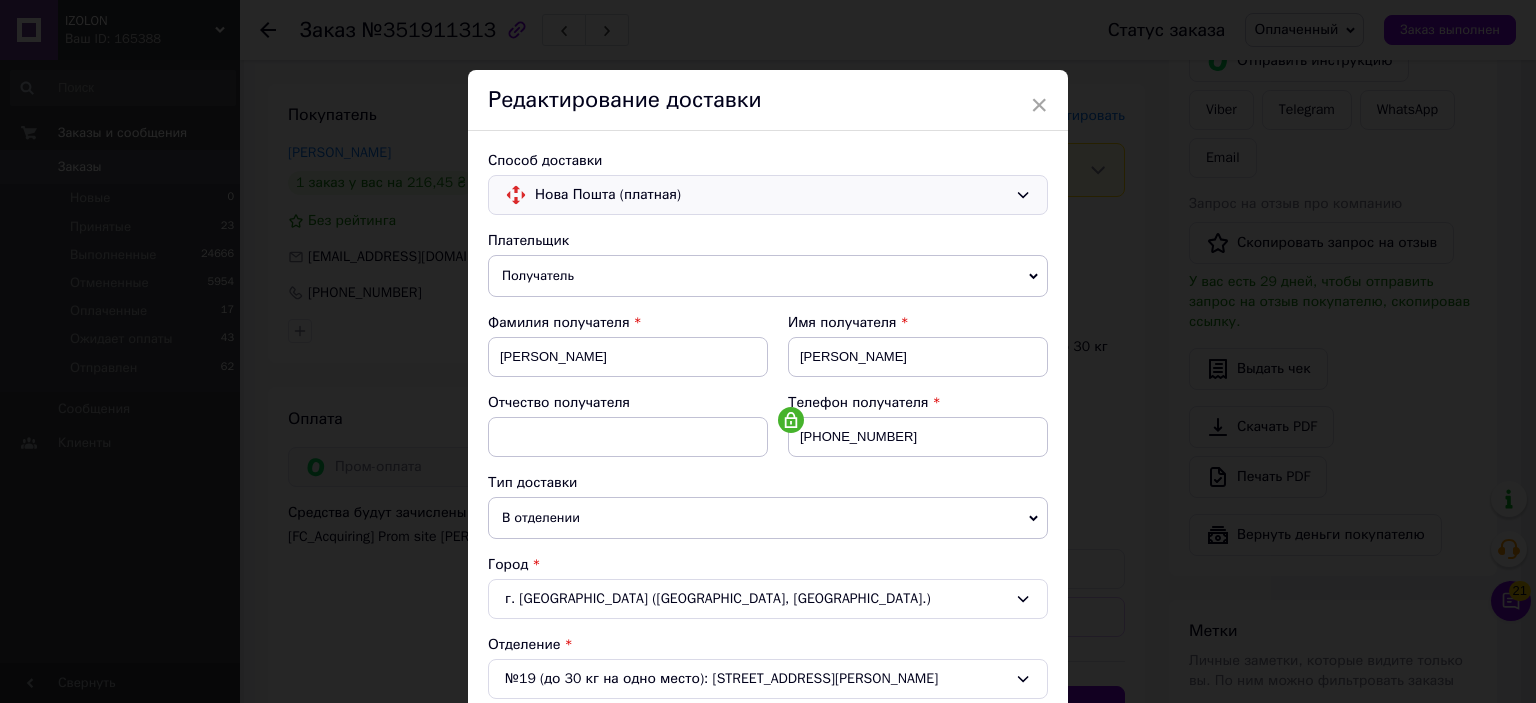 click 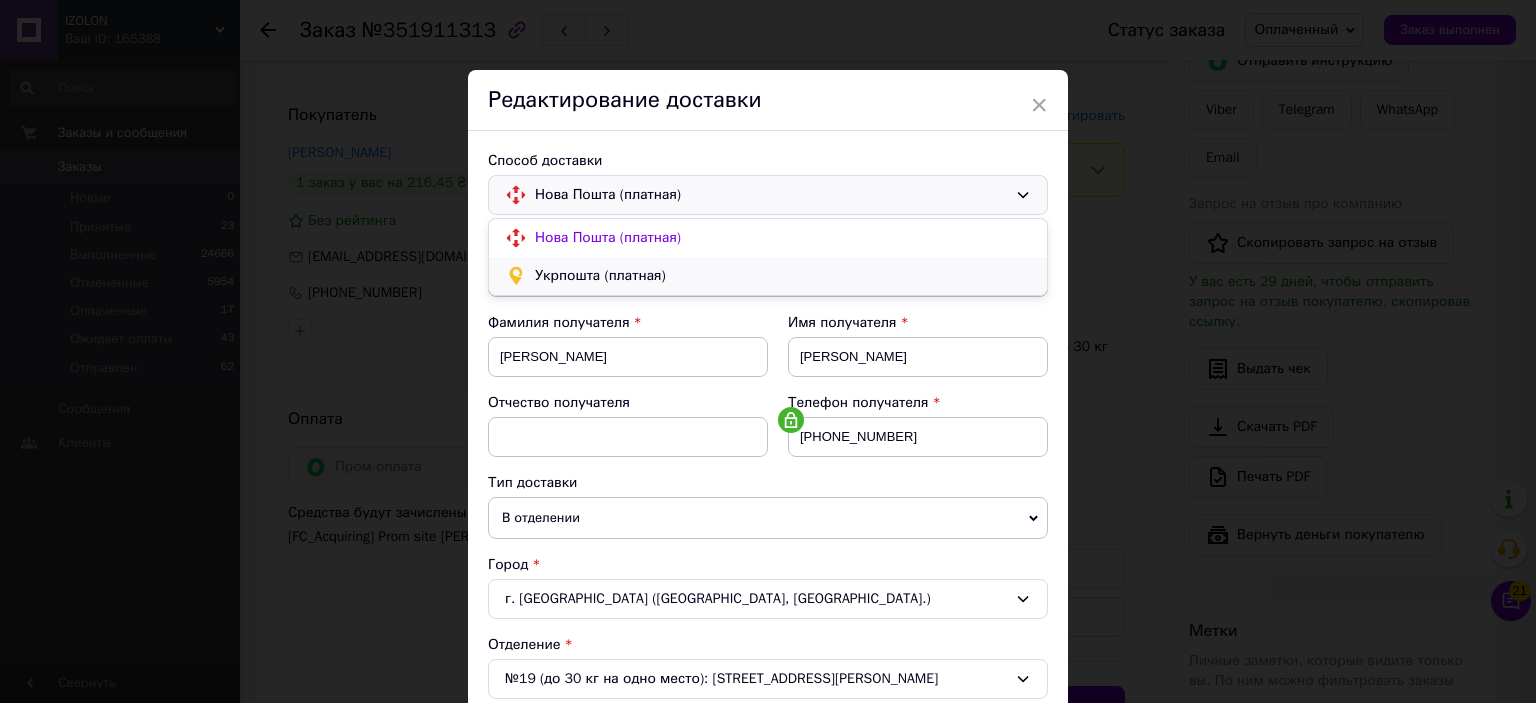 click on "Укрпошта (платная)" at bounding box center (783, 276) 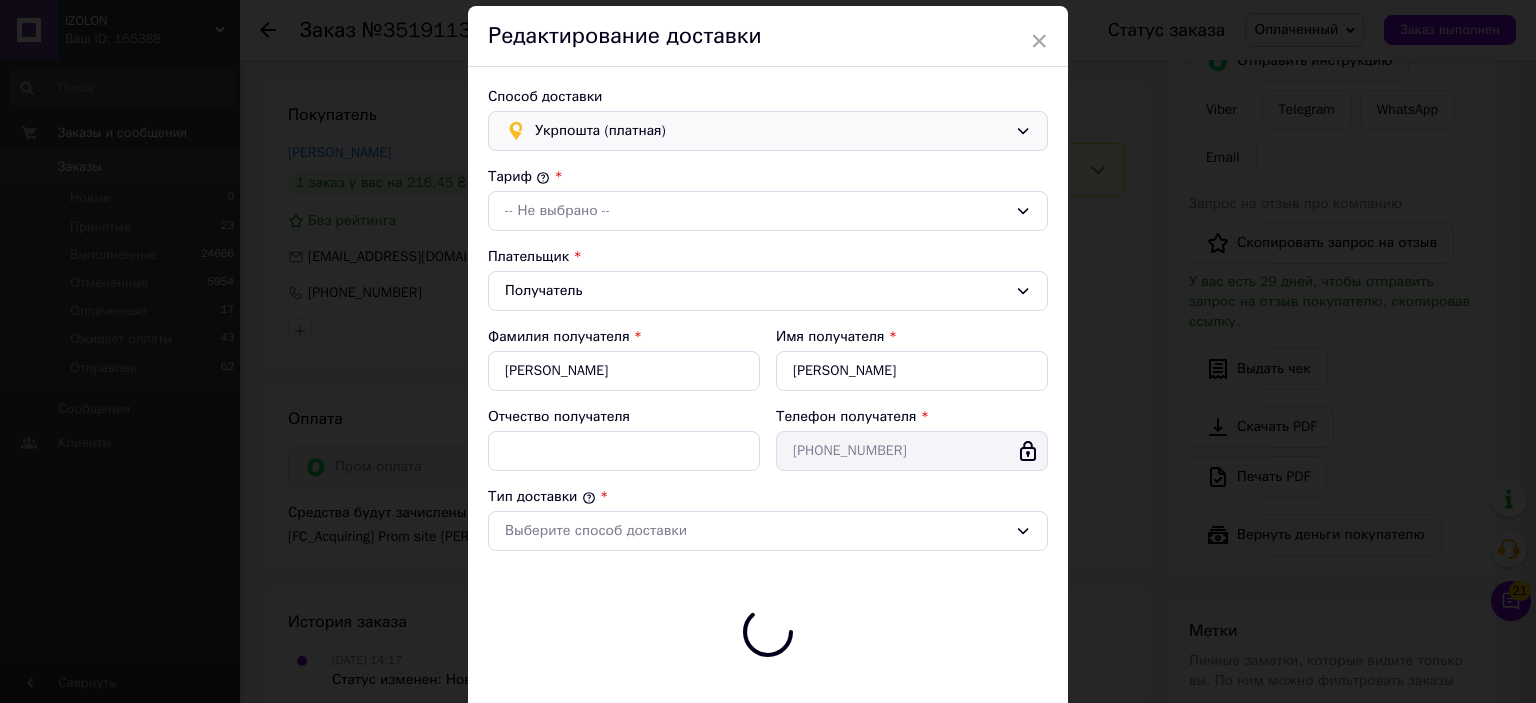 scroll, scrollTop: 100, scrollLeft: 0, axis: vertical 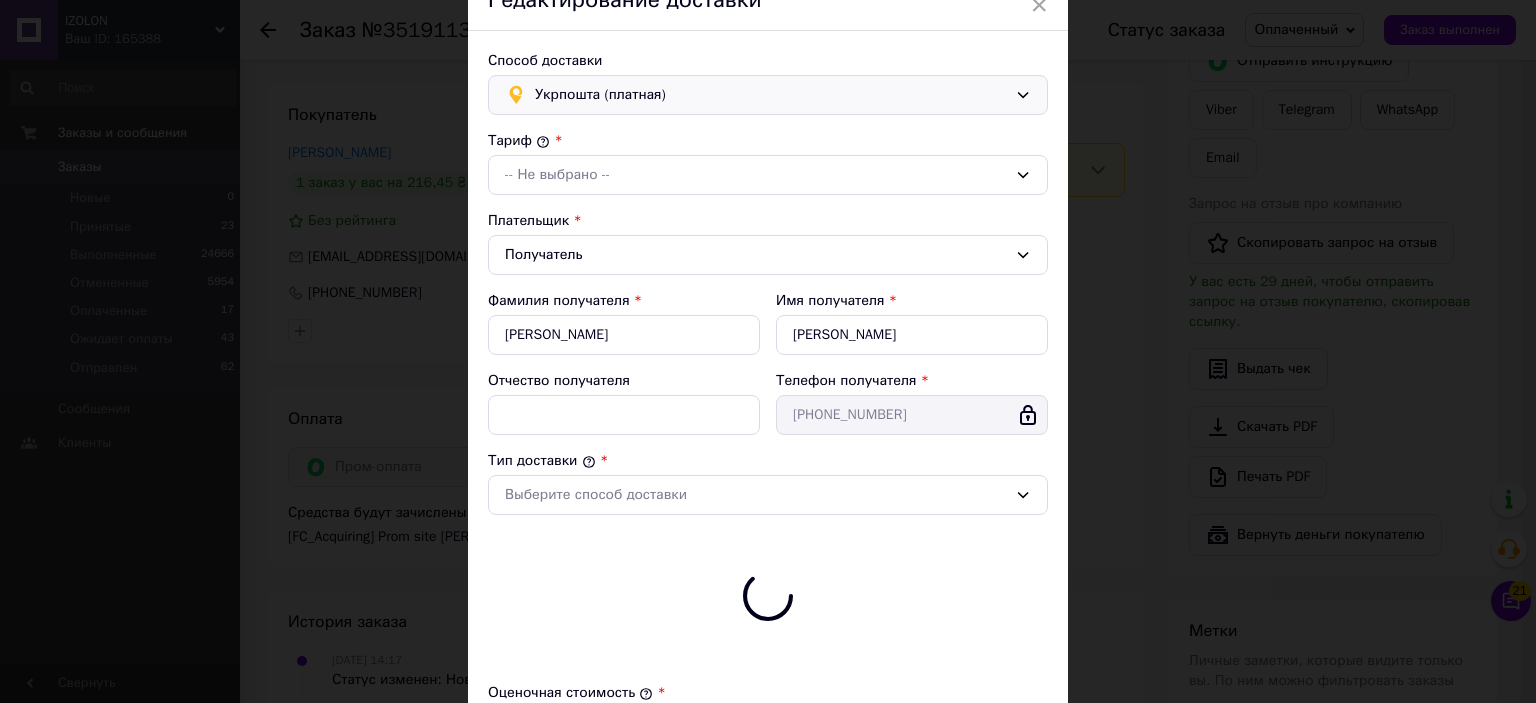 type on "216.45" 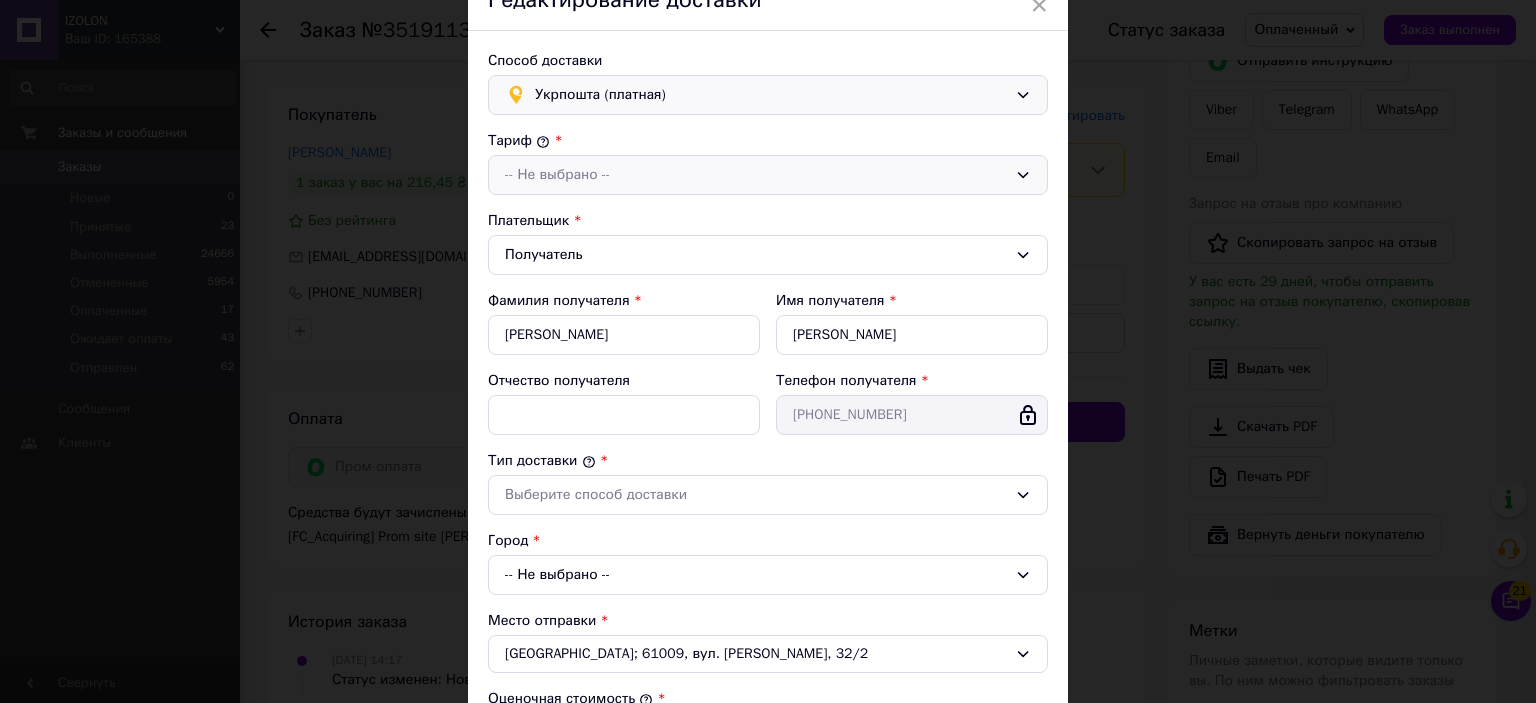 click 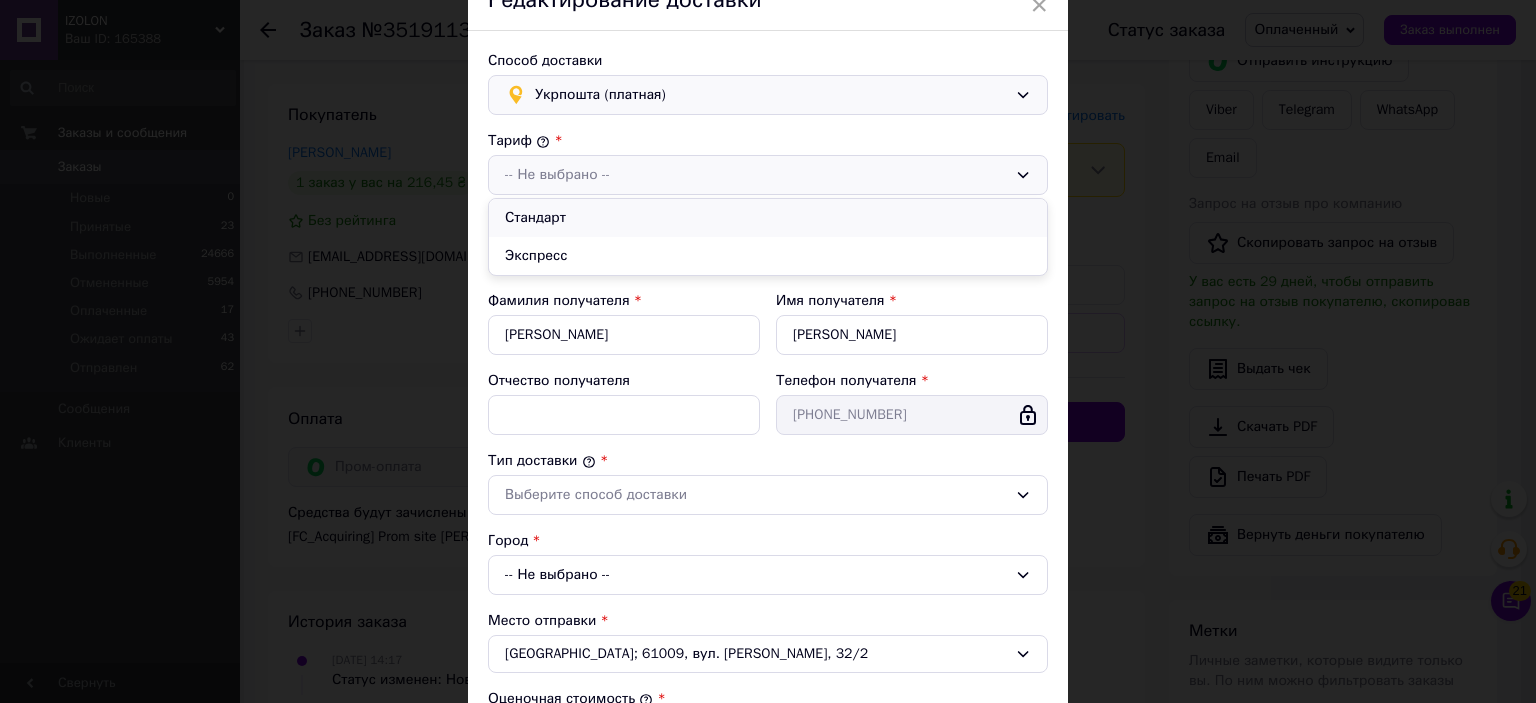 click on "Стандарт" at bounding box center [768, 218] 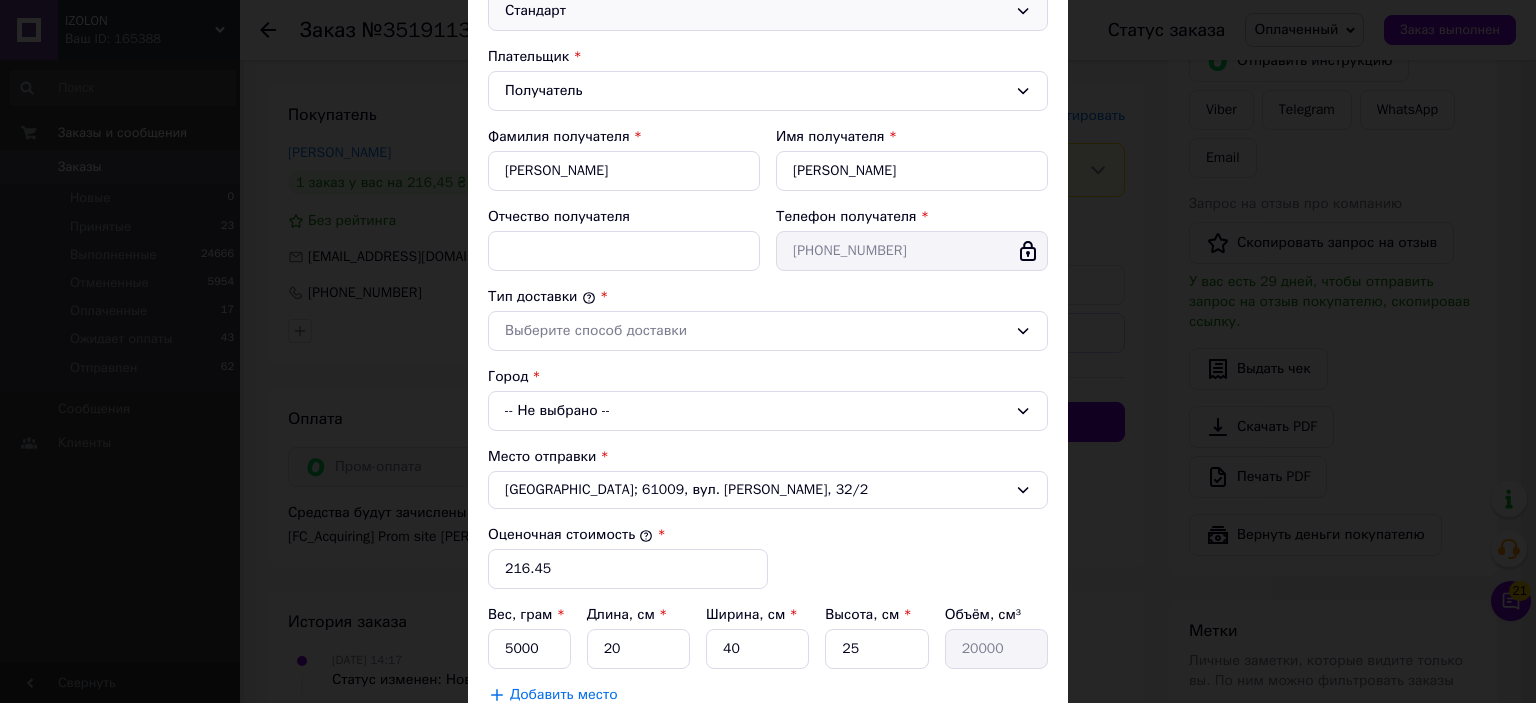 scroll, scrollTop: 300, scrollLeft: 0, axis: vertical 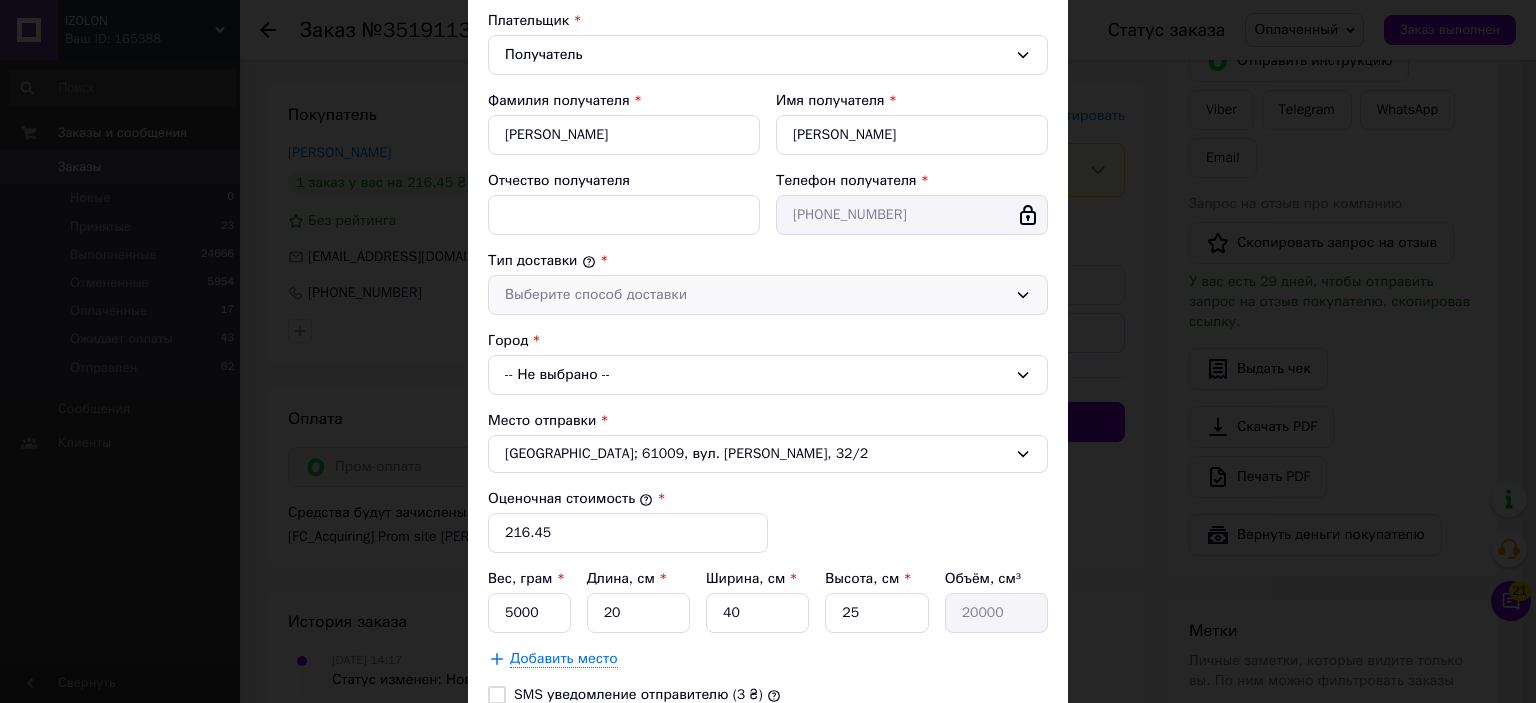 click 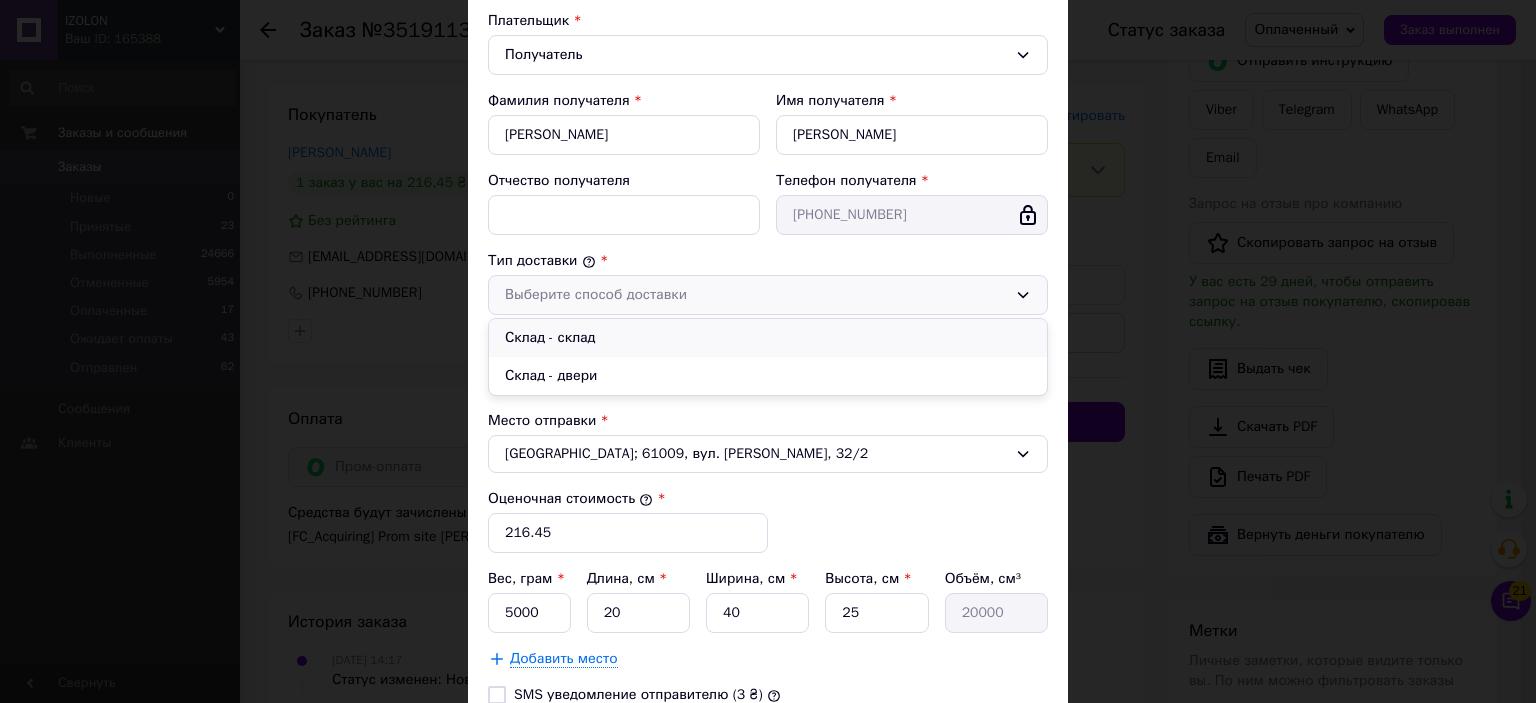 click on "Склад - склад" at bounding box center (768, 338) 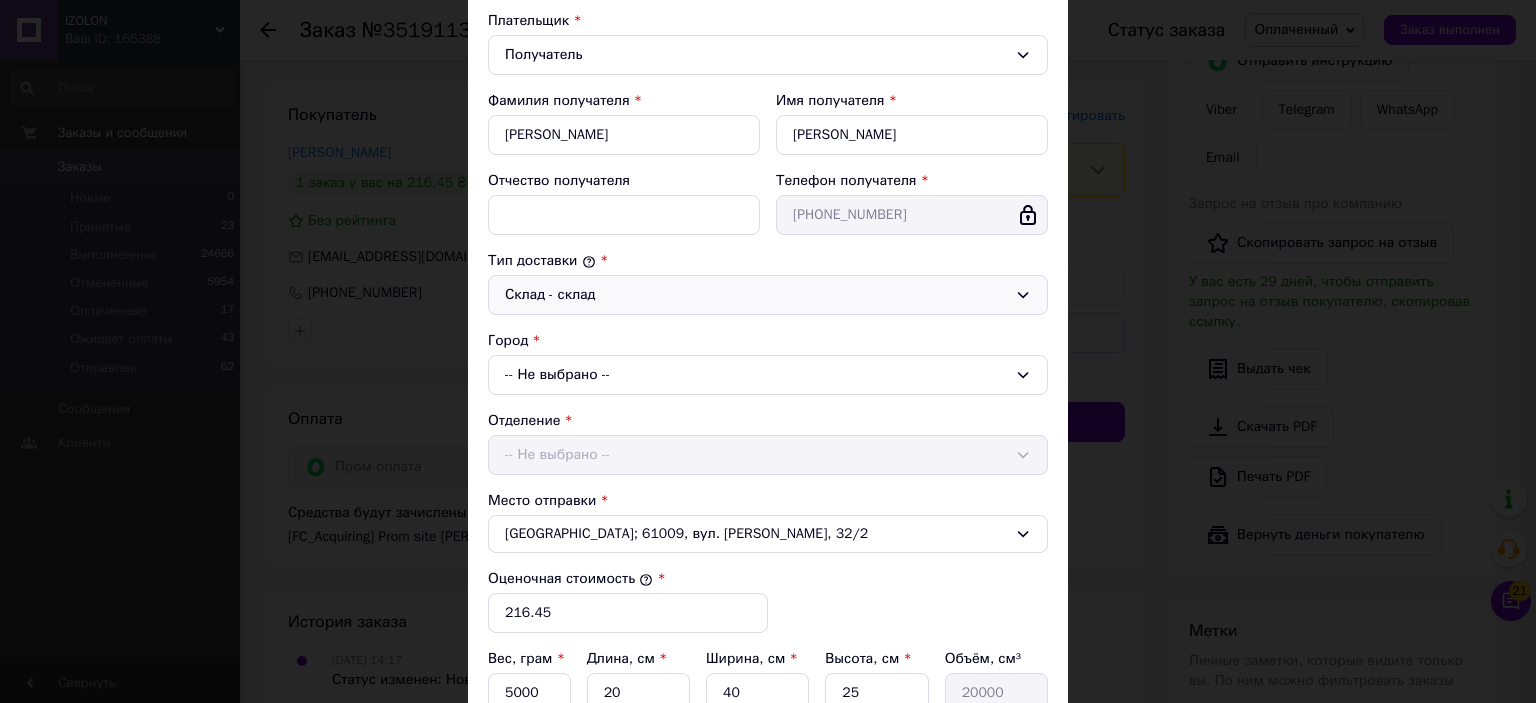 click on "-- Не выбрано --" at bounding box center [768, 375] 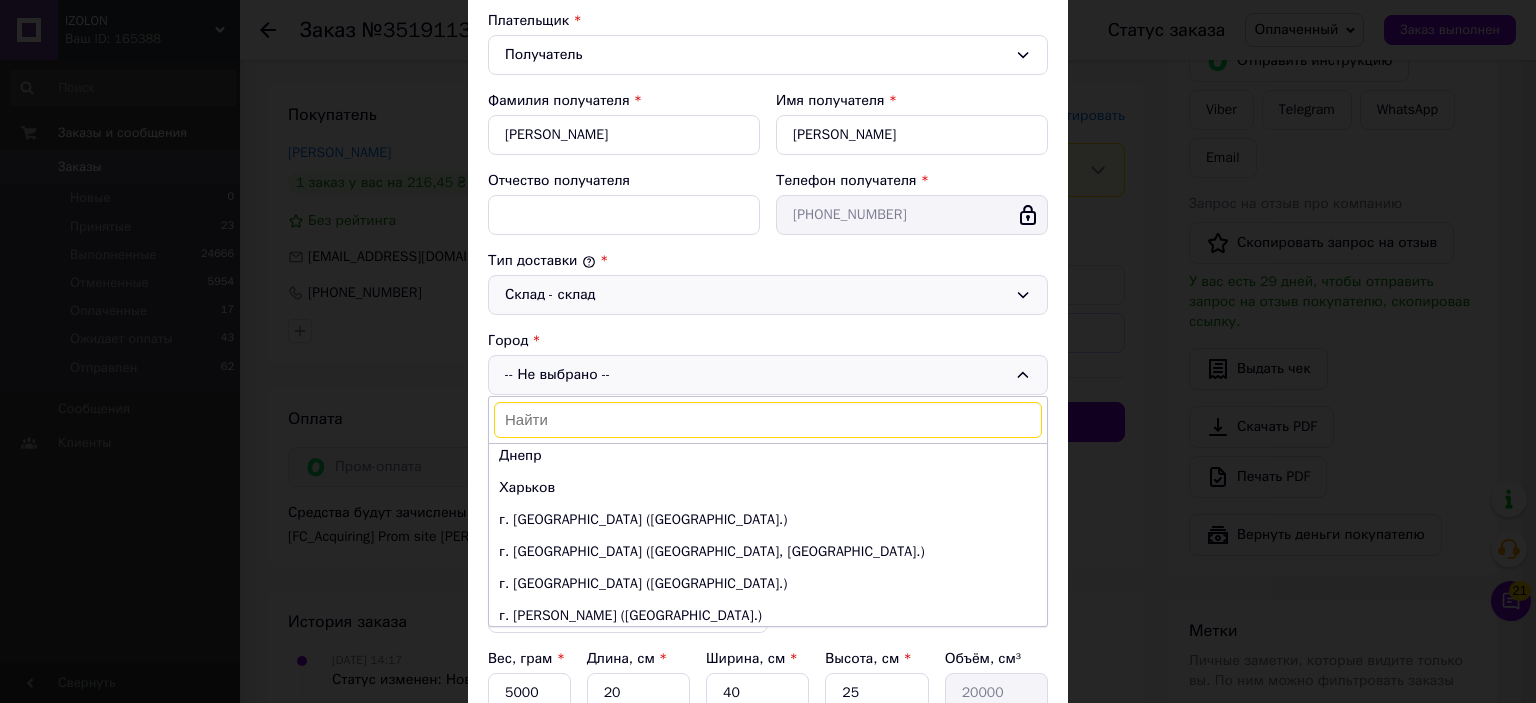 scroll, scrollTop: 100, scrollLeft: 0, axis: vertical 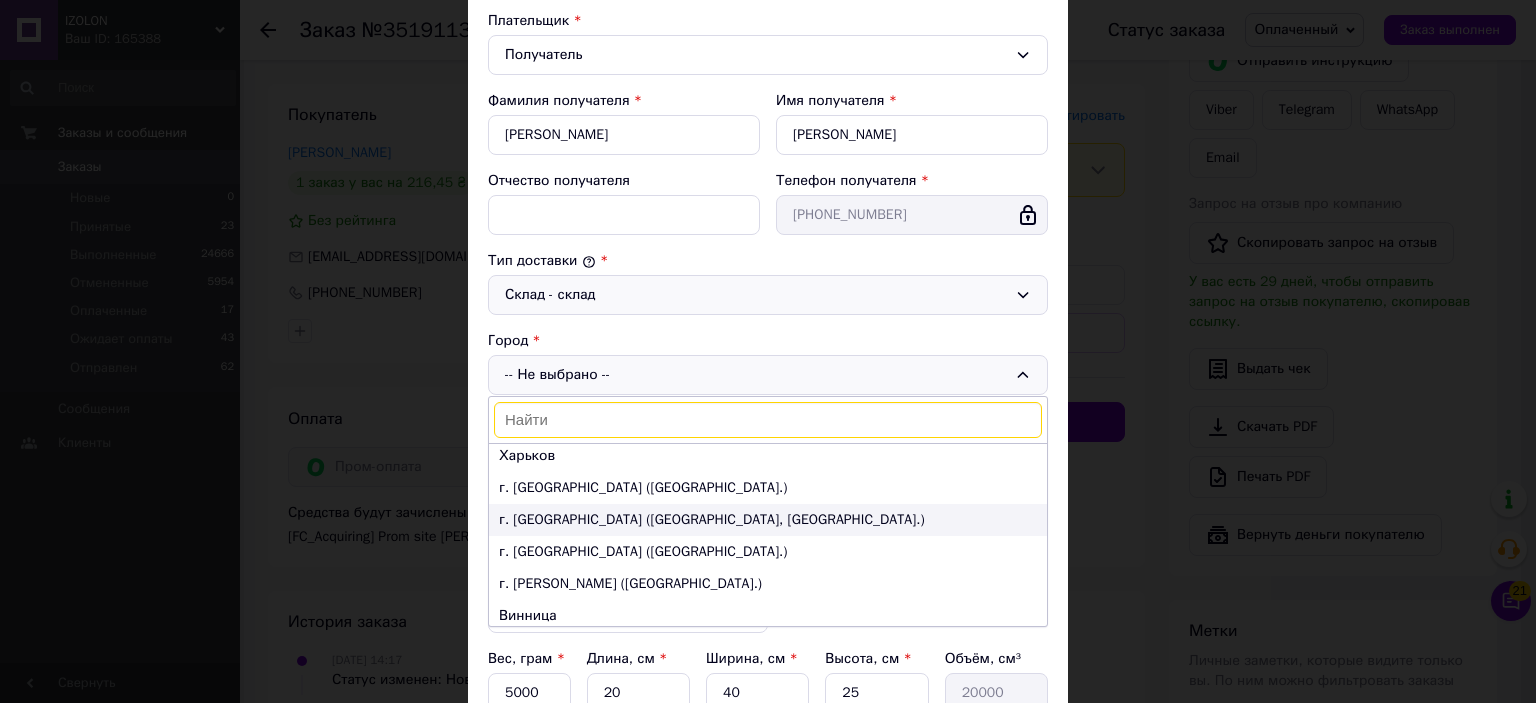 click on "г. Запорожье (Запорожская обл., Запорожский р-н.)" at bounding box center [768, 520] 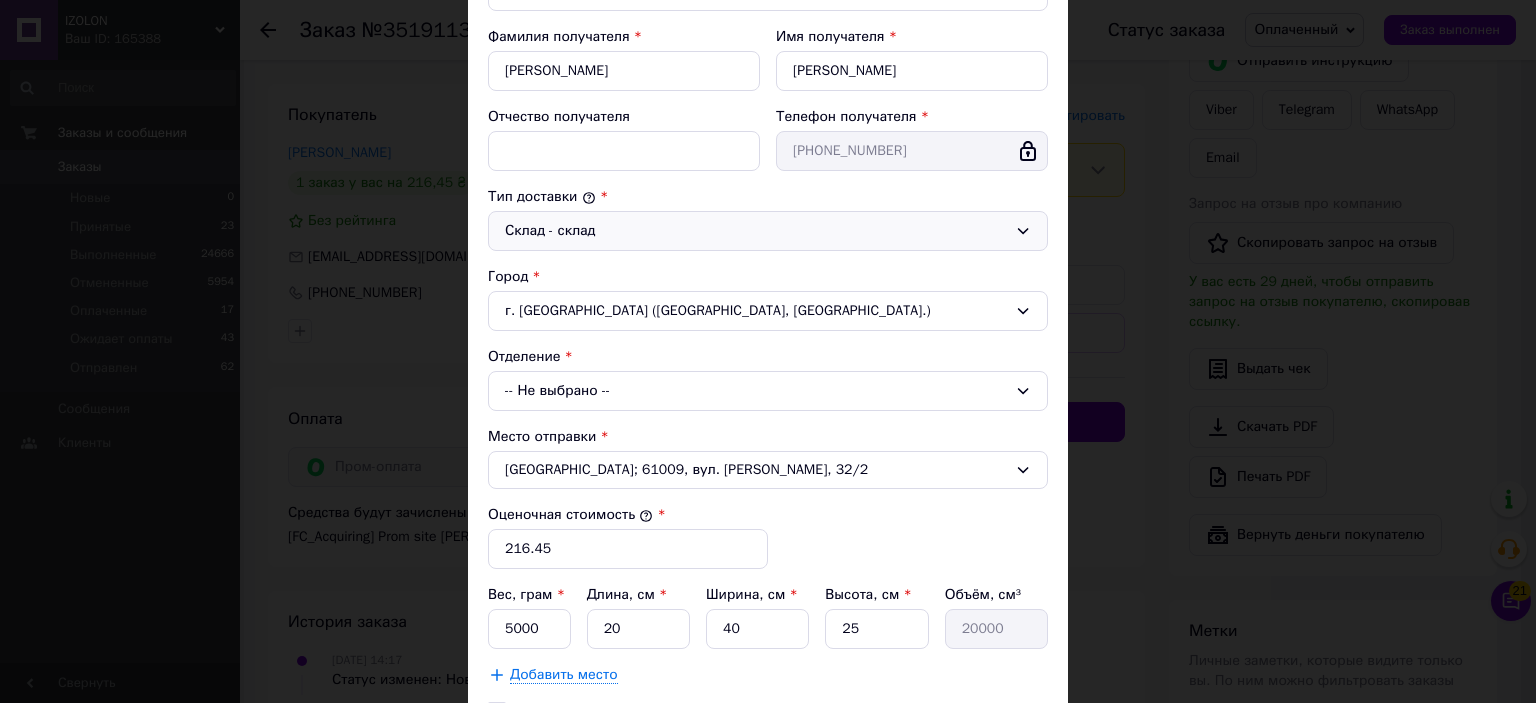 scroll, scrollTop: 400, scrollLeft: 0, axis: vertical 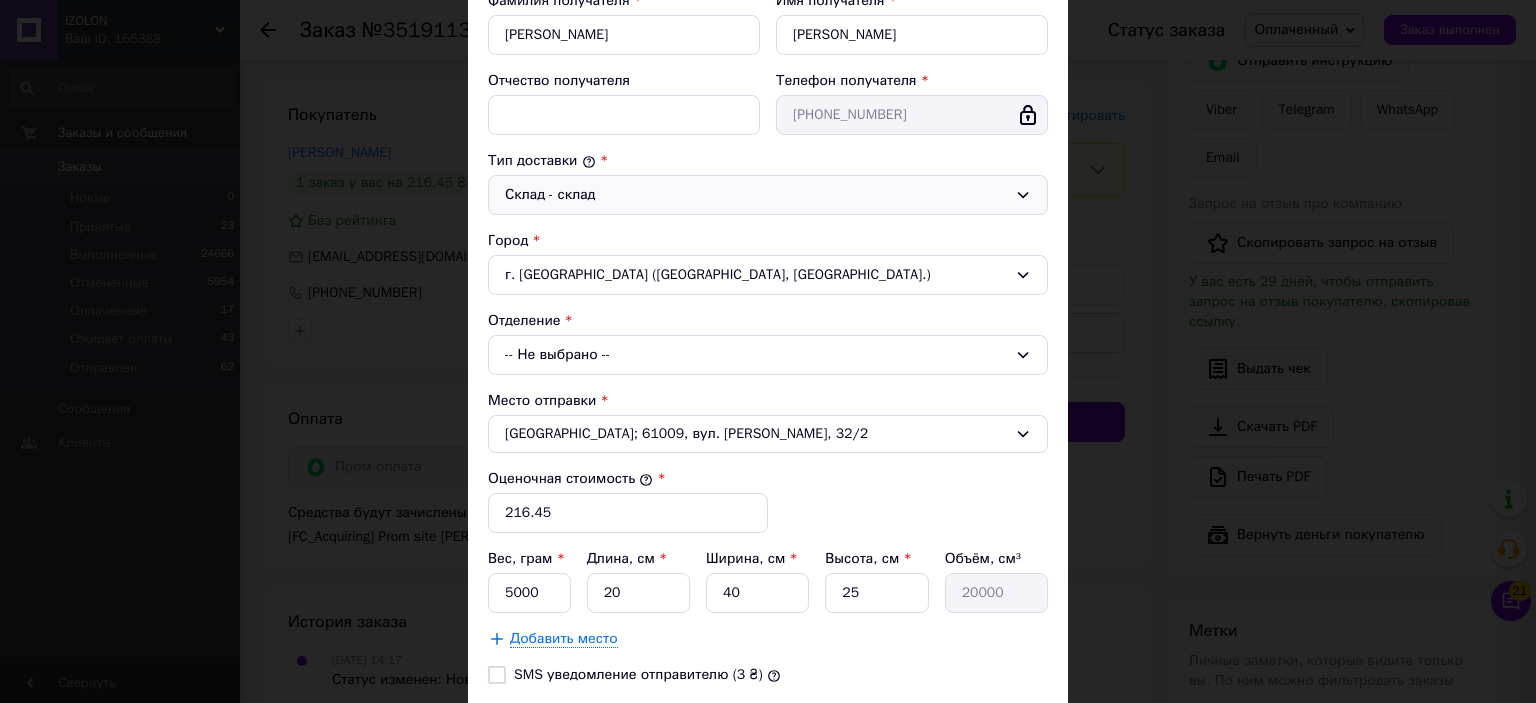 click on "-- Не выбрано --" at bounding box center [768, 355] 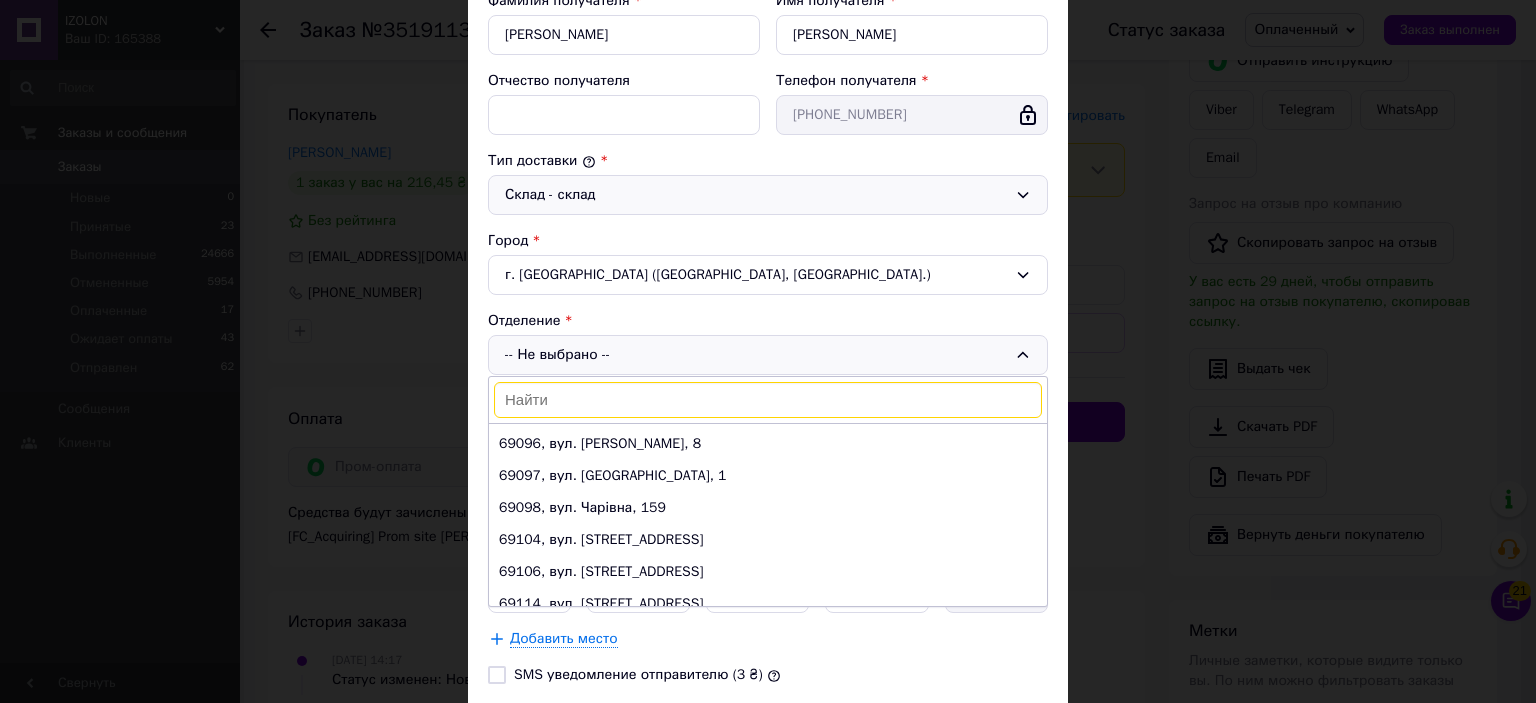 scroll, scrollTop: 1600, scrollLeft: 0, axis: vertical 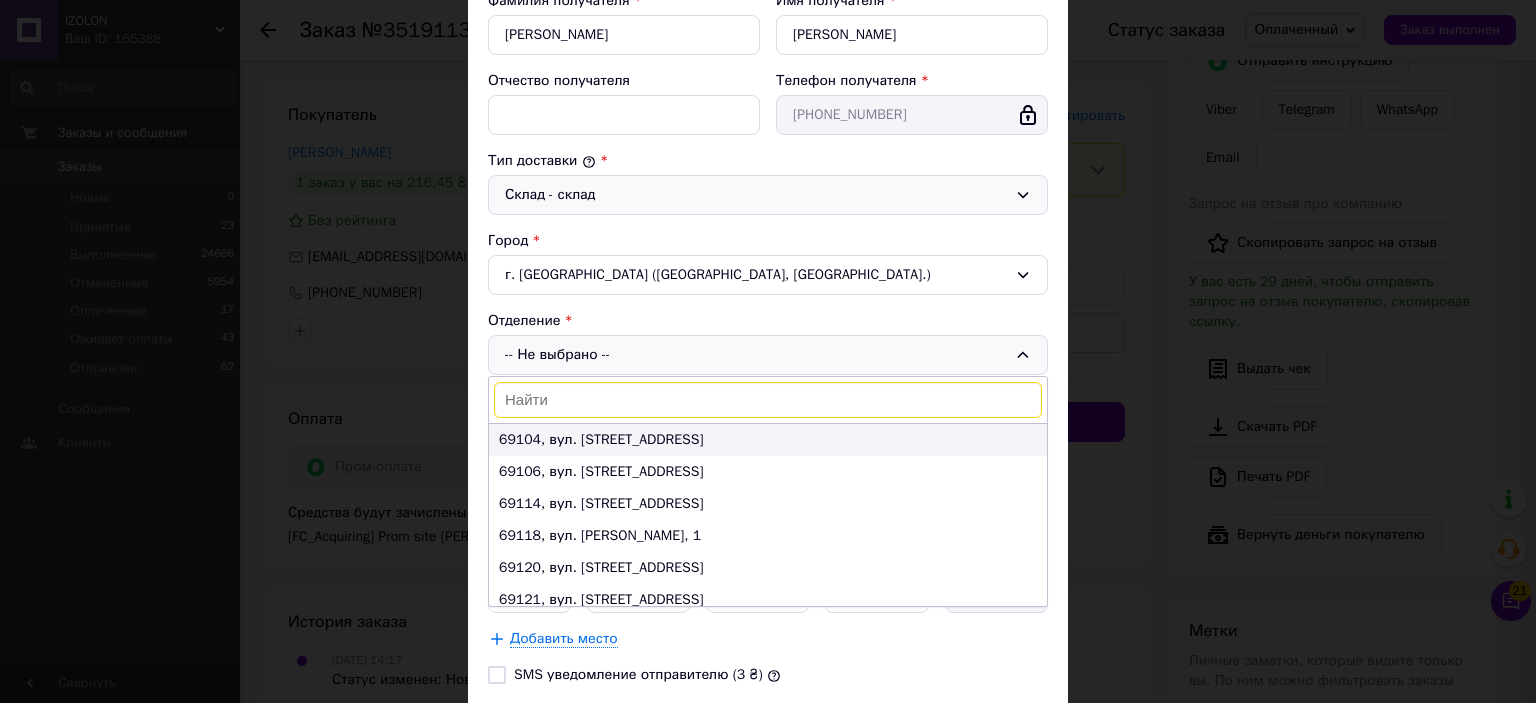 click on "69104, вул. Чумаченка, 34" at bounding box center [768, 440] 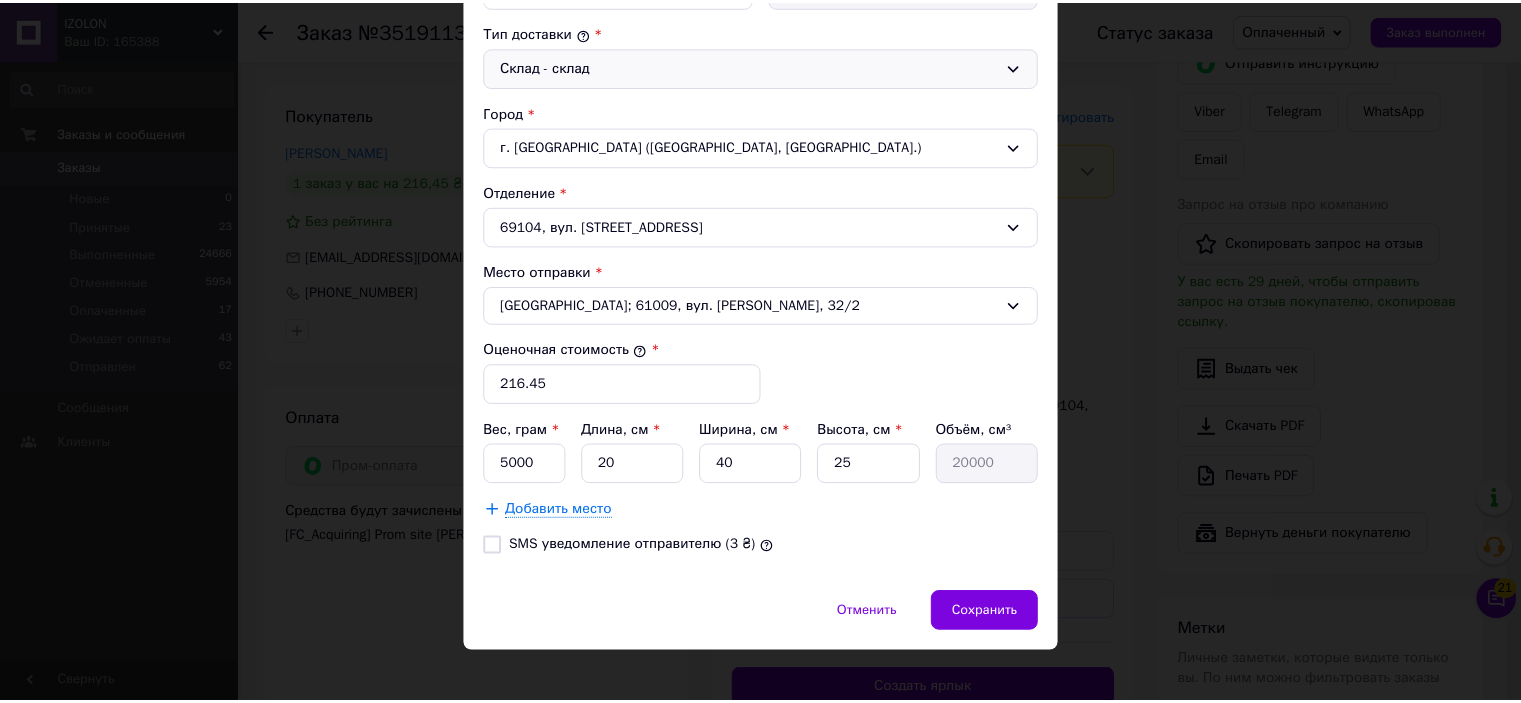scroll, scrollTop: 543, scrollLeft: 0, axis: vertical 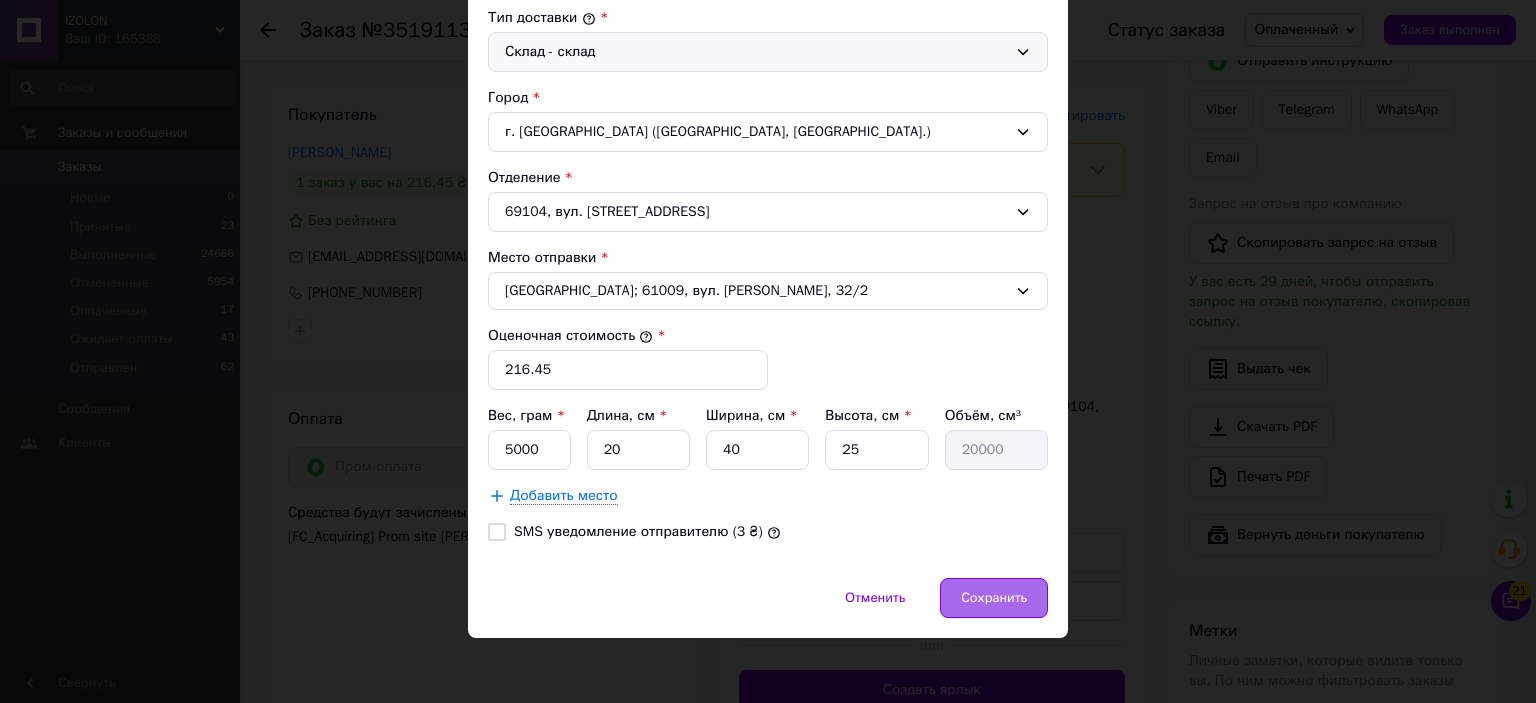 click on "Сохранить" at bounding box center [994, 598] 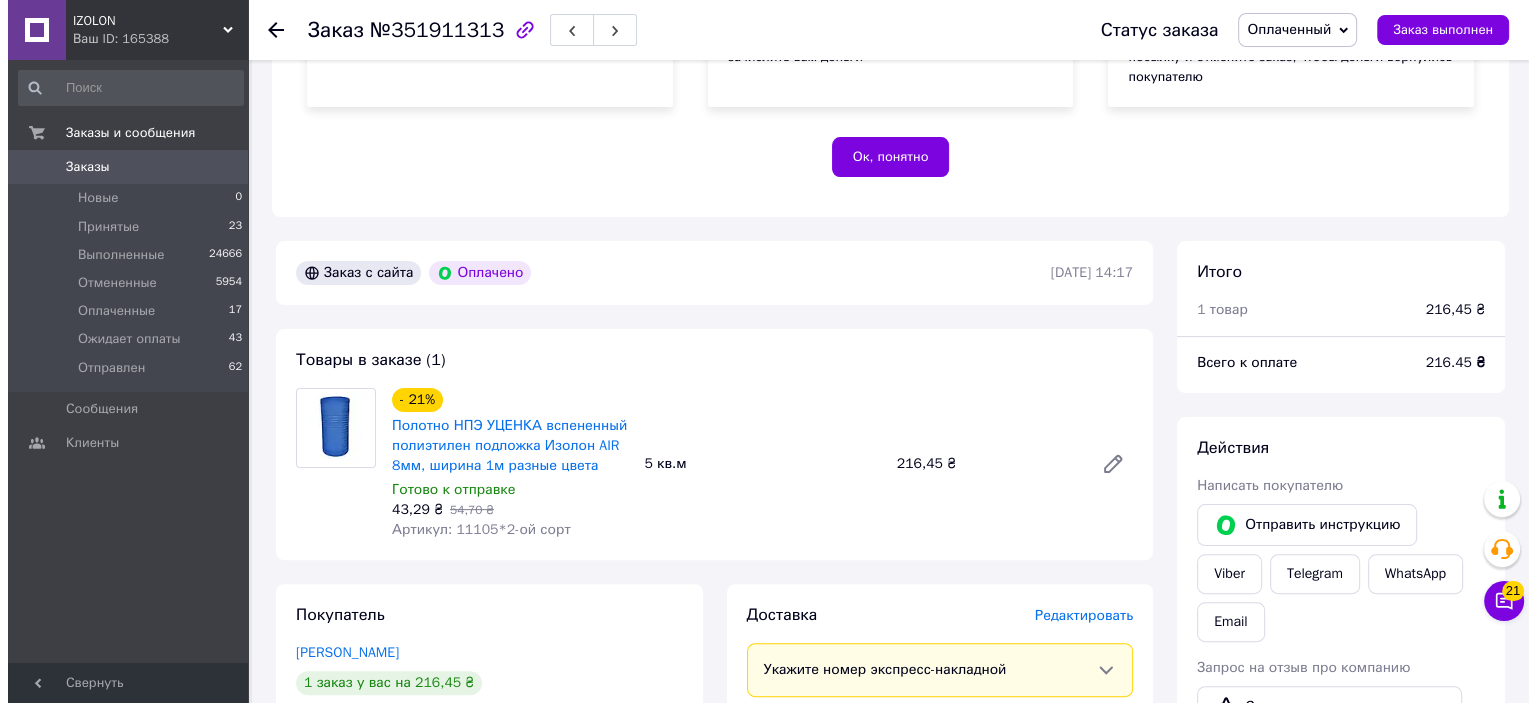 scroll, scrollTop: 0, scrollLeft: 0, axis: both 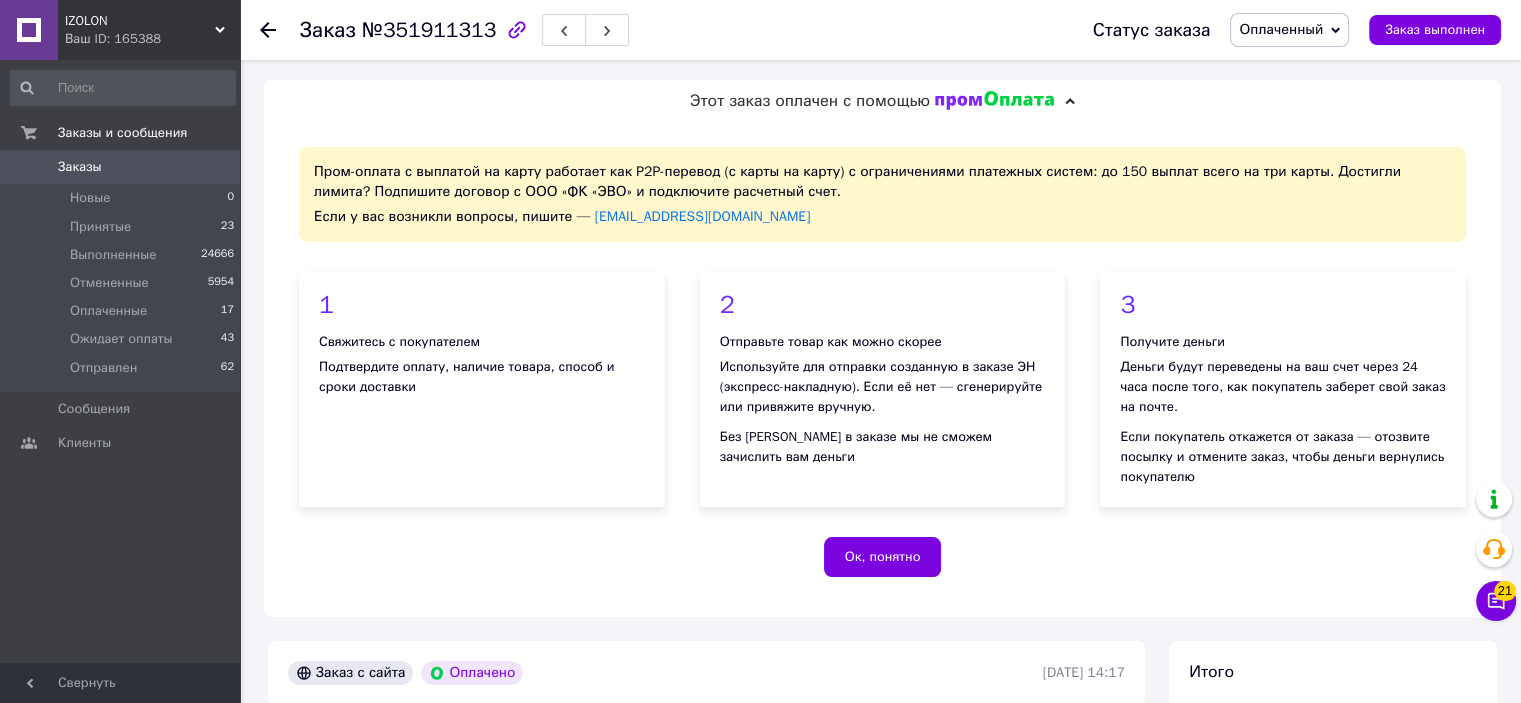 click 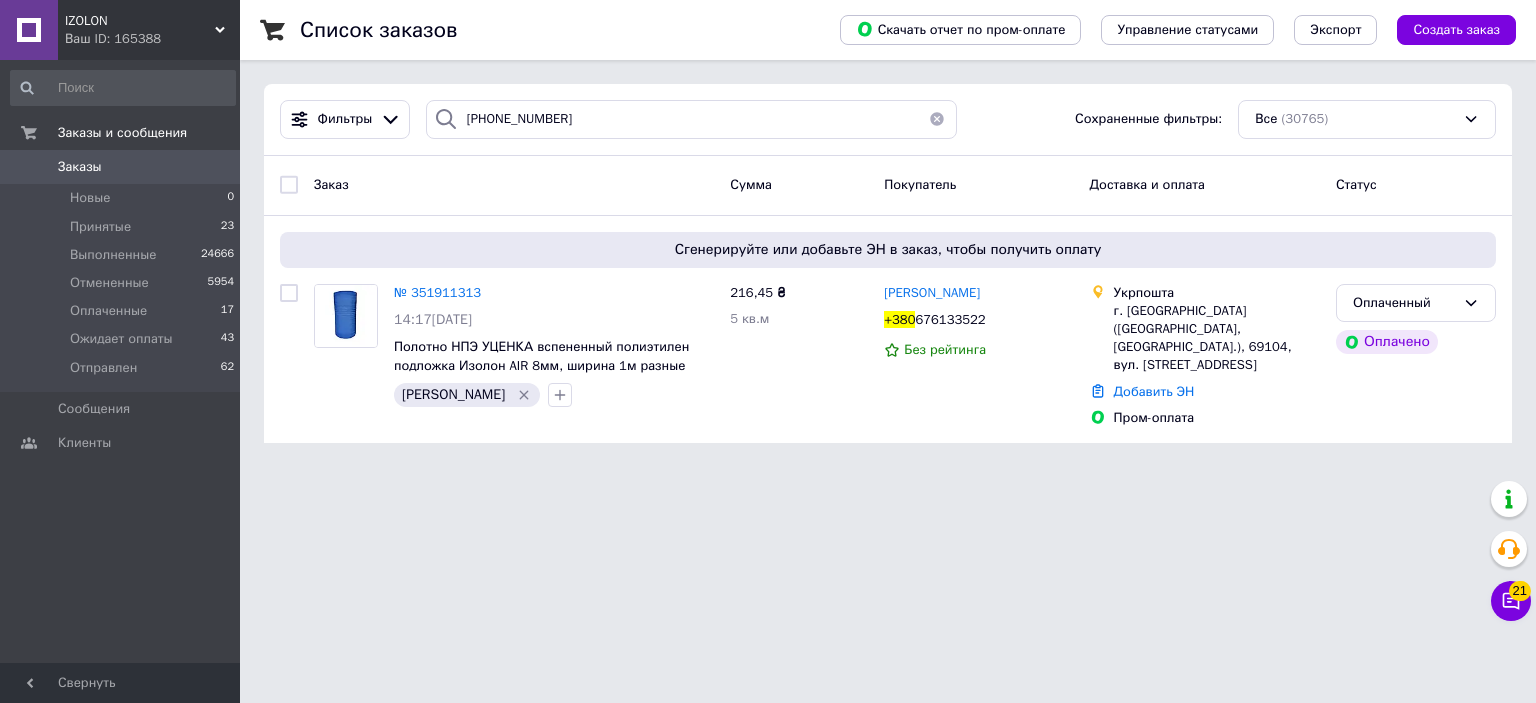 click on "IZOLON" at bounding box center (140, 21) 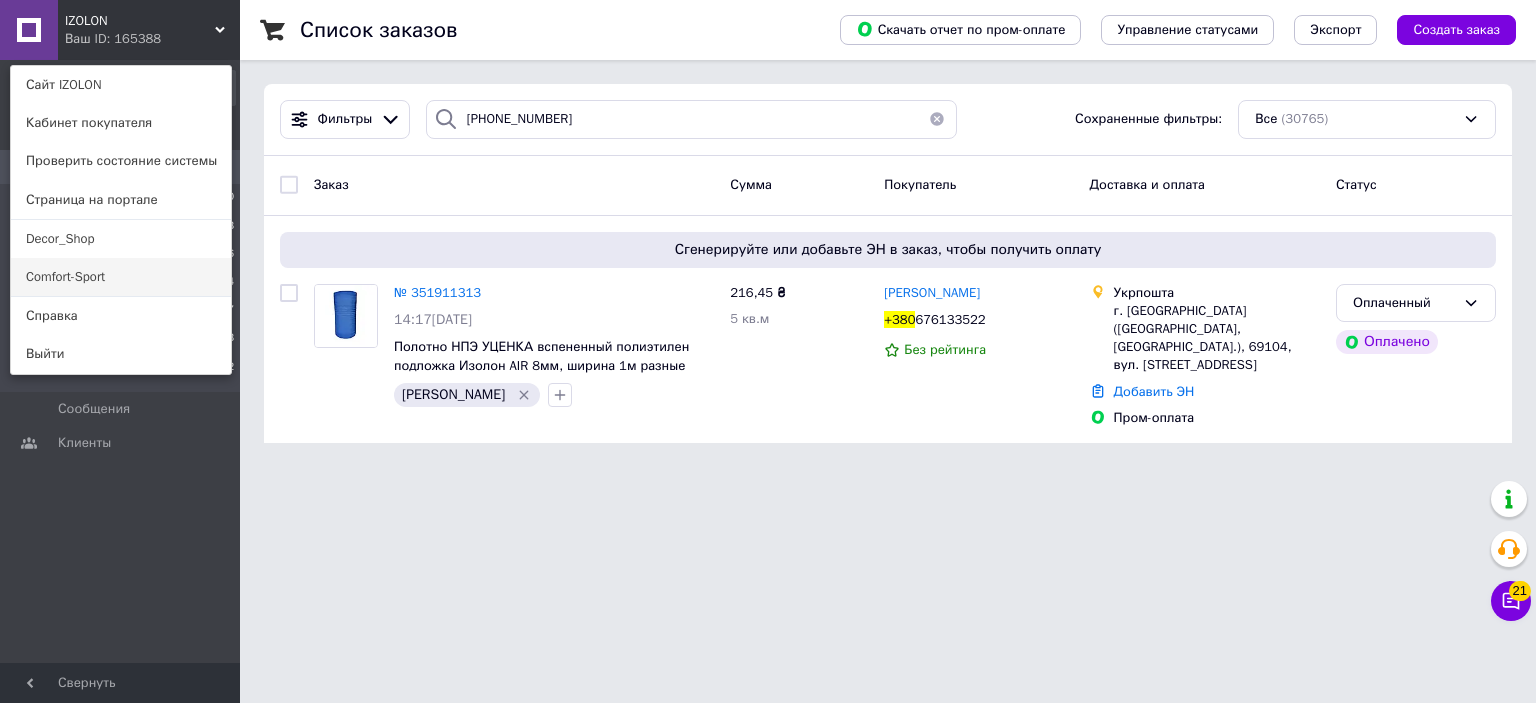 click on "Comfort-Sport" at bounding box center [121, 277] 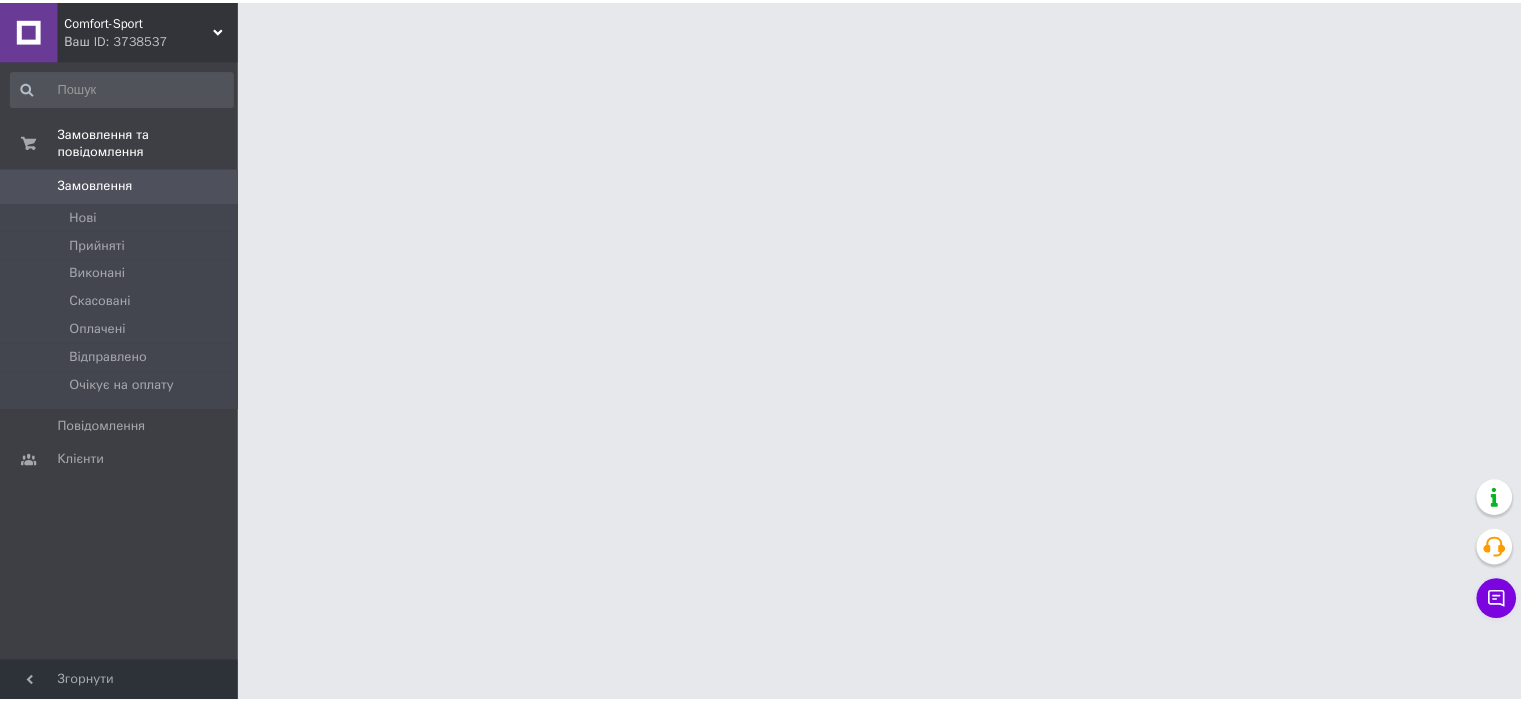 scroll, scrollTop: 0, scrollLeft: 0, axis: both 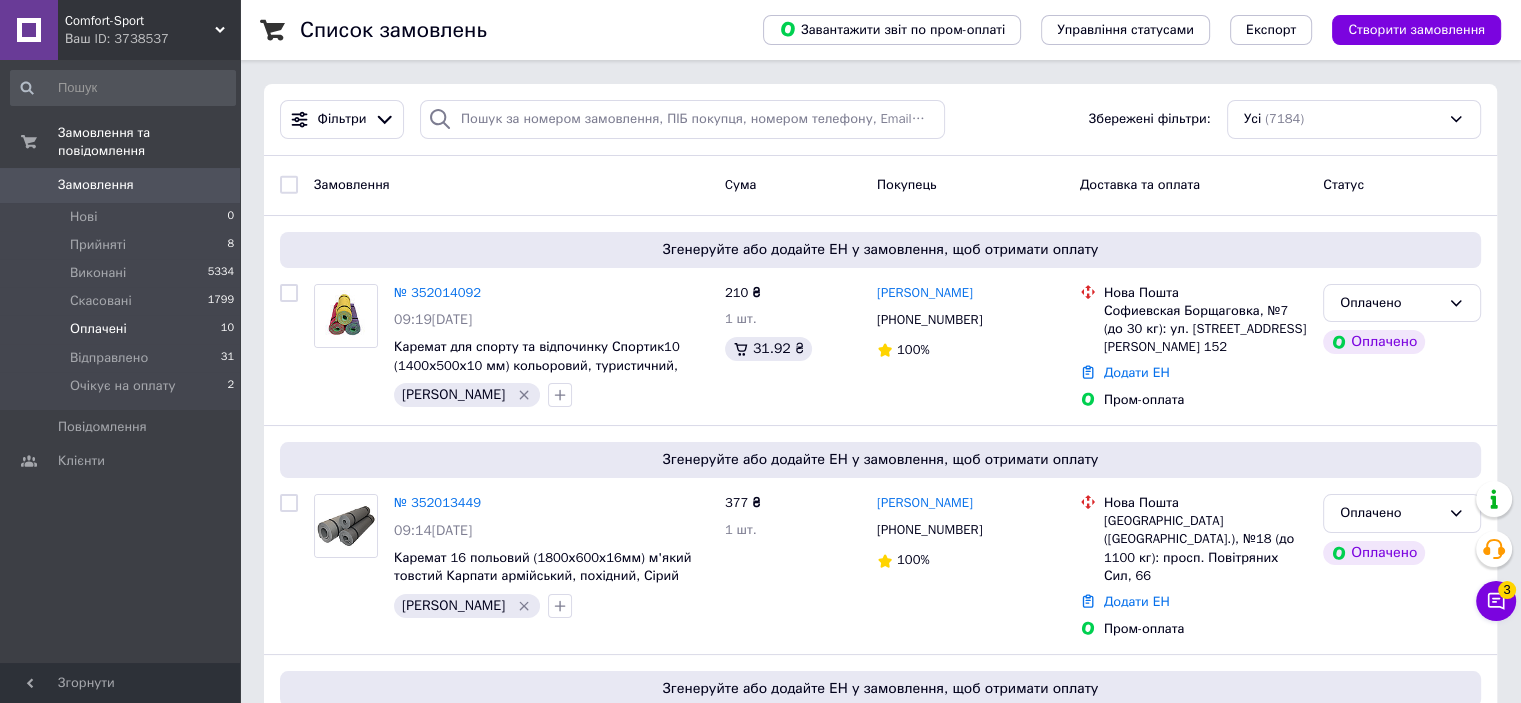 click on "Оплачені" at bounding box center (98, 329) 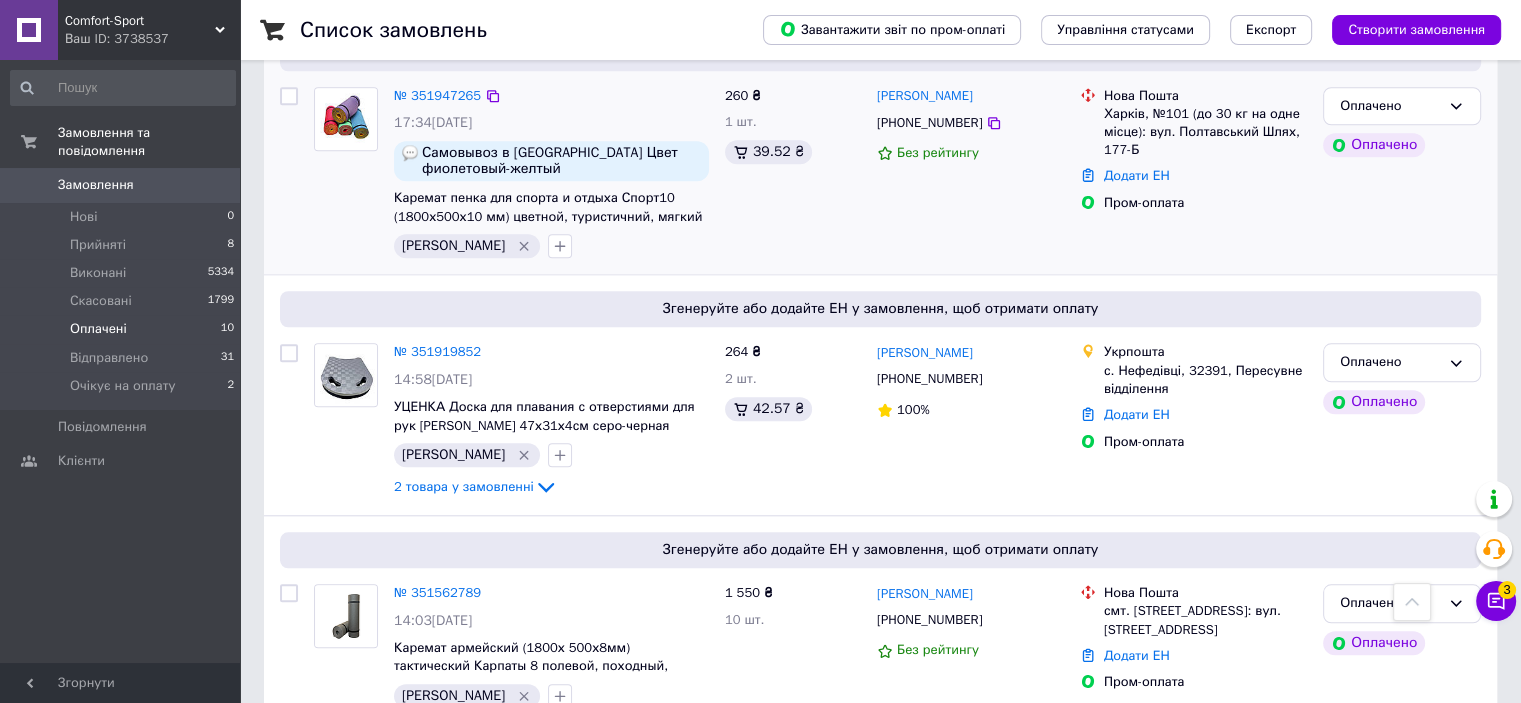 scroll, scrollTop: 1827, scrollLeft: 0, axis: vertical 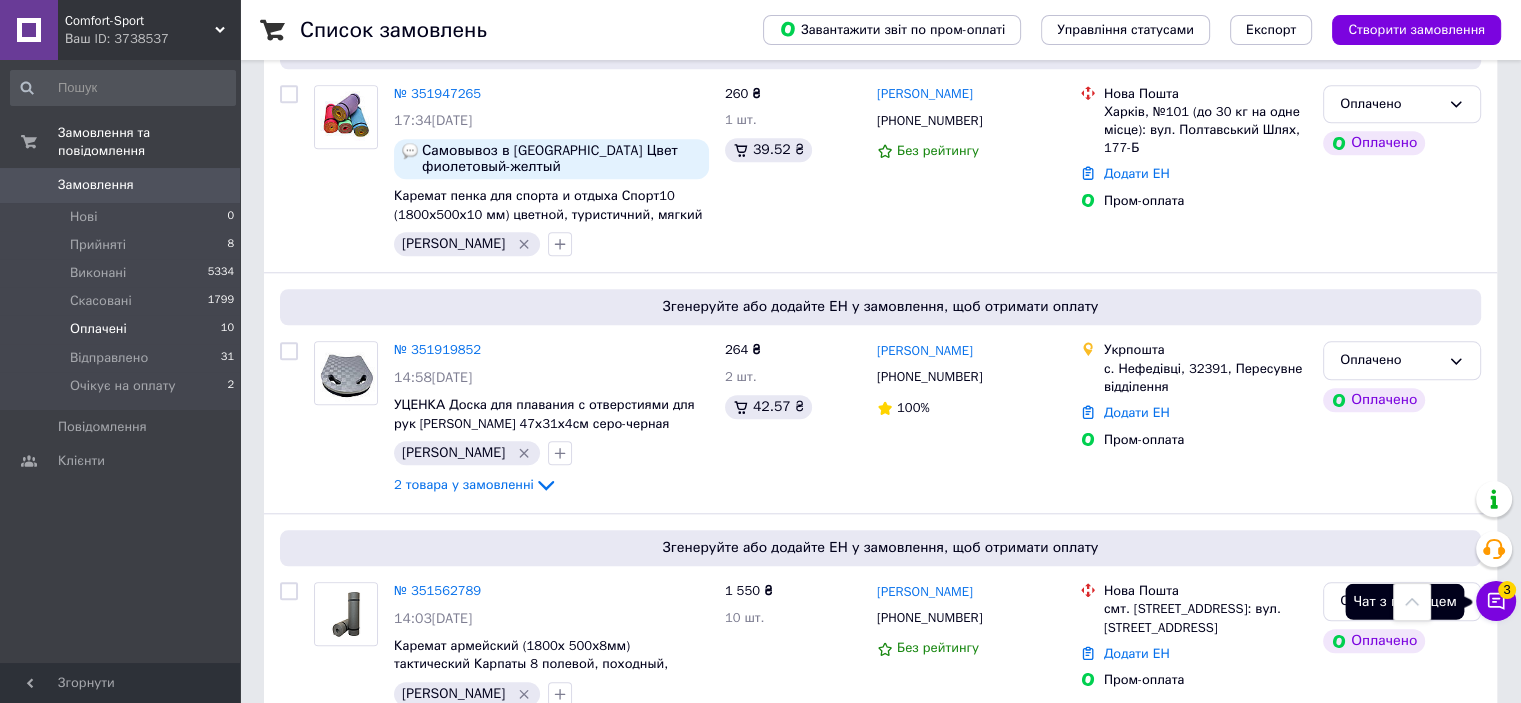 click 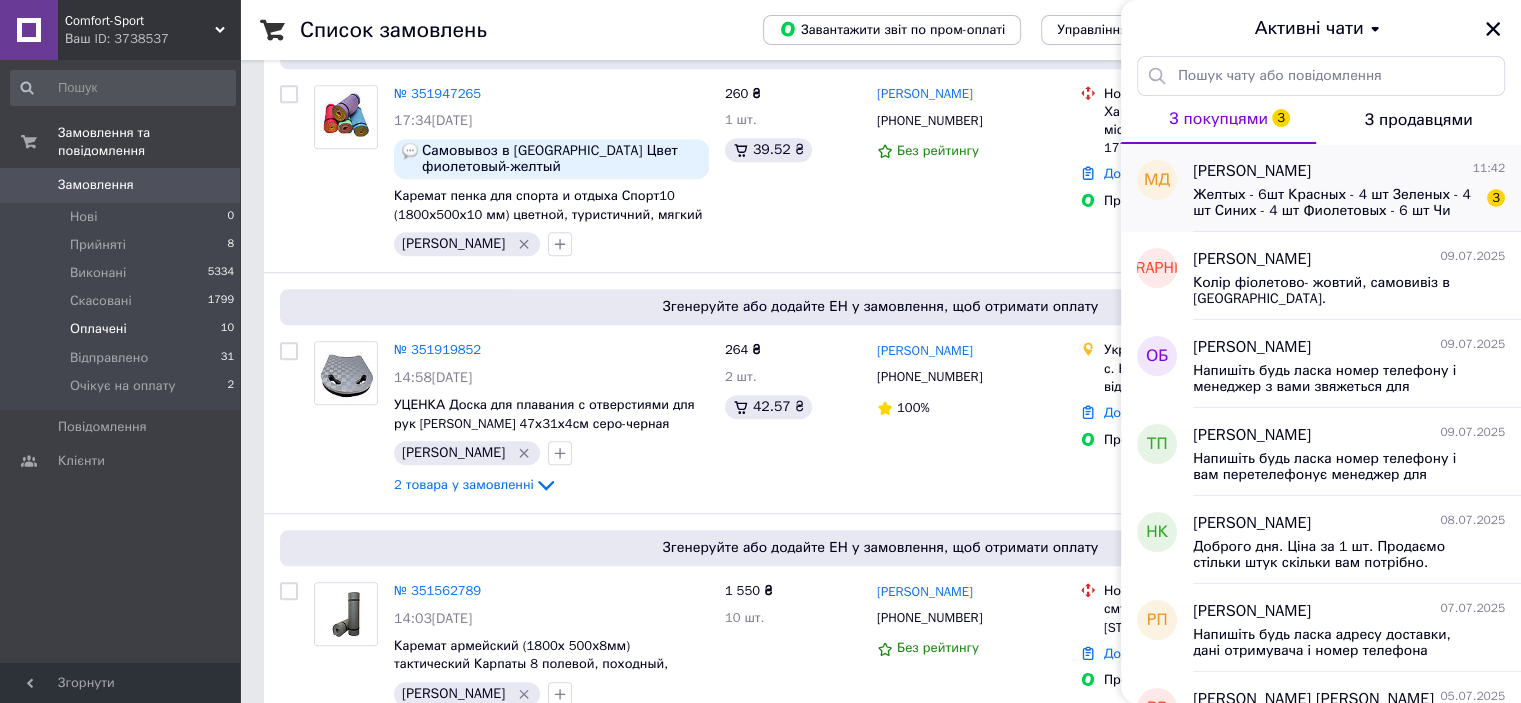 click on "Желтых - 6шт
Красных - 4 шт
Зеленых - 4 шт
Синих - 4 шт
Фиолетовых - 6 шт
Чи буде в наявності?" at bounding box center (1335, 203) 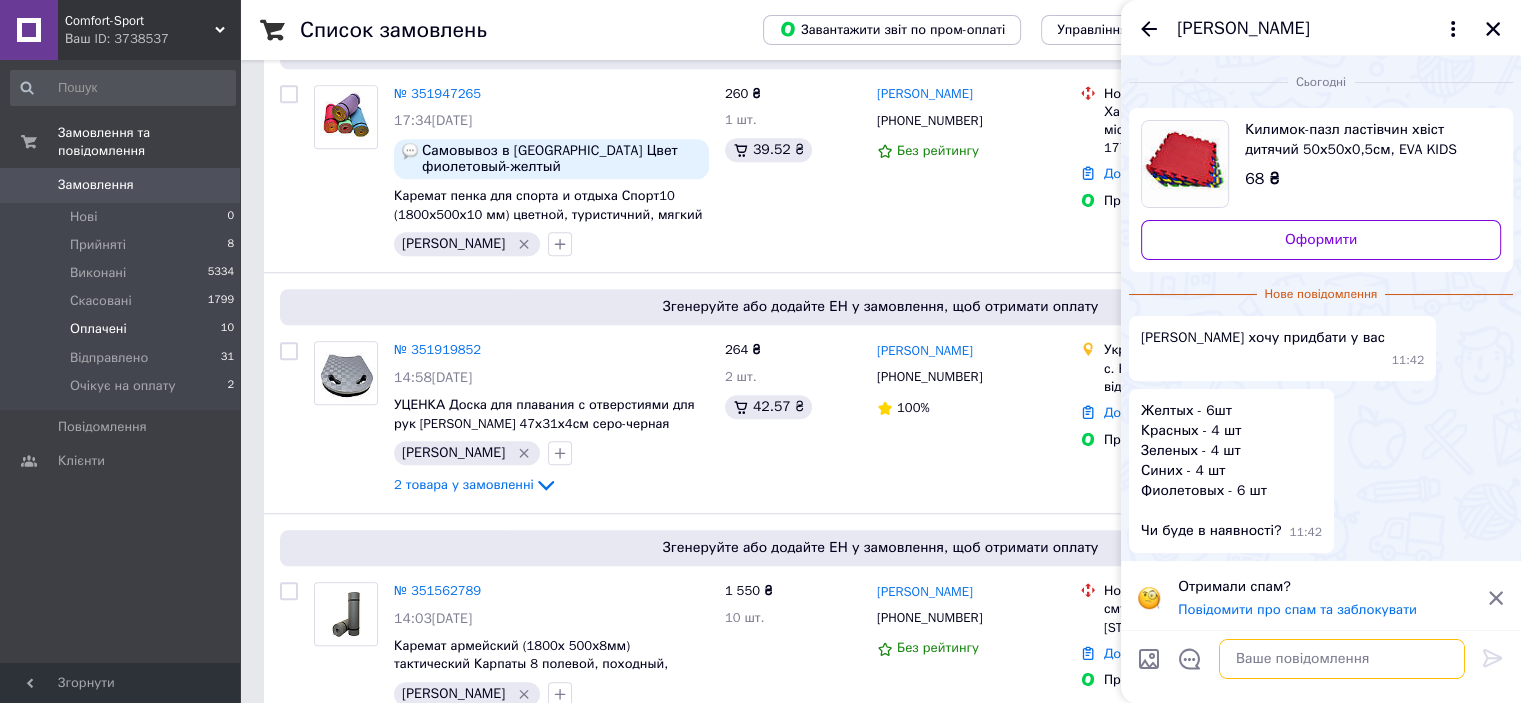 click at bounding box center (1342, 659) 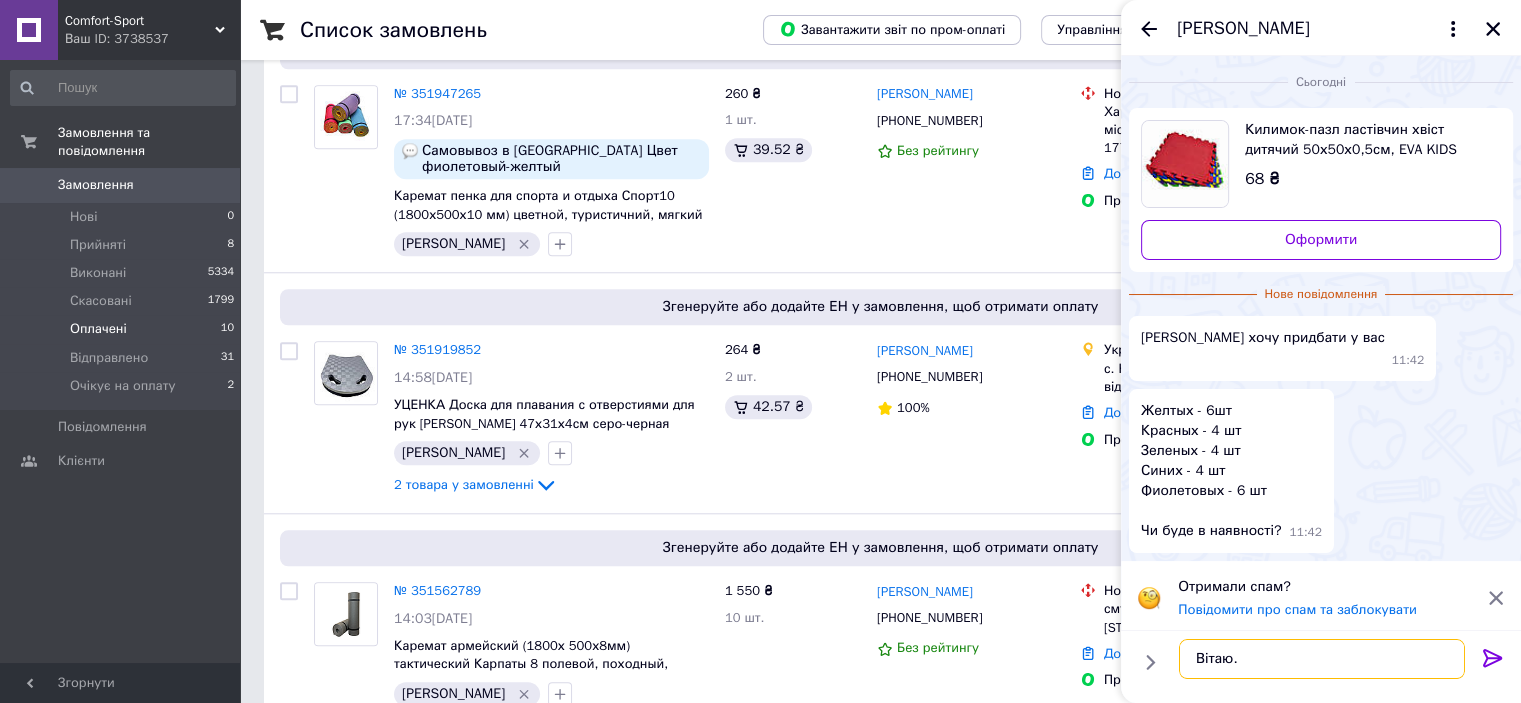 type on "Вітаю." 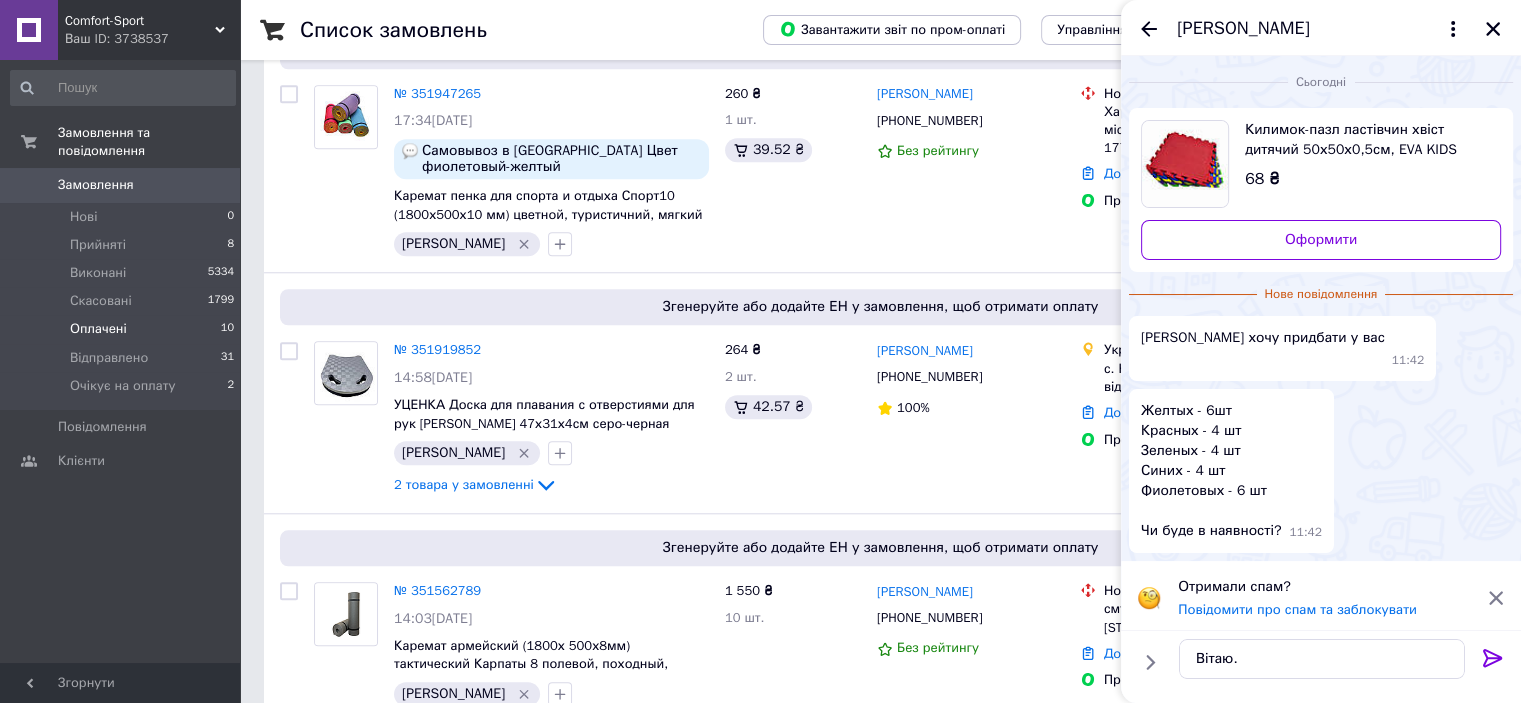 click on "Килимок-пазл ластівчин хвіст дитячий 50х50х0,5см, EVA KIDS" at bounding box center (1365, 140) 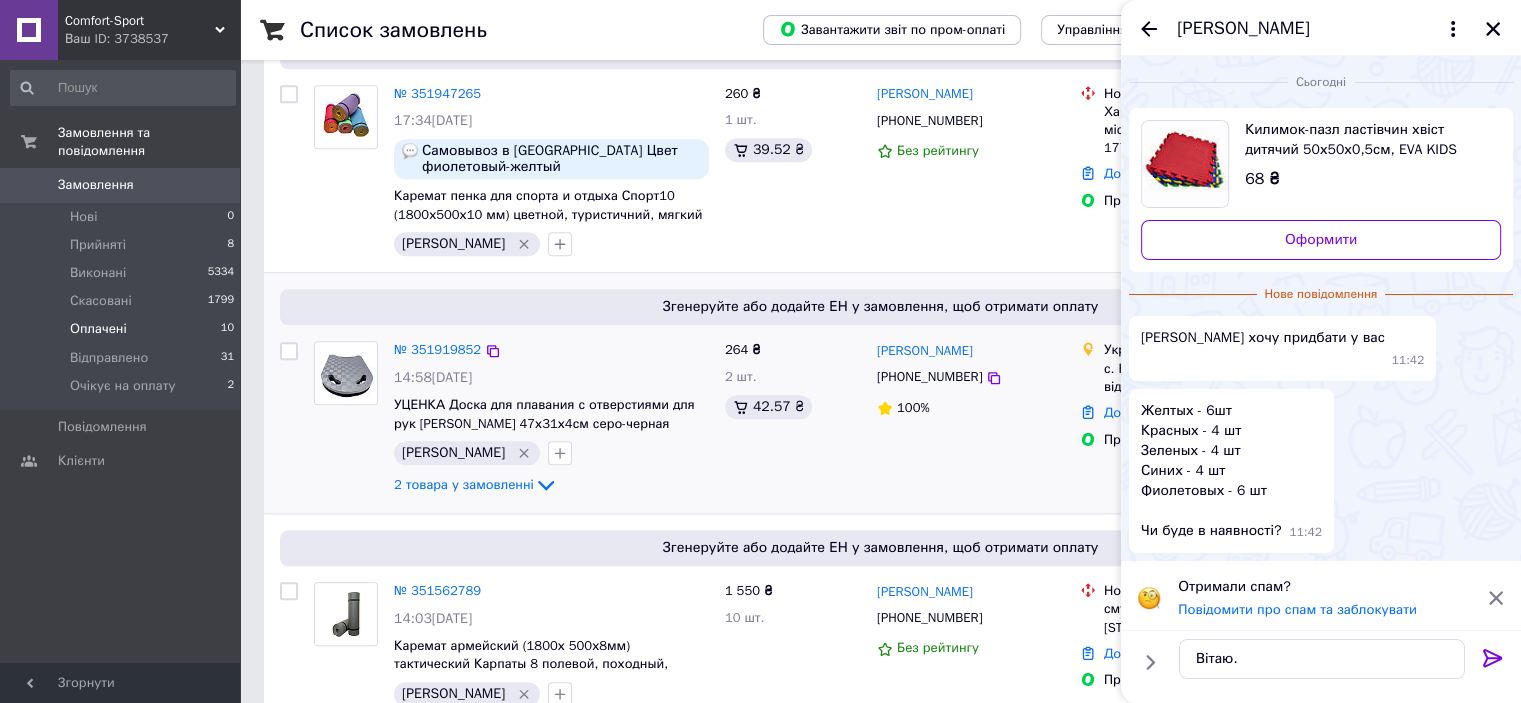 click on "Килимок-пазл ластівчин хвіст дитячий 50х50х0,5см, EVA KIDS 68 ₴" at bounding box center (1321, 164) 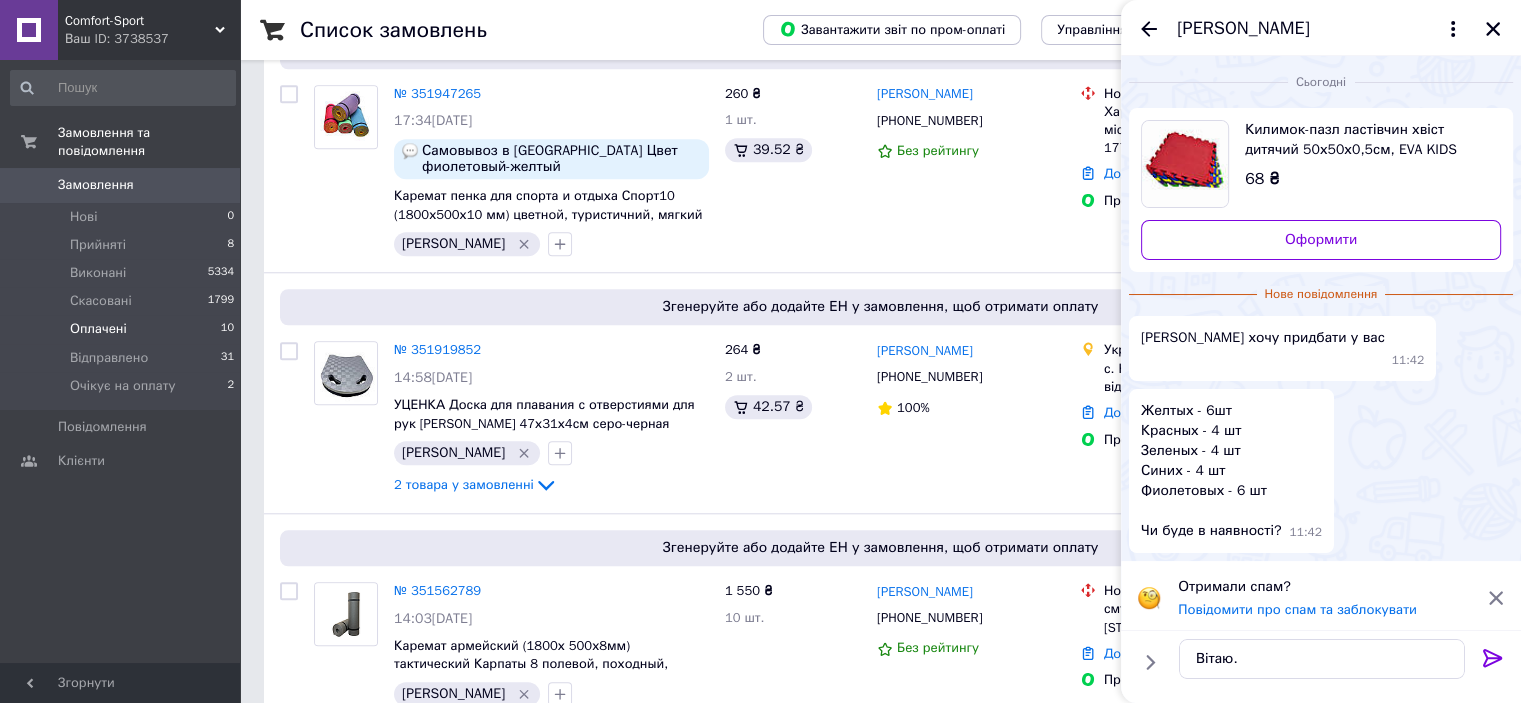 click 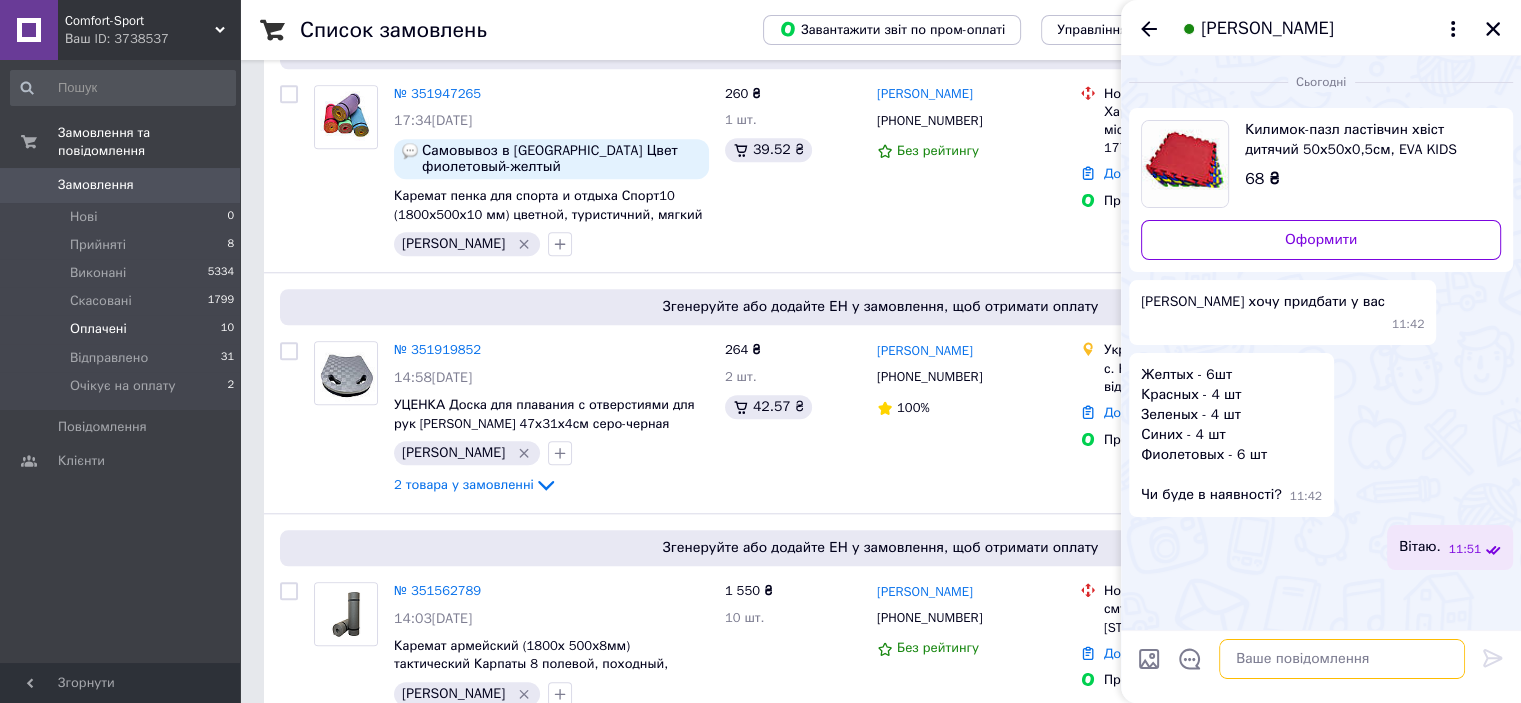 click at bounding box center [1342, 659] 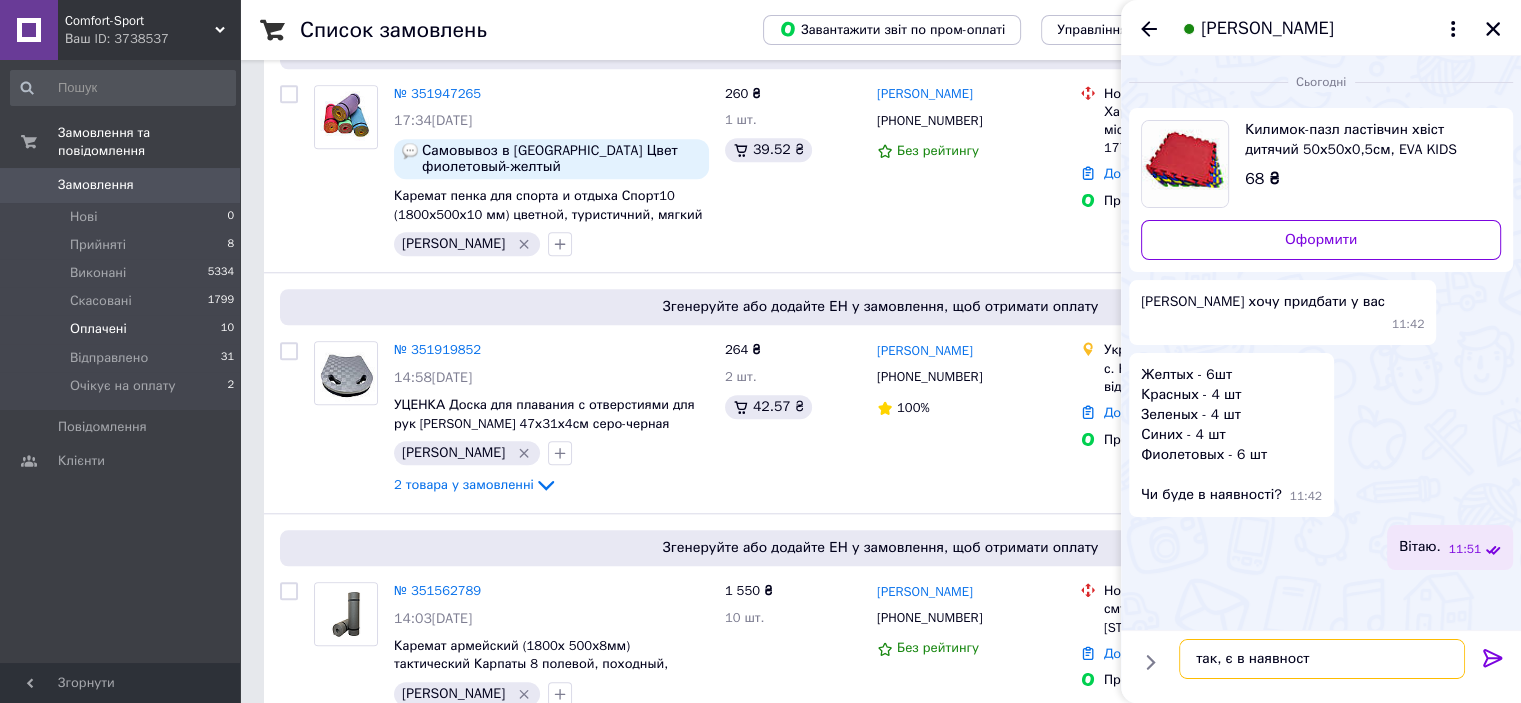 type on "так, є в наявності" 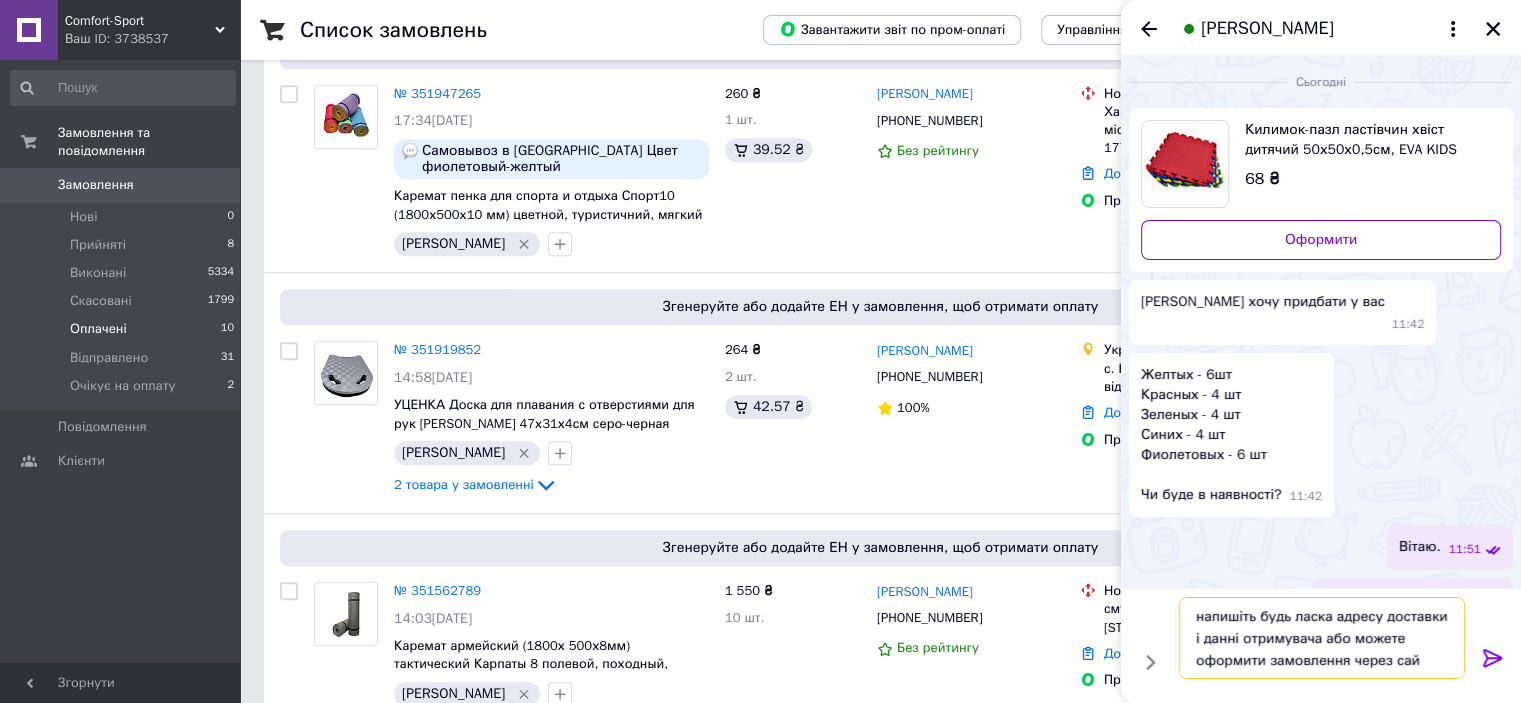 type on "напишіть будь ласка адресу доставки і данні отримувача або можете оформити замовлення через сайт" 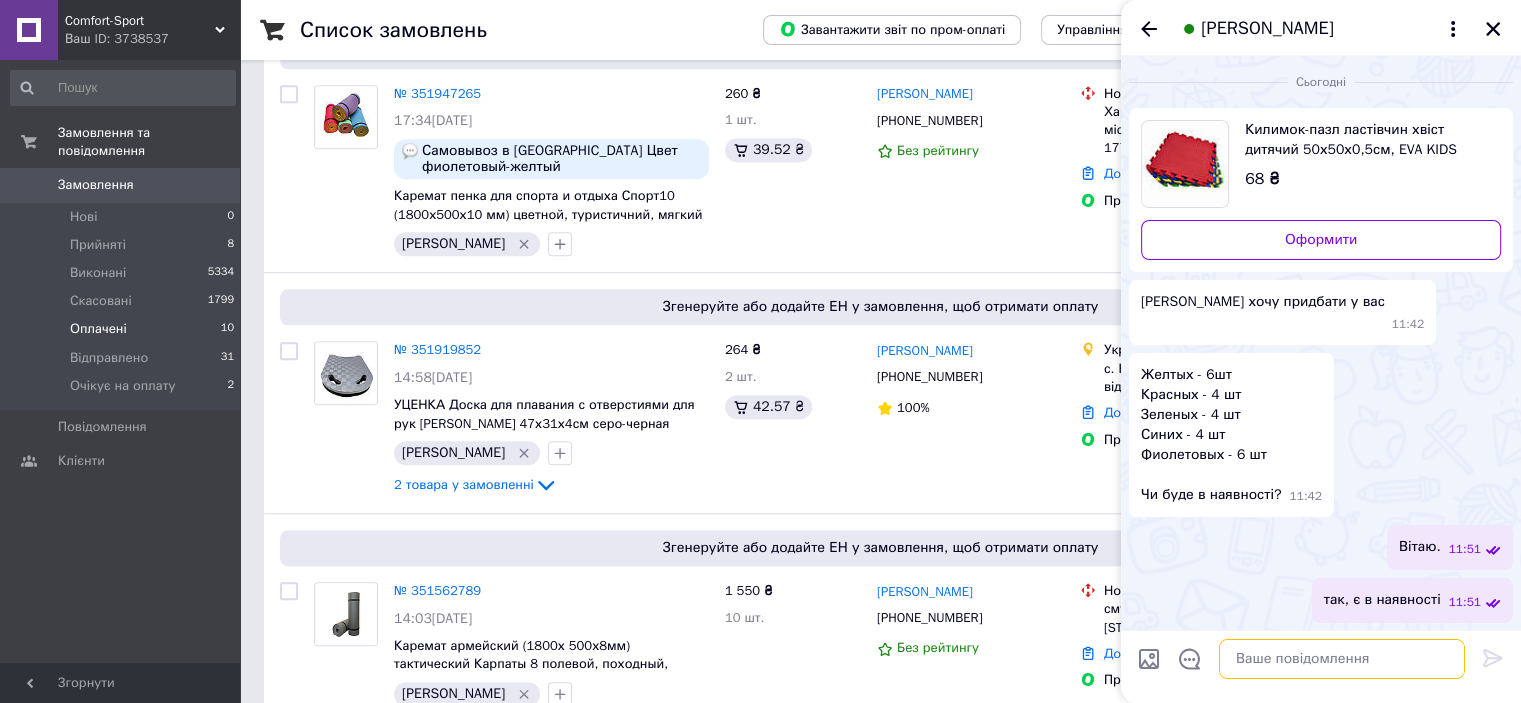 scroll, scrollTop: 94, scrollLeft: 0, axis: vertical 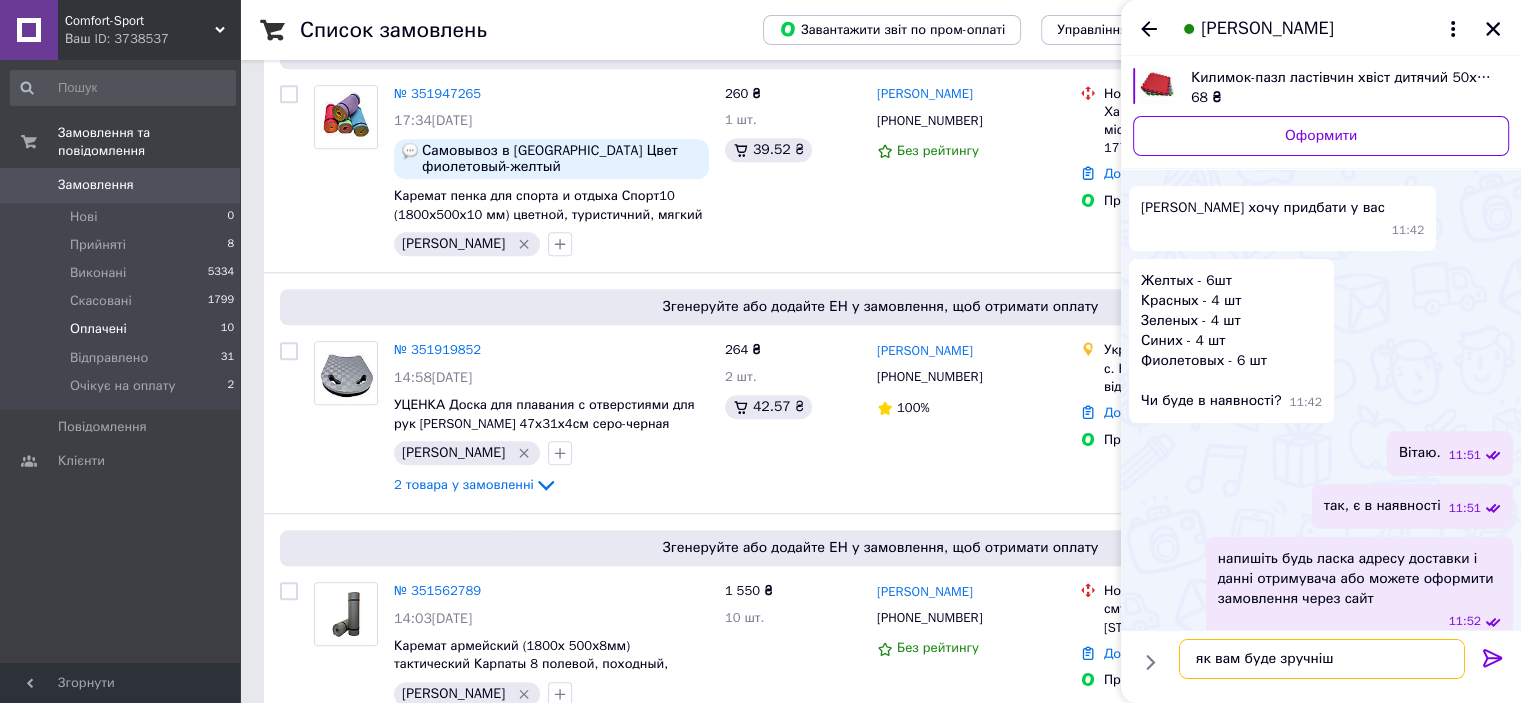 type on "як вам буде зручніше" 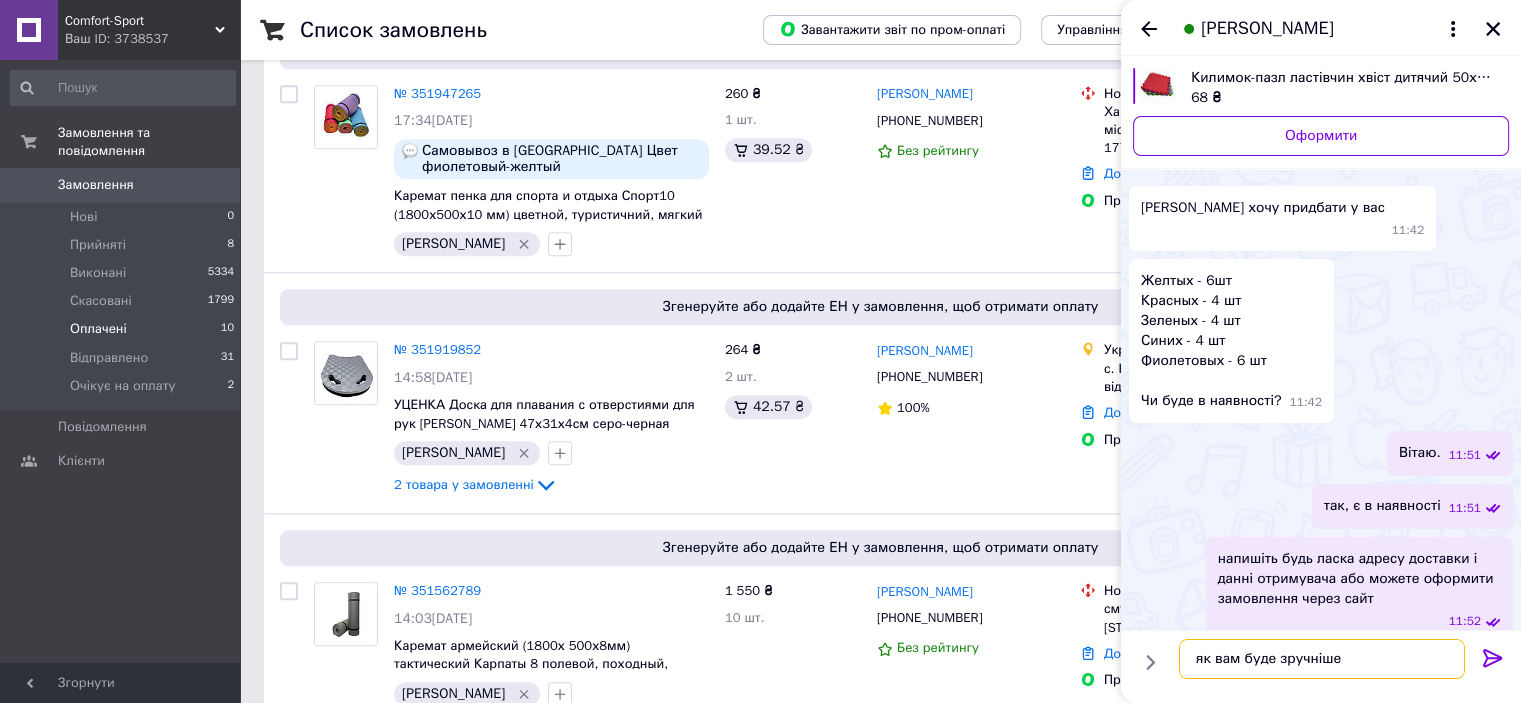 type 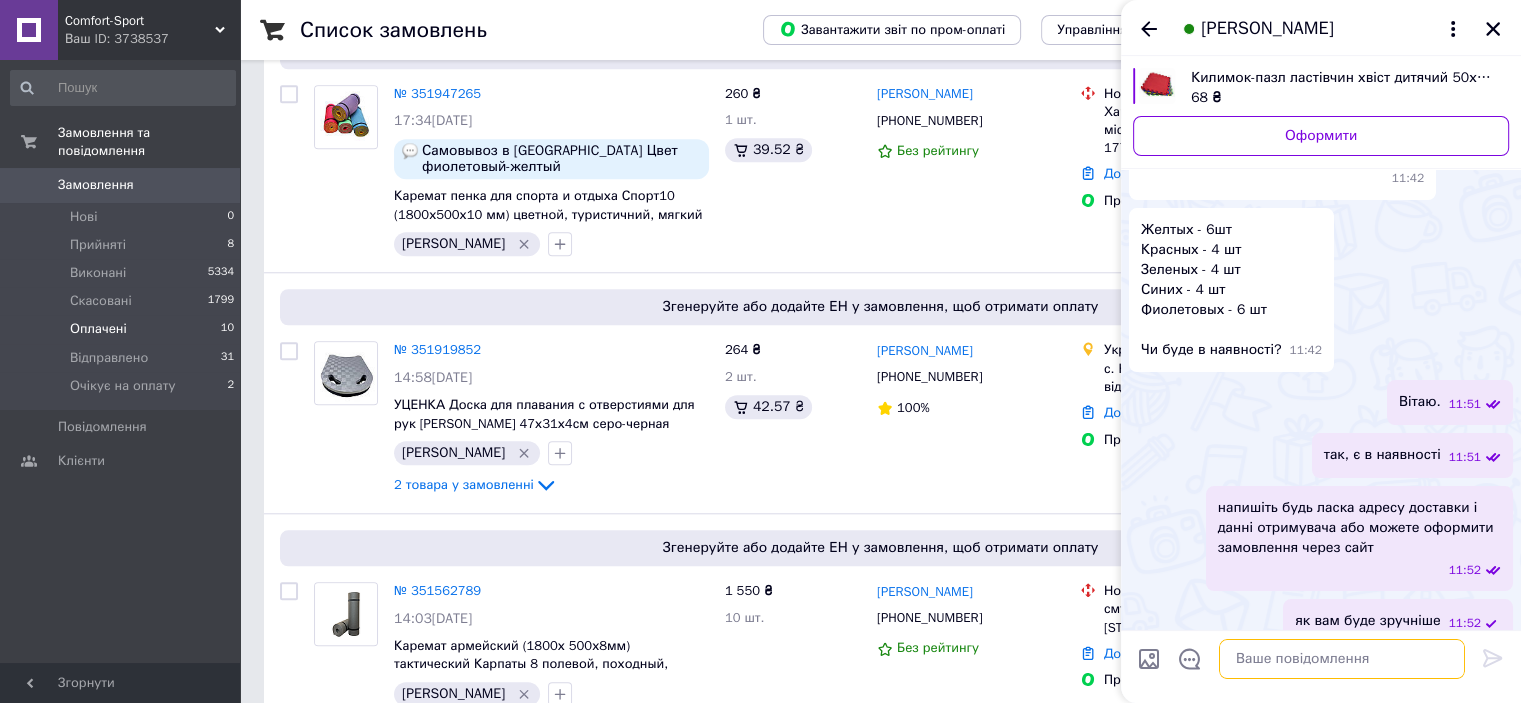 scroll, scrollTop: 96, scrollLeft: 0, axis: vertical 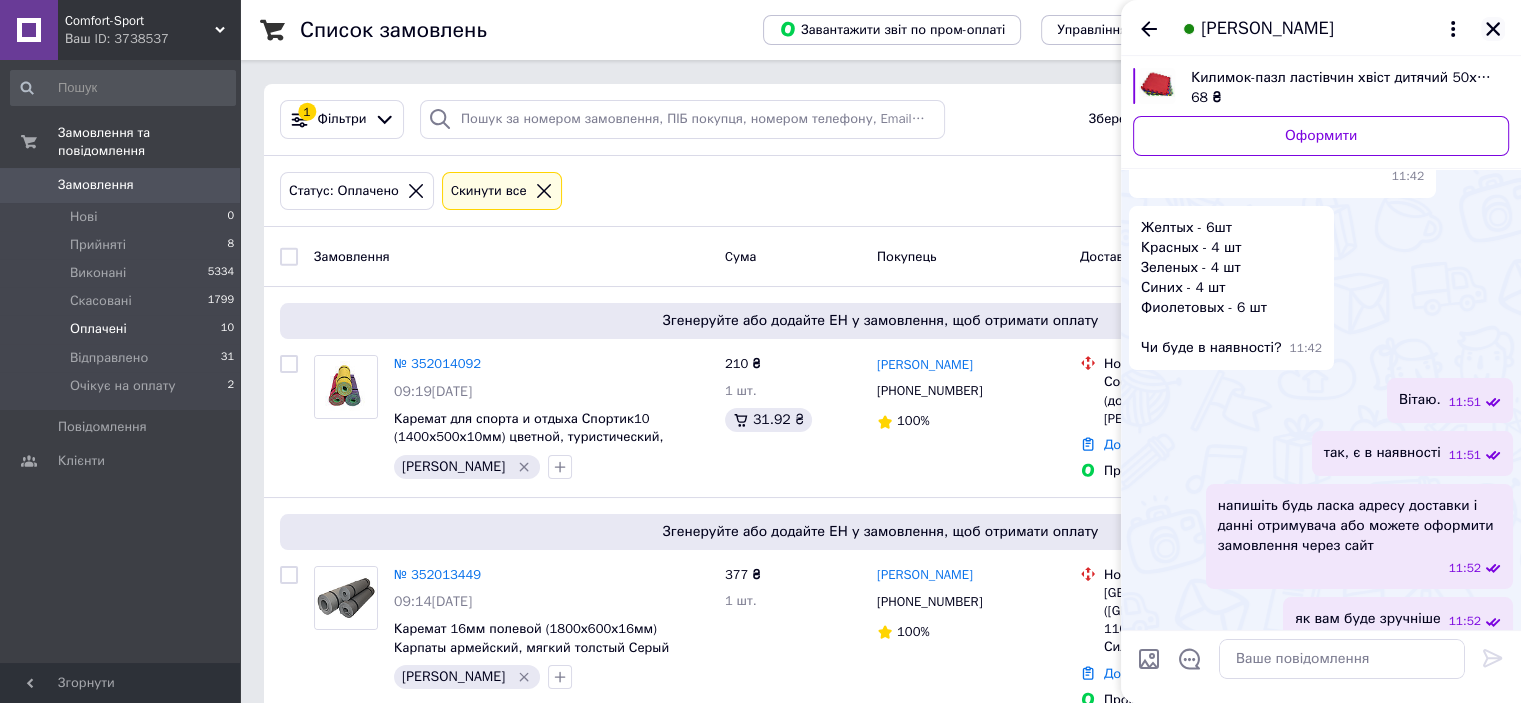 click 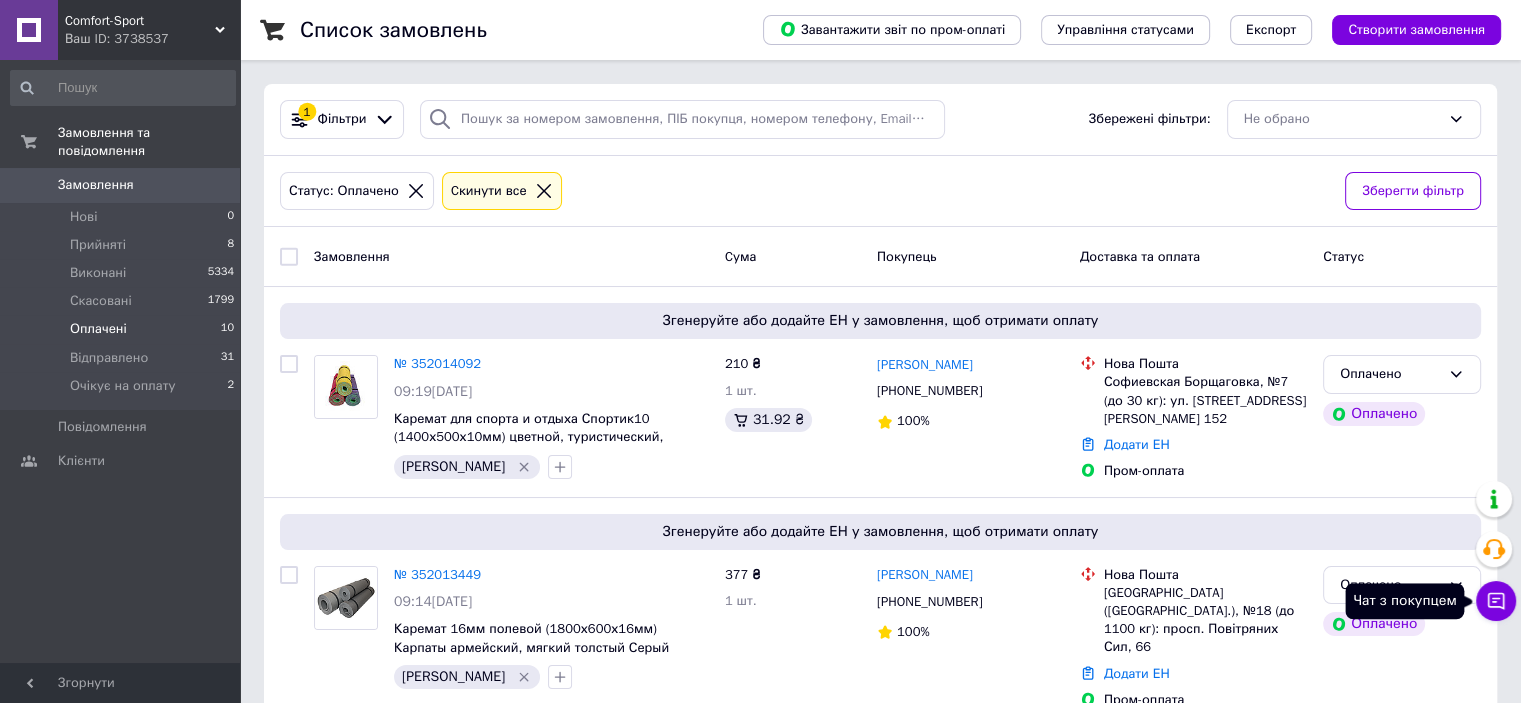 click 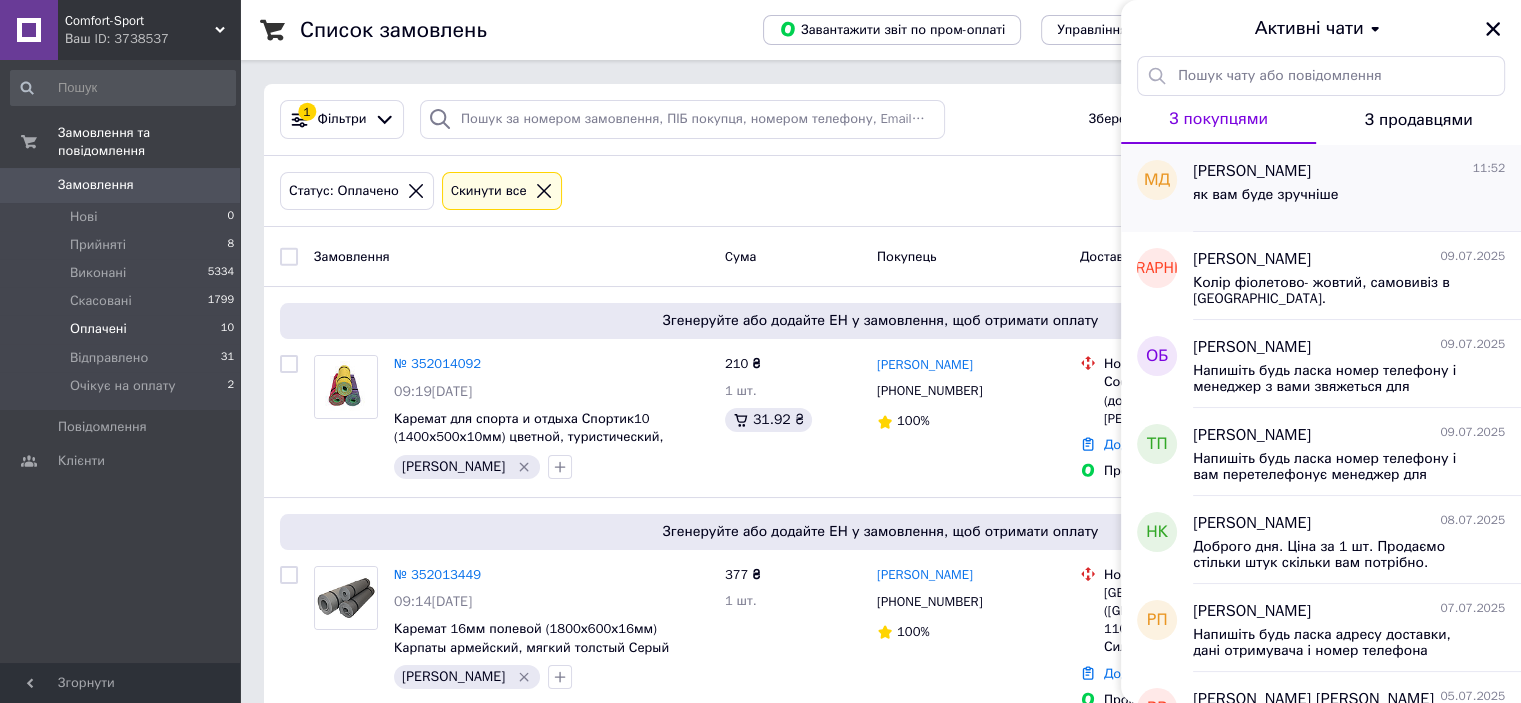 click on "як вам буде зручніше" at bounding box center (1349, 199) 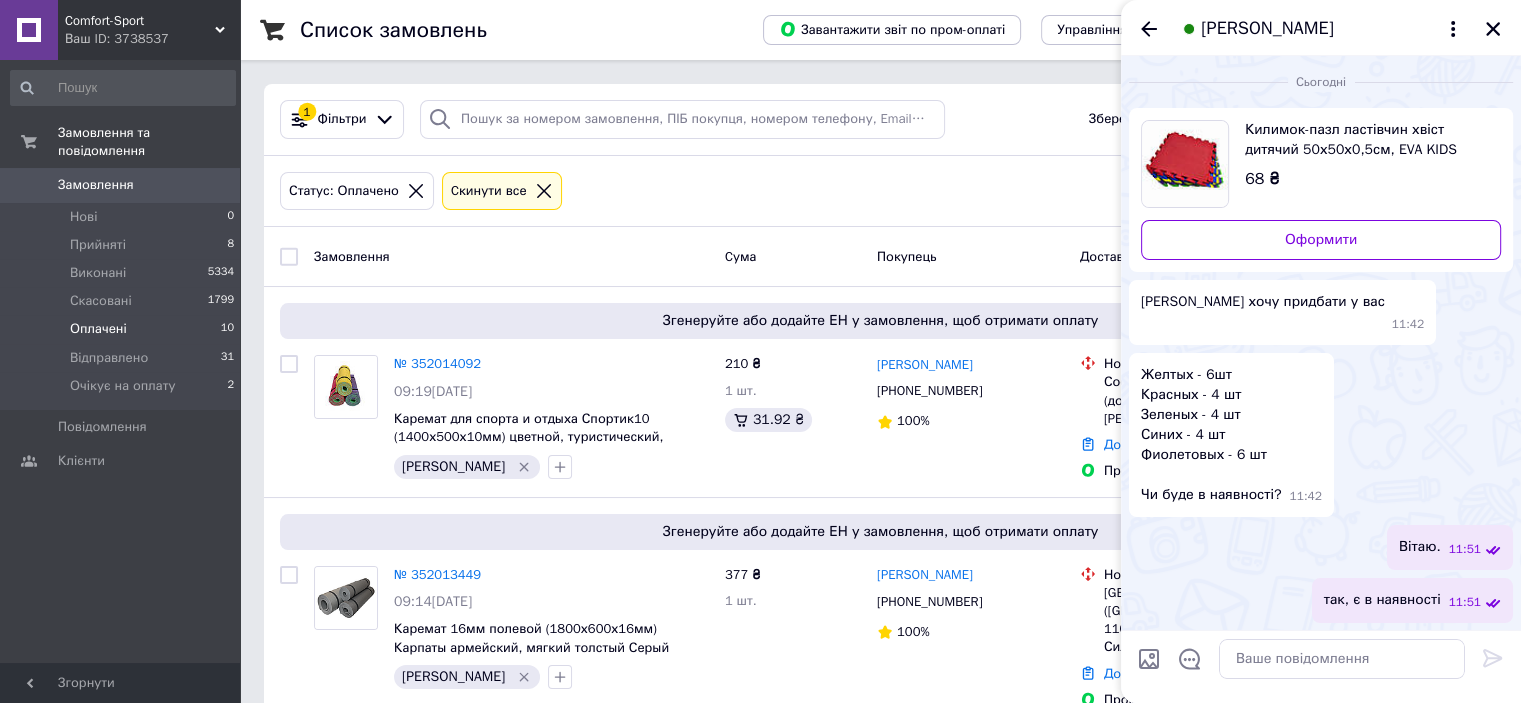 scroll, scrollTop: 96, scrollLeft: 0, axis: vertical 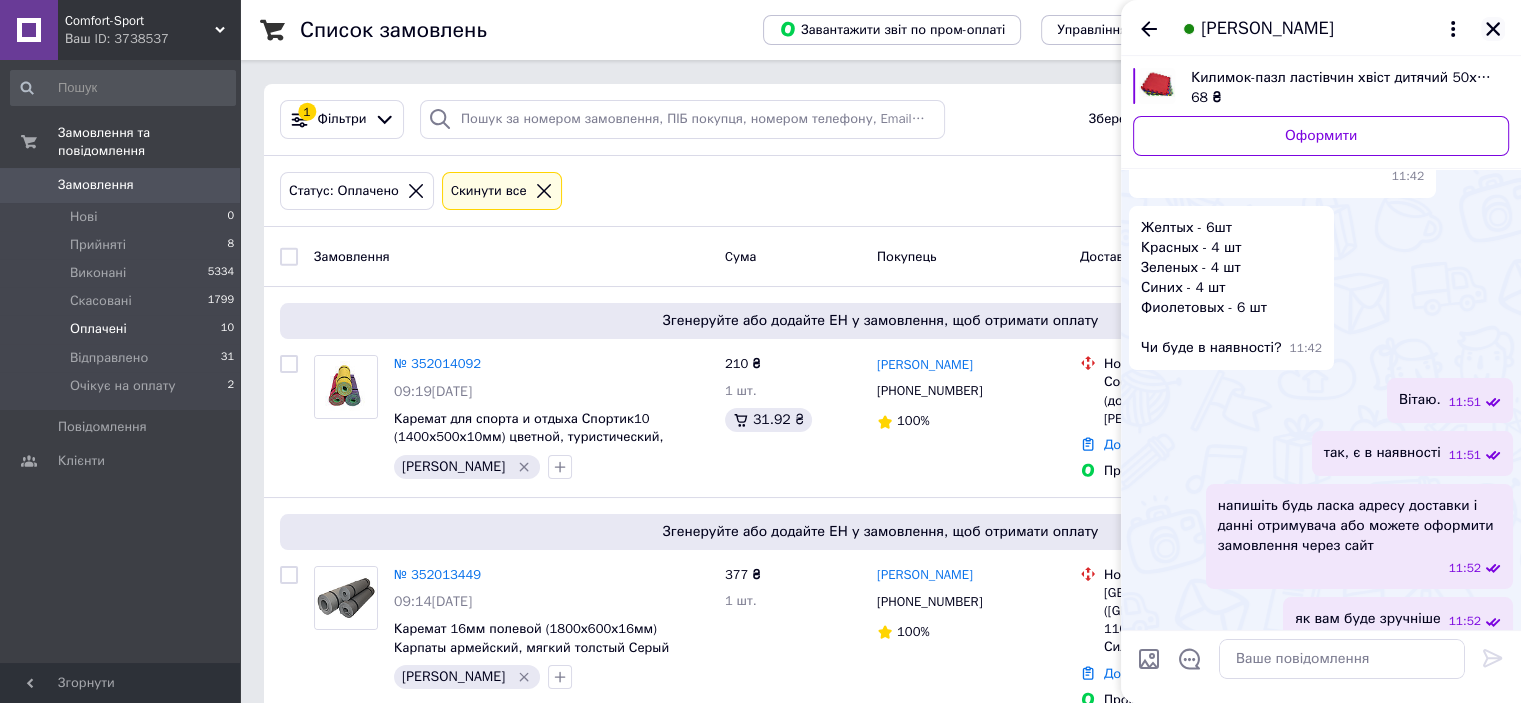click 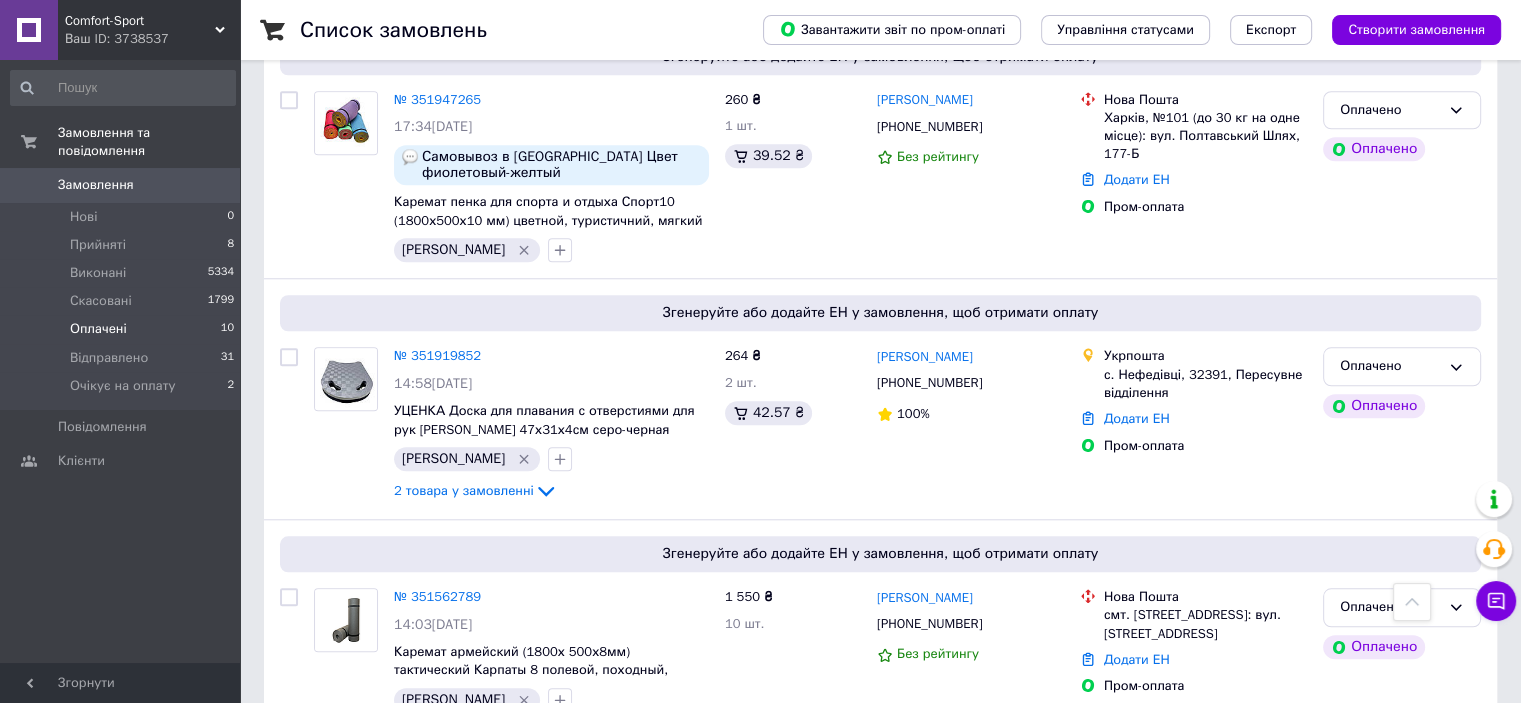 scroll, scrollTop: 1827, scrollLeft: 0, axis: vertical 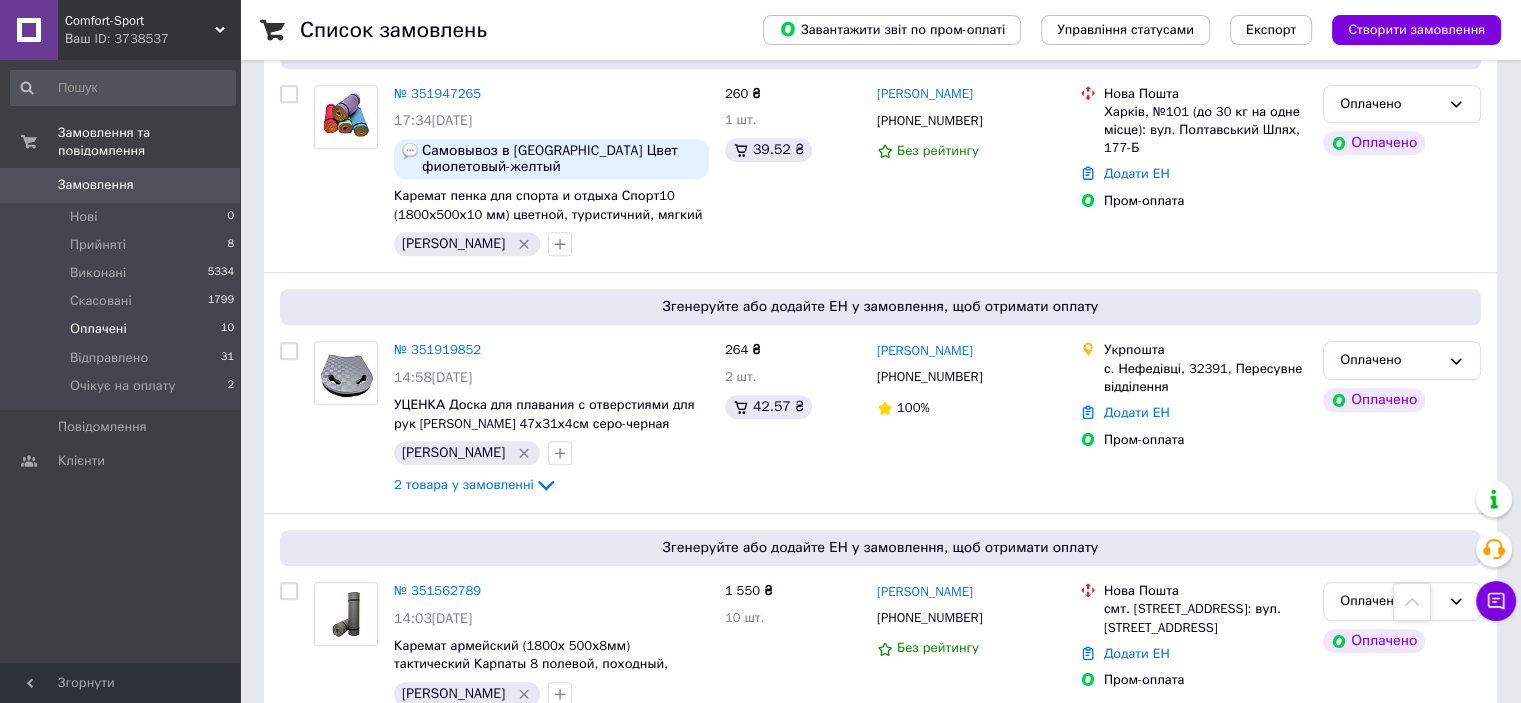 click on "Замовлення" at bounding box center [96, 185] 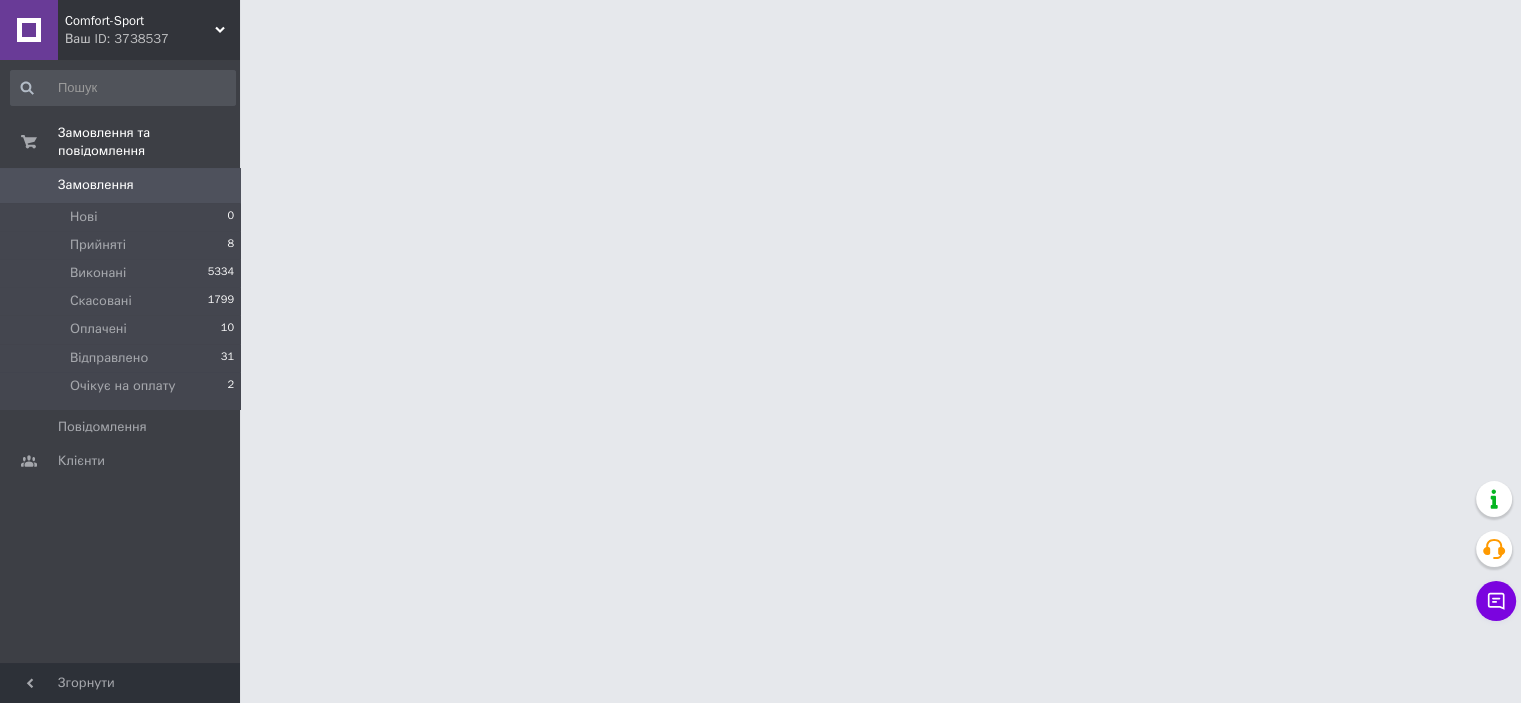 scroll, scrollTop: 0, scrollLeft: 0, axis: both 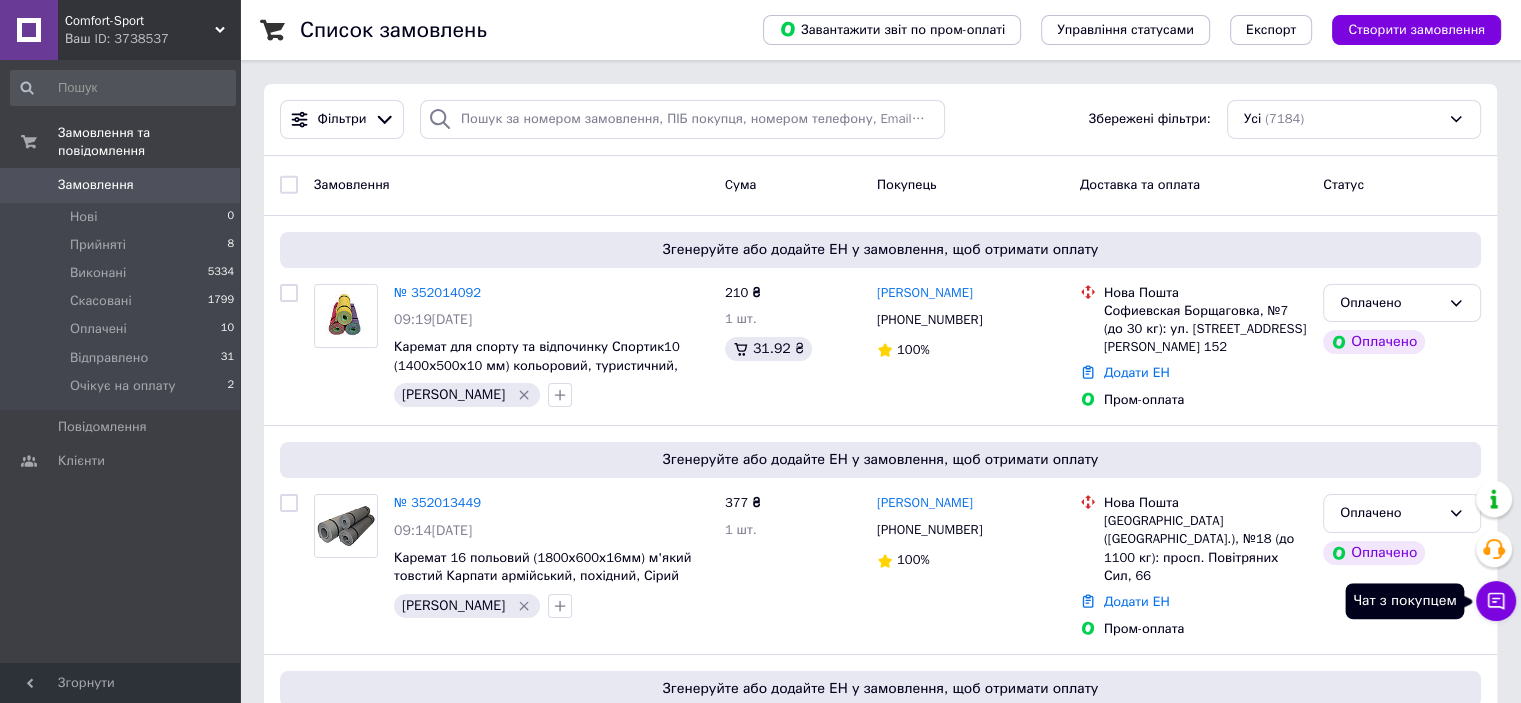 click 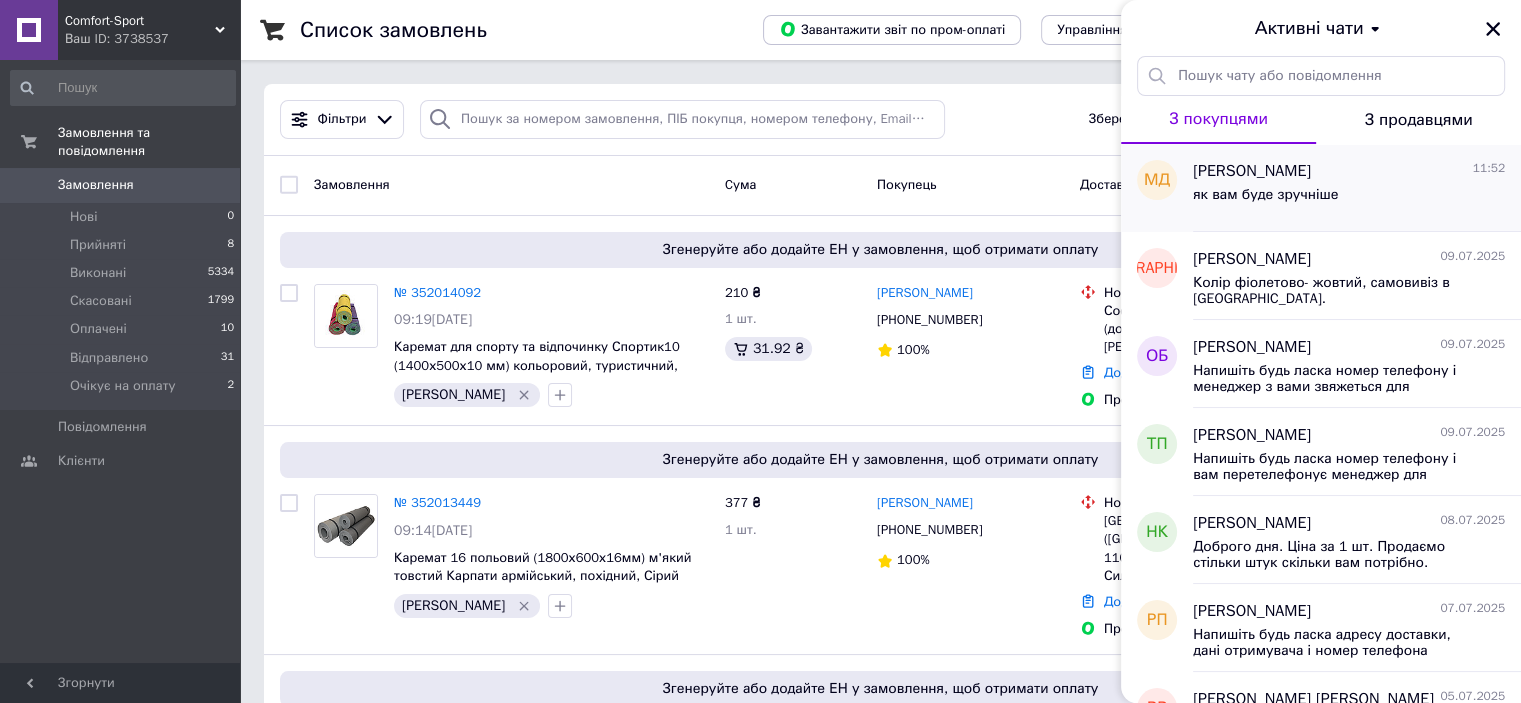 click on "[PERSON_NAME]" at bounding box center (1252, 171) 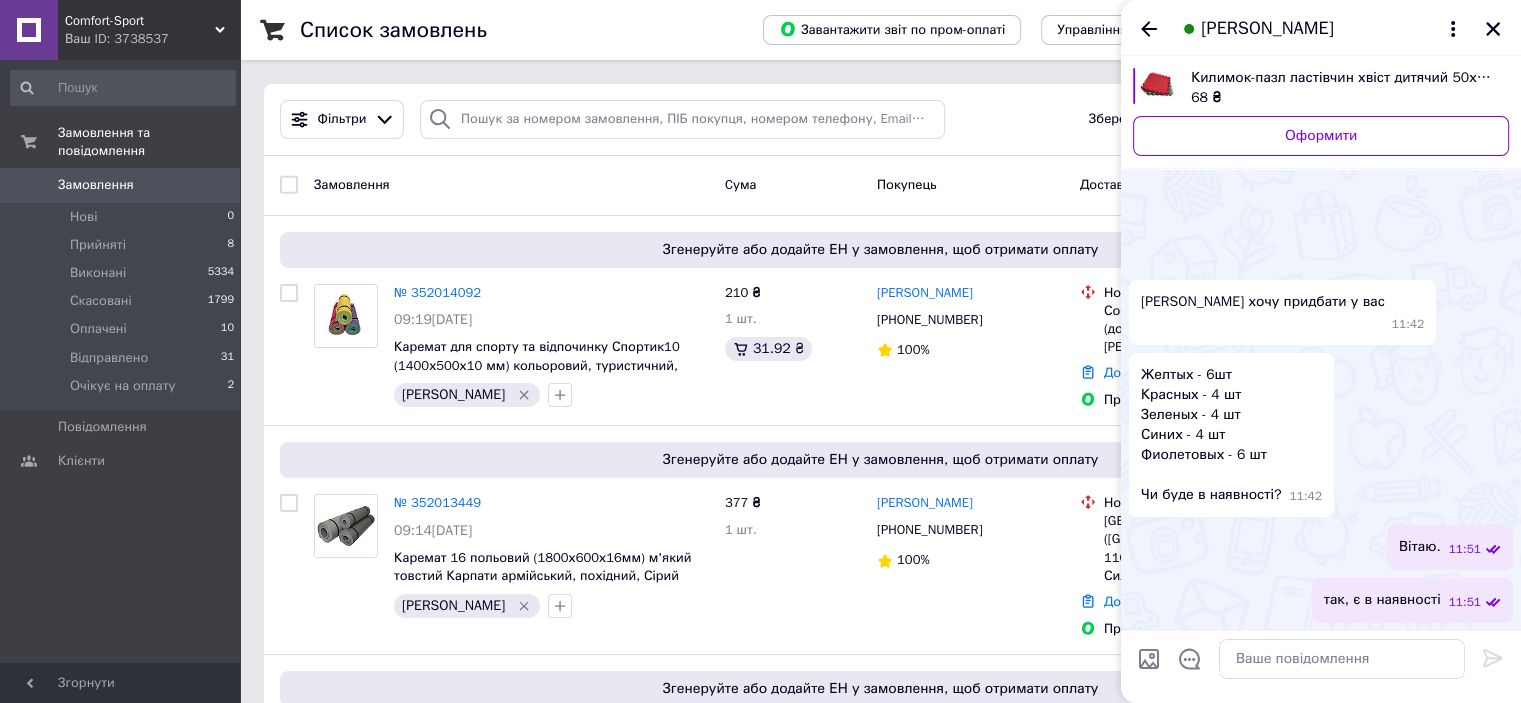 scroll, scrollTop: 147, scrollLeft: 0, axis: vertical 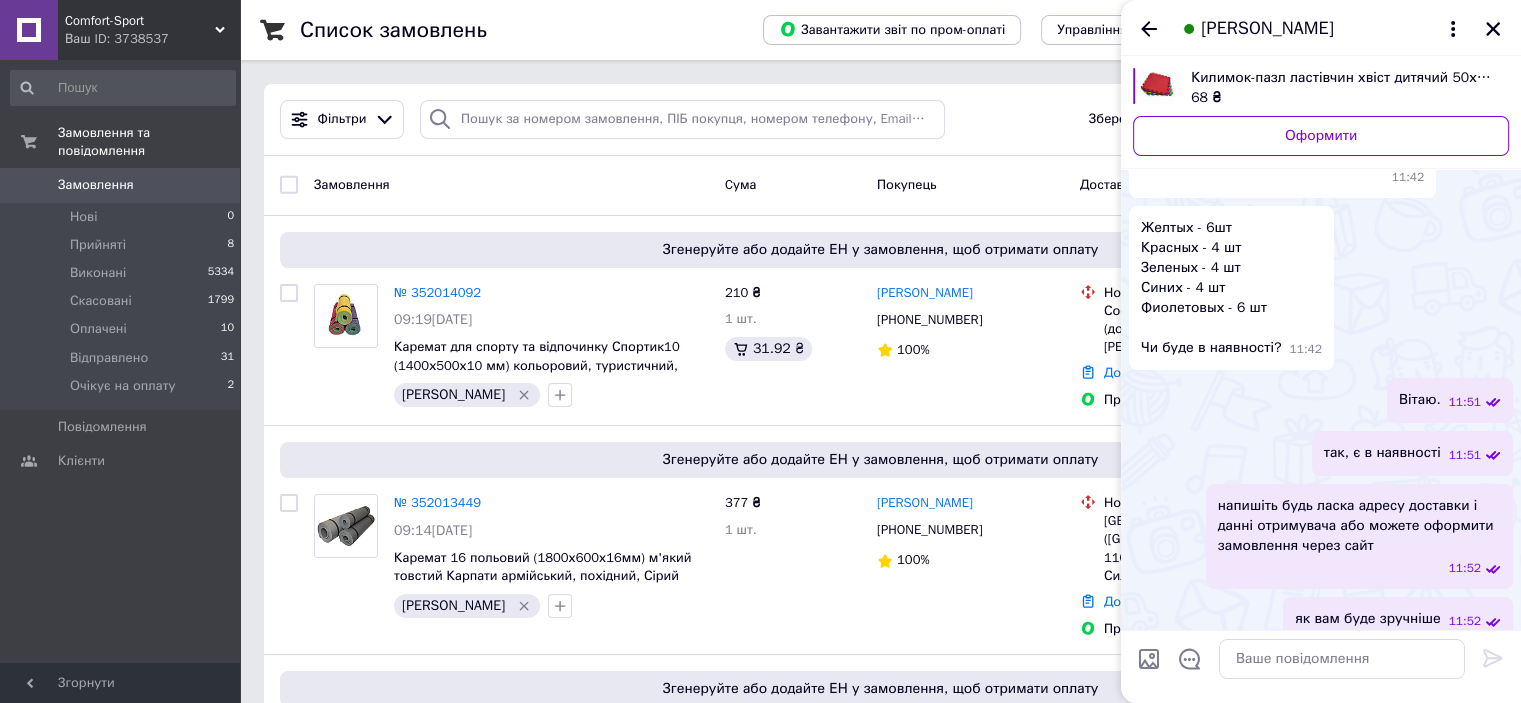 click on "[PERSON_NAME]" at bounding box center [1267, 29] 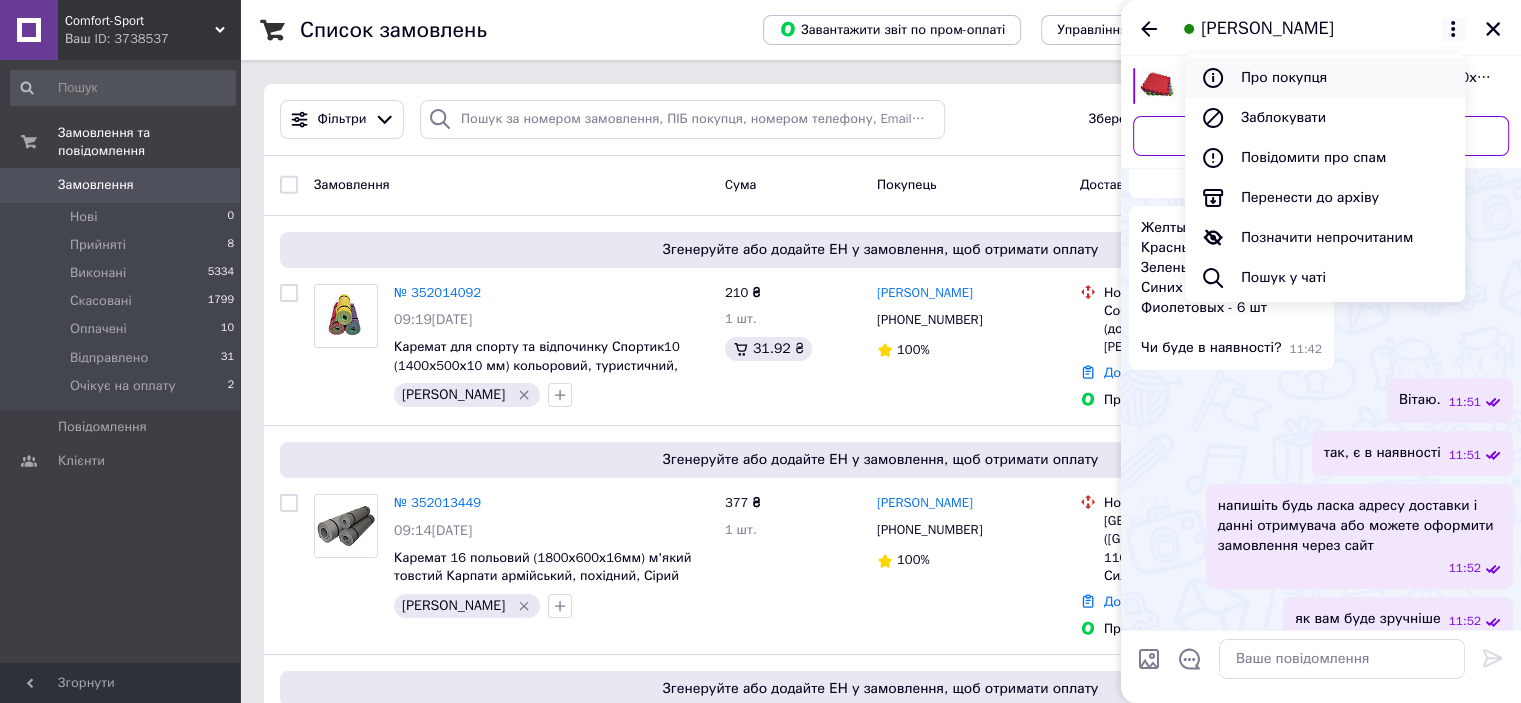 click on "Про покупця" at bounding box center [1325, 78] 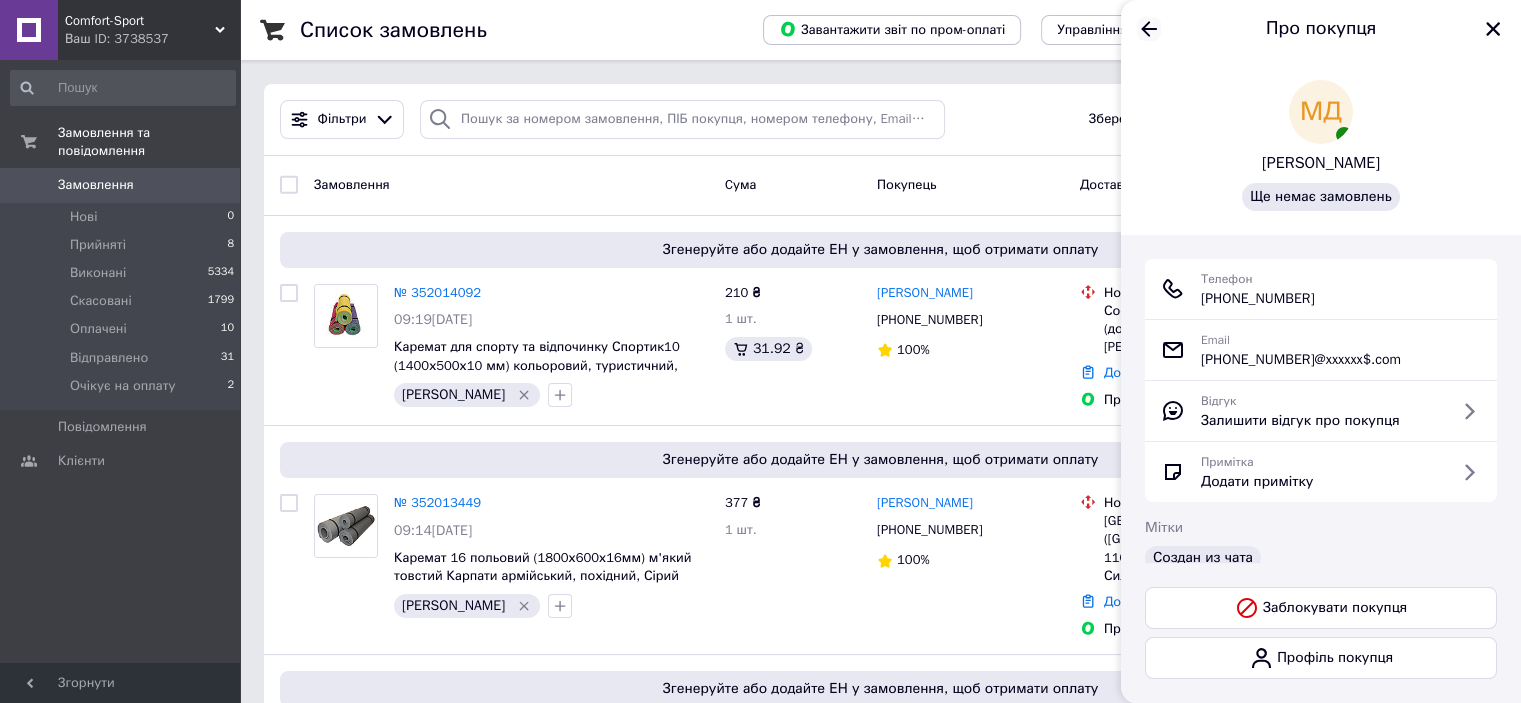 click 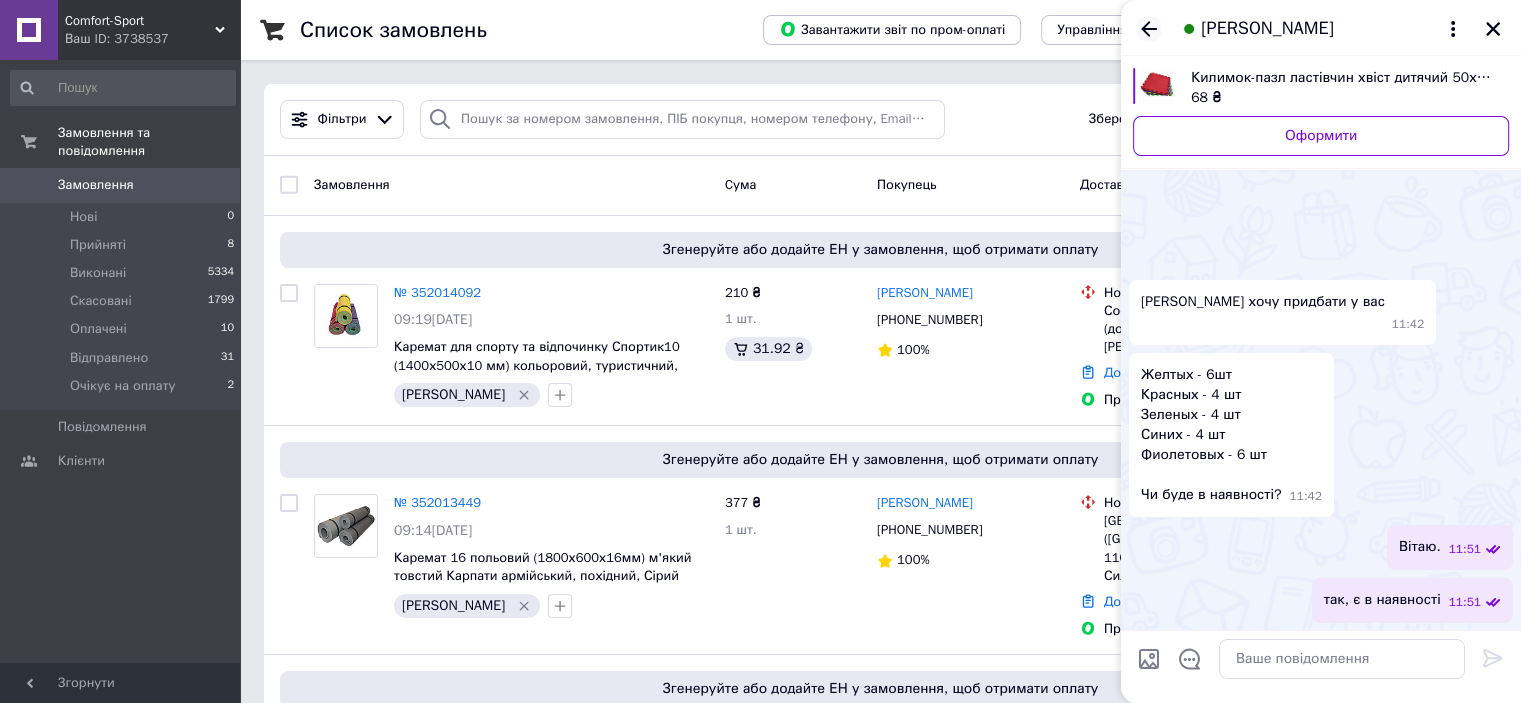 scroll, scrollTop: 147, scrollLeft: 0, axis: vertical 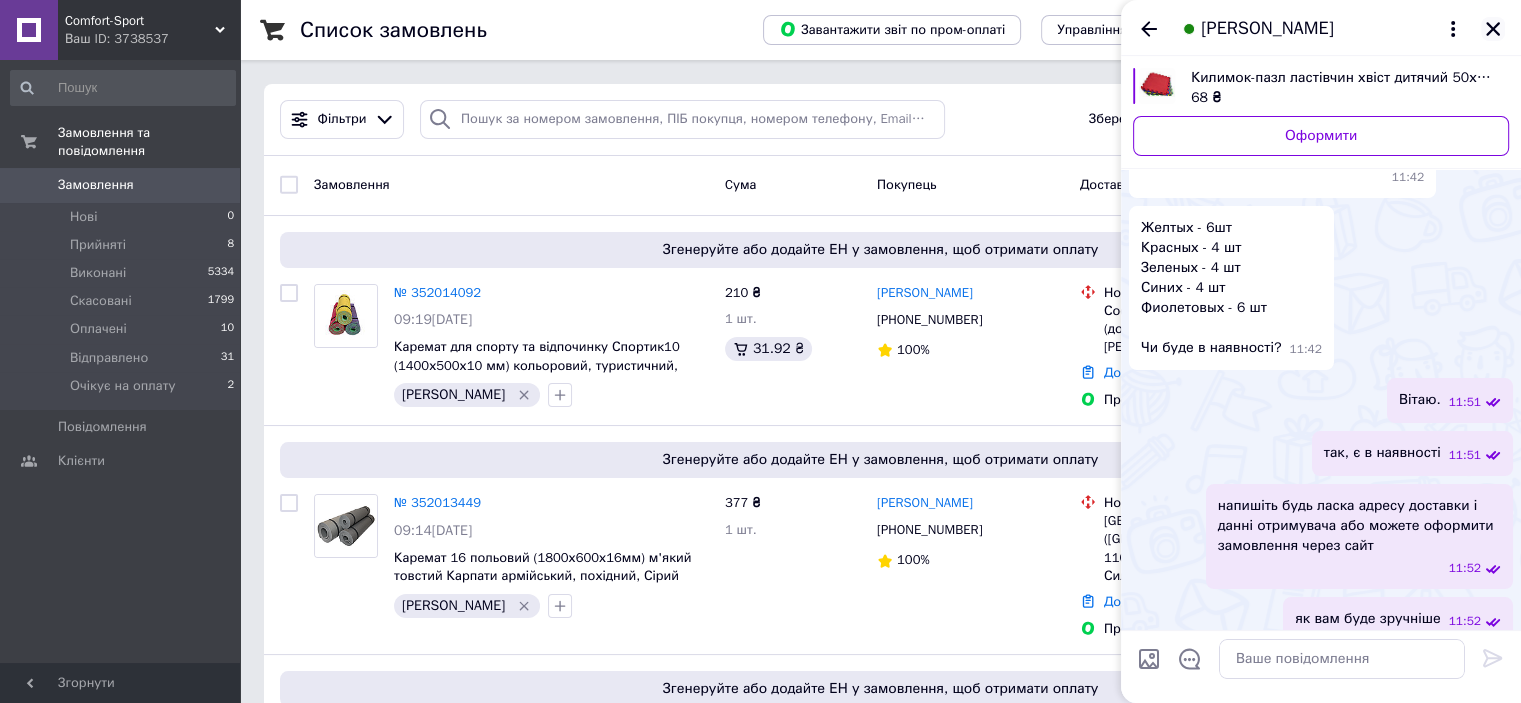 click 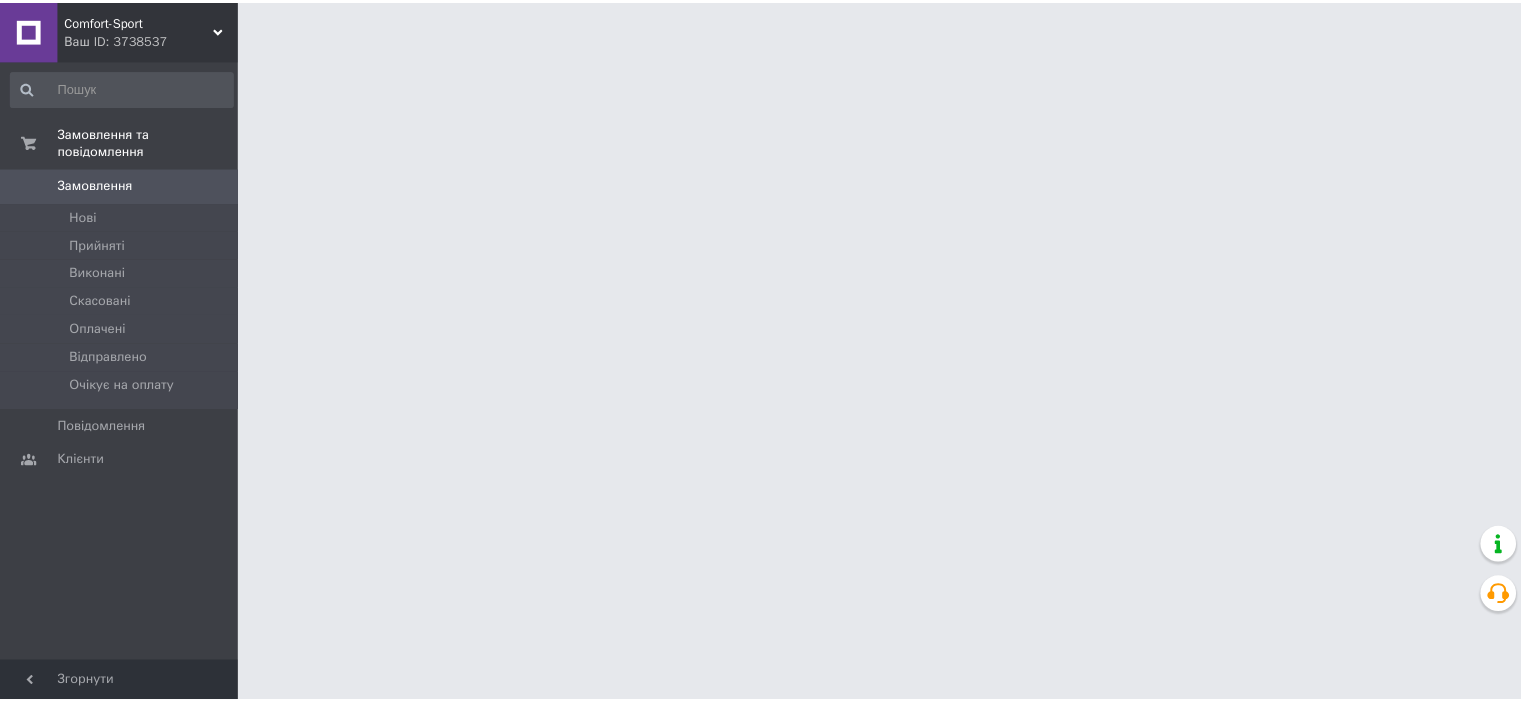 scroll, scrollTop: 0, scrollLeft: 0, axis: both 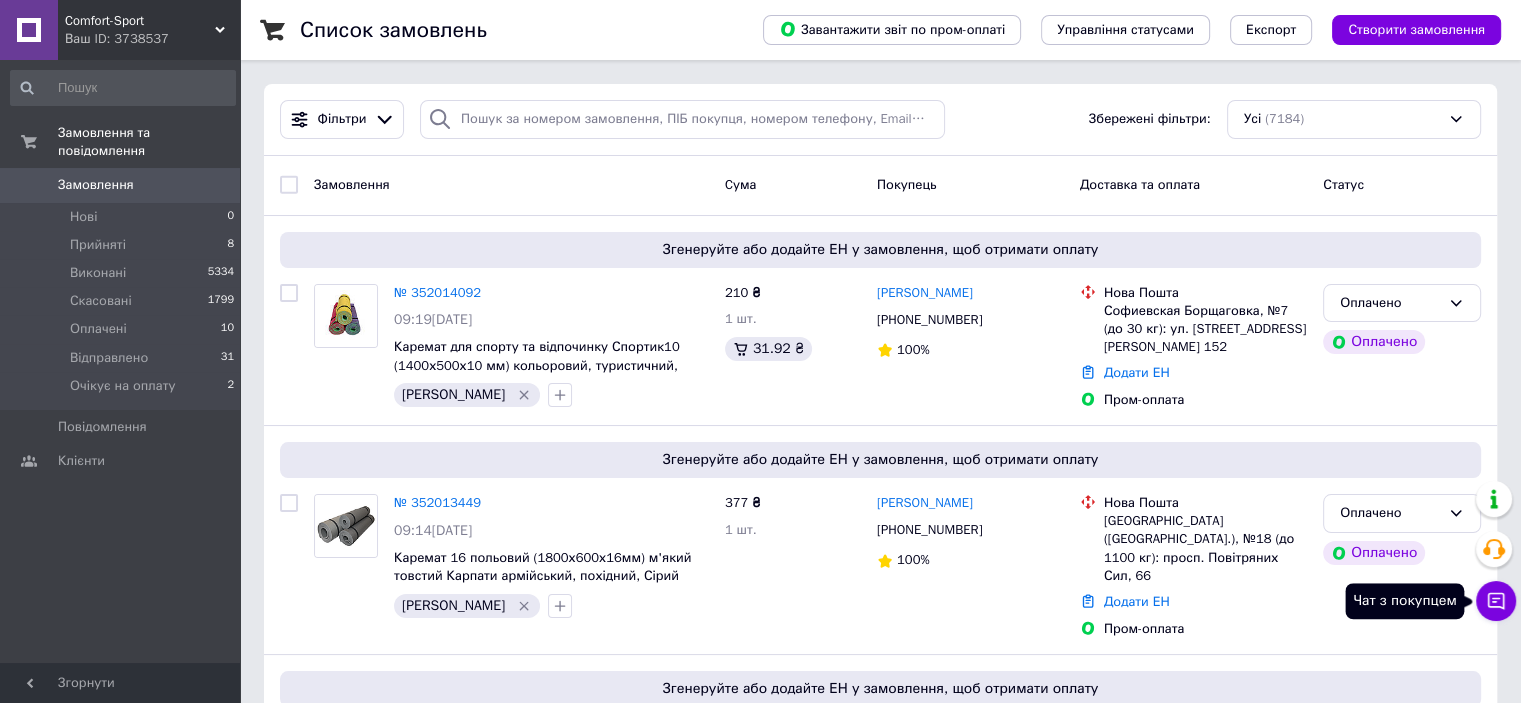 click 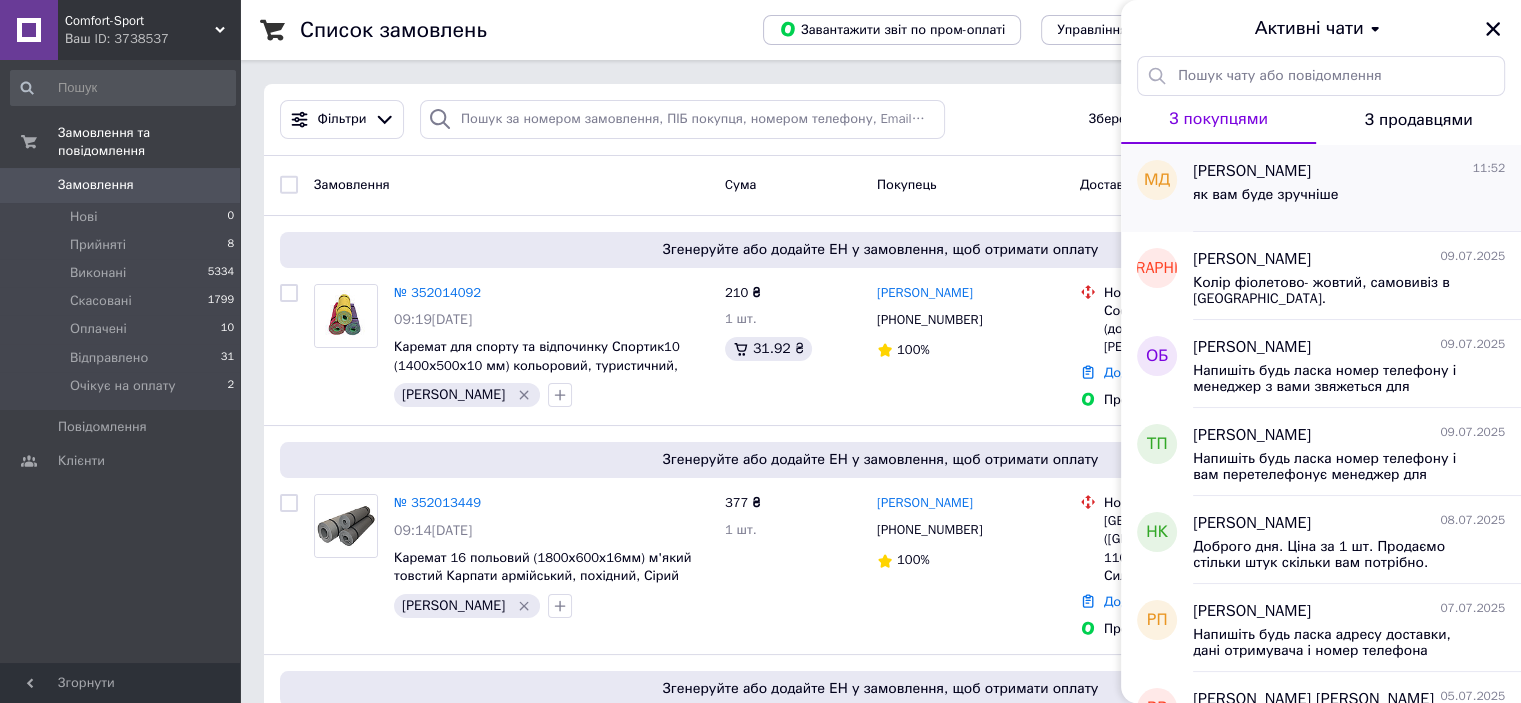 click on "як вам буде зручніше" at bounding box center (1265, 195) 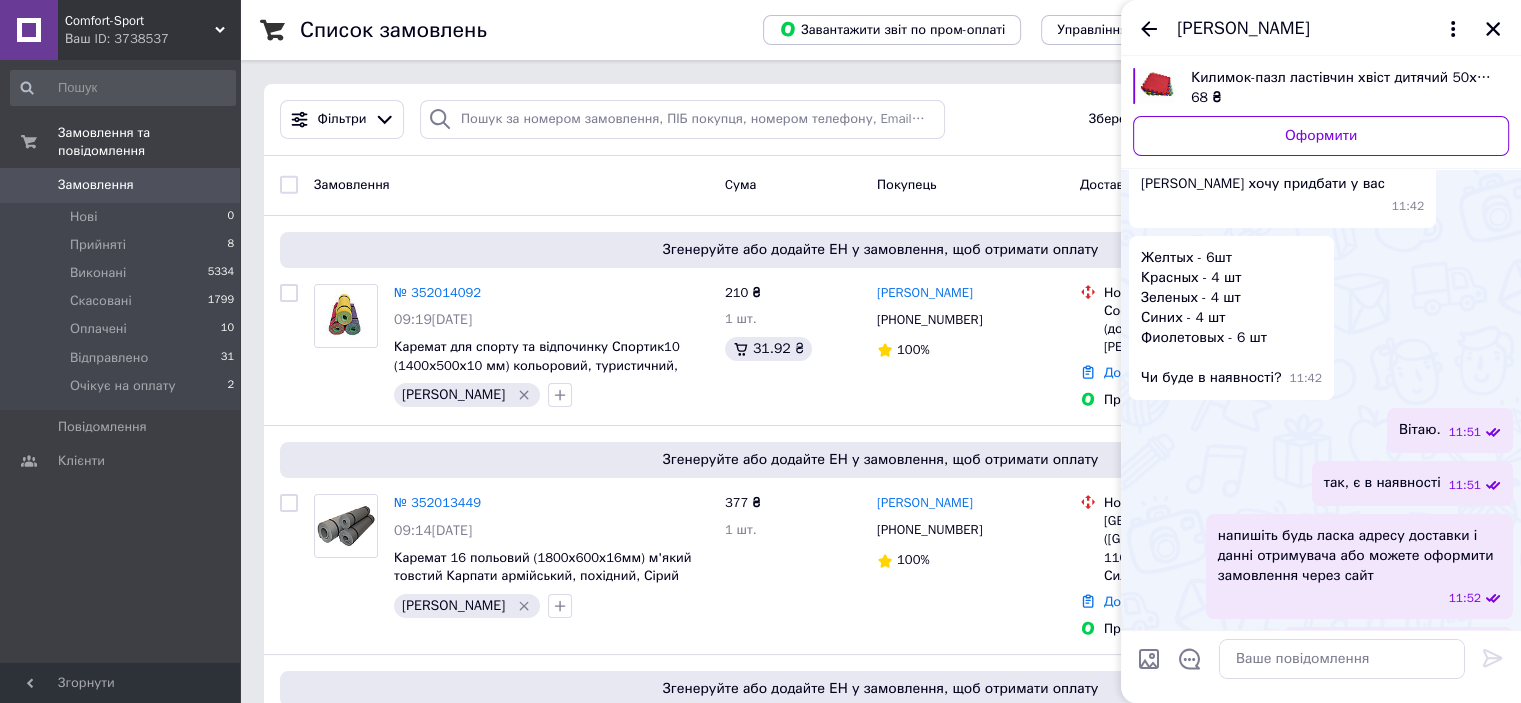 scroll, scrollTop: 96, scrollLeft: 0, axis: vertical 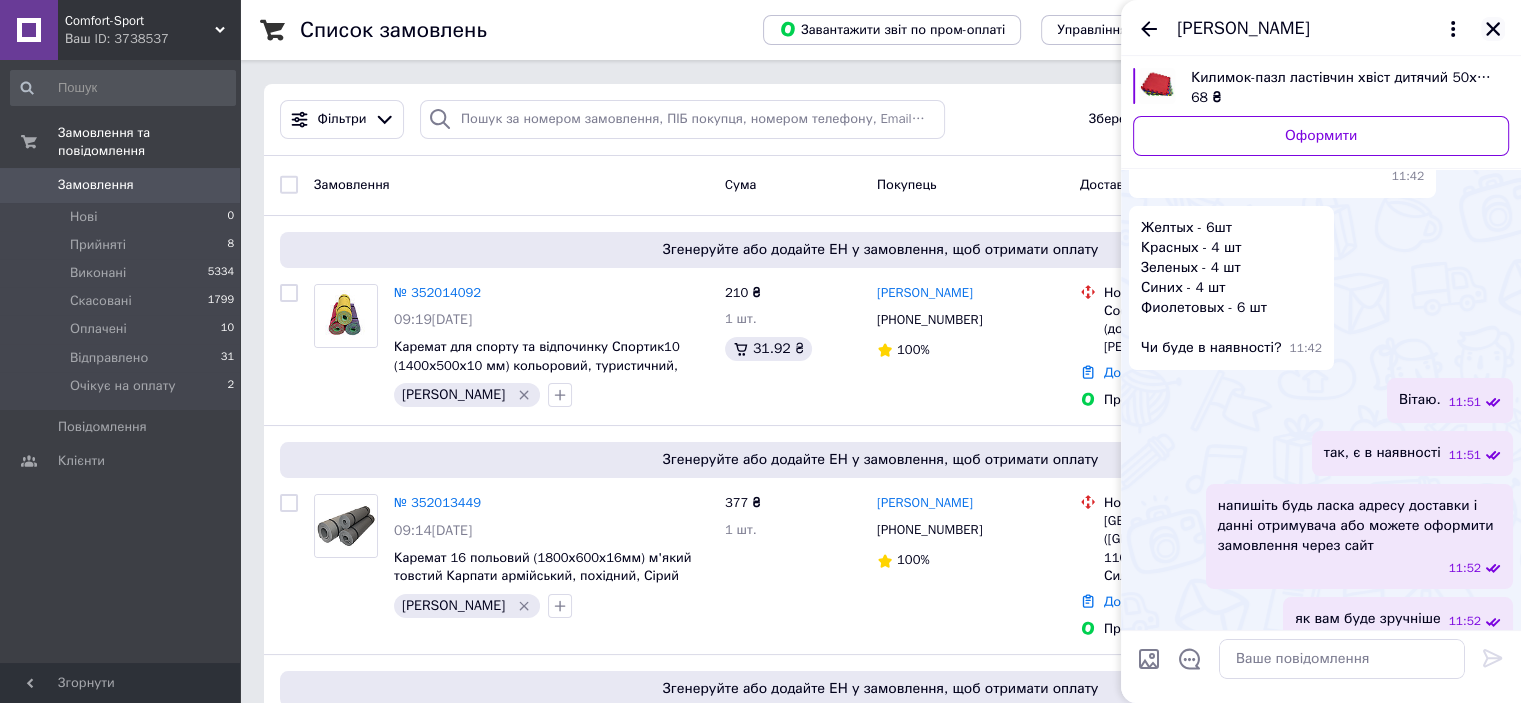 click 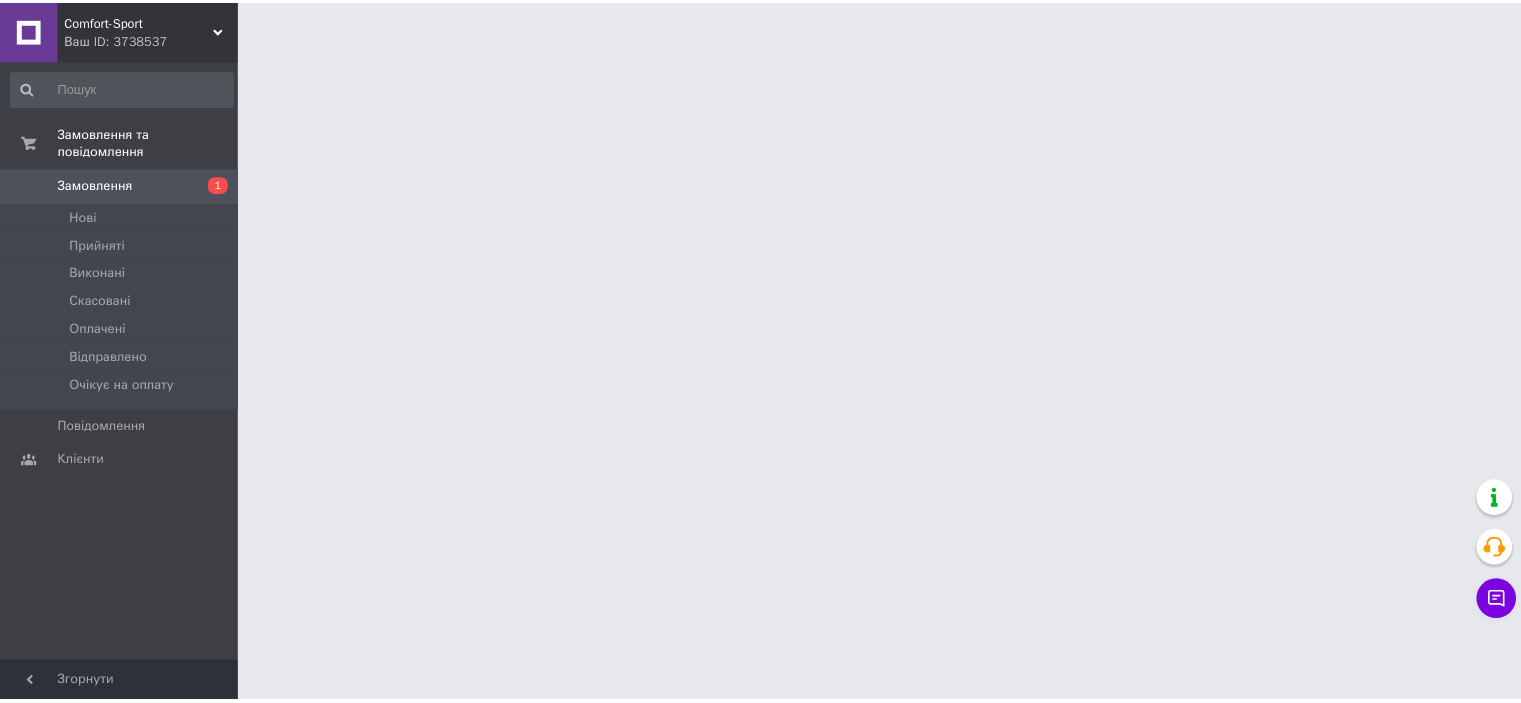 scroll, scrollTop: 0, scrollLeft: 0, axis: both 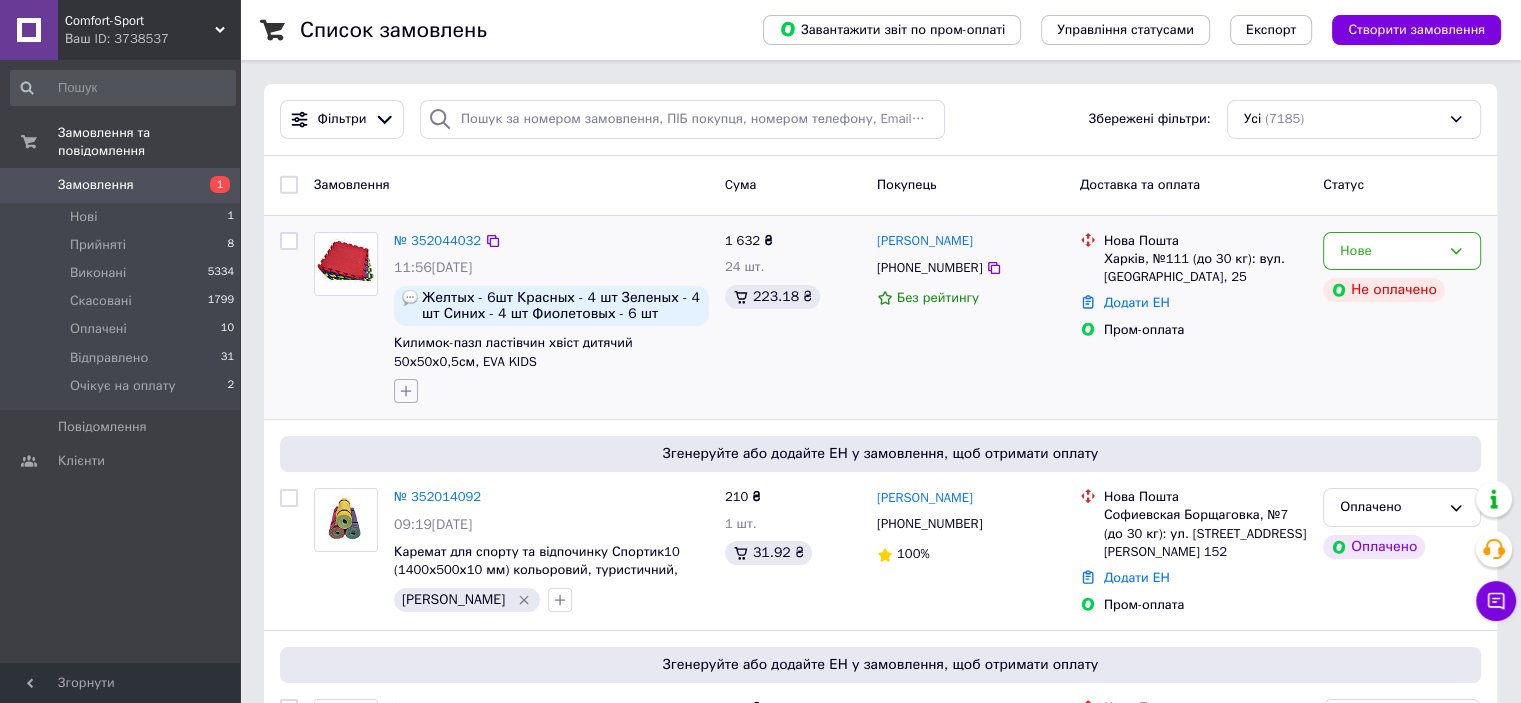 click 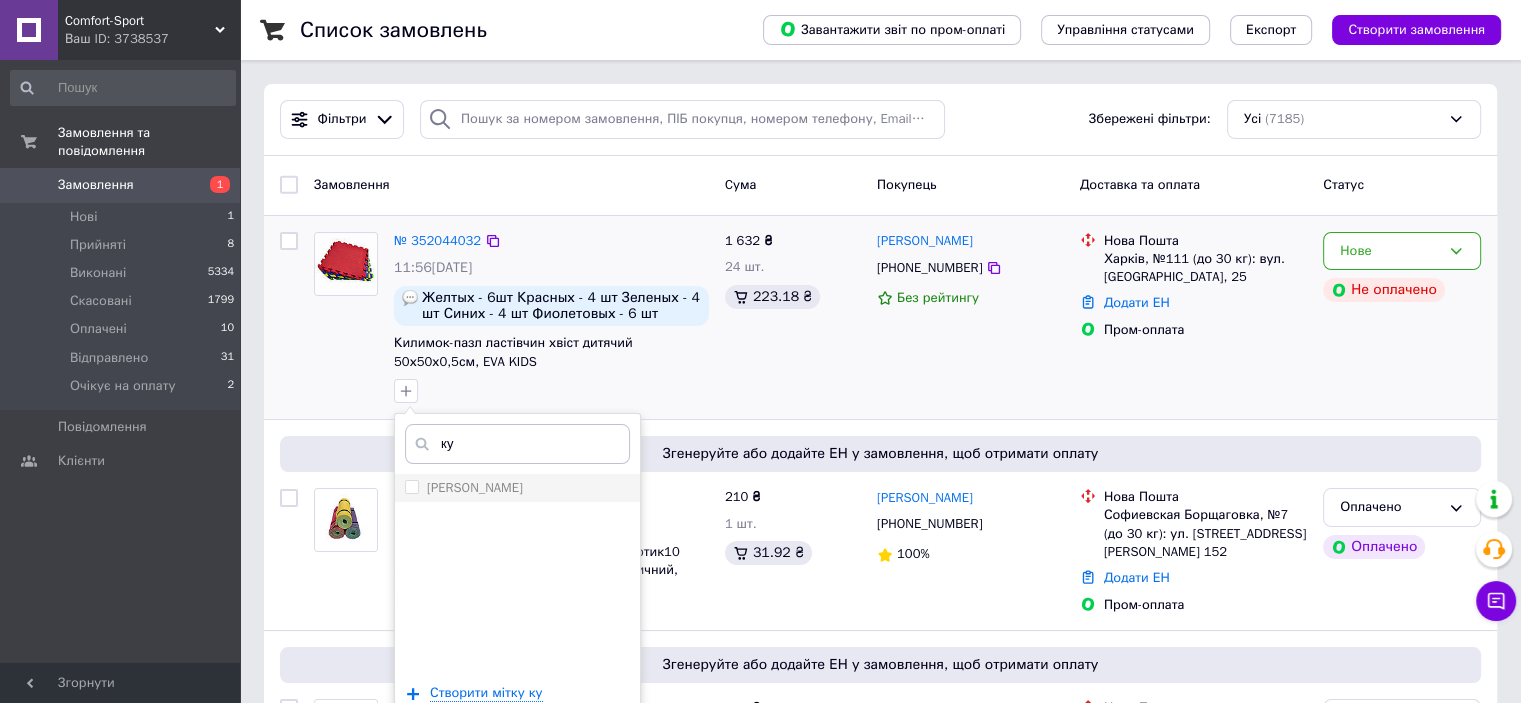 type on "ку" 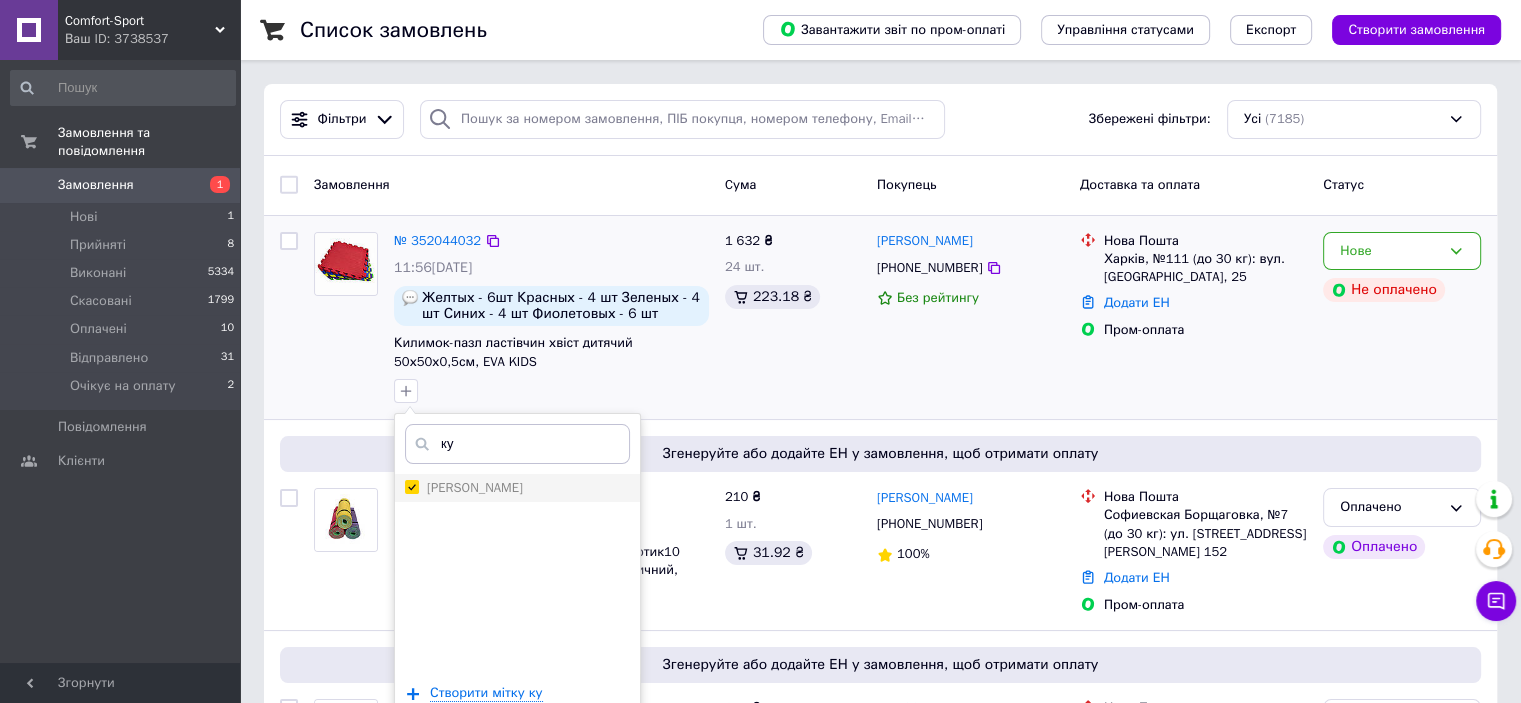 checkbox on "true" 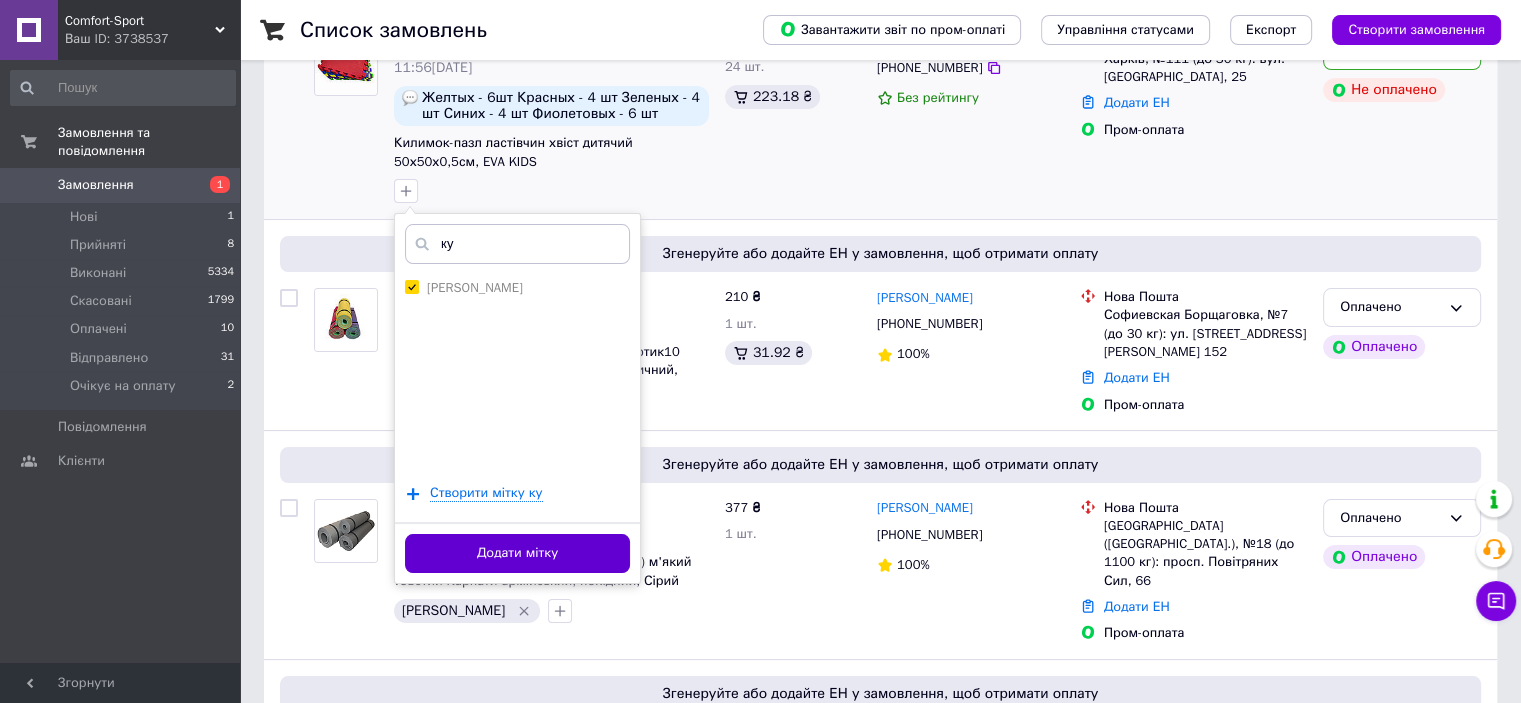 click on "Додати мітку" at bounding box center [517, 553] 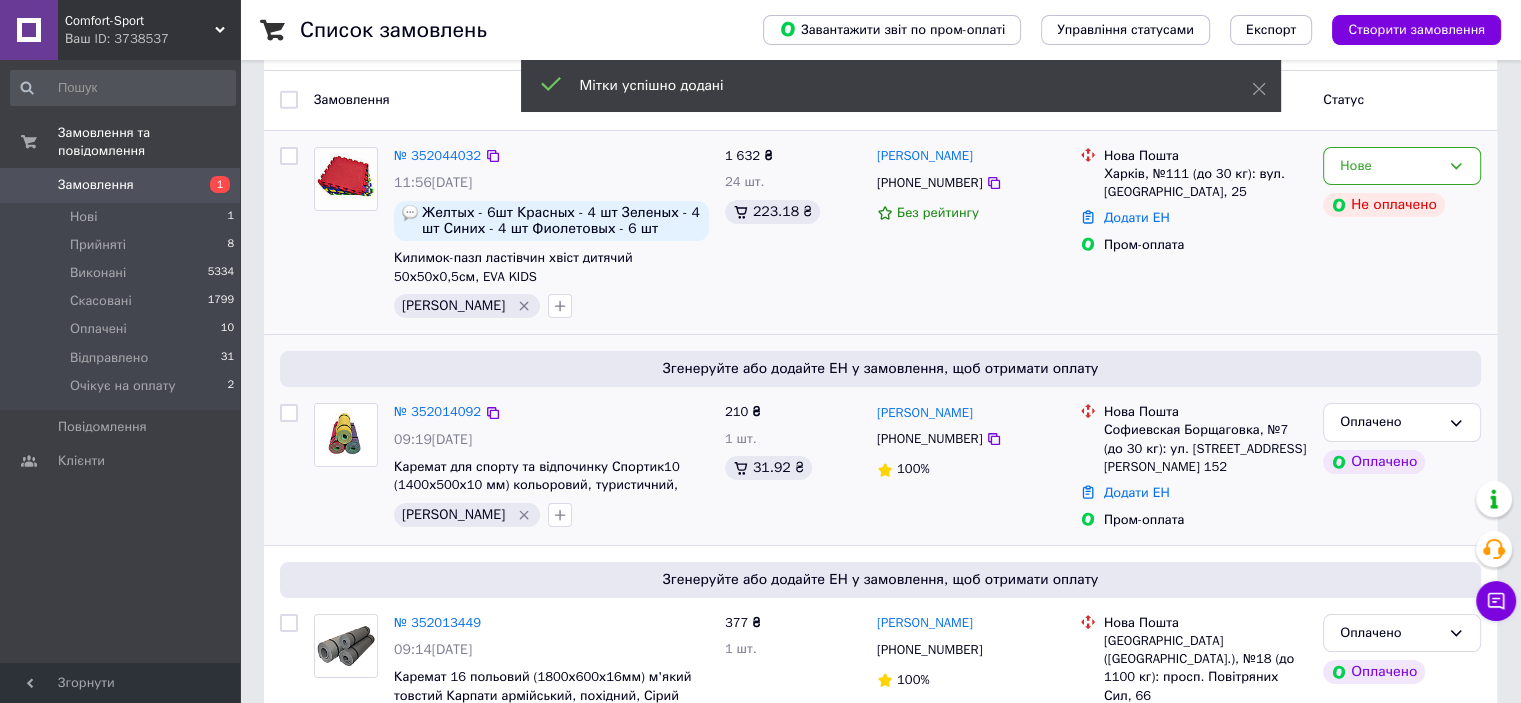 scroll, scrollTop: 0, scrollLeft: 0, axis: both 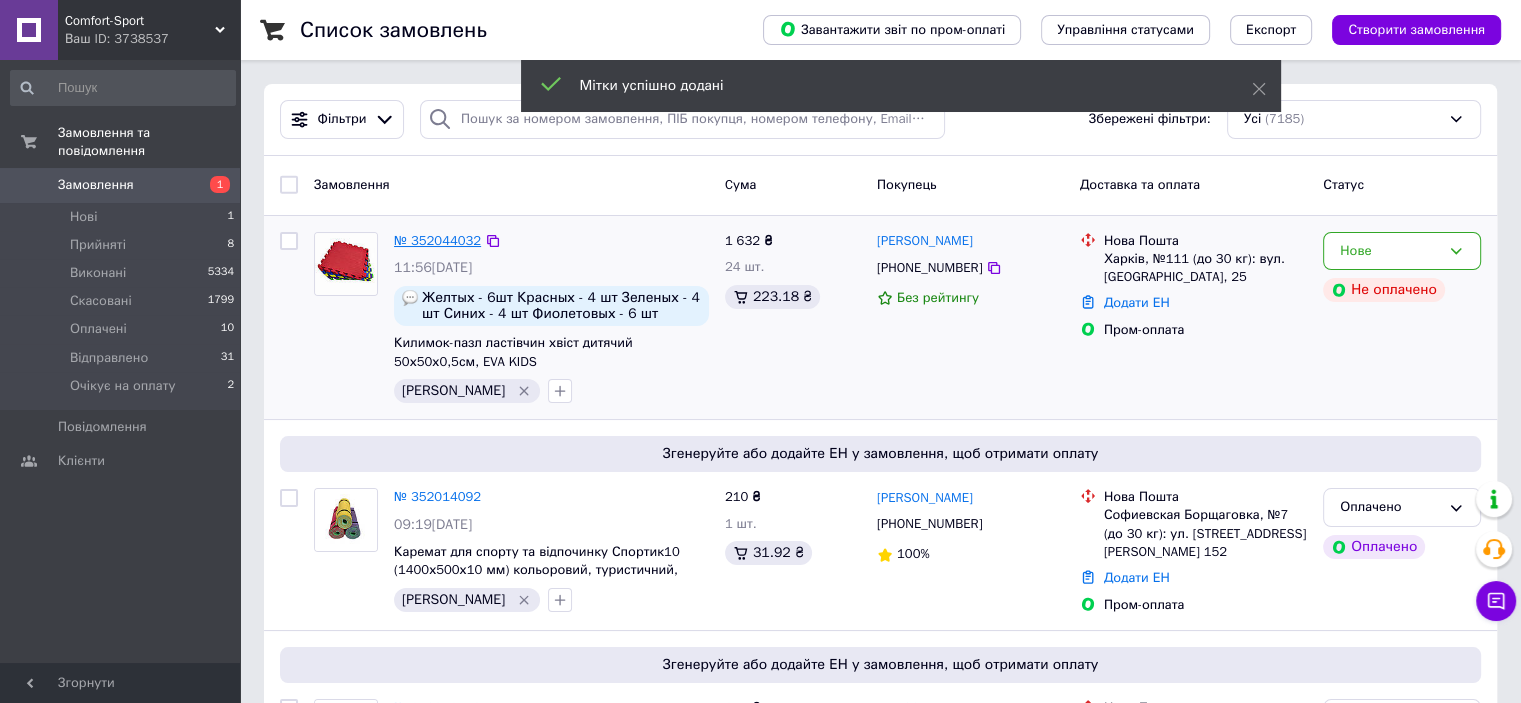 click on "№ 352044032" at bounding box center (437, 240) 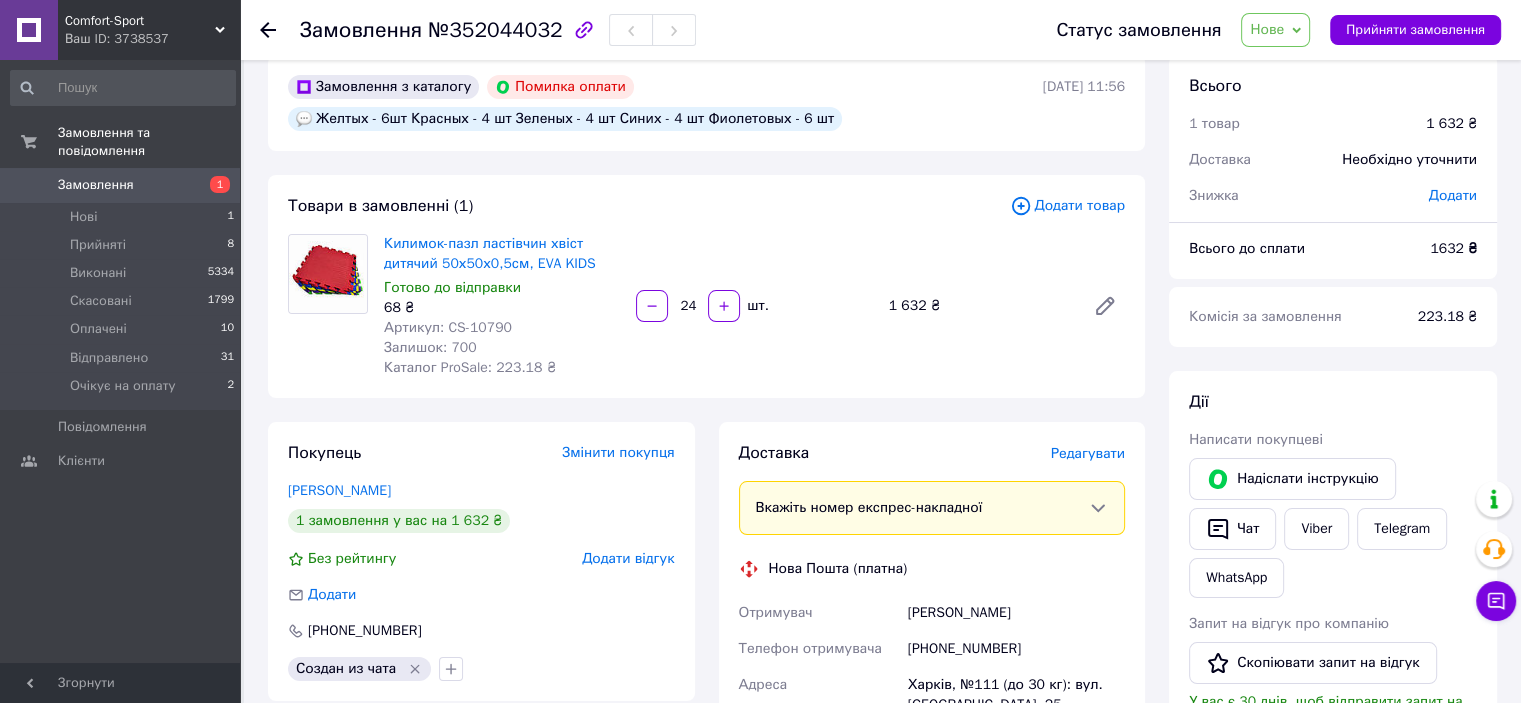 scroll, scrollTop: 0, scrollLeft: 0, axis: both 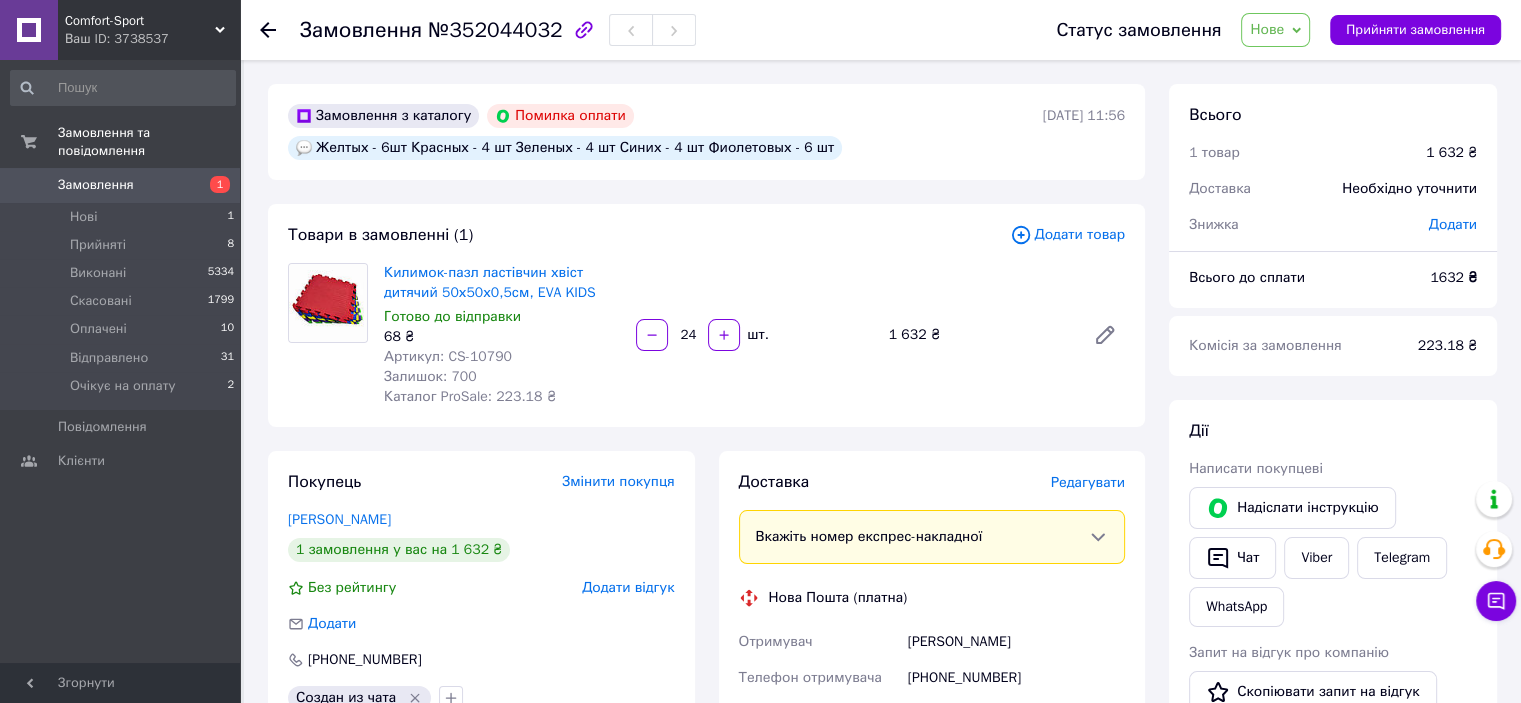 click at bounding box center [280, 30] 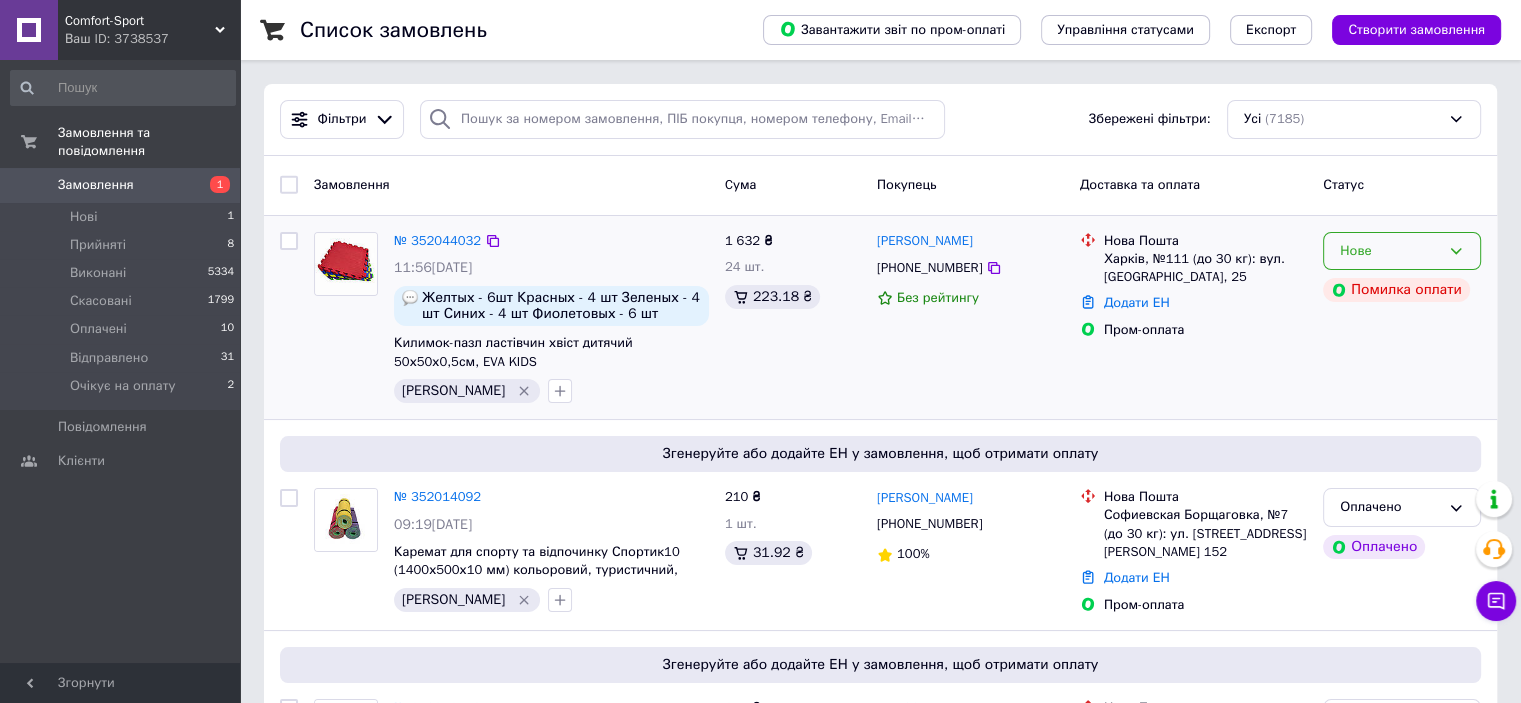 click on "Нове" at bounding box center (1390, 251) 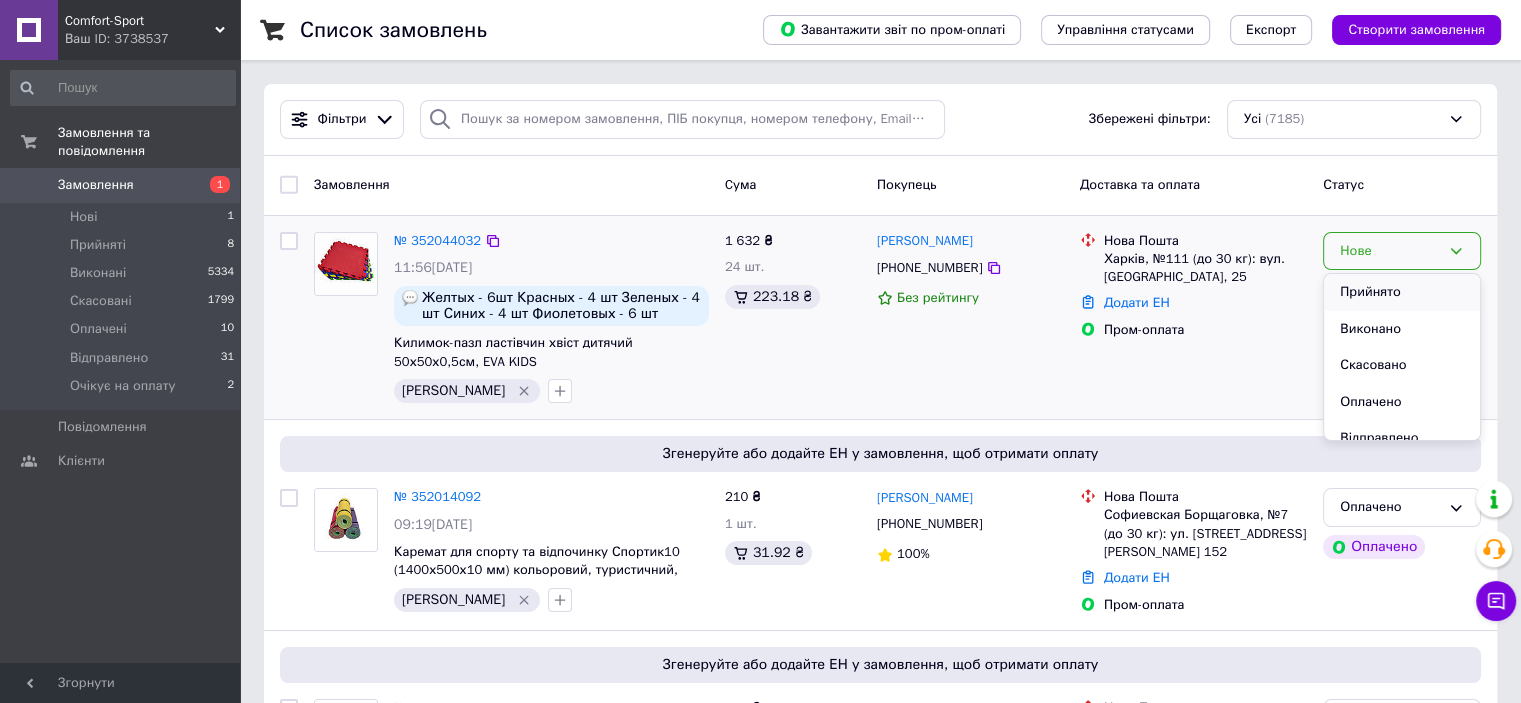 click on "Прийнято" at bounding box center [1402, 292] 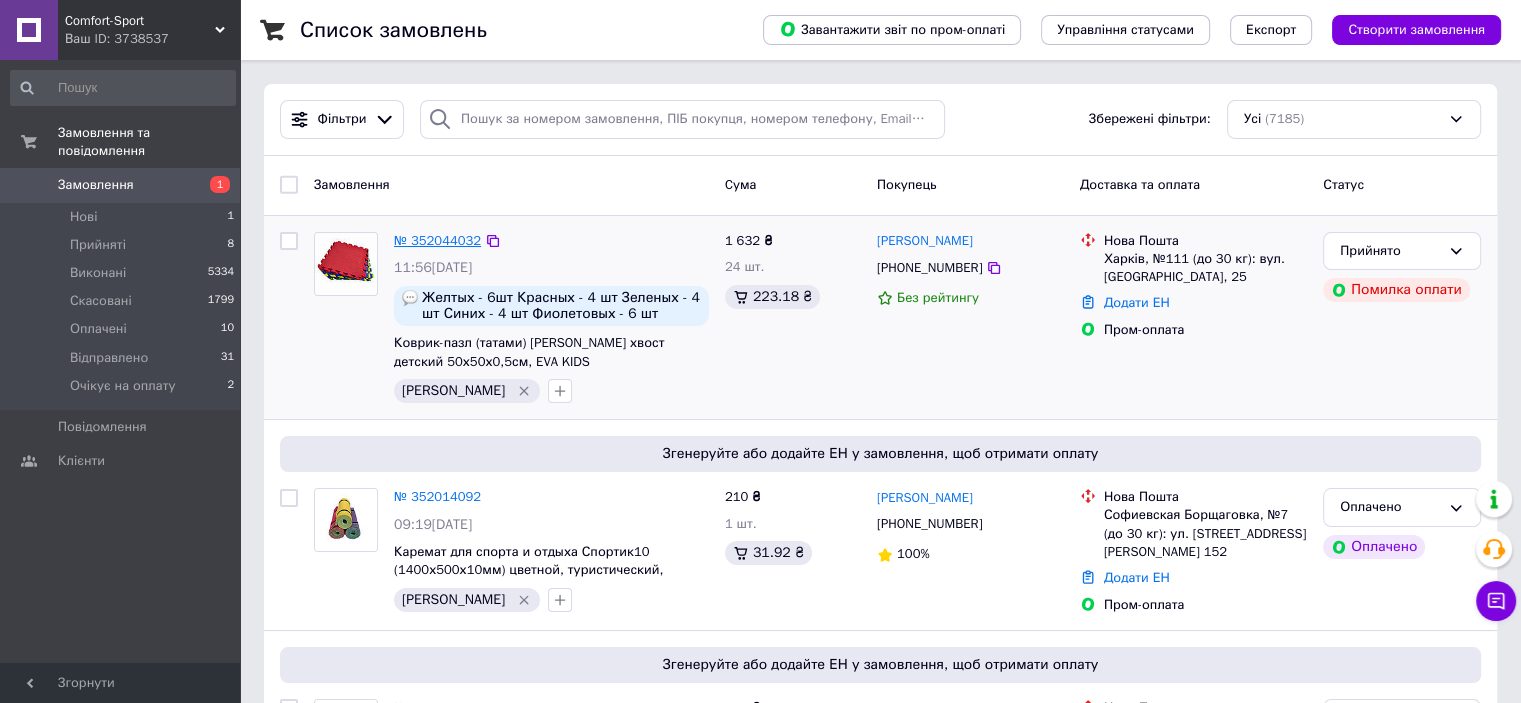 click on "№ 352044032" at bounding box center [437, 240] 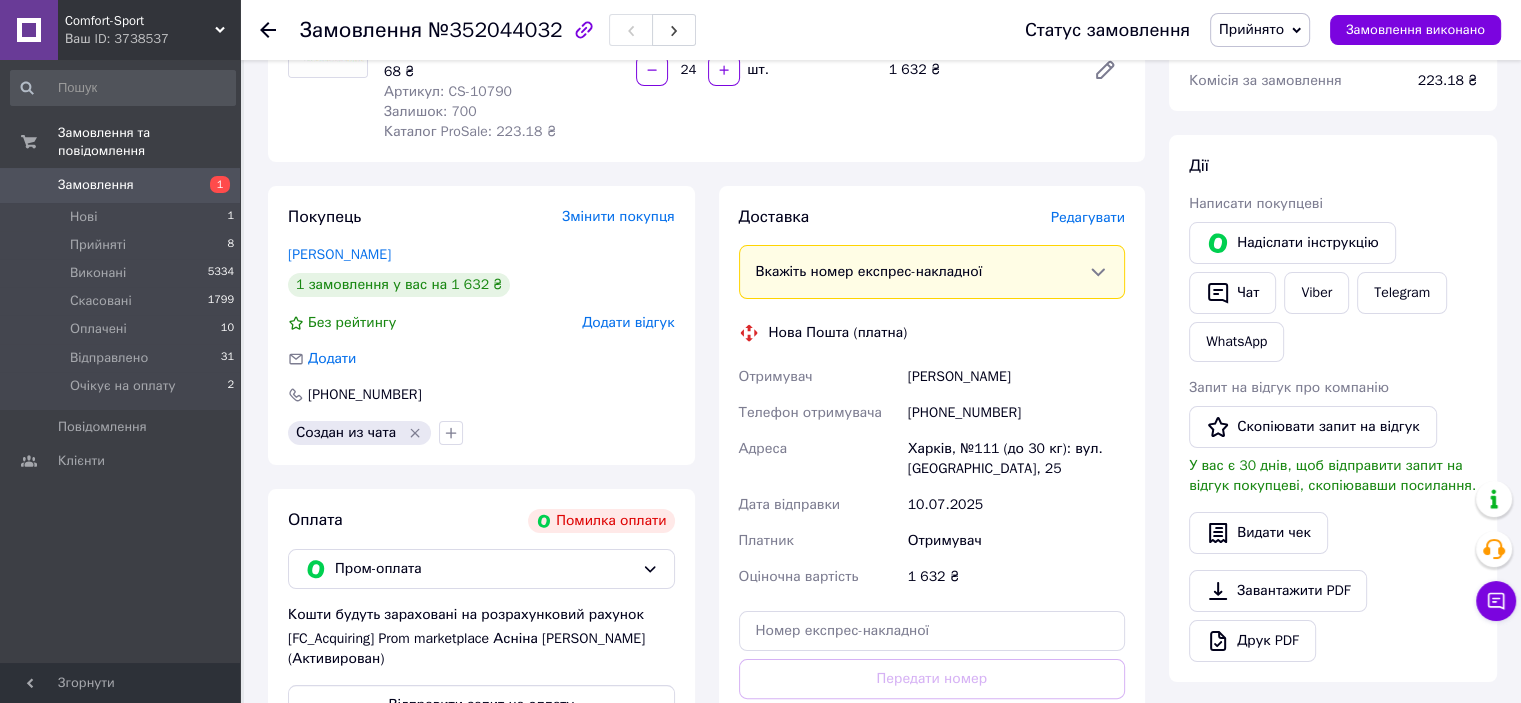 scroll, scrollTop: 300, scrollLeft: 0, axis: vertical 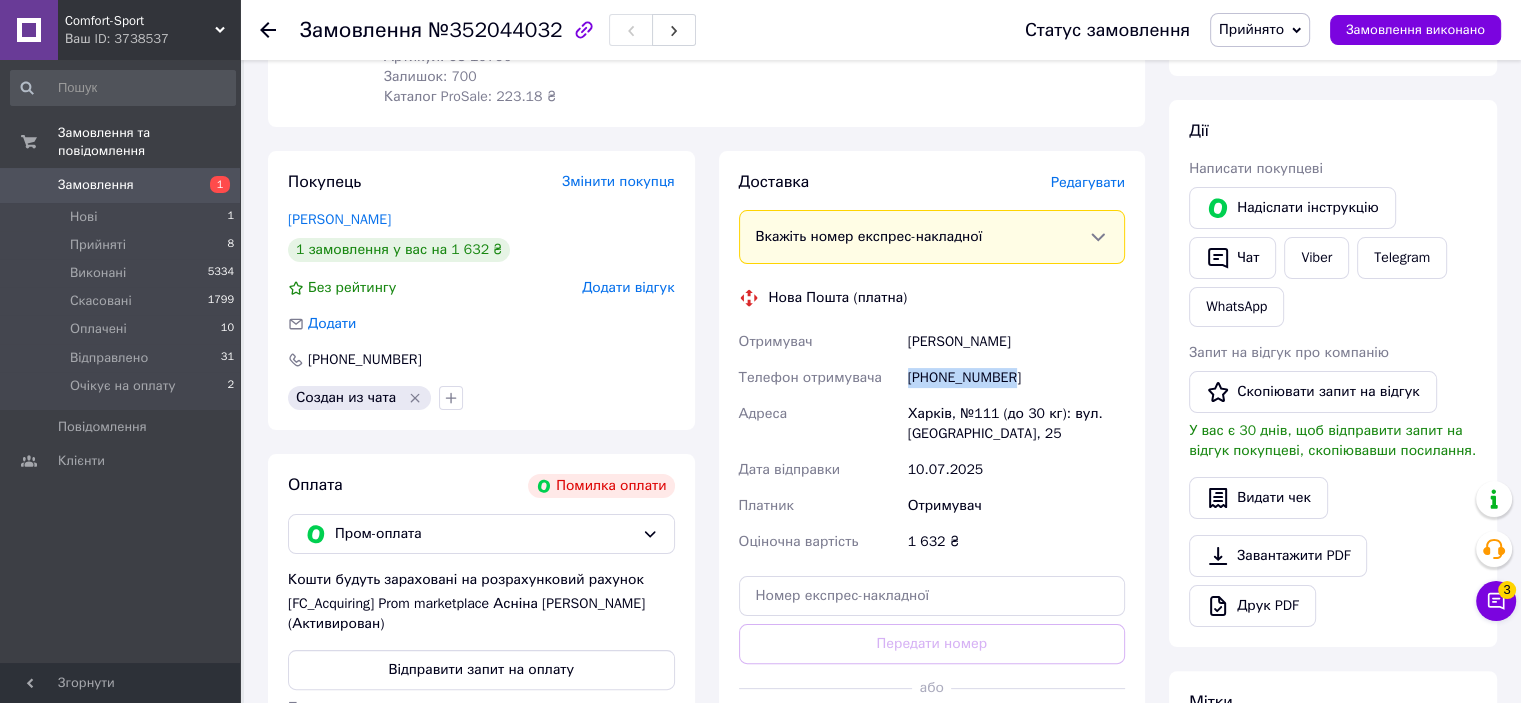 drag, startPoint x: 992, startPoint y: 375, endPoint x: 900, endPoint y: 373, distance: 92.021736 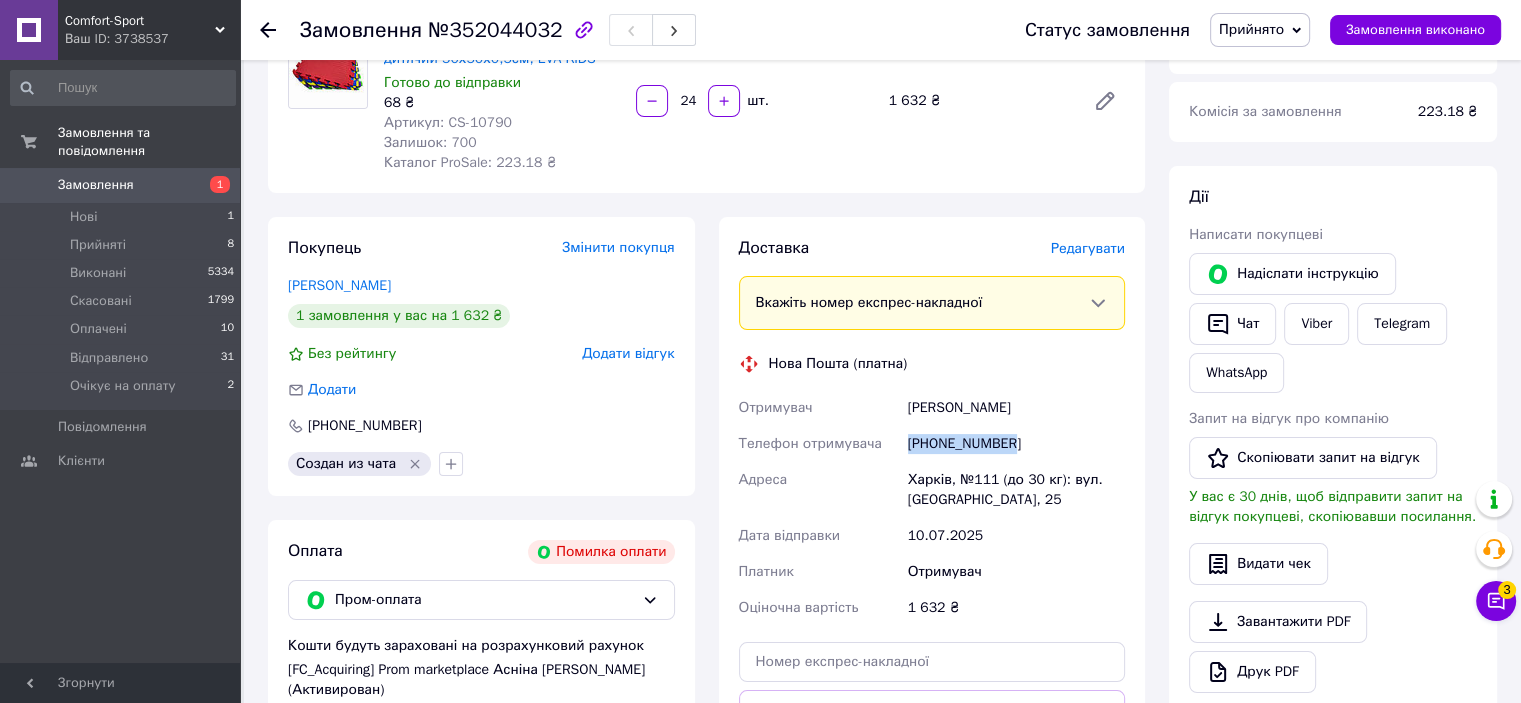scroll, scrollTop: 200, scrollLeft: 0, axis: vertical 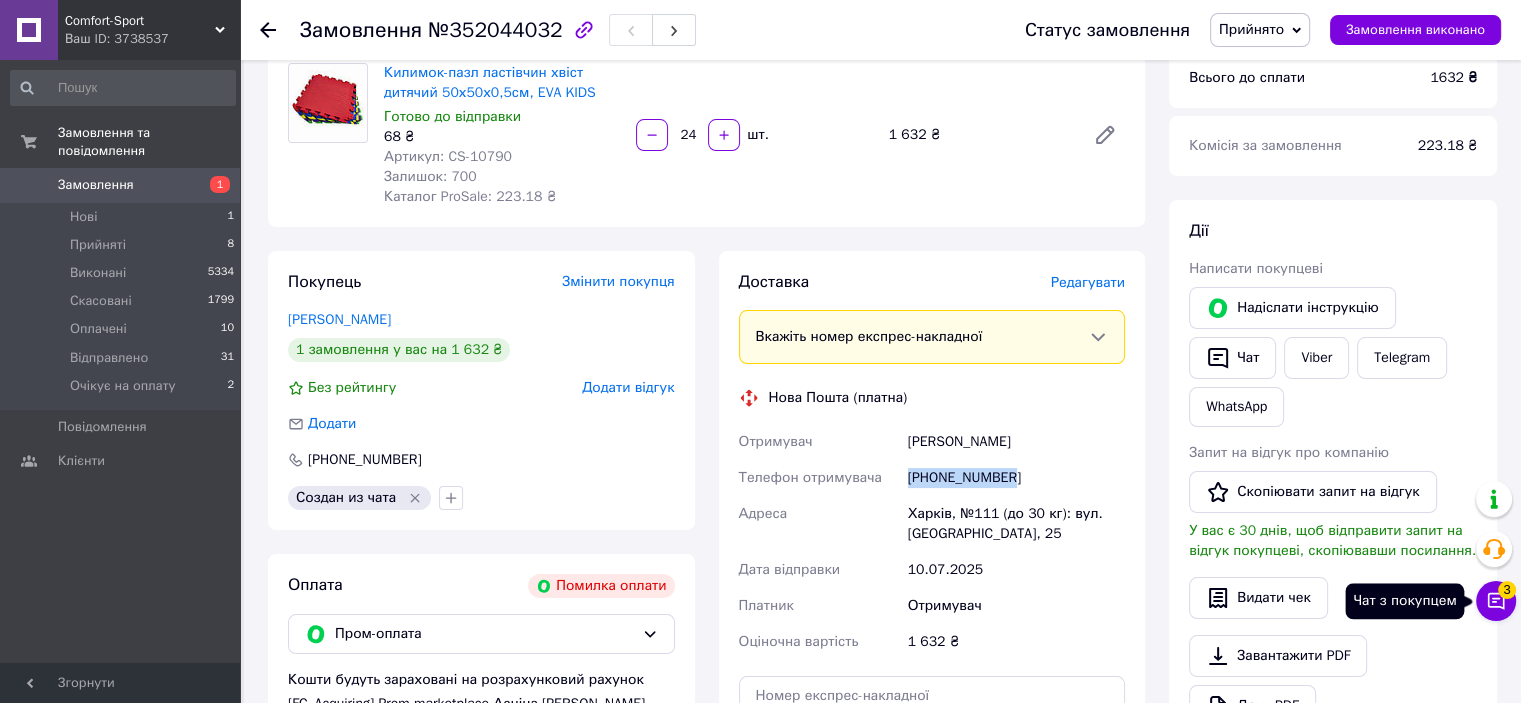 click on "Чат з покупцем 3" at bounding box center [1496, 601] 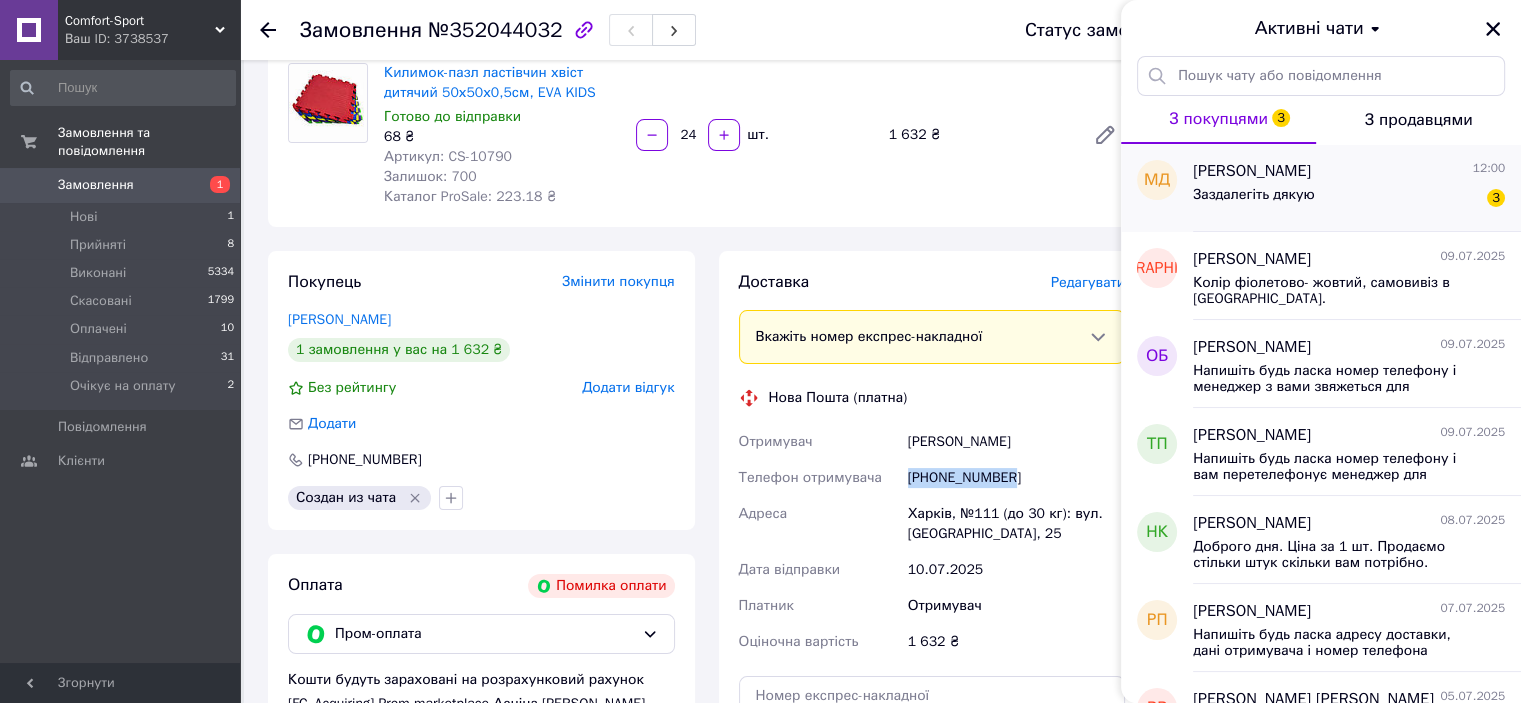 click on "Заздалегіть дякую" at bounding box center (1254, 195) 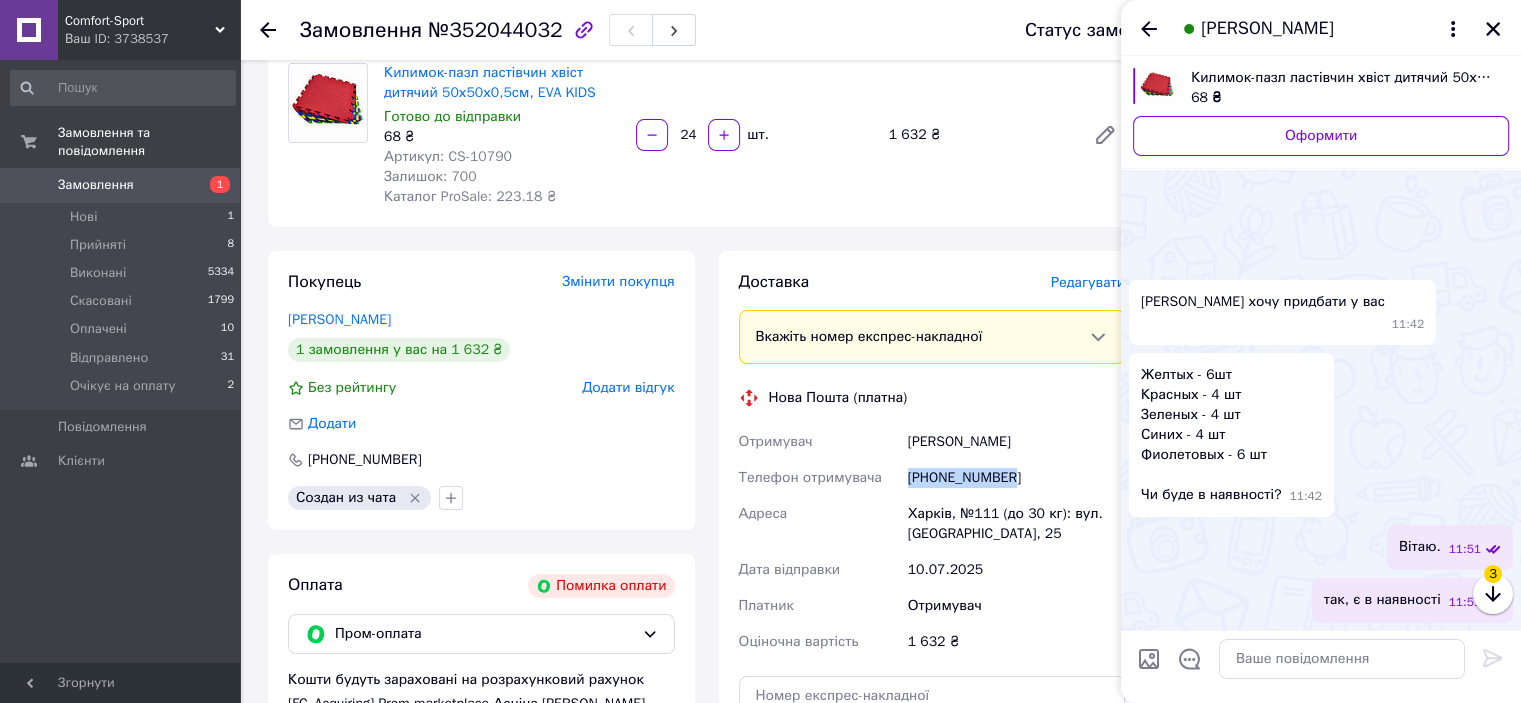 scroll, scrollTop: 592, scrollLeft: 0, axis: vertical 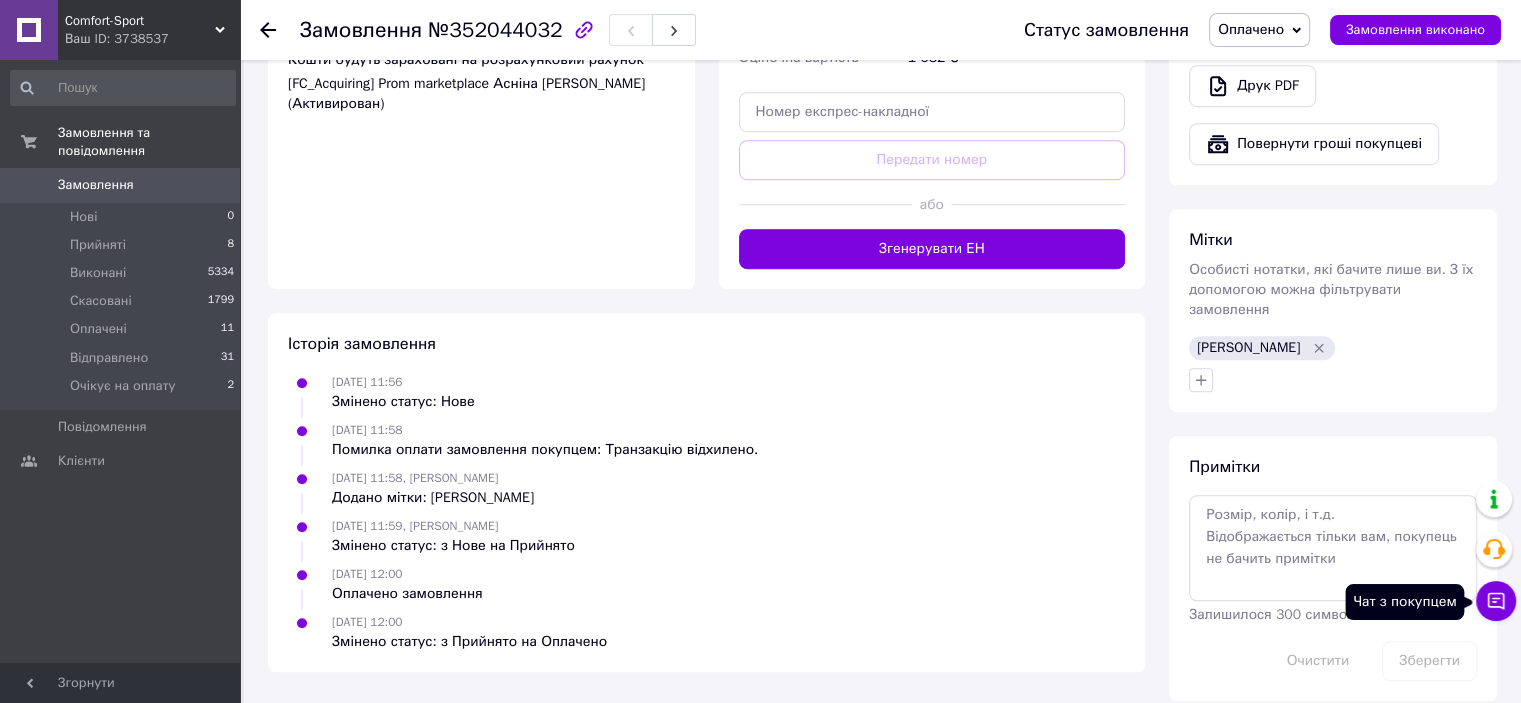 click 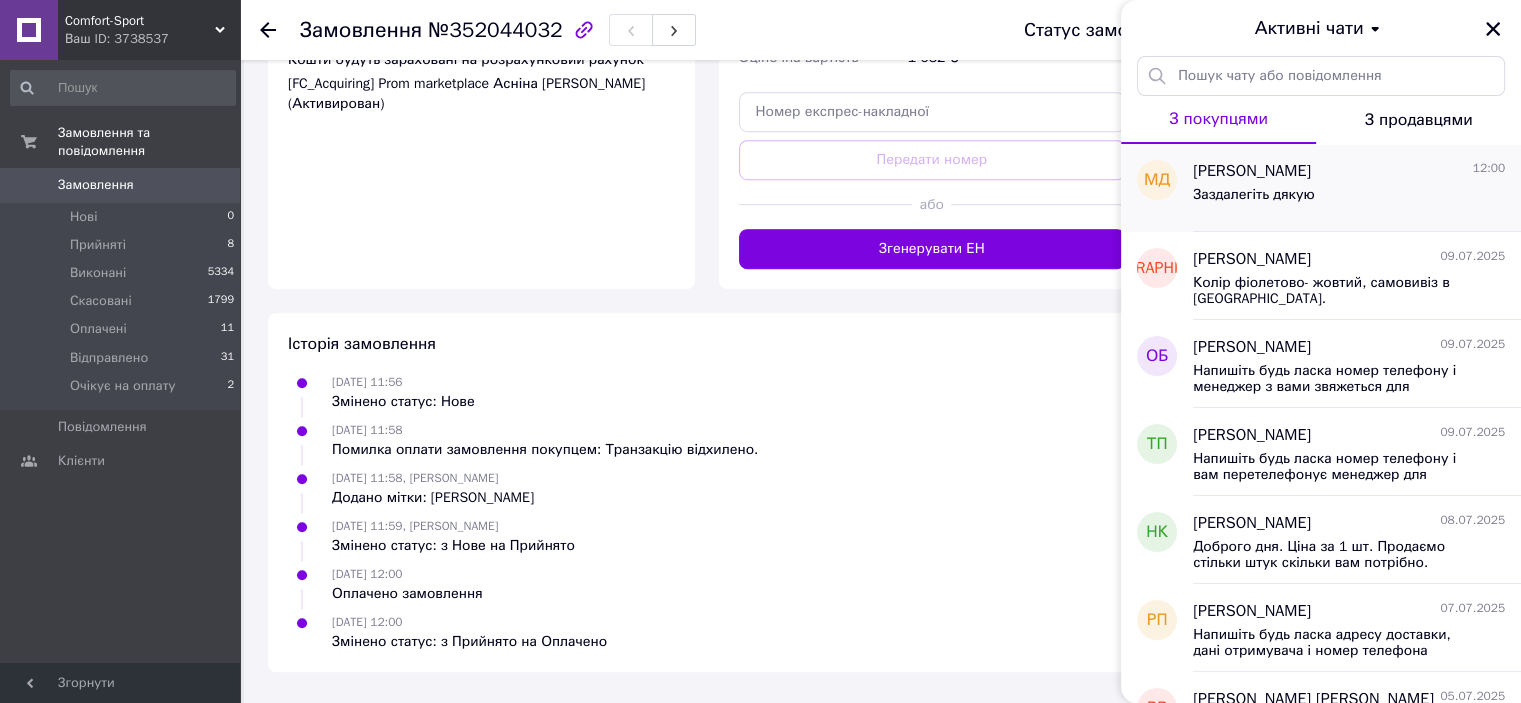 click on "[PERSON_NAME]" at bounding box center (1252, 171) 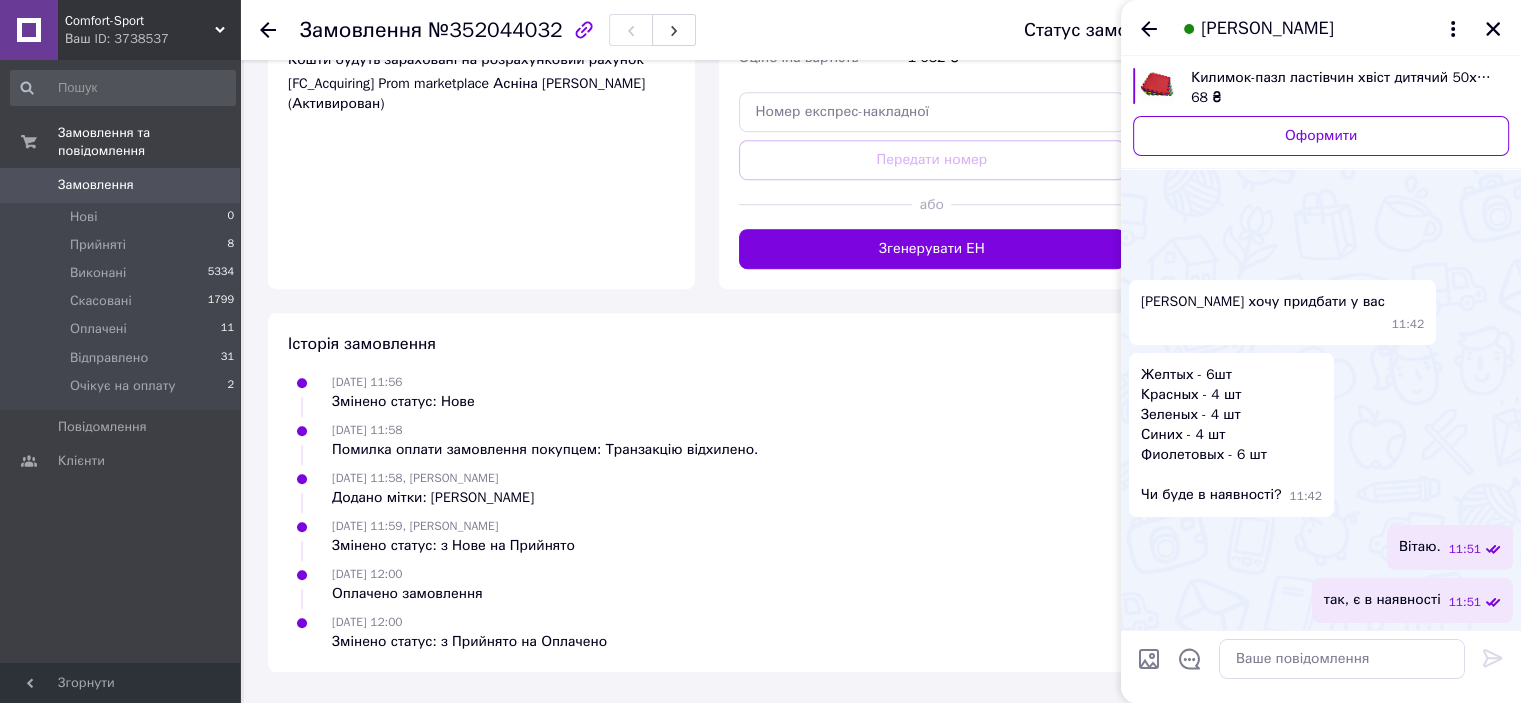 scroll, scrollTop: 556, scrollLeft: 0, axis: vertical 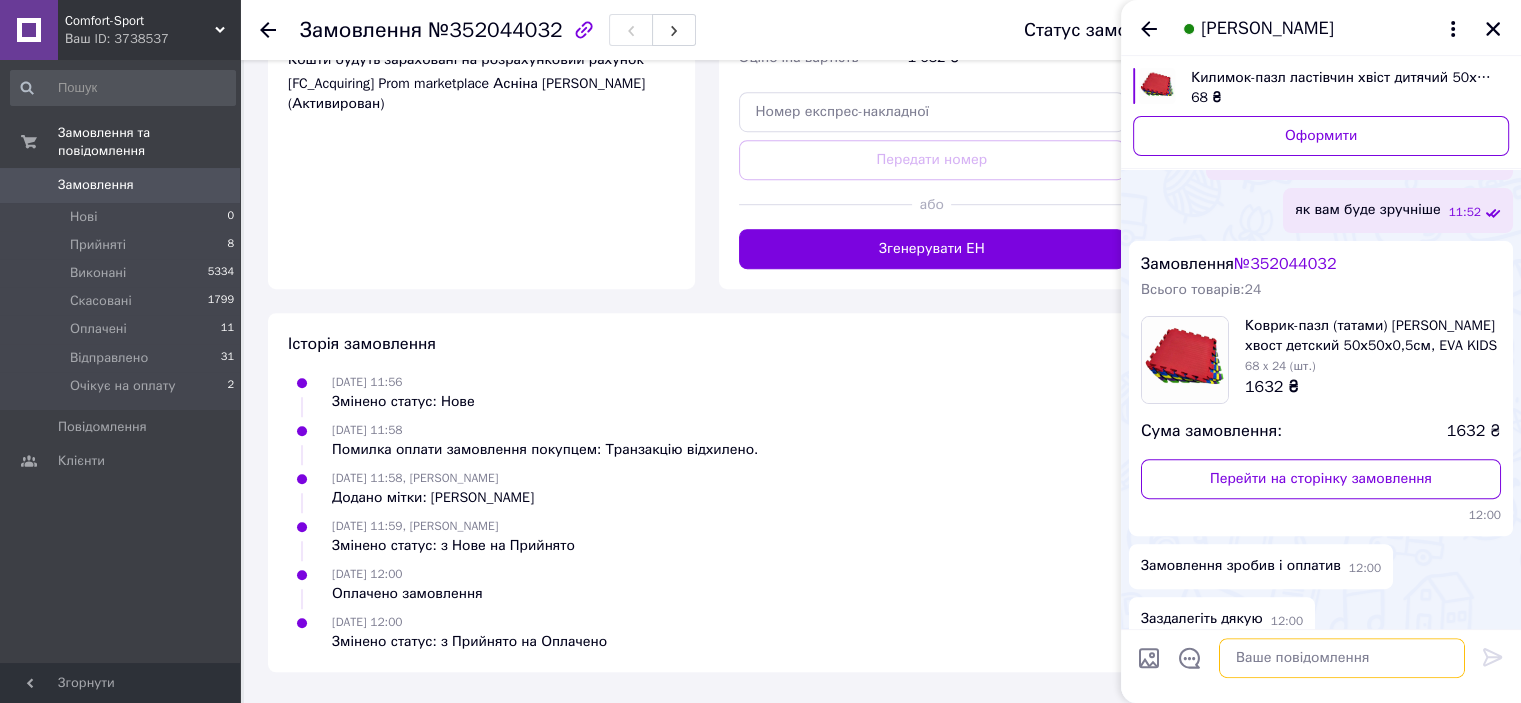 click at bounding box center (1342, 659) 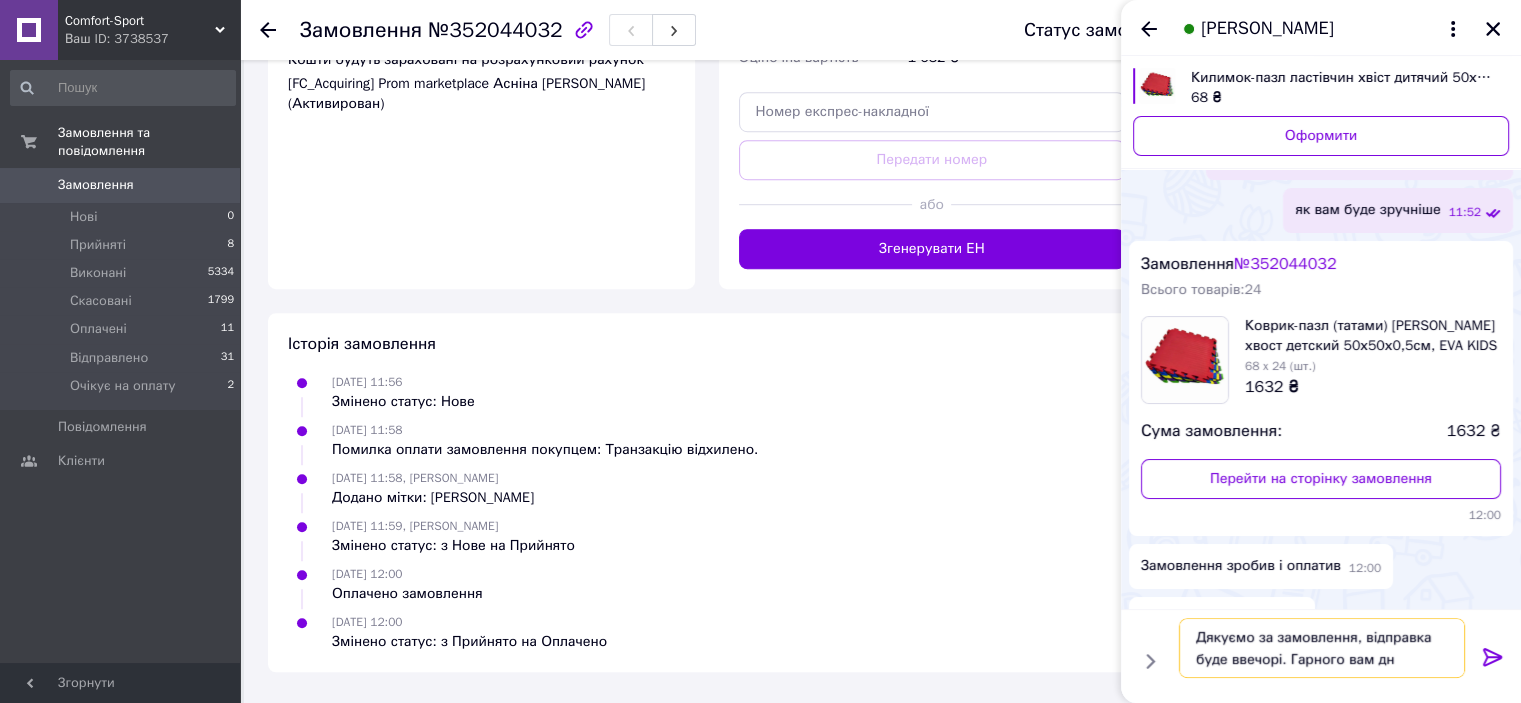 type on "Дякуємо за замовлення, відправка буде ввечорі. Гарного вам дня" 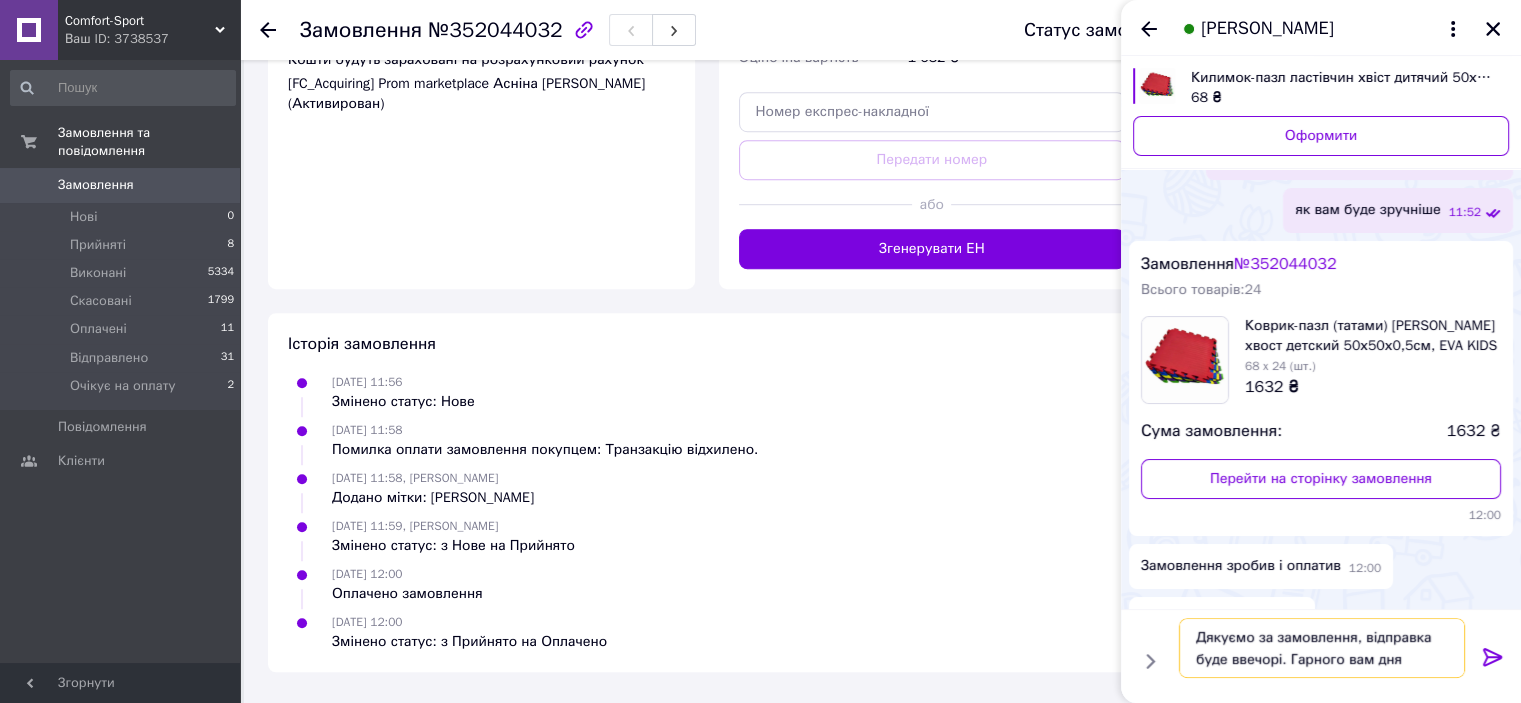 type 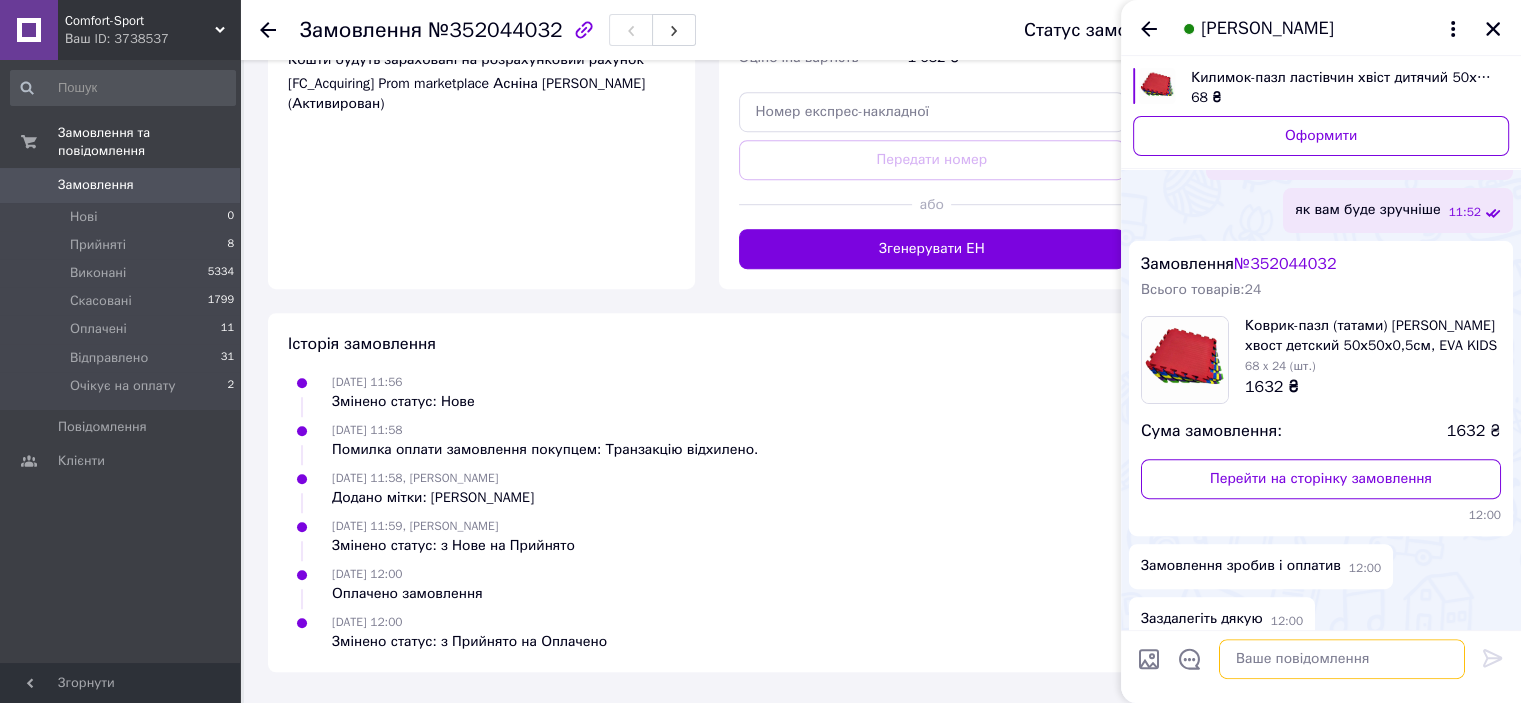 scroll, scrollTop: 598, scrollLeft: 0, axis: vertical 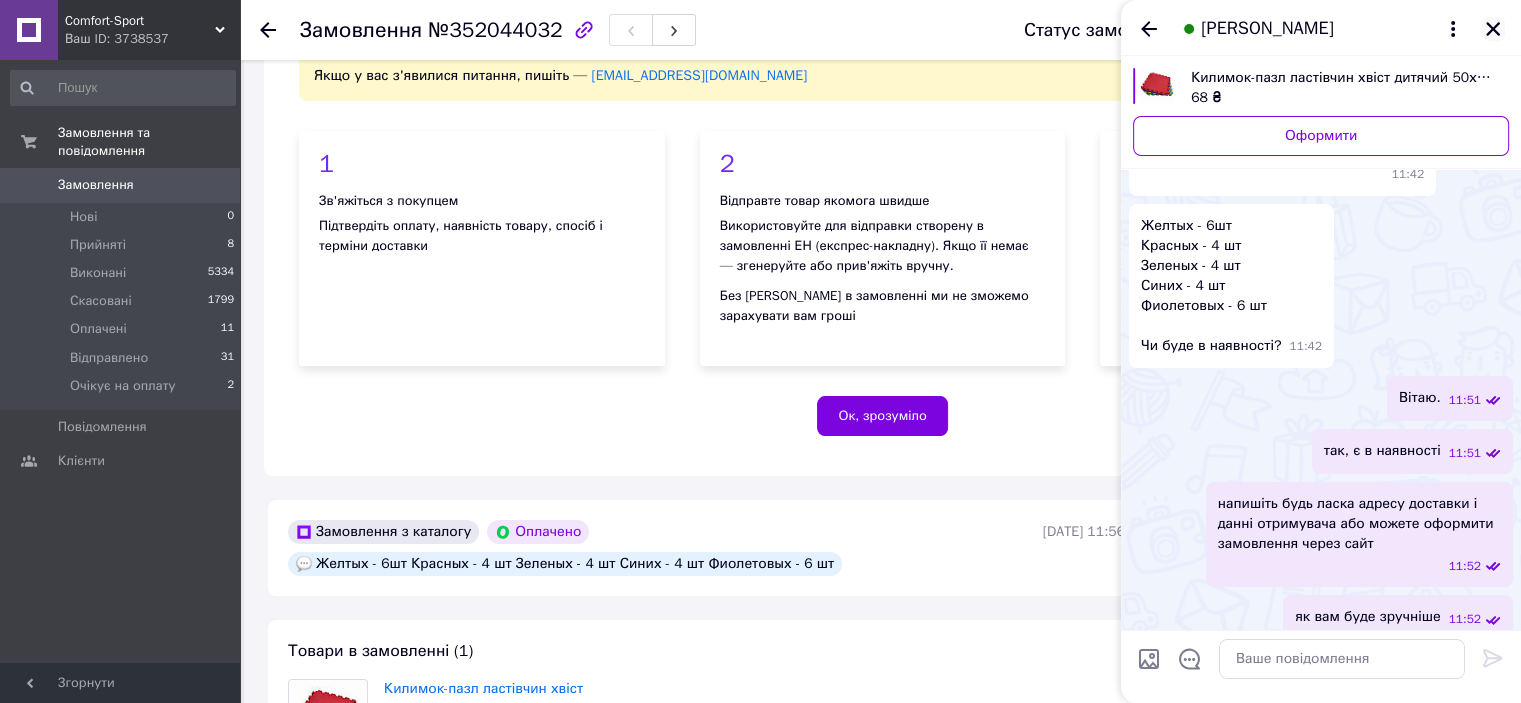 click 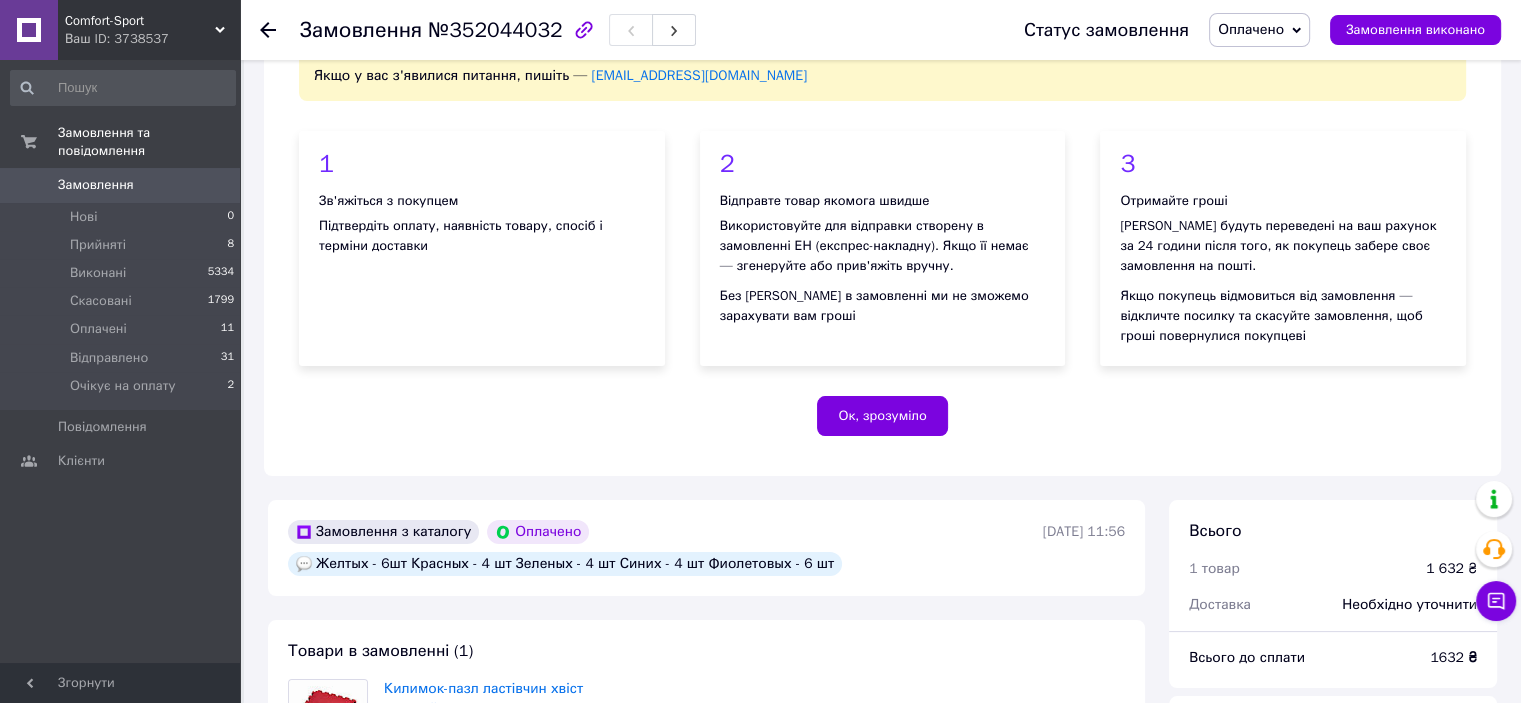 click 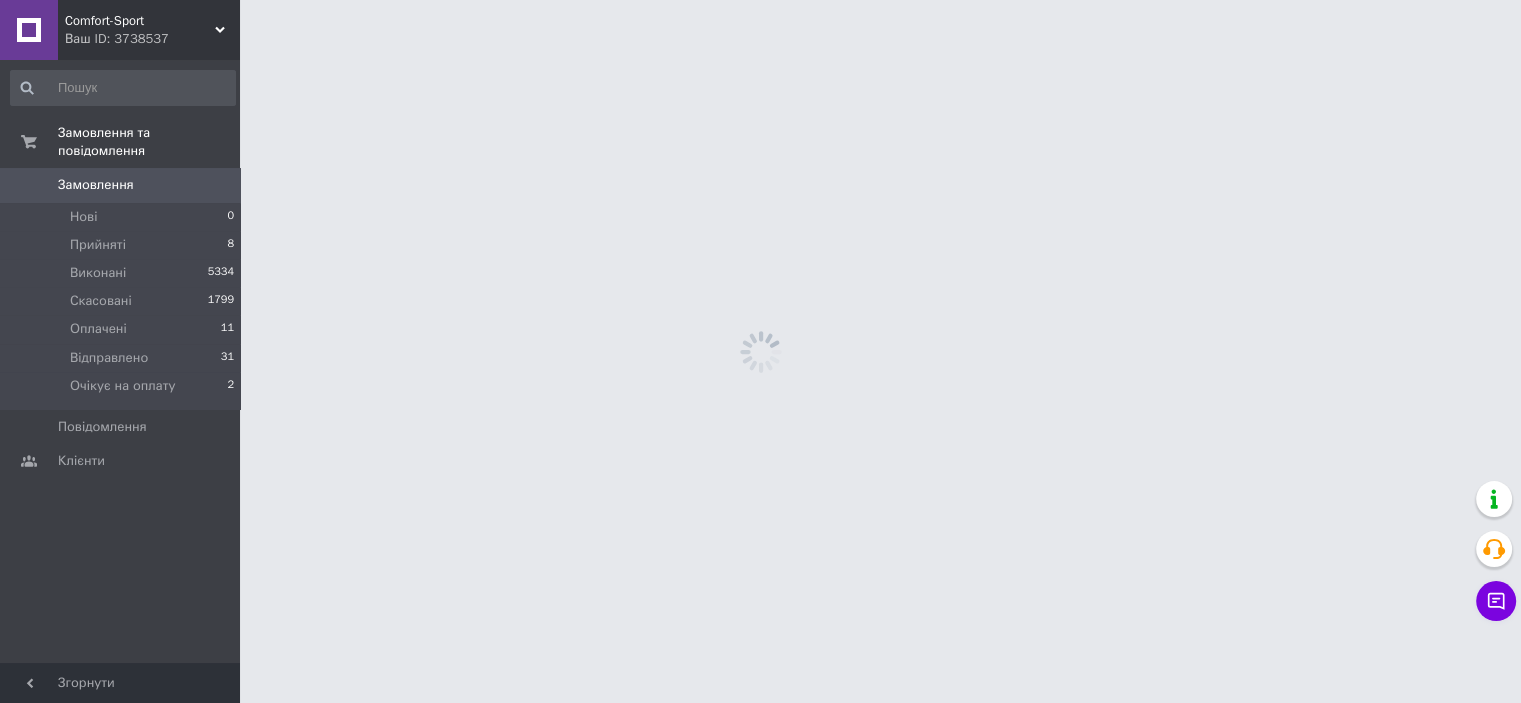 scroll, scrollTop: 0, scrollLeft: 0, axis: both 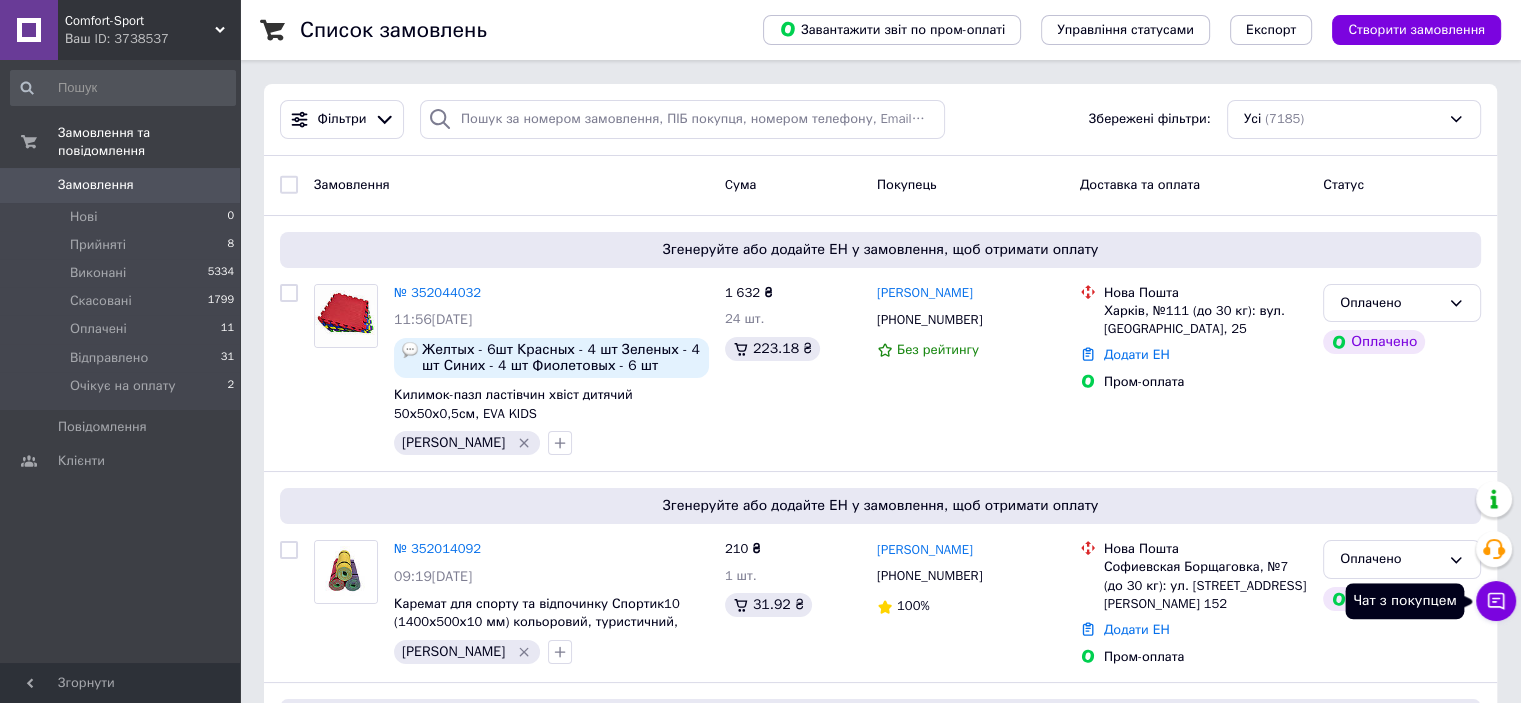 click on "Чат з покупцем" at bounding box center (1496, 601) 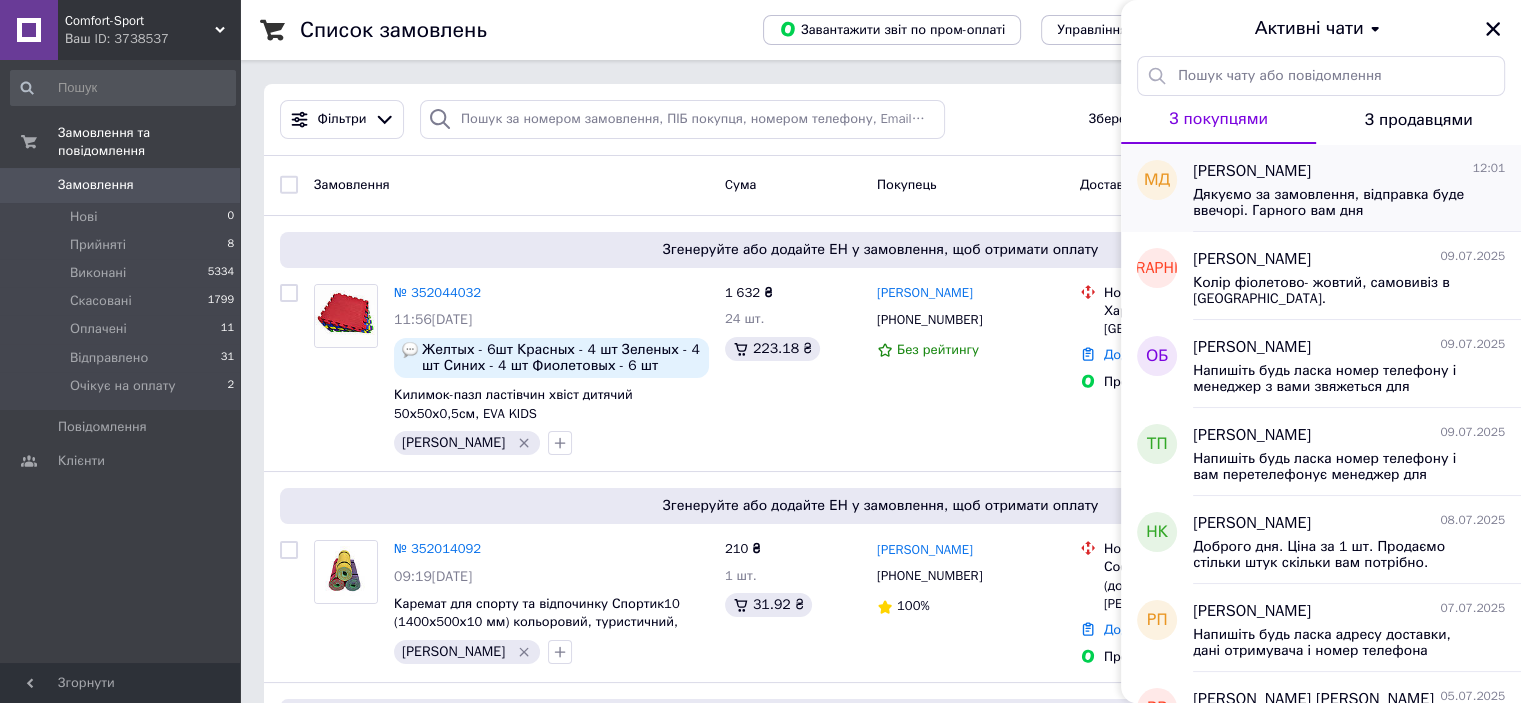 click on "Дякуємо за замовлення, відправка буде ввечорі. Гарного вам дня" at bounding box center (1335, 203) 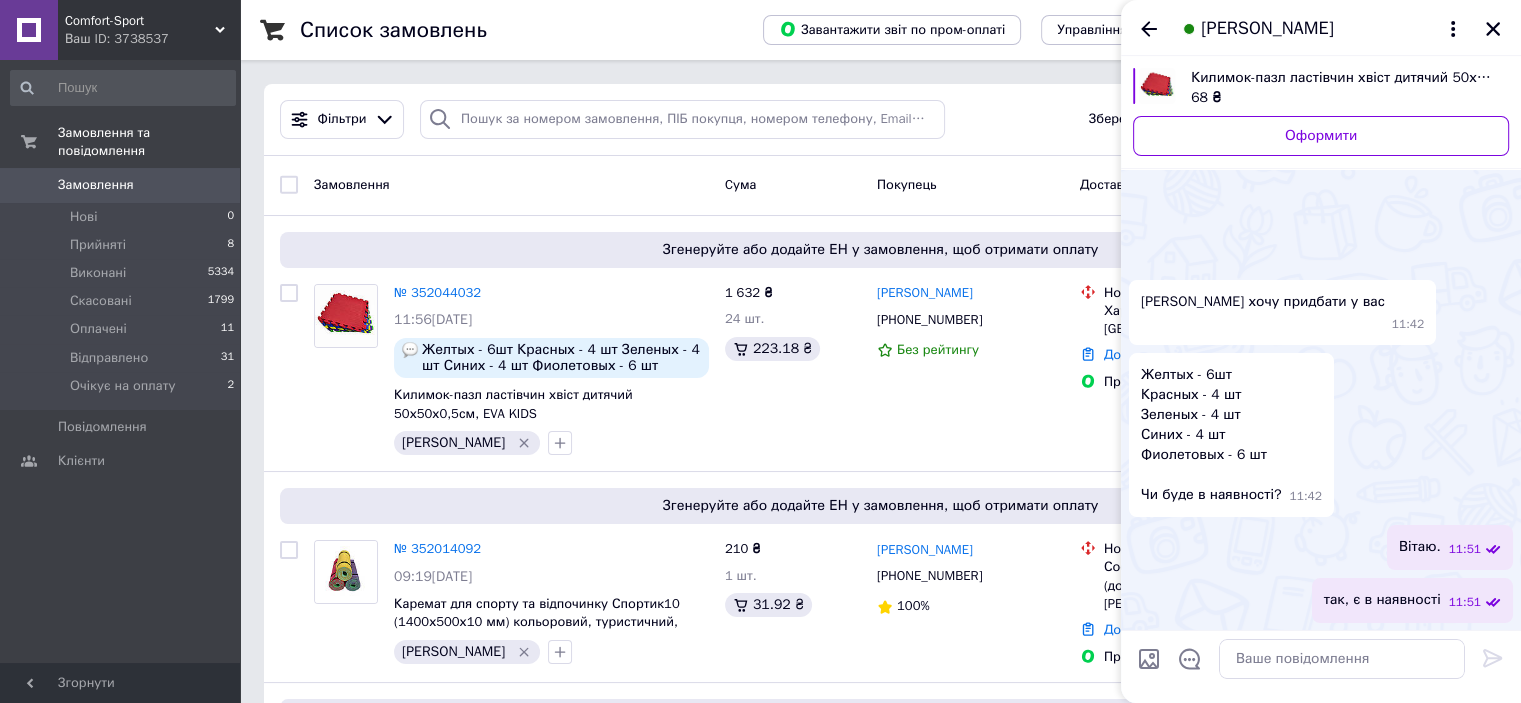 scroll, scrollTop: 649, scrollLeft: 0, axis: vertical 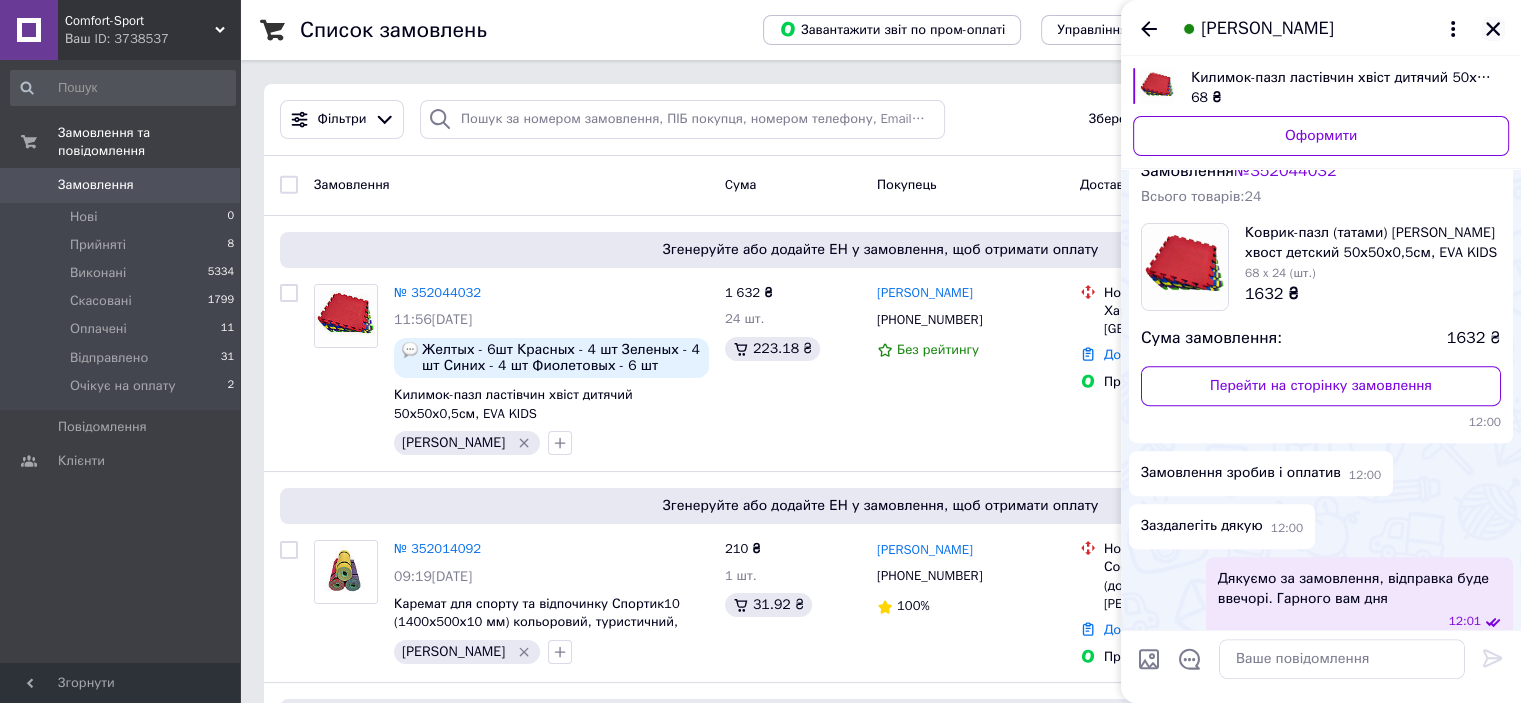 click 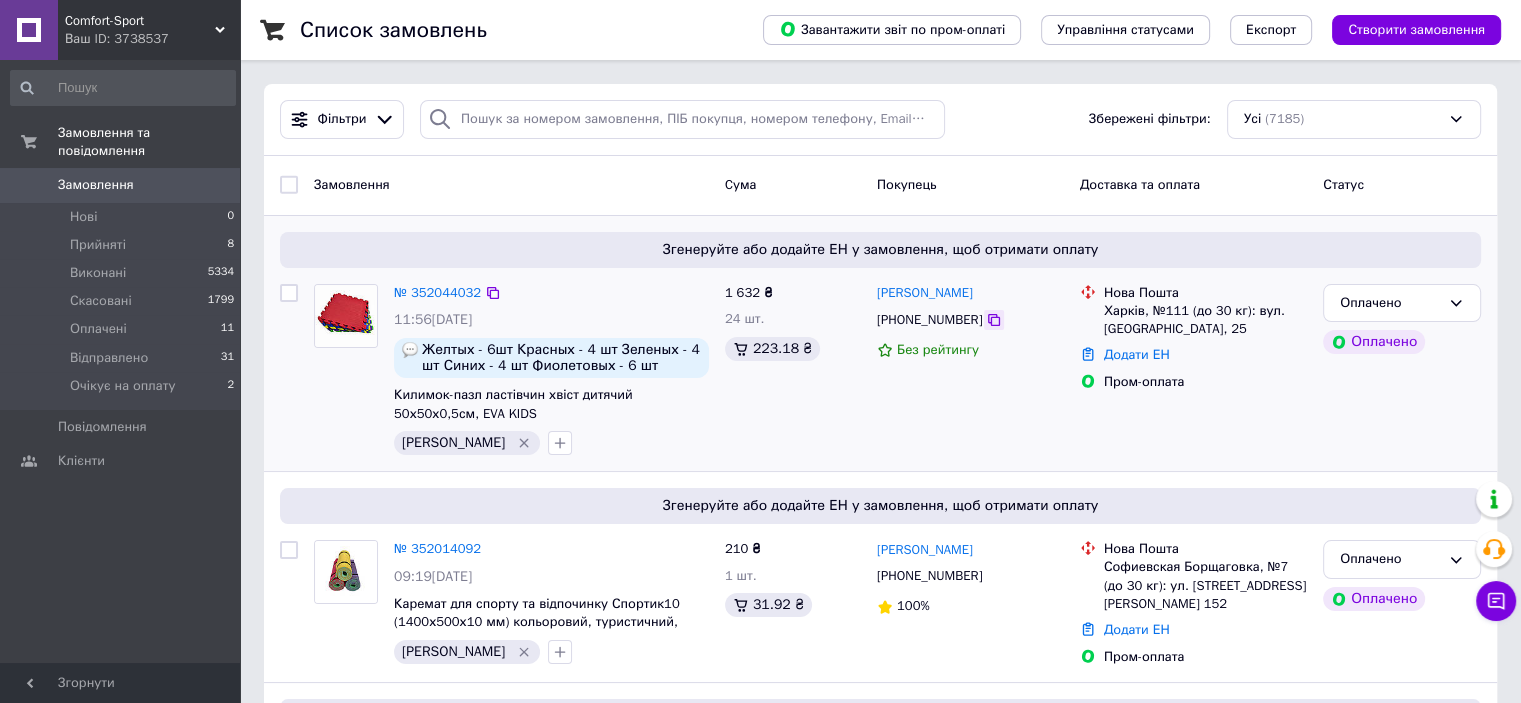 click 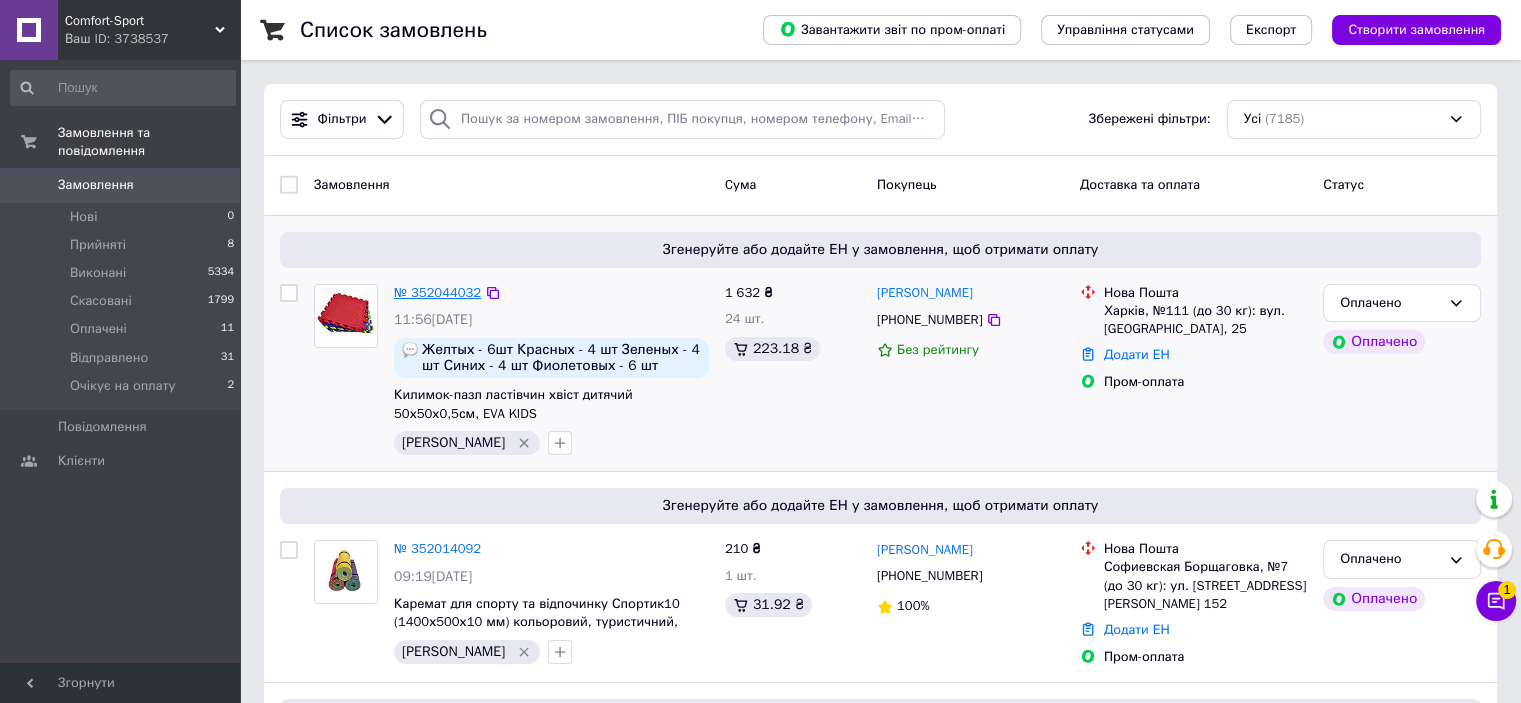 click on "№ 352044032" at bounding box center [437, 292] 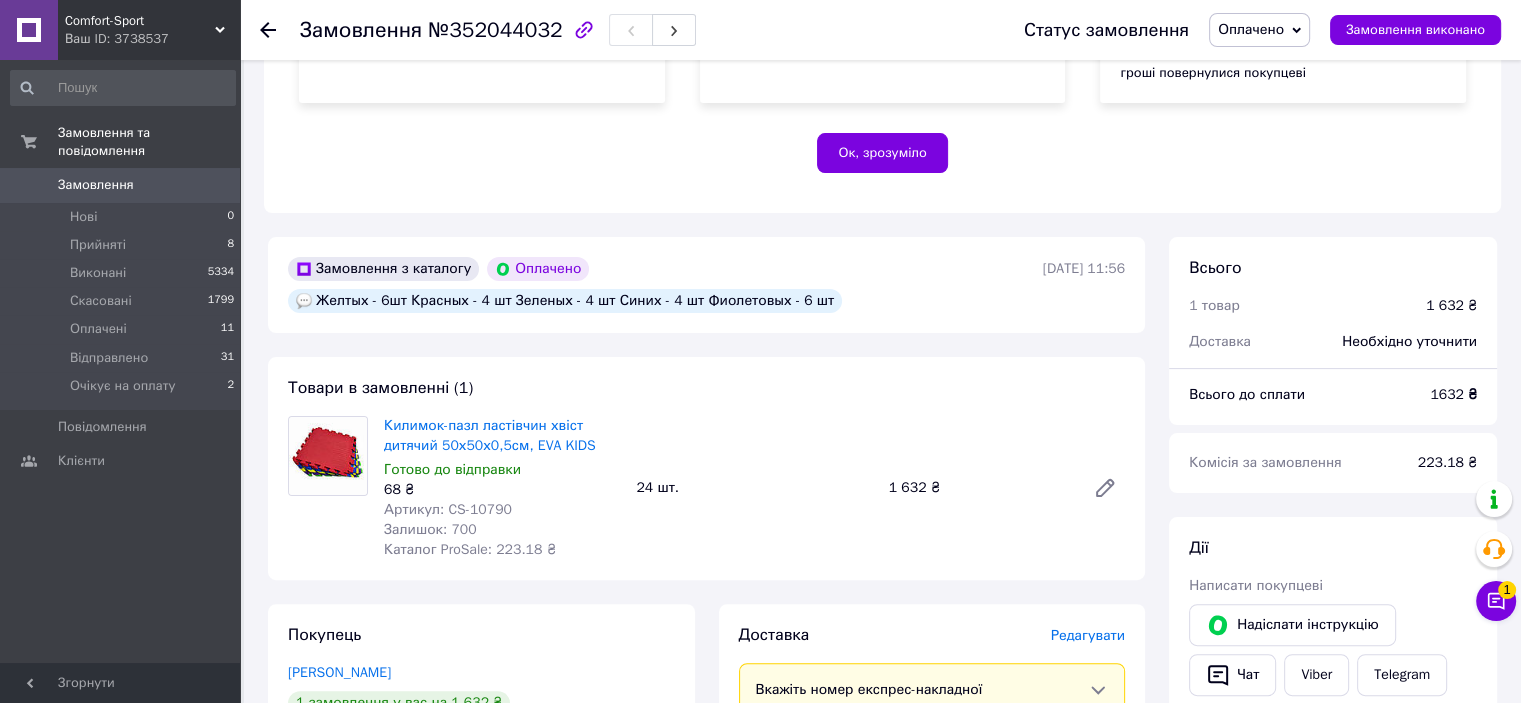 scroll, scrollTop: 500, scrollLeft: 0, axis: vertical 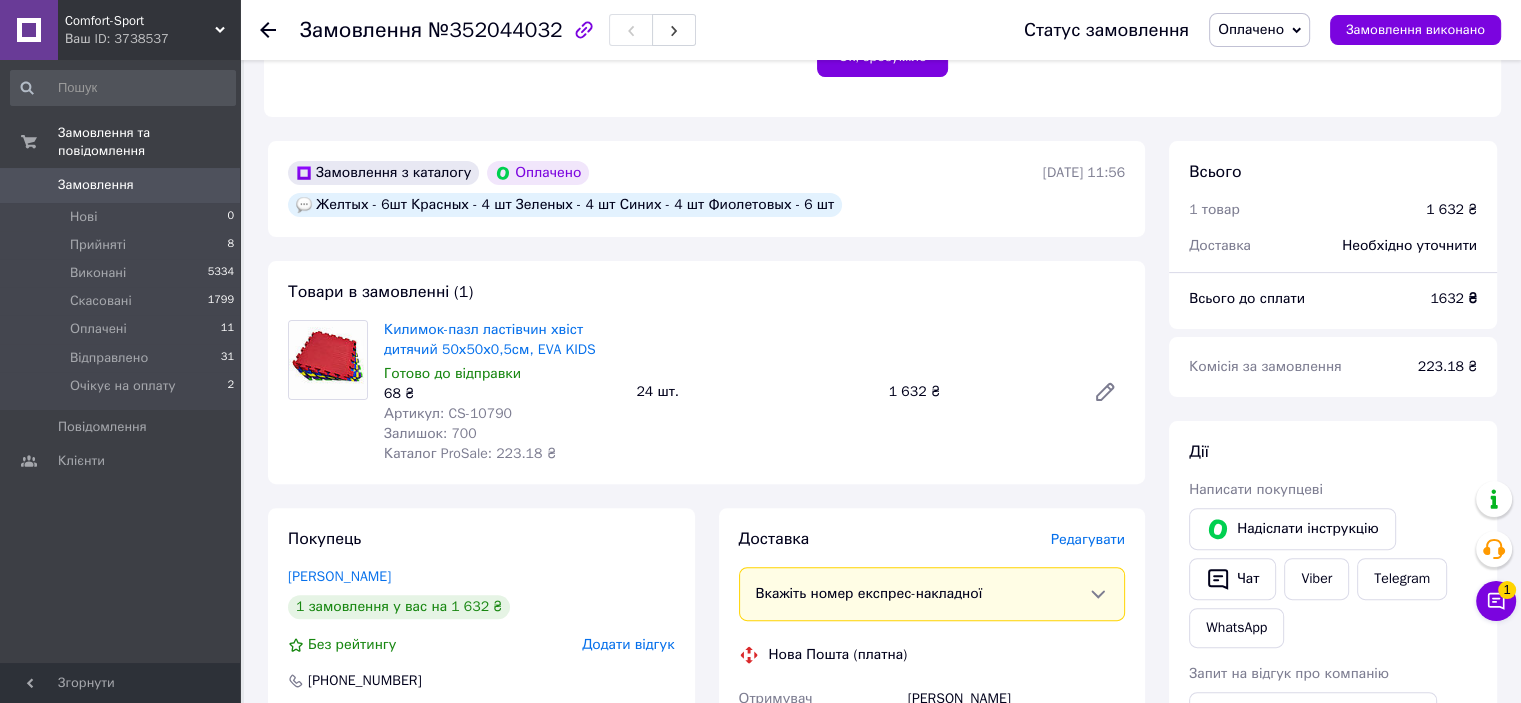 click at bounding box center [328, 360] 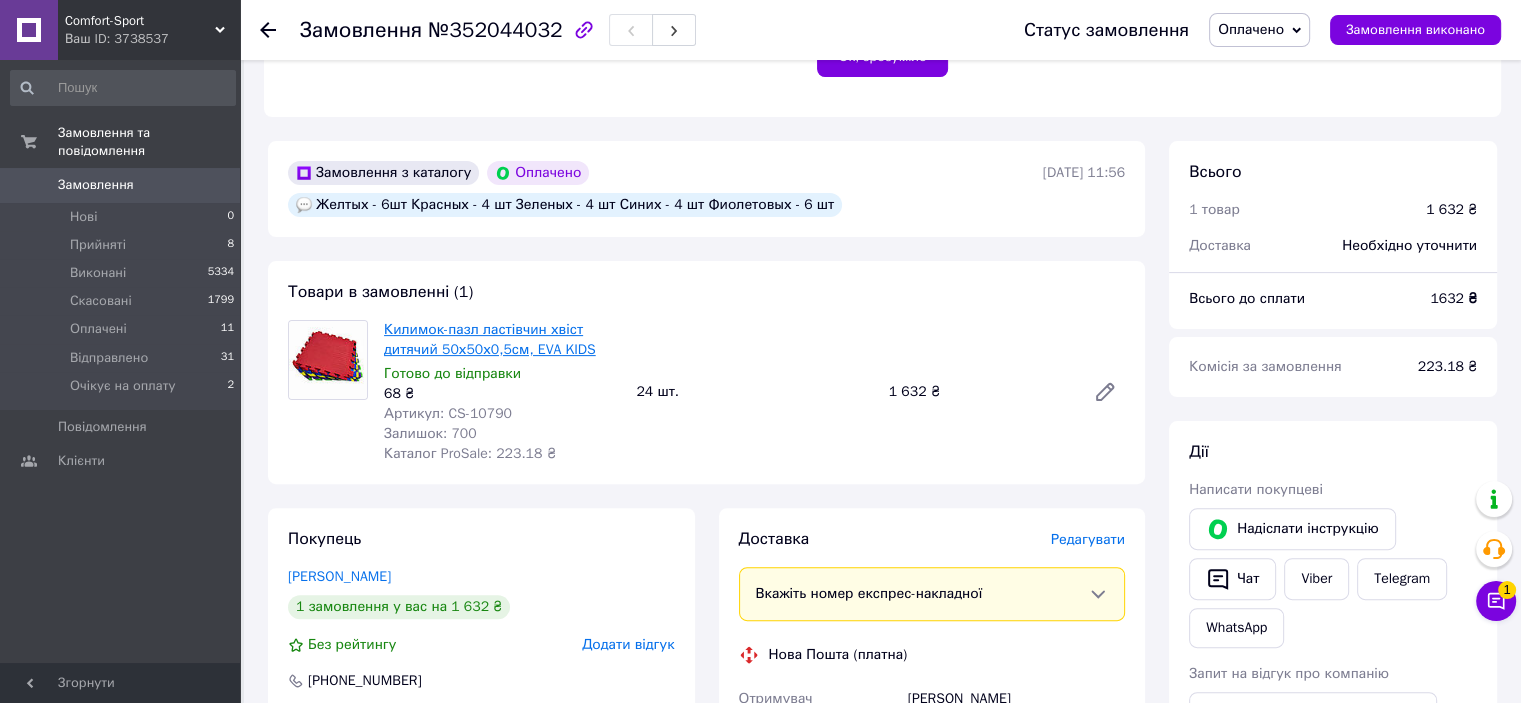 click on "Килимок-пазл ластівчин хвіст дитячий 50х50х0,5см, EVA KIDS" at bounding box center (490, 339) 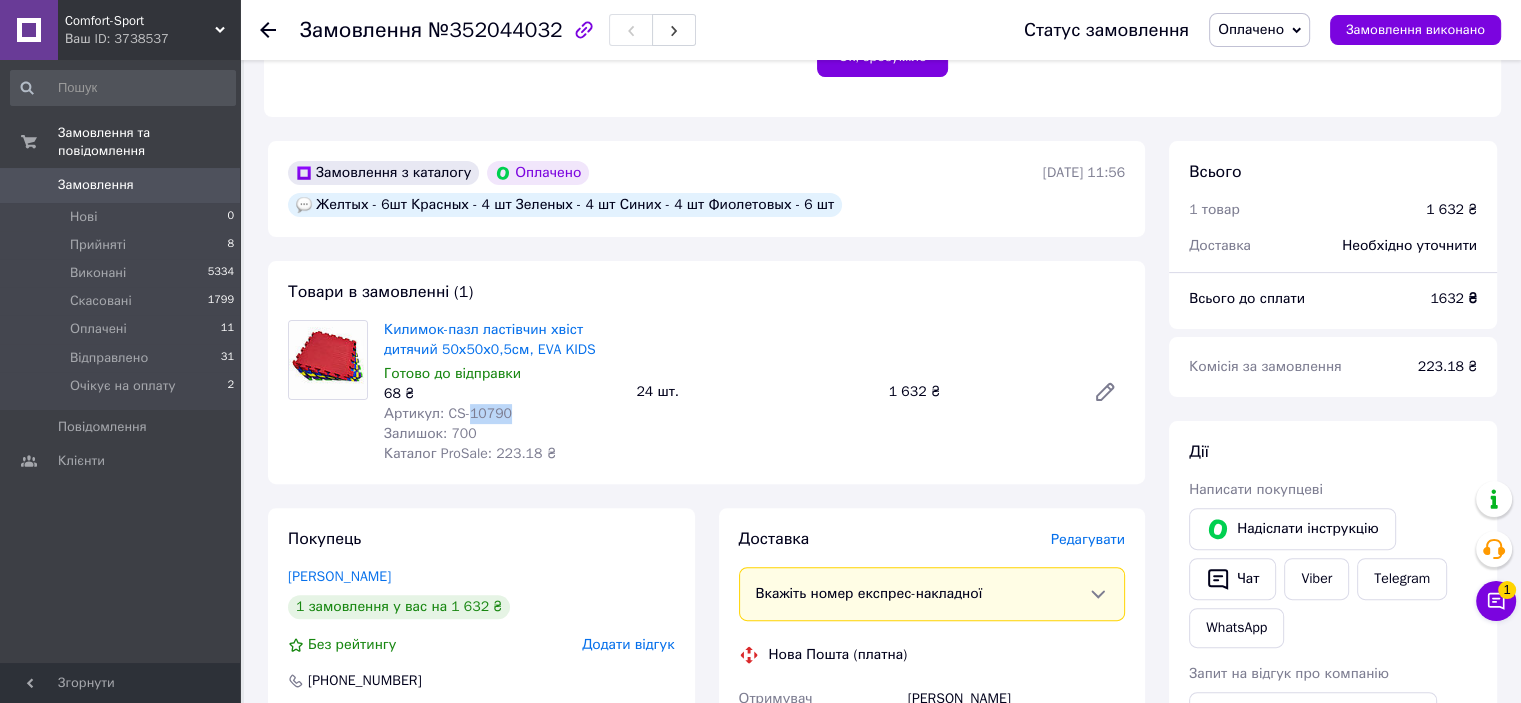 drag, startPoint x: 509, startPoint y: 409, endPoint x: 465, endPoint y: 411, distance: 44.04543 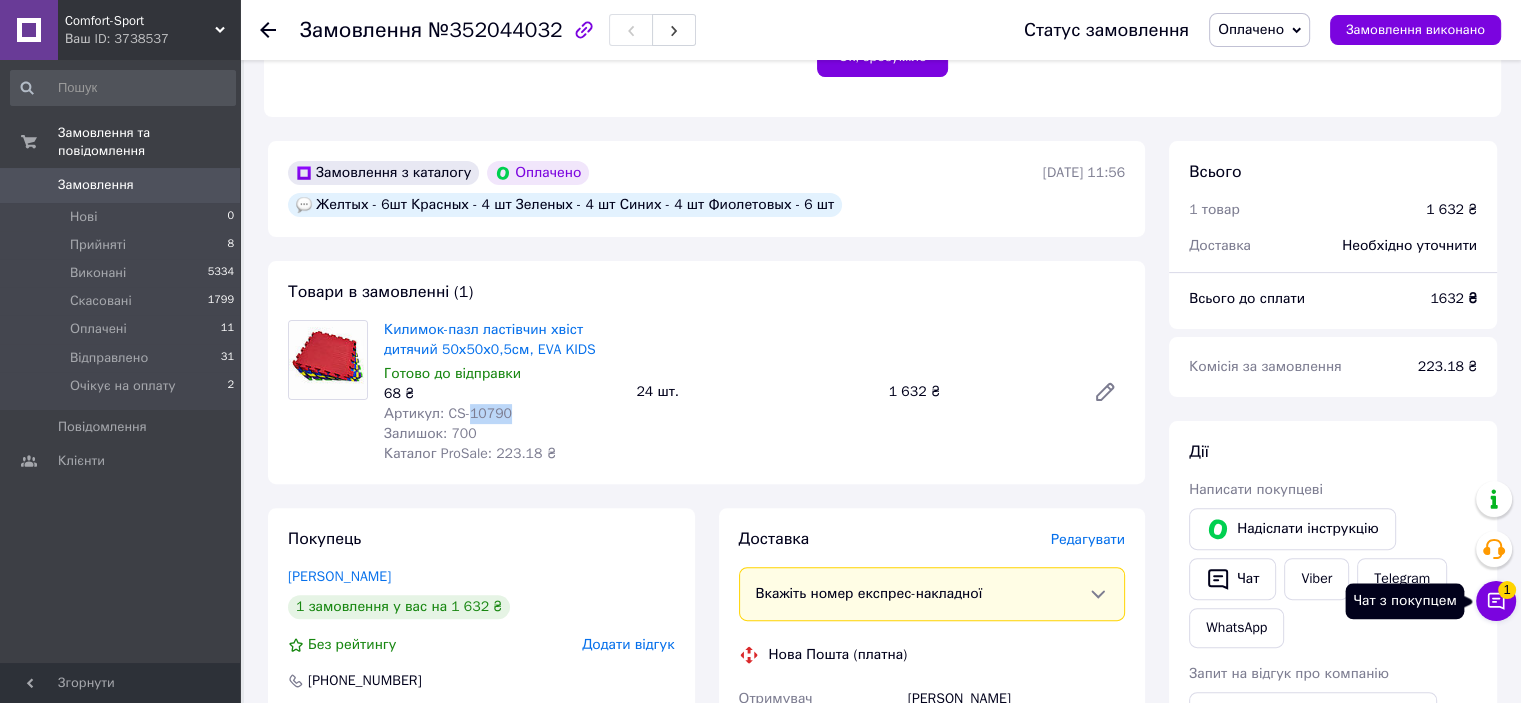click 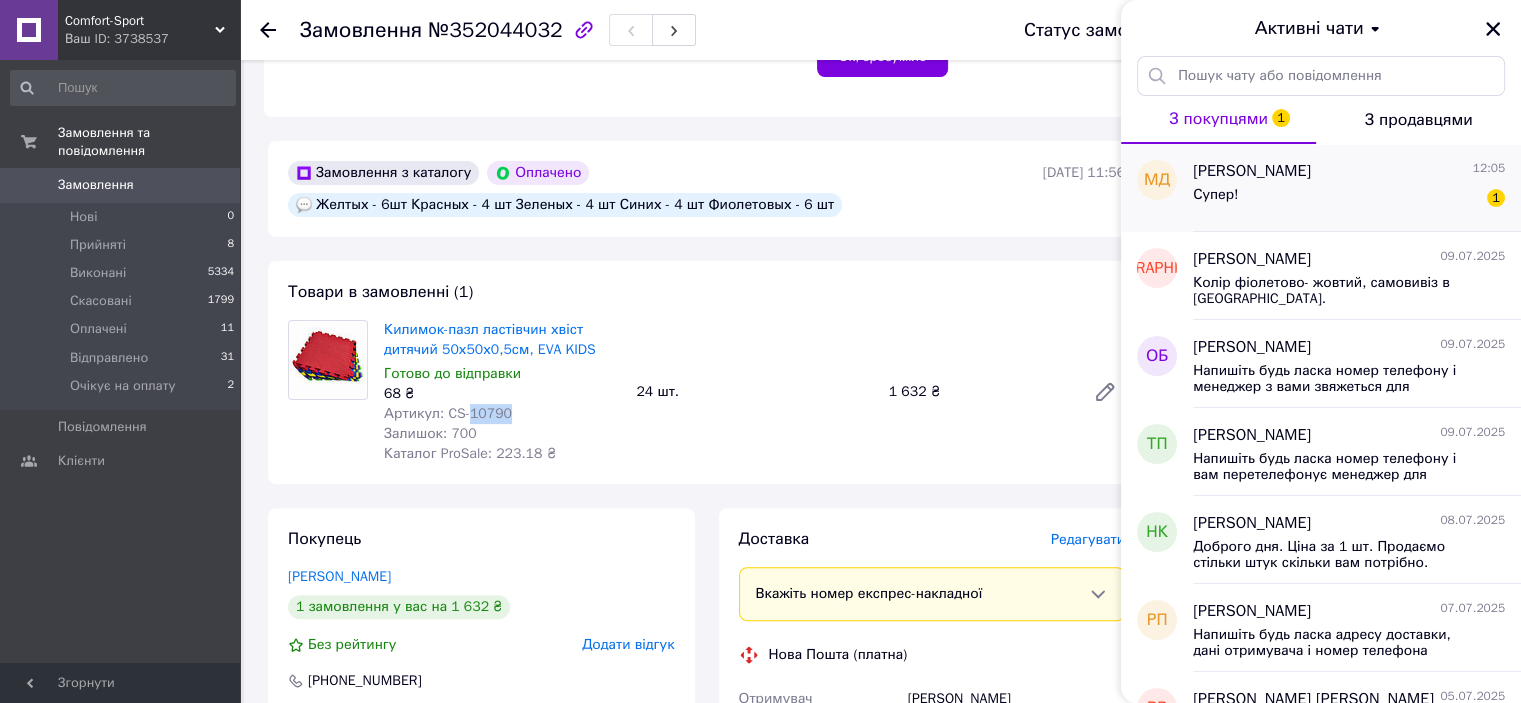 click on "Супер! 1" at bounding box center (1349, 199) 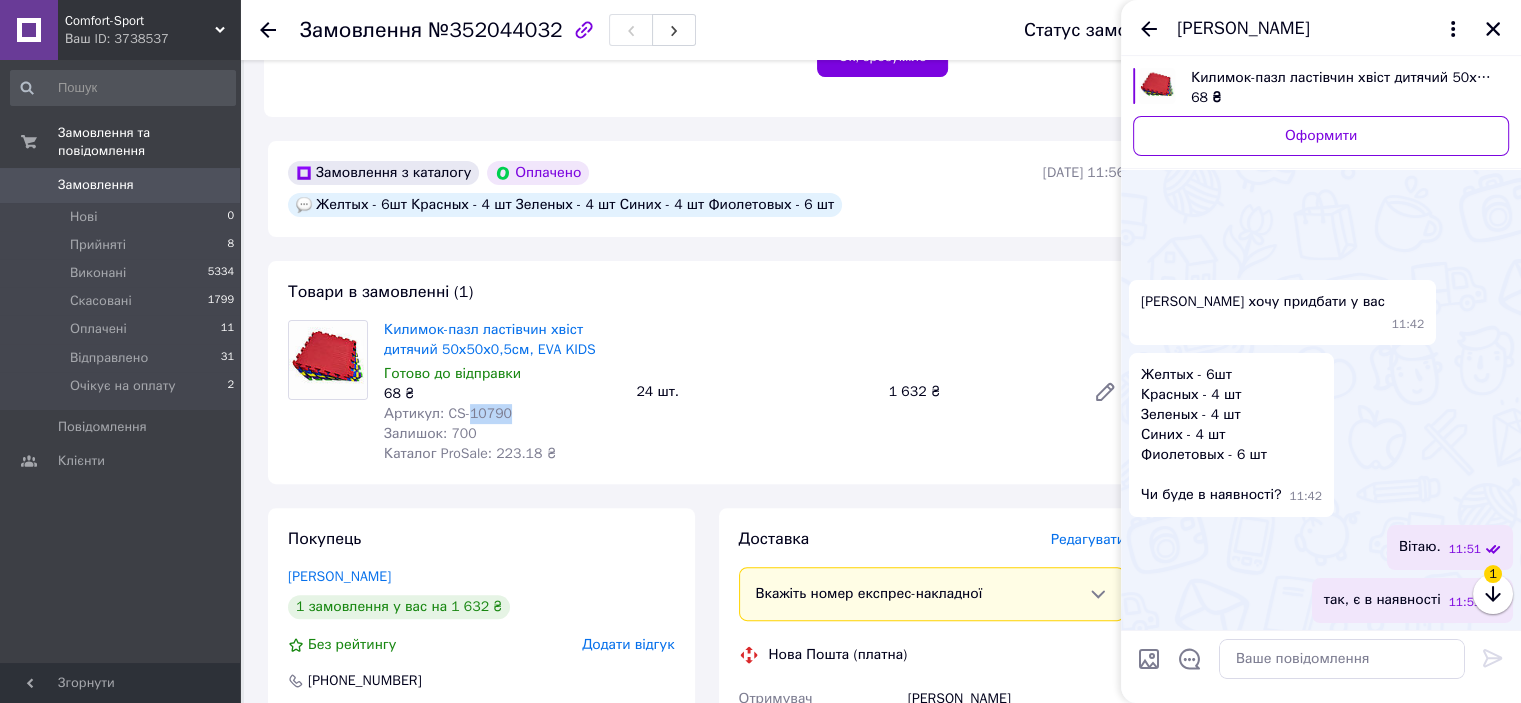 scroll, scrollTop: 738, scrollLeft: 0, axis: vertical 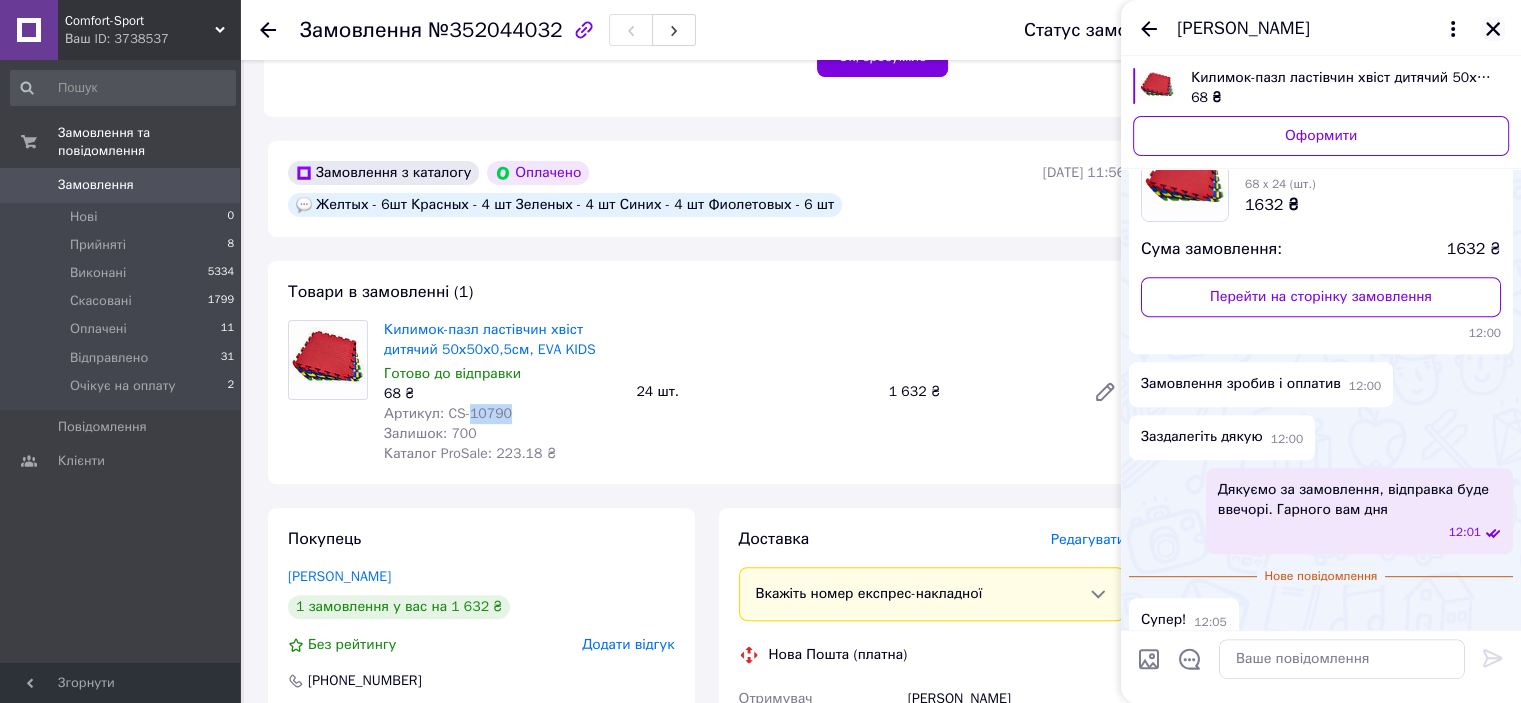 click 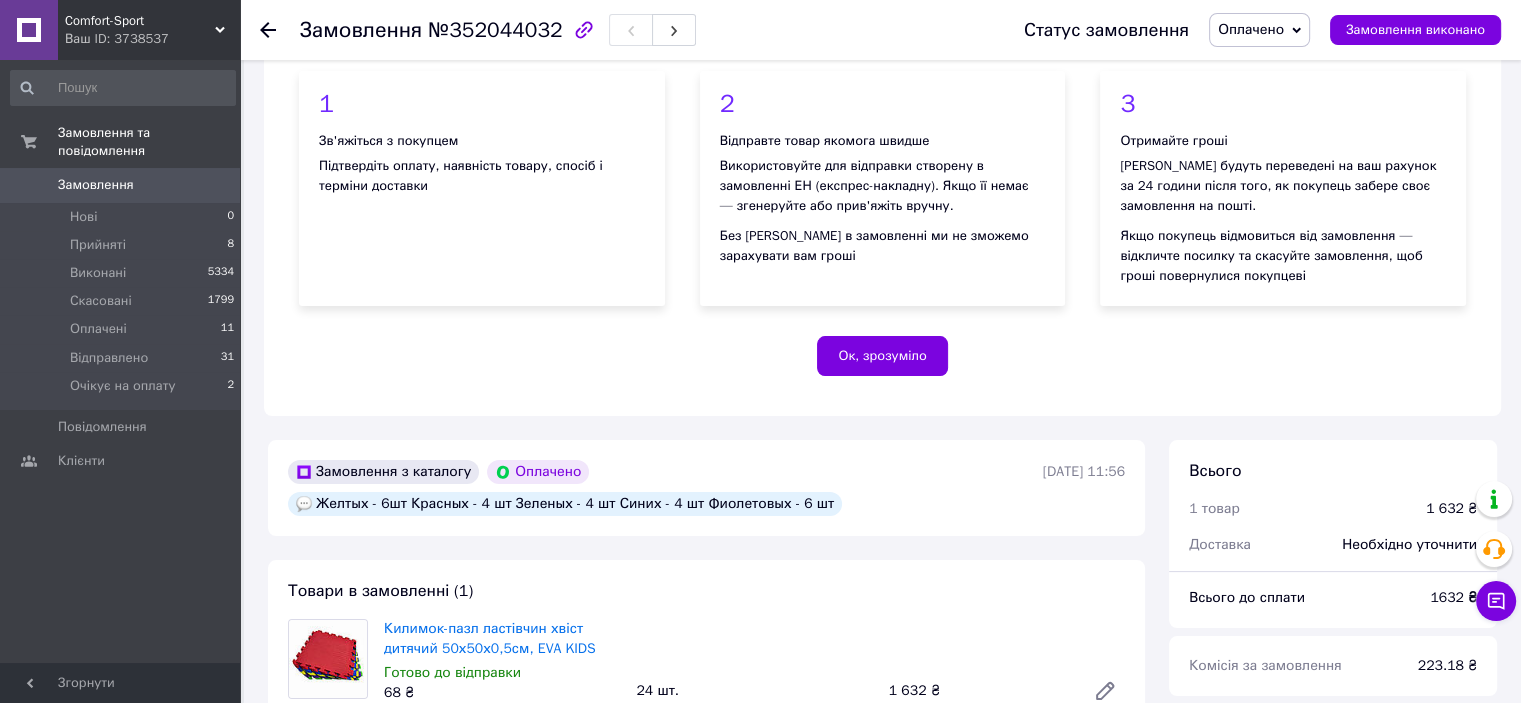 scroll, scrollTop: 200, scrollLeft: 0, axis: vertical 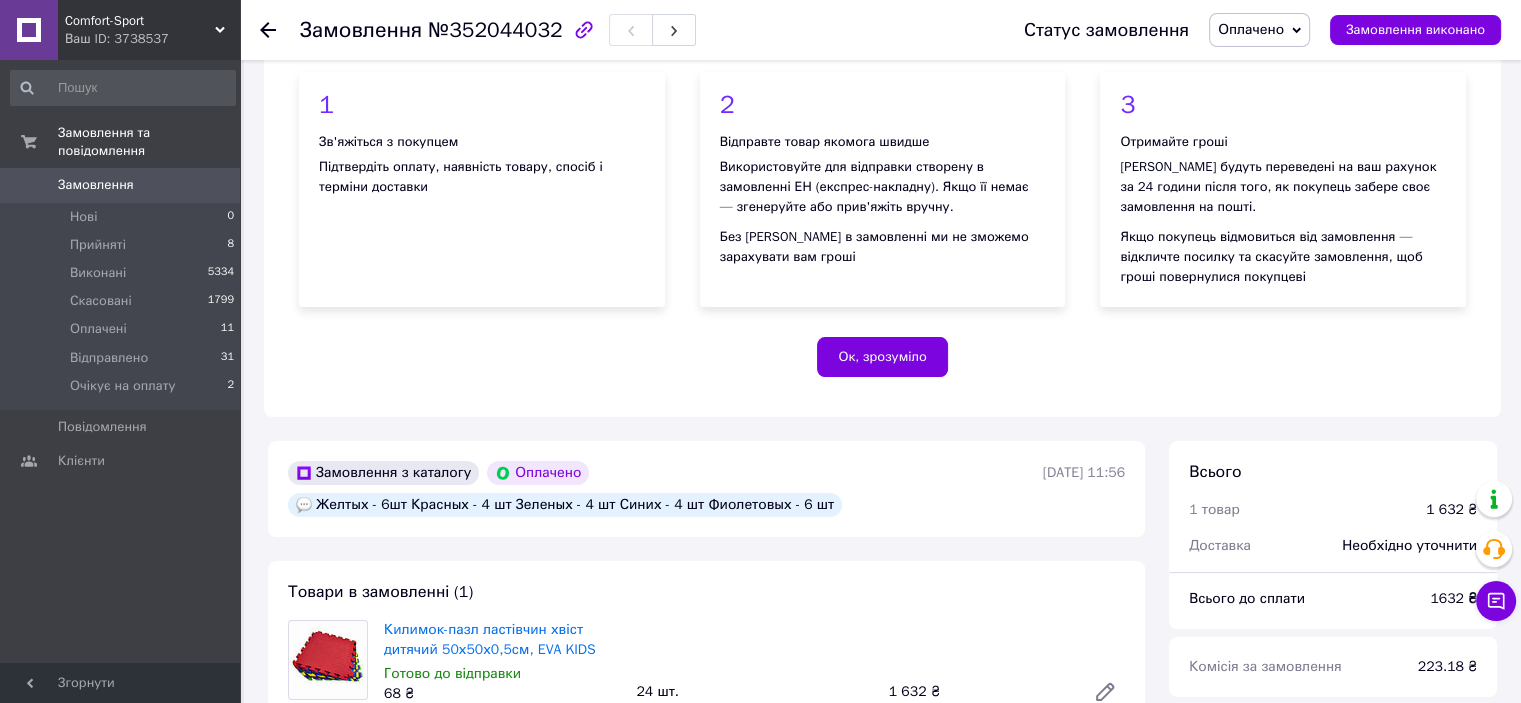click at bounding box center (268, 30) 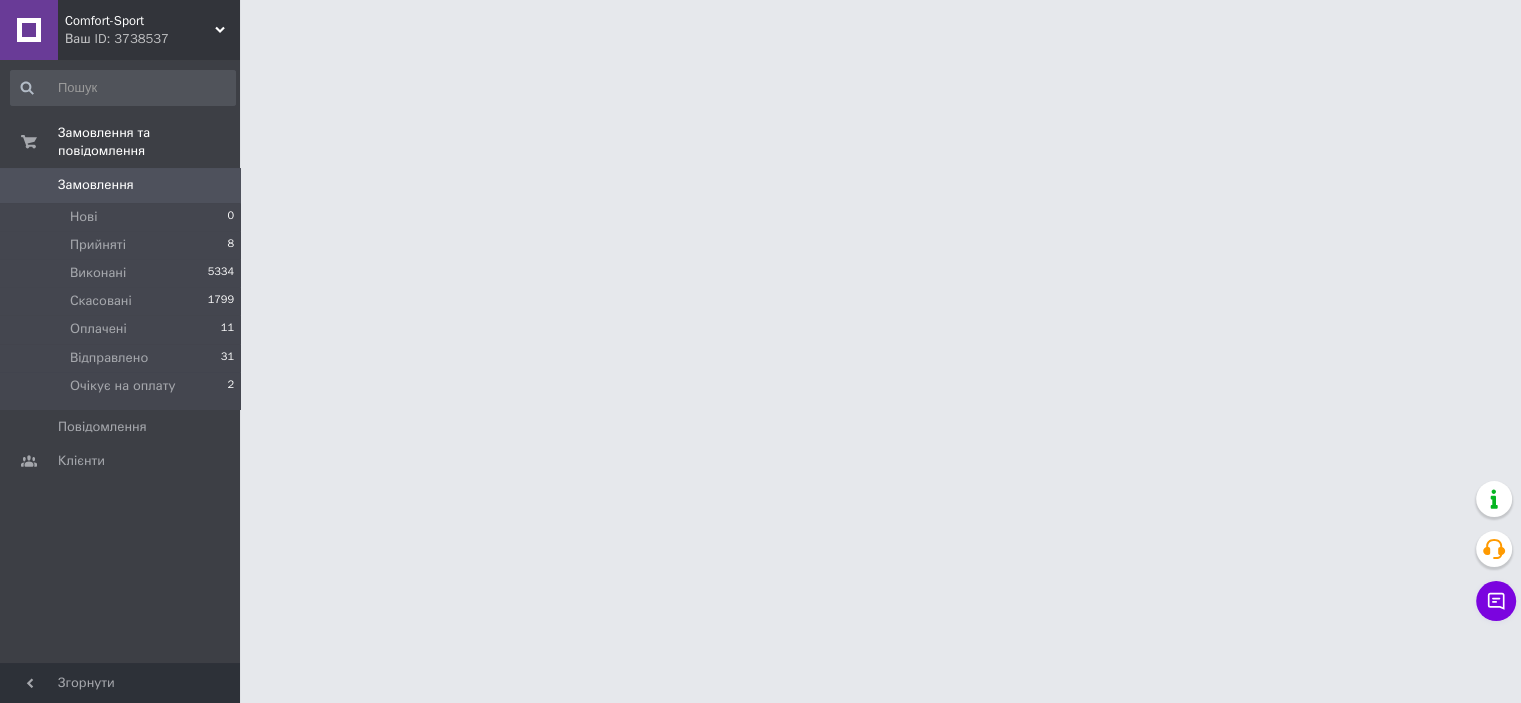 scroll, scrollTop: 0, scrollLeft: 0, axis: both 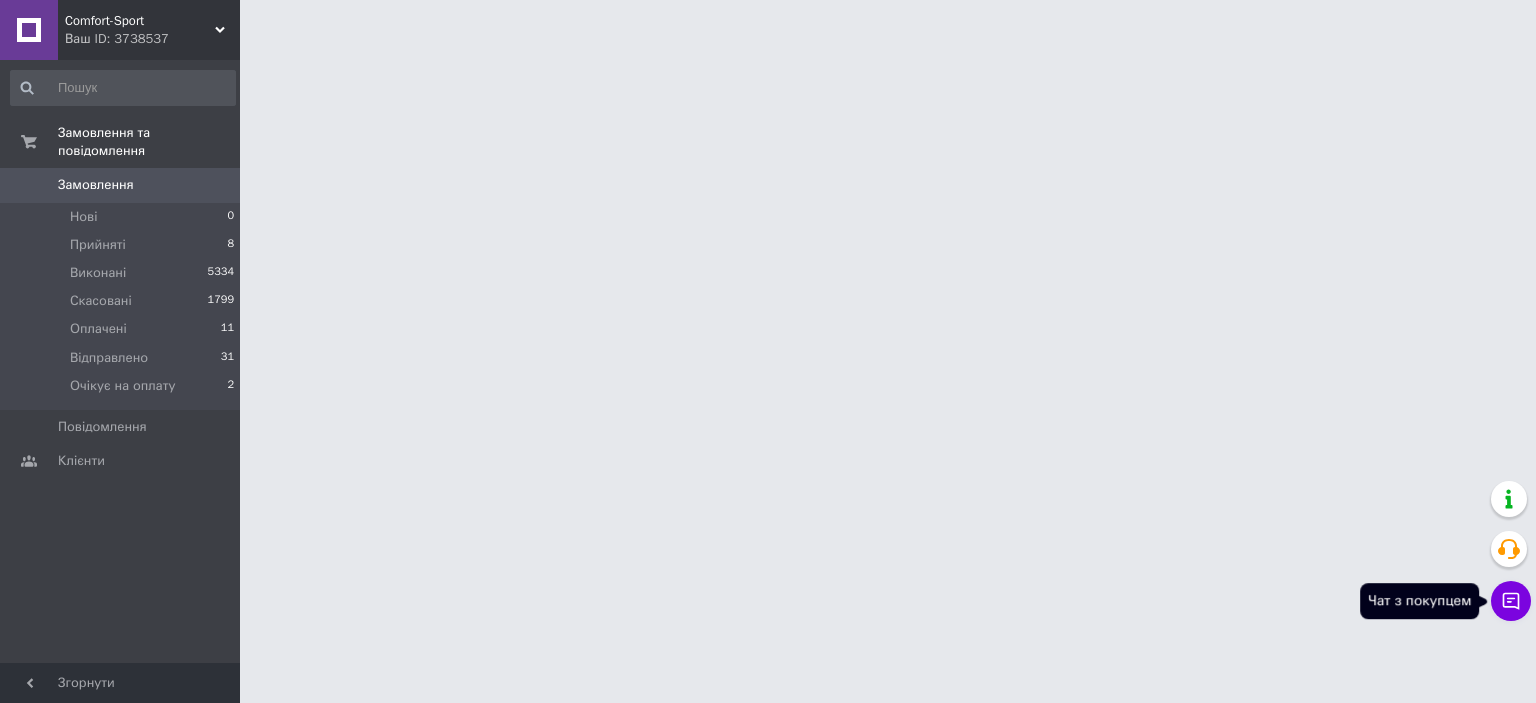 click 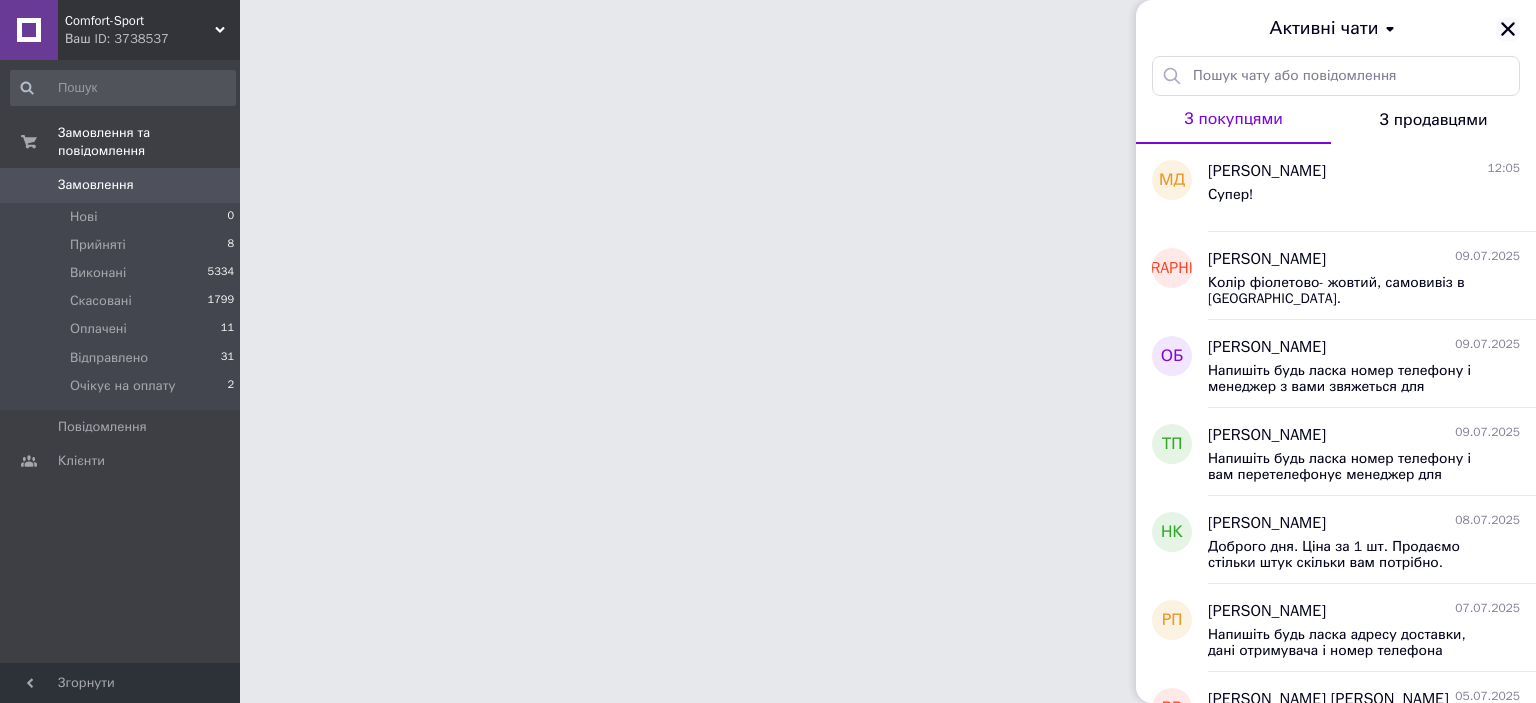 click 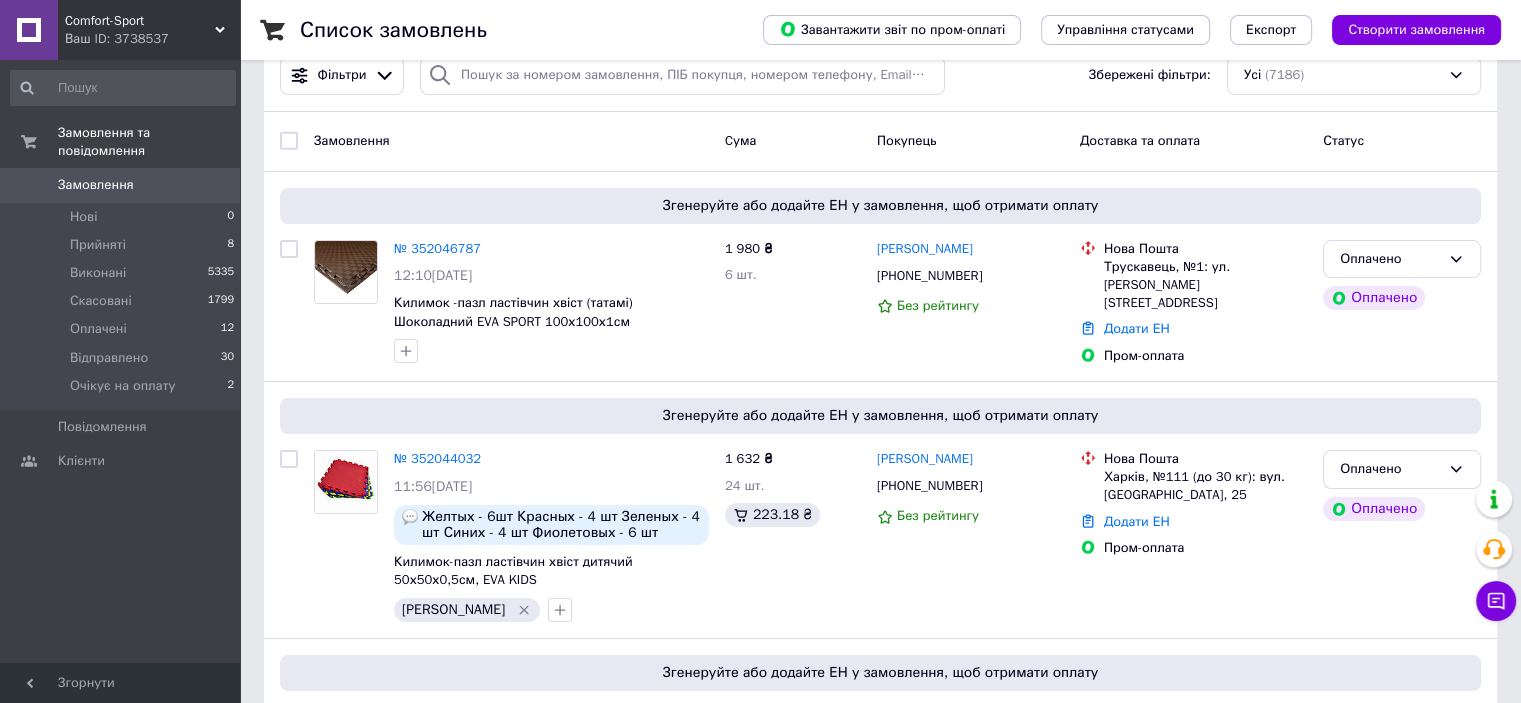 scroll, scrollTop: 0, scrollLeft: 0, axis: both 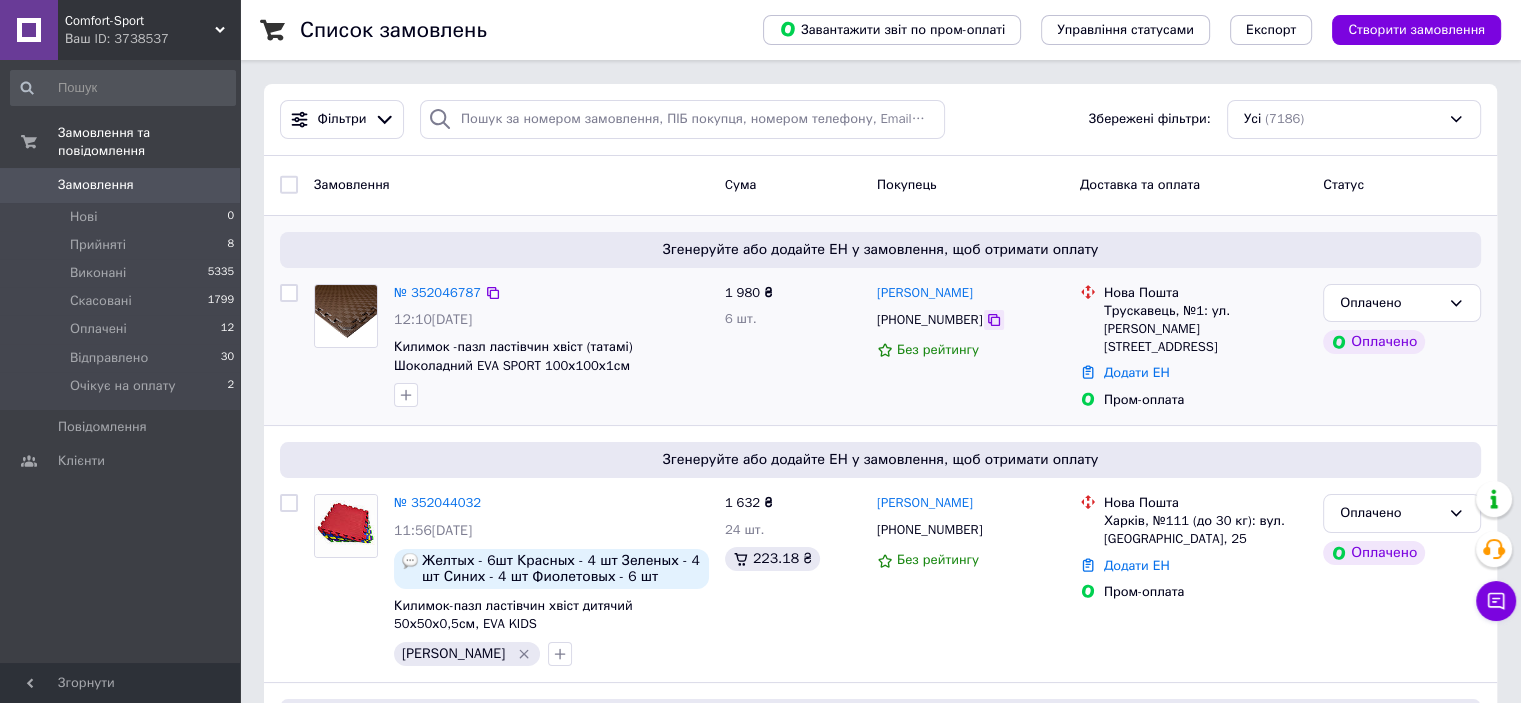 click 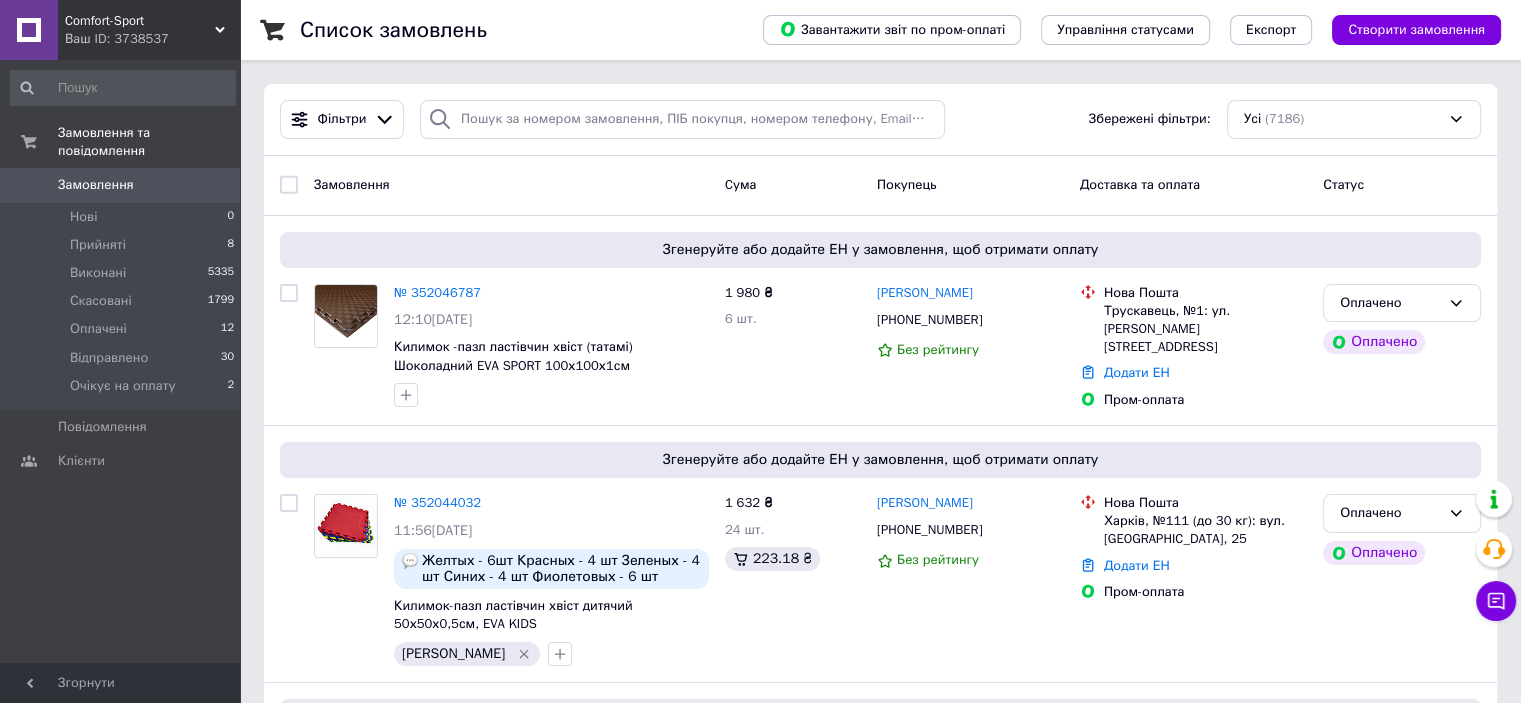 click on "Comfort-Sport" at bounding box center [140, 21] 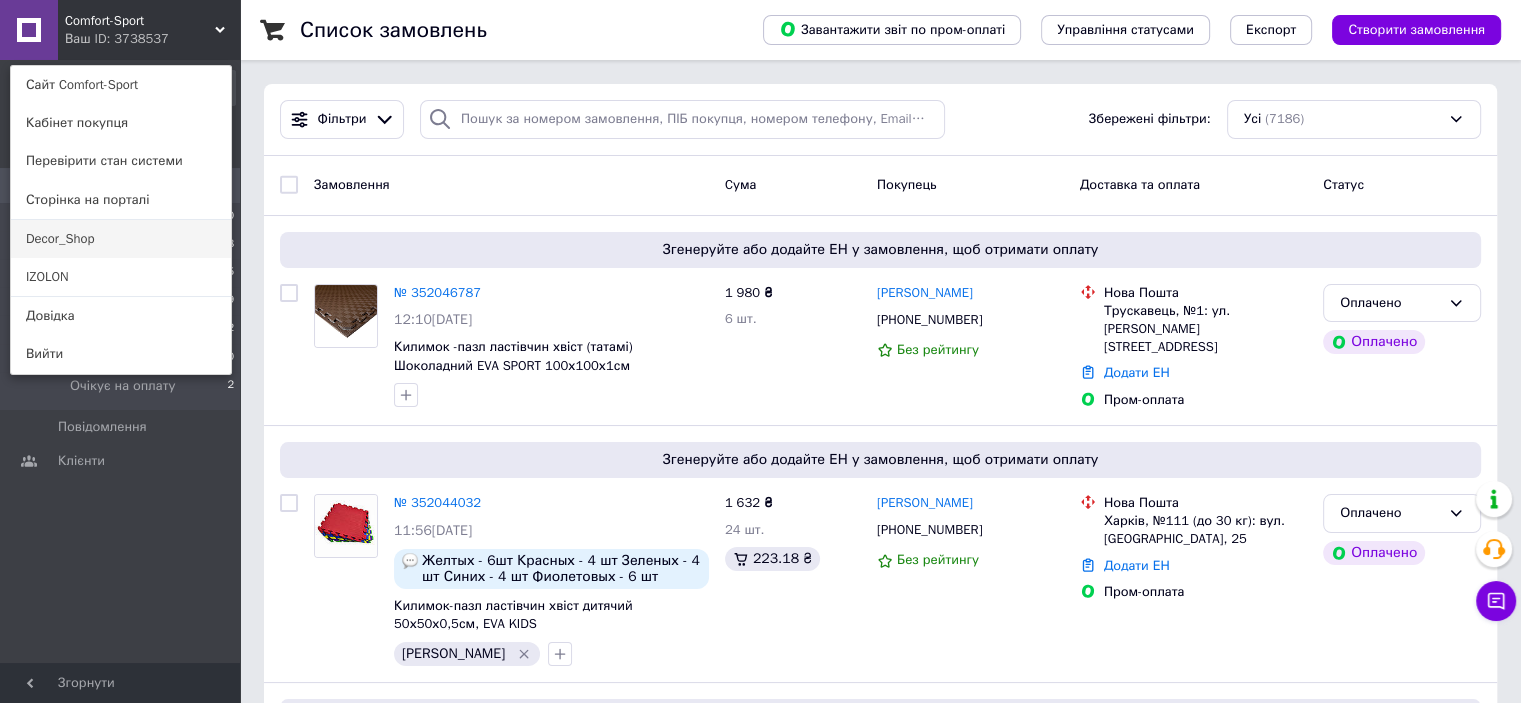 click on "Decor_Shop" at bounding box center [121, 239] 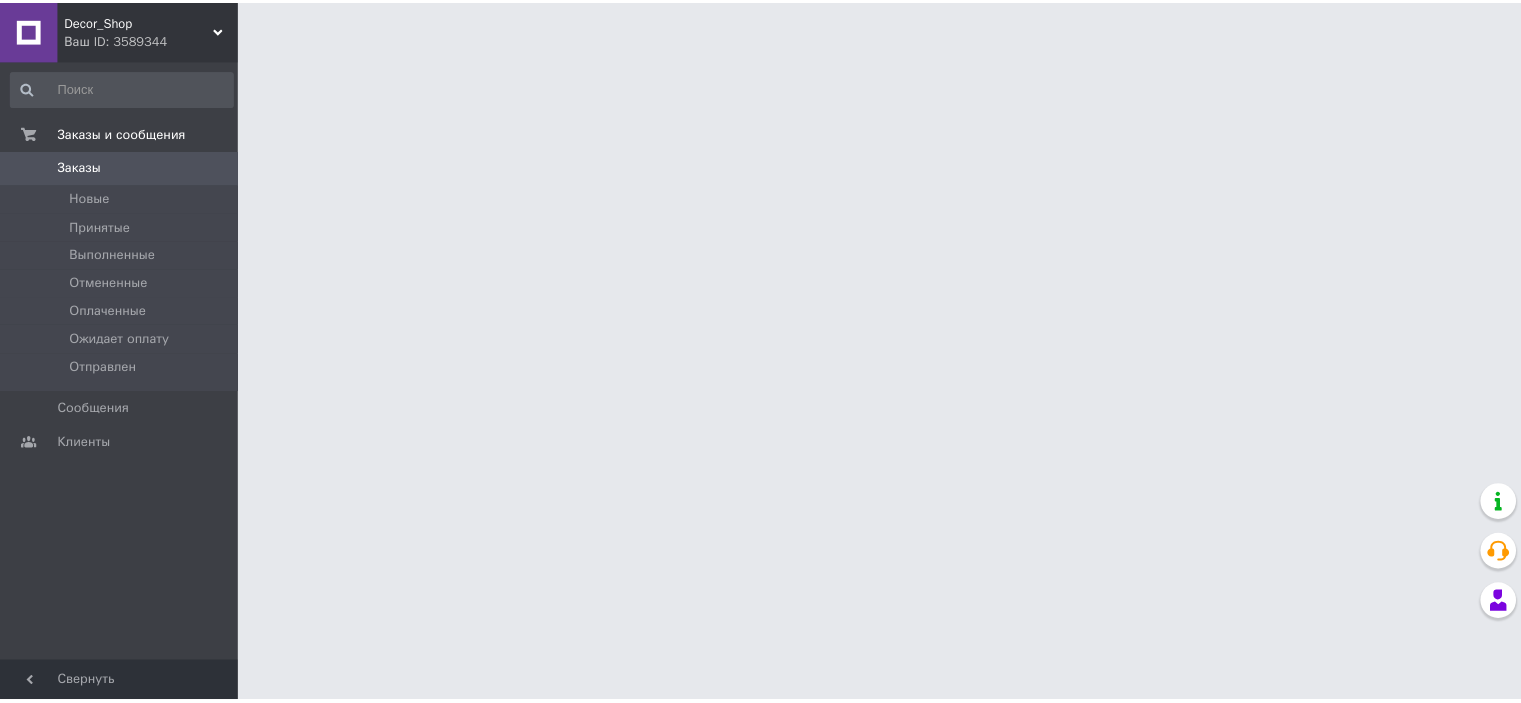 scroll, scrollTop: 0, scrollLeft: 0, axis: both 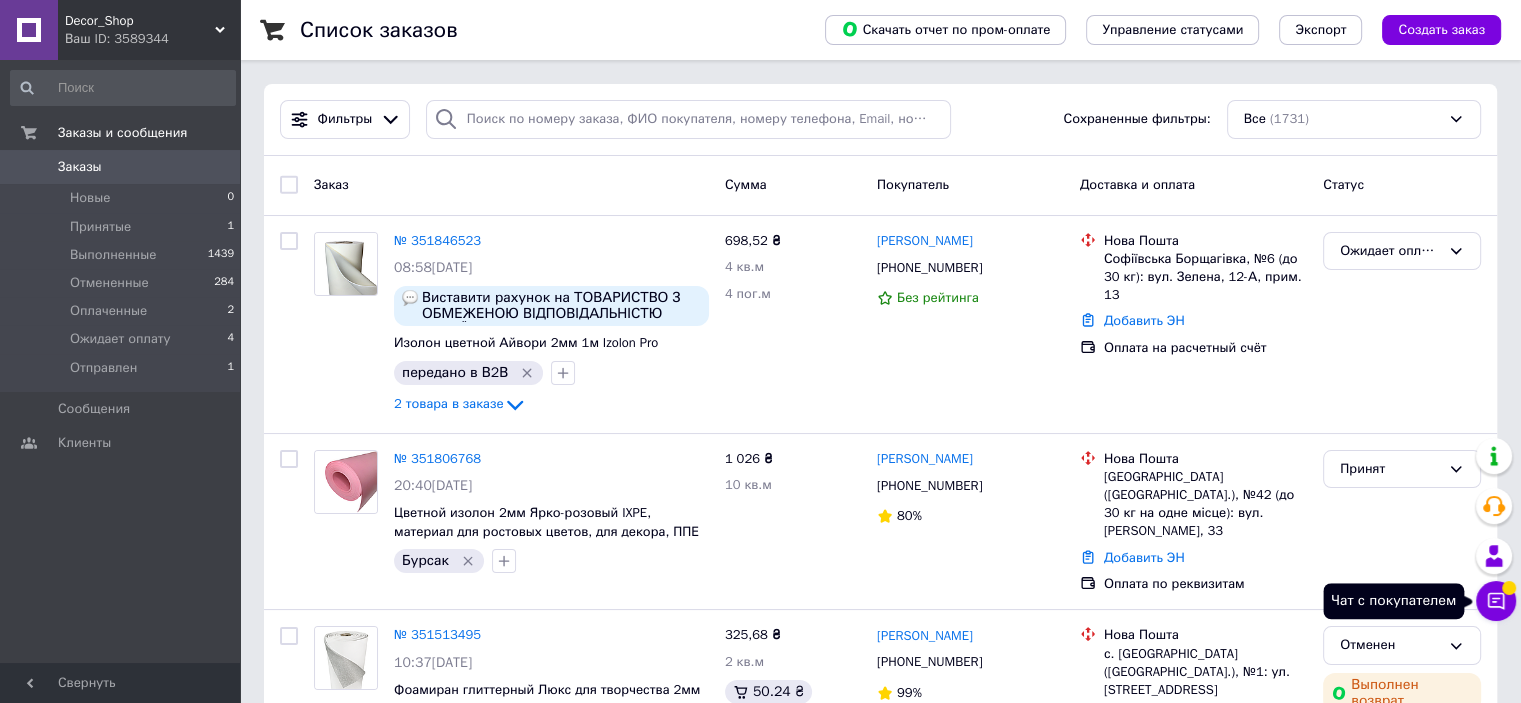 click 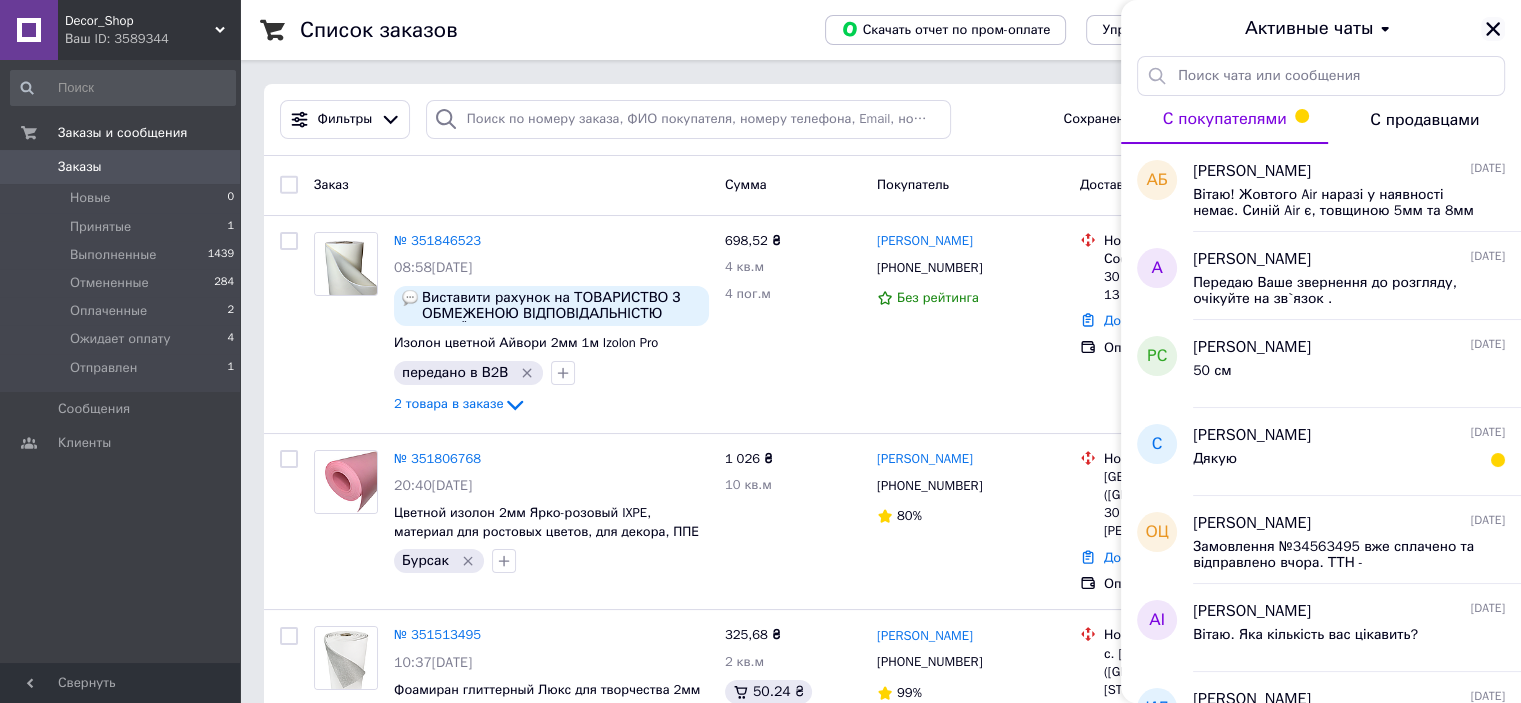 click 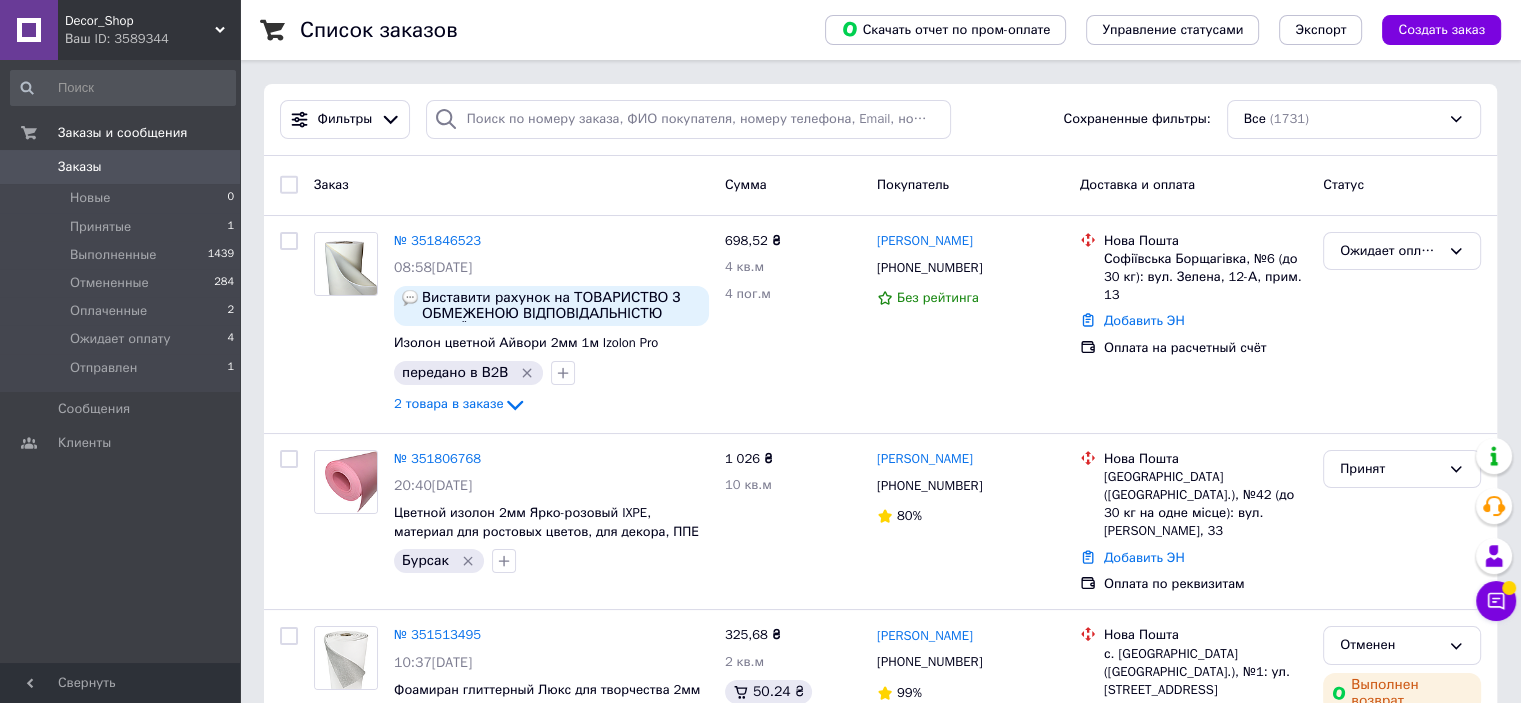 click on "Decor_Shop" at bounding box center [140, 21] 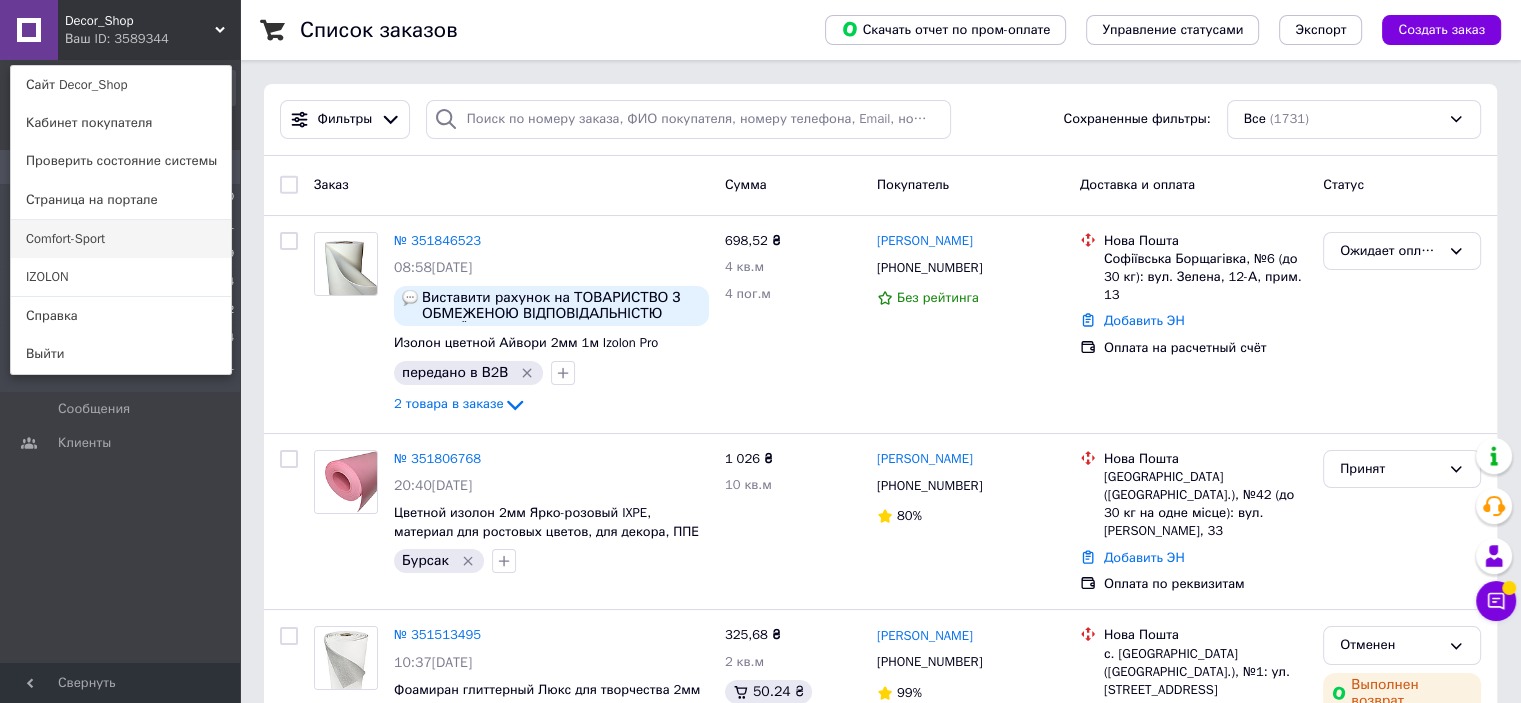 click on "Comfort-Sport" at bounding box center (121, 239) 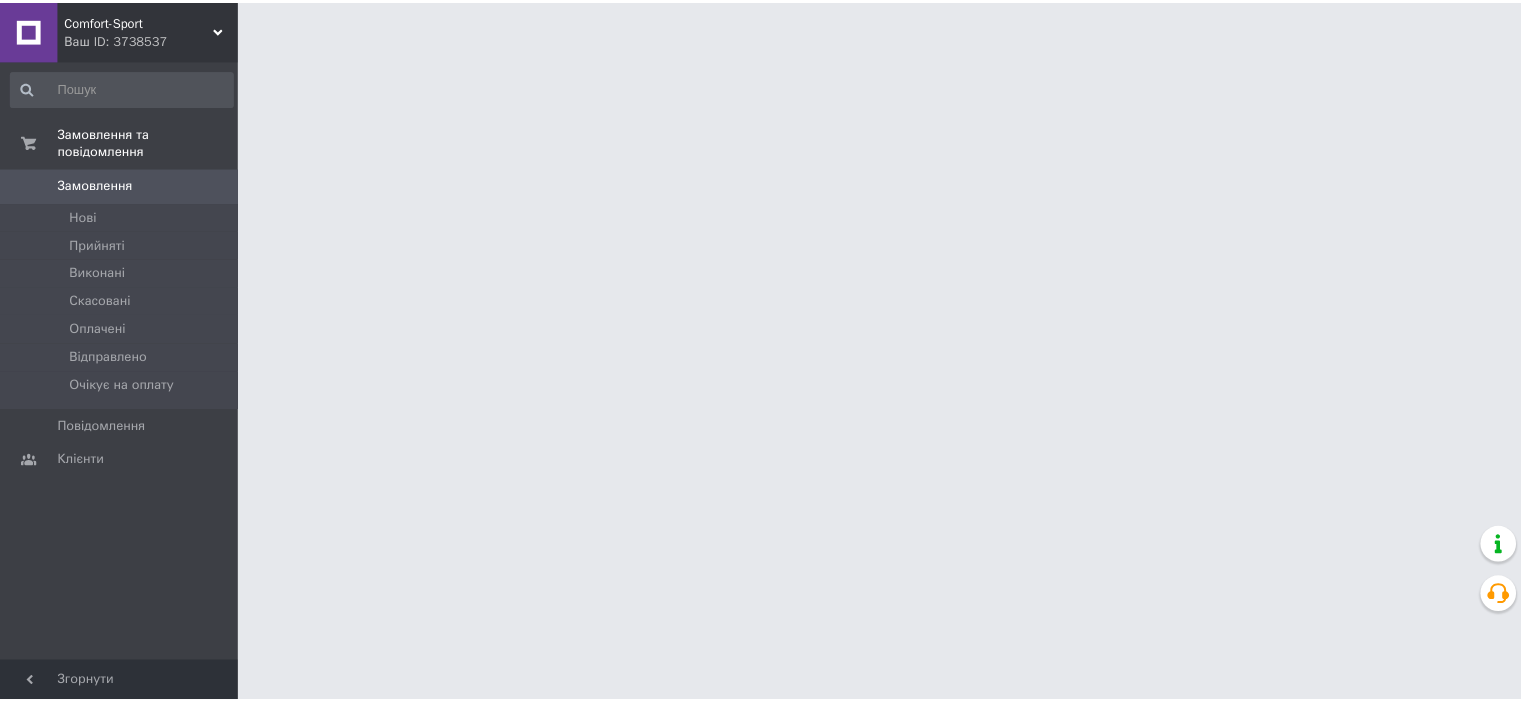 scroll, scrollTop: 0, scrollLeft: 0, axis: both 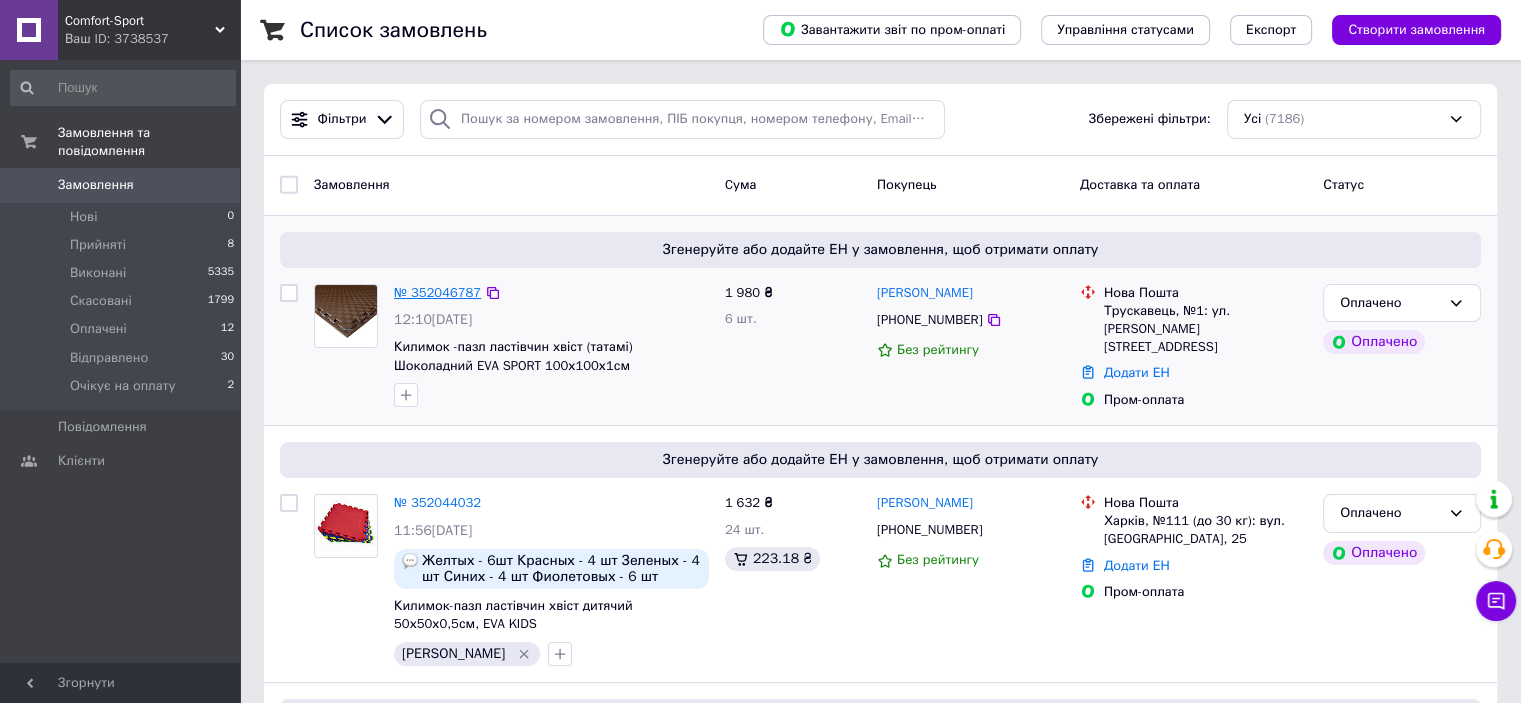 click on "№ 352046787" at bounding box center (437, 292) 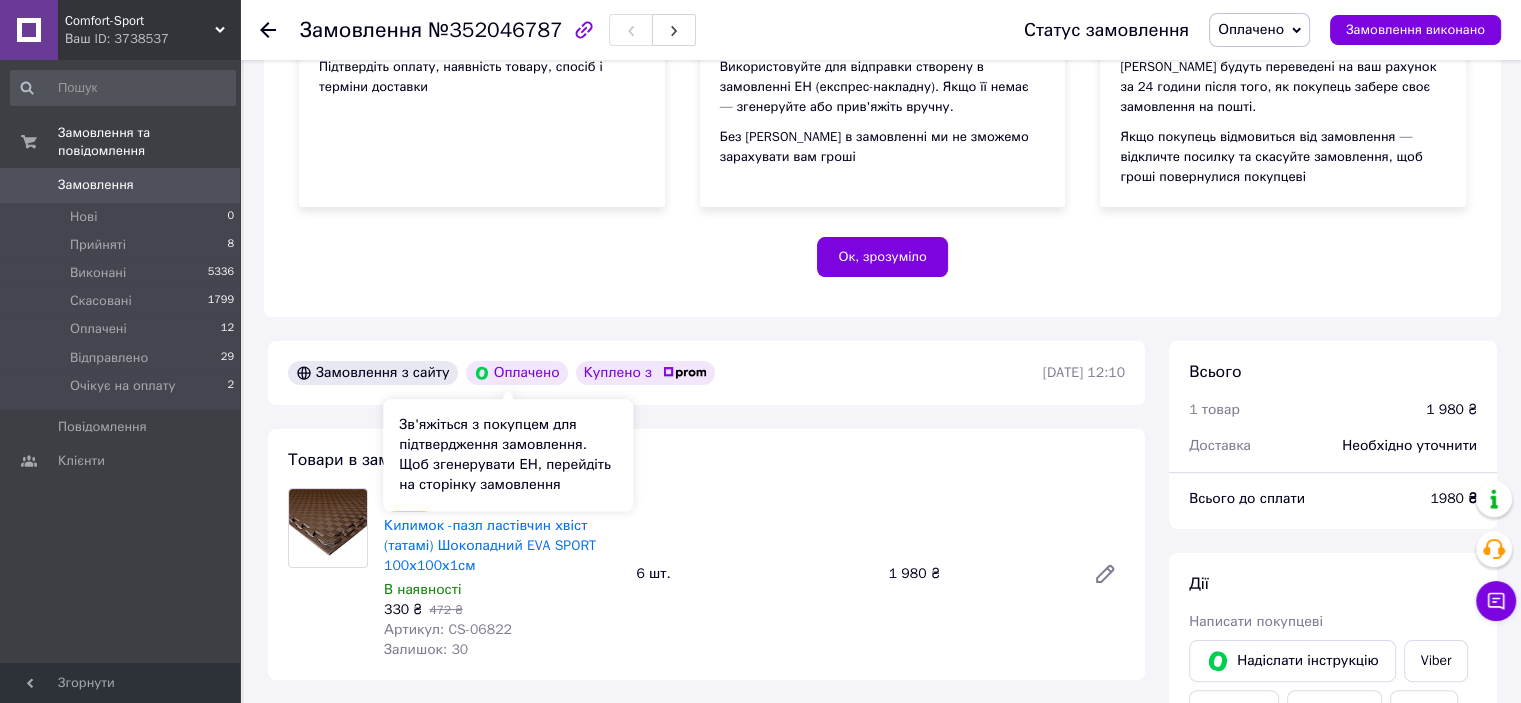 scroll, scrollTop: 500, scrollLeft: 0, axis: vertical 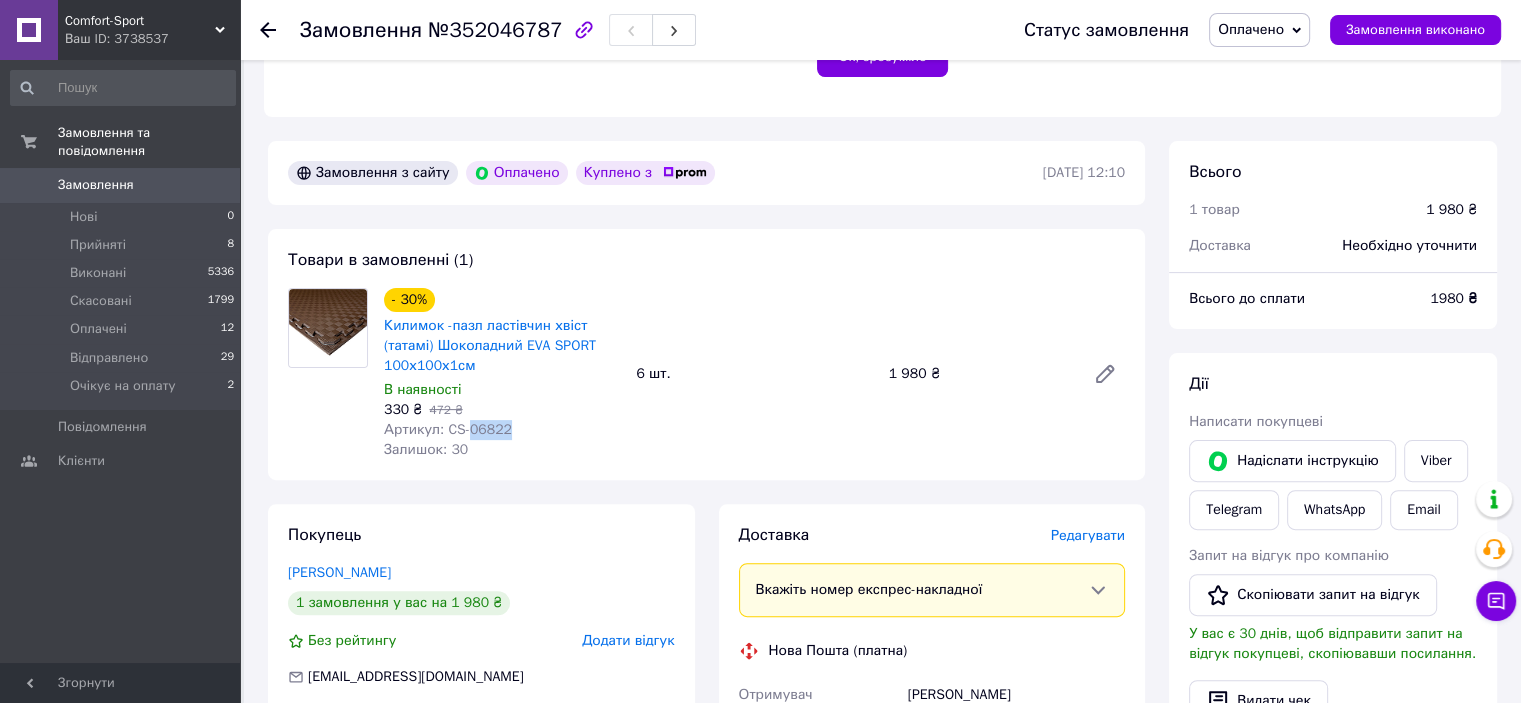 drag, startPoint x: 499, startPoint y: 435, endPoint x: 466, endPoint y: 432, distance: 33.13608 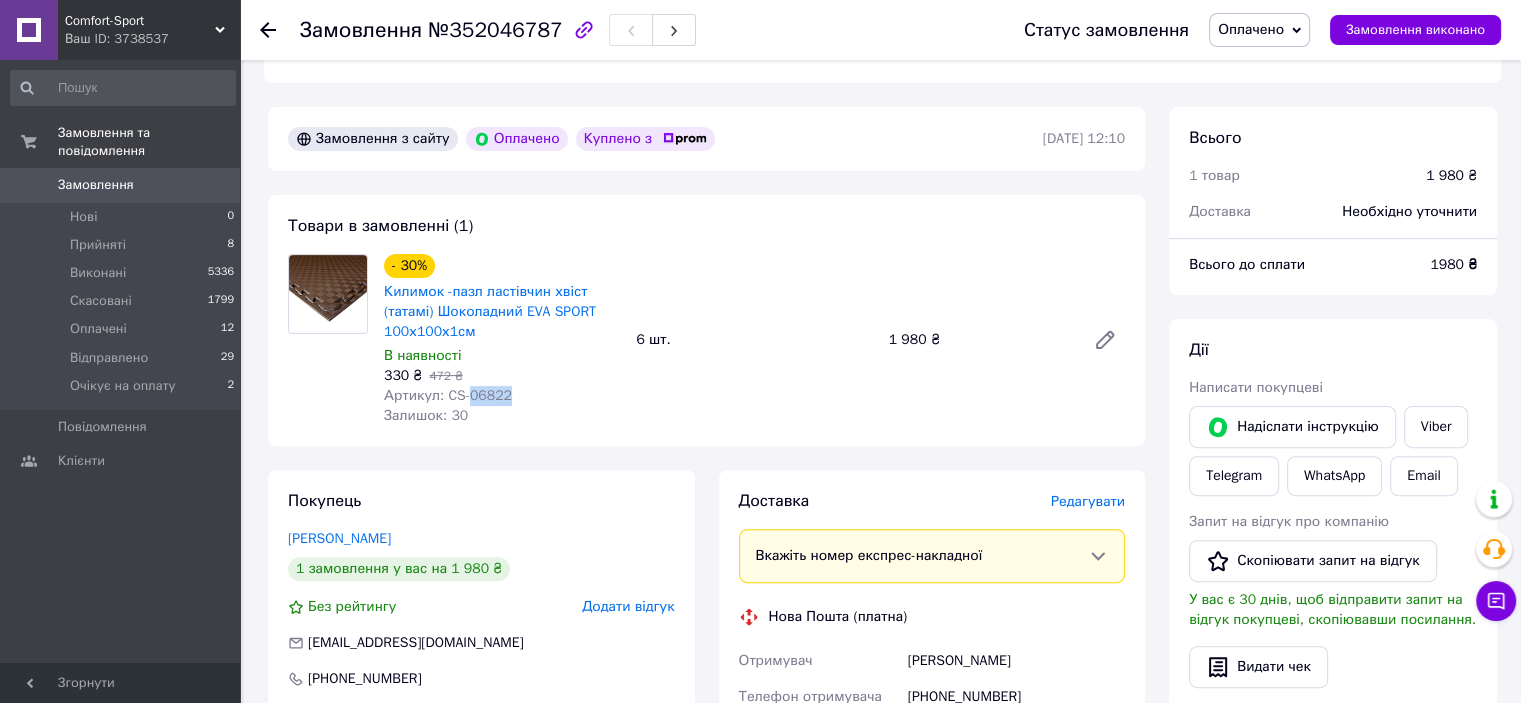 scroll, scrollTop: 500, scrollLeft: 0, axis: vertical 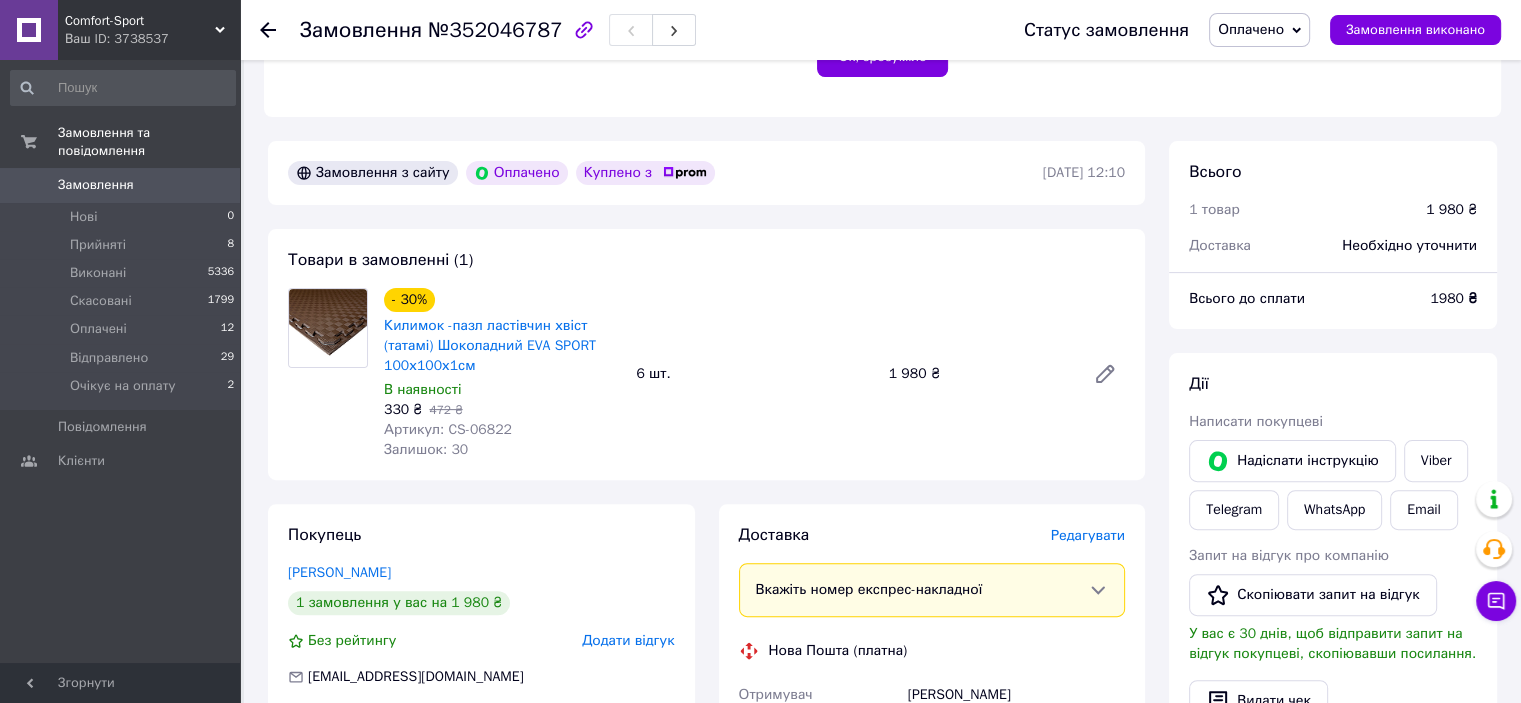 click 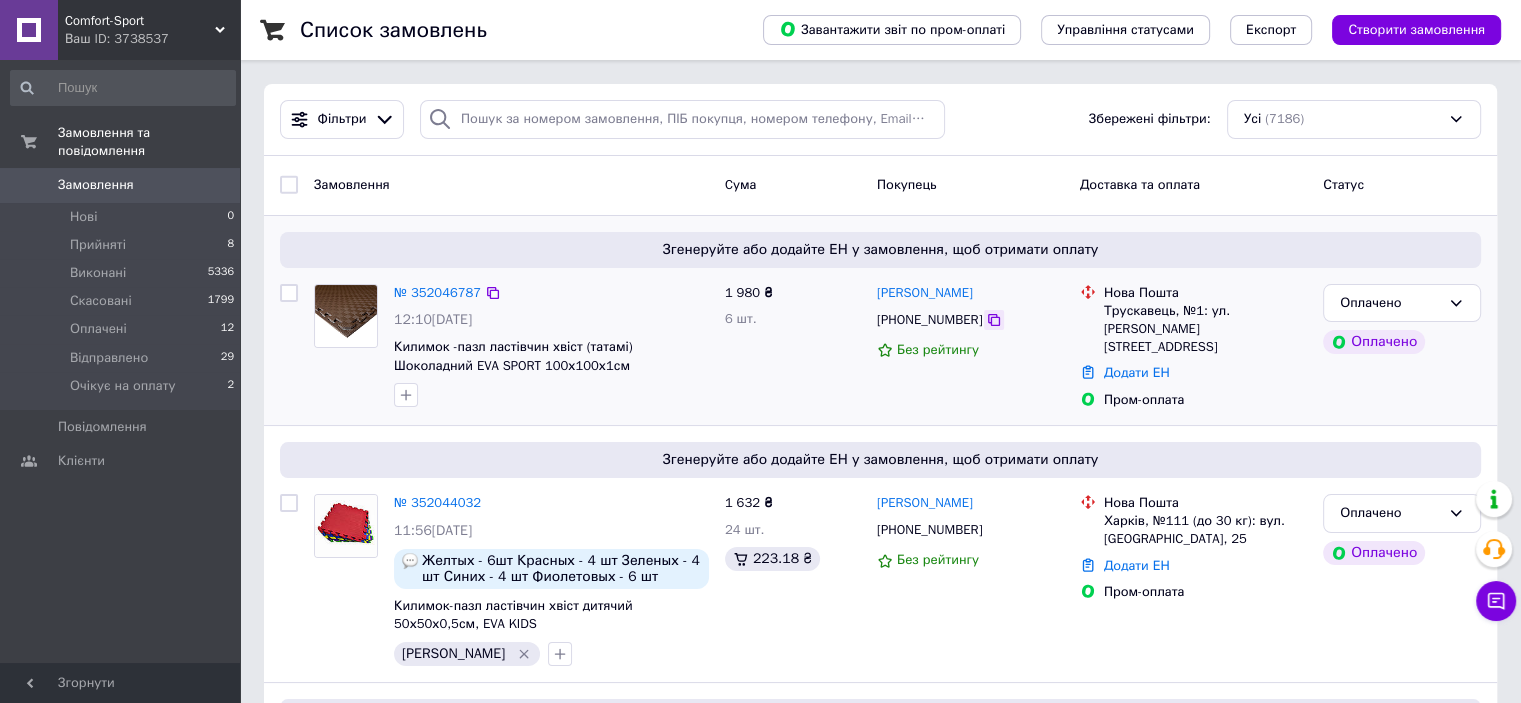 click 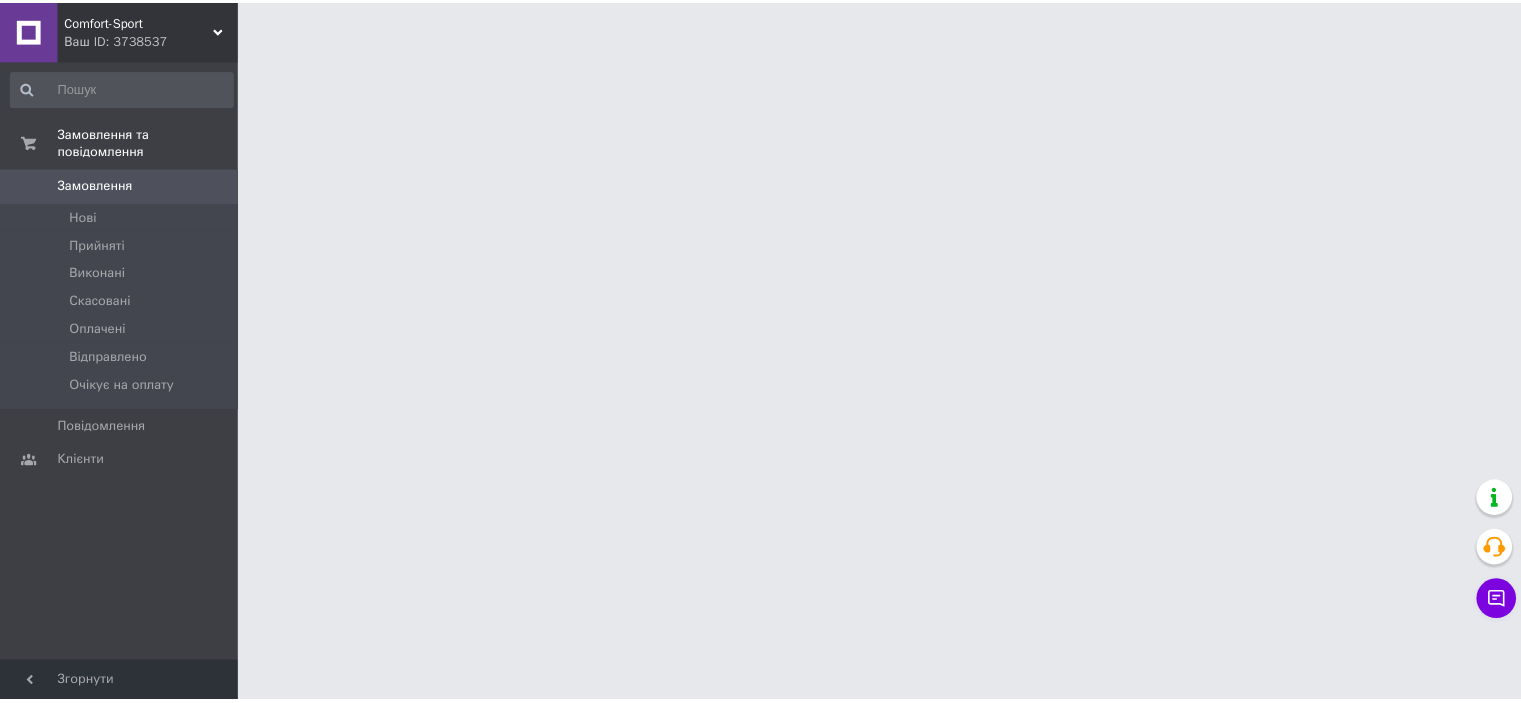 scroll, scrollTop: 0, scrollLeft: 0, axis: both 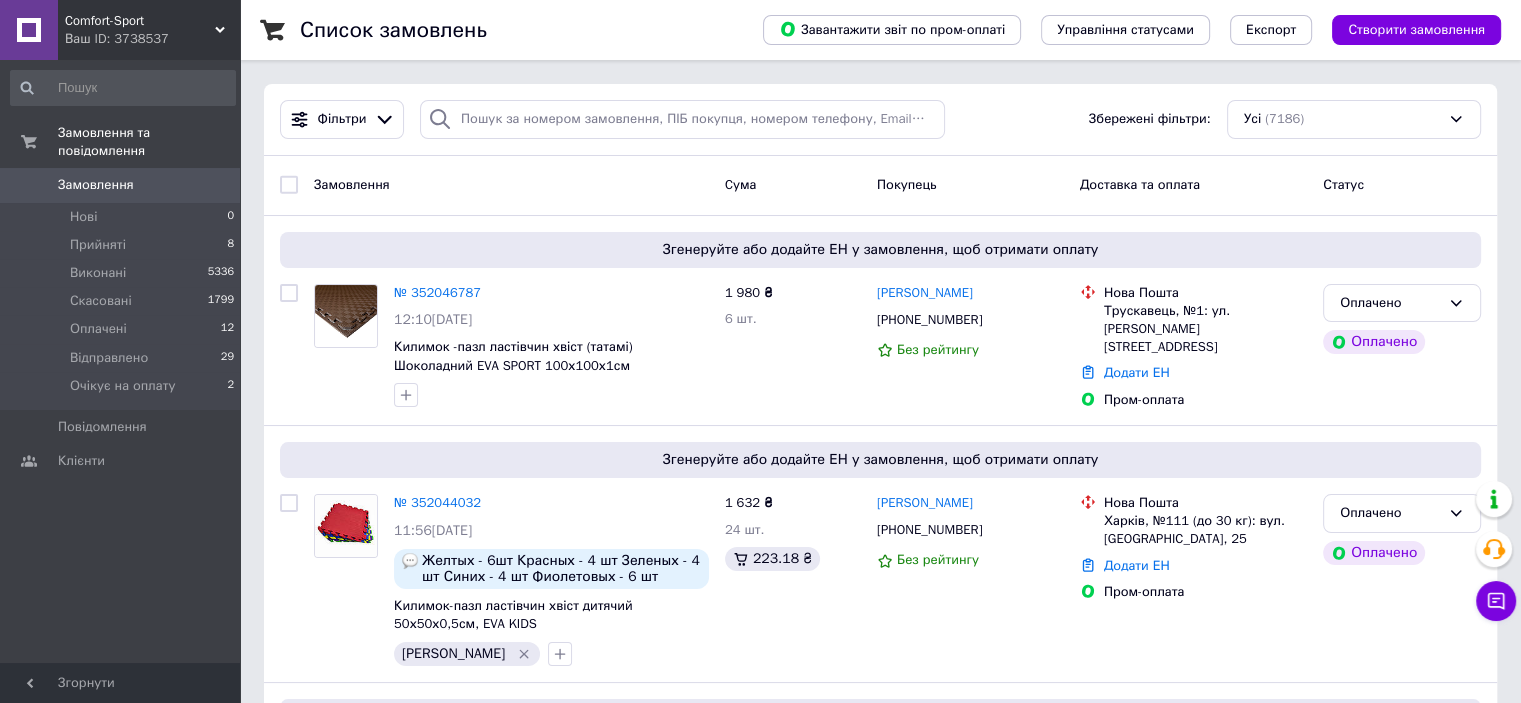 click on "Ваш ID: 3738537" at bounding box center (152, 39) 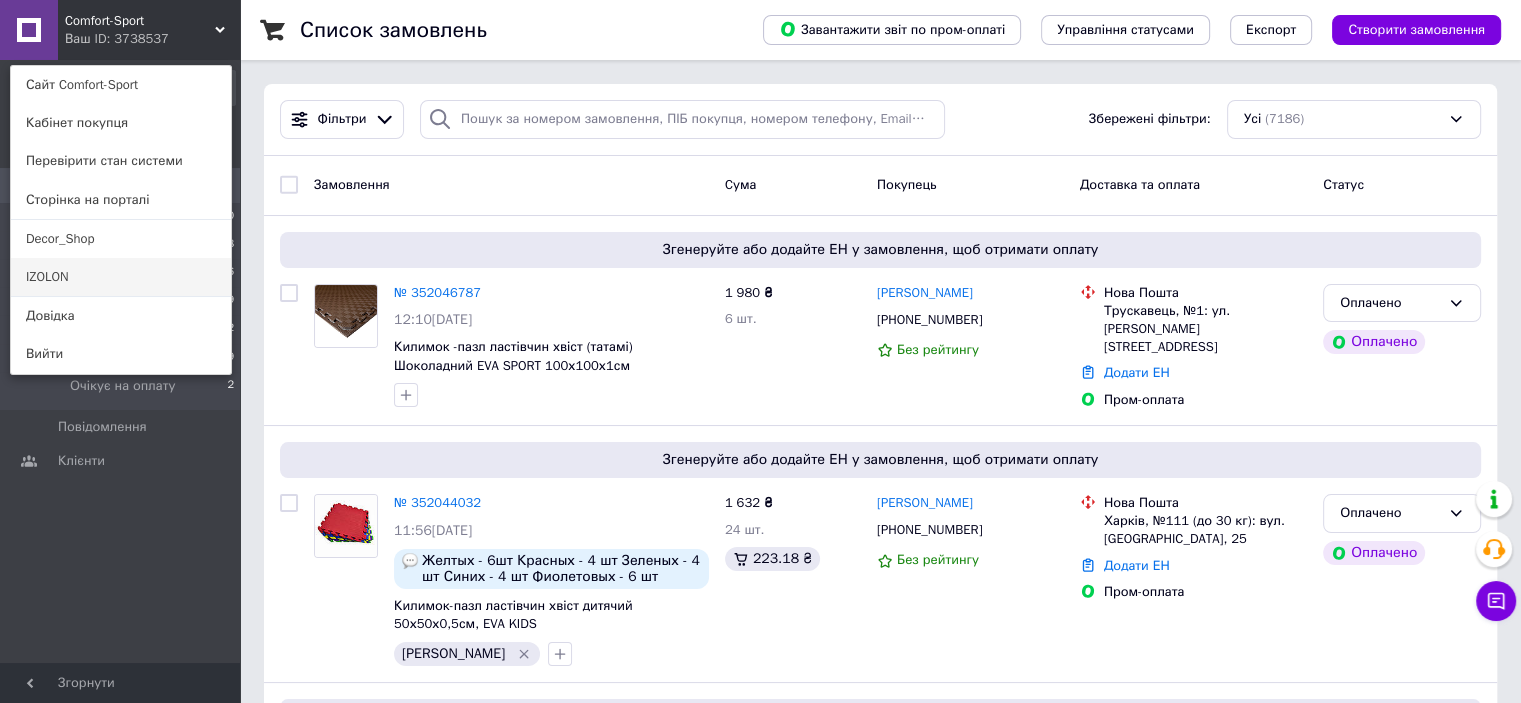 click on "IZOLON" at bounding box center (121, 277) 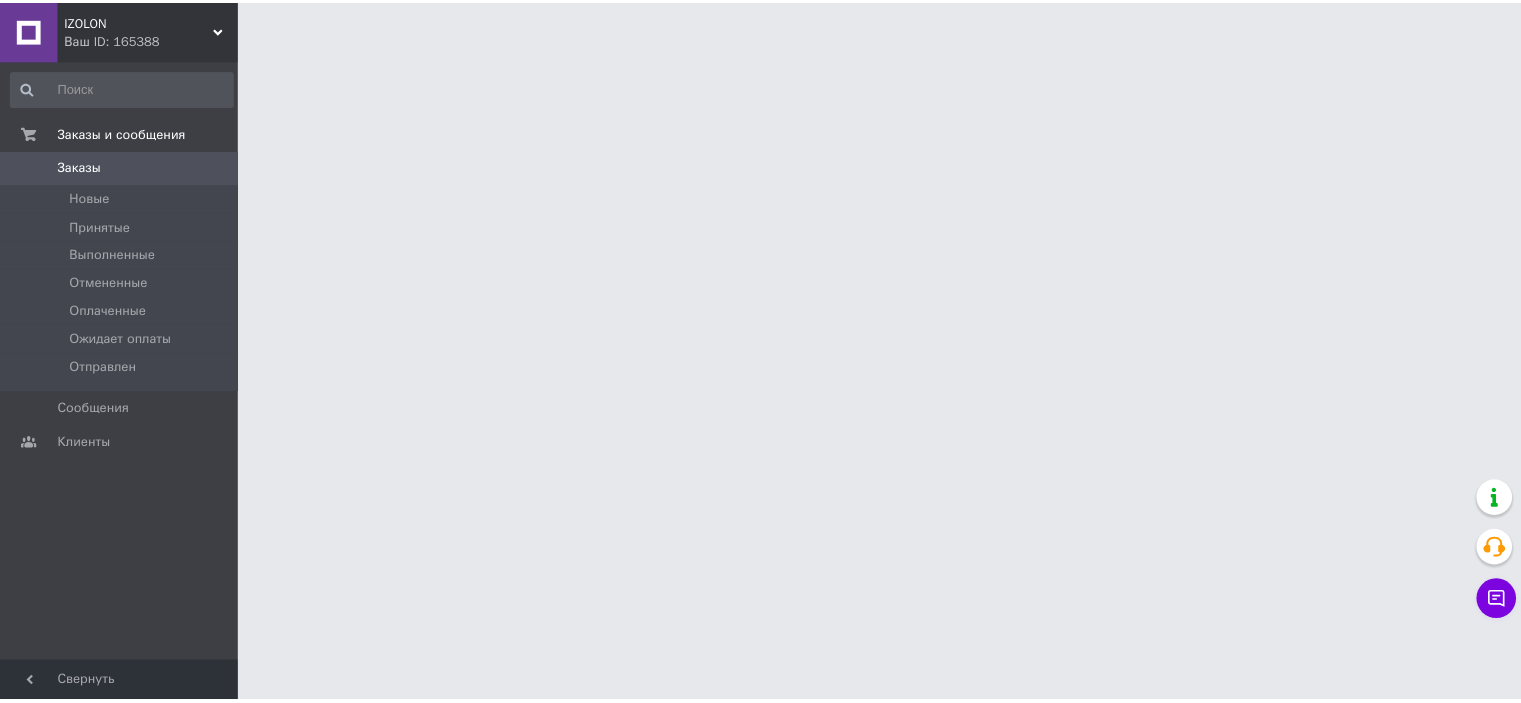 scroll, scrollTop: 0, scrollLeft: 0, axis: both 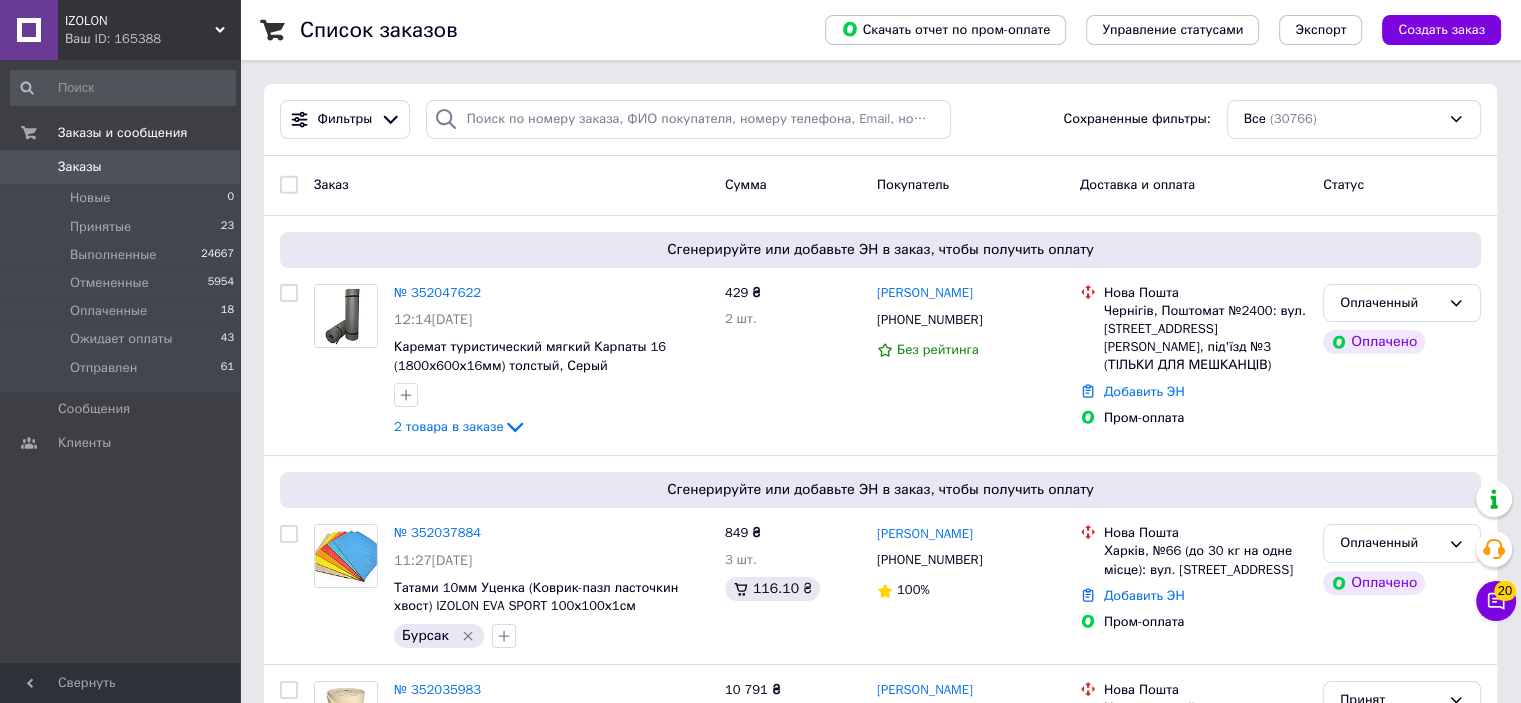 click on "Ваш ID: 165388" at bounding box center [152, 39] 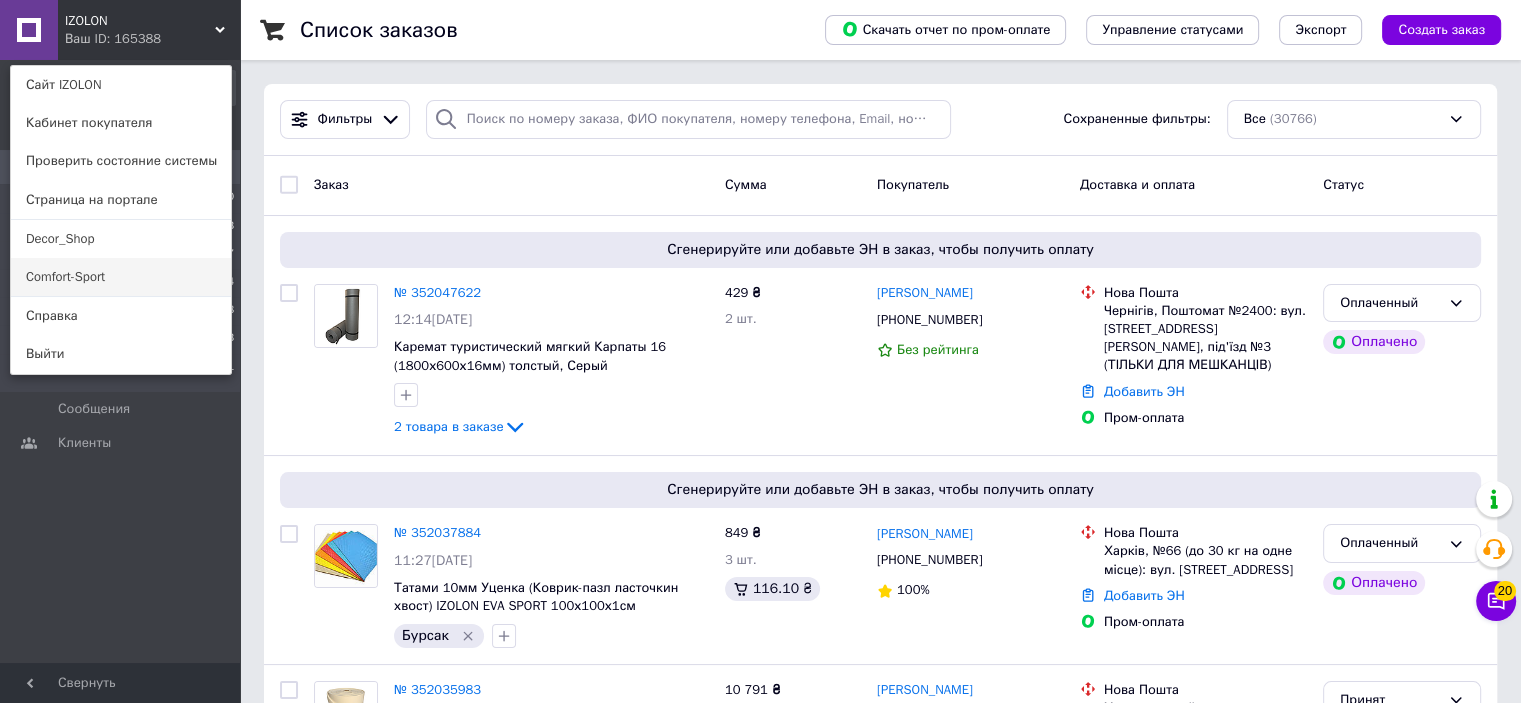 click on "Comfort-Sport" at bounding box center (121, 277) 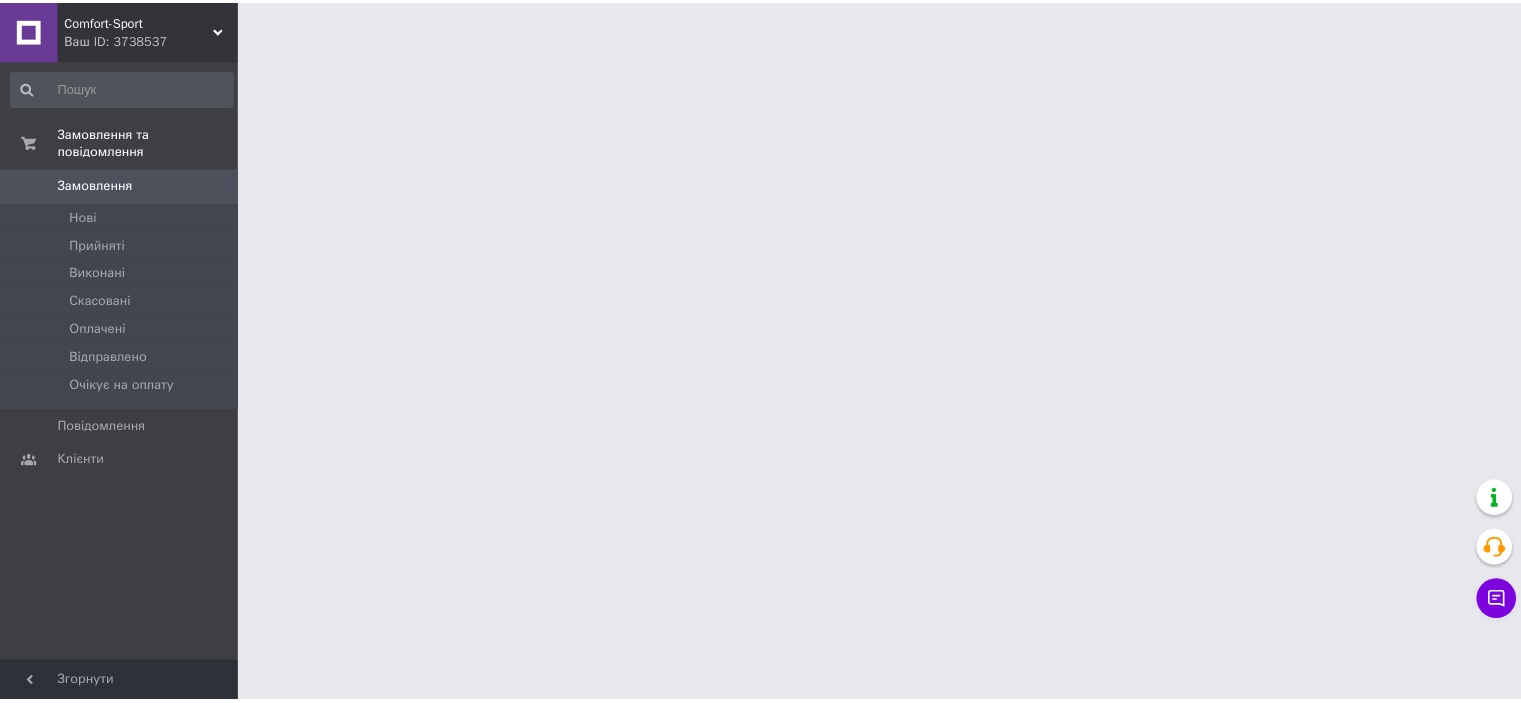 scroll, scrollTop: 0, scrollLeft: 0, axis: both 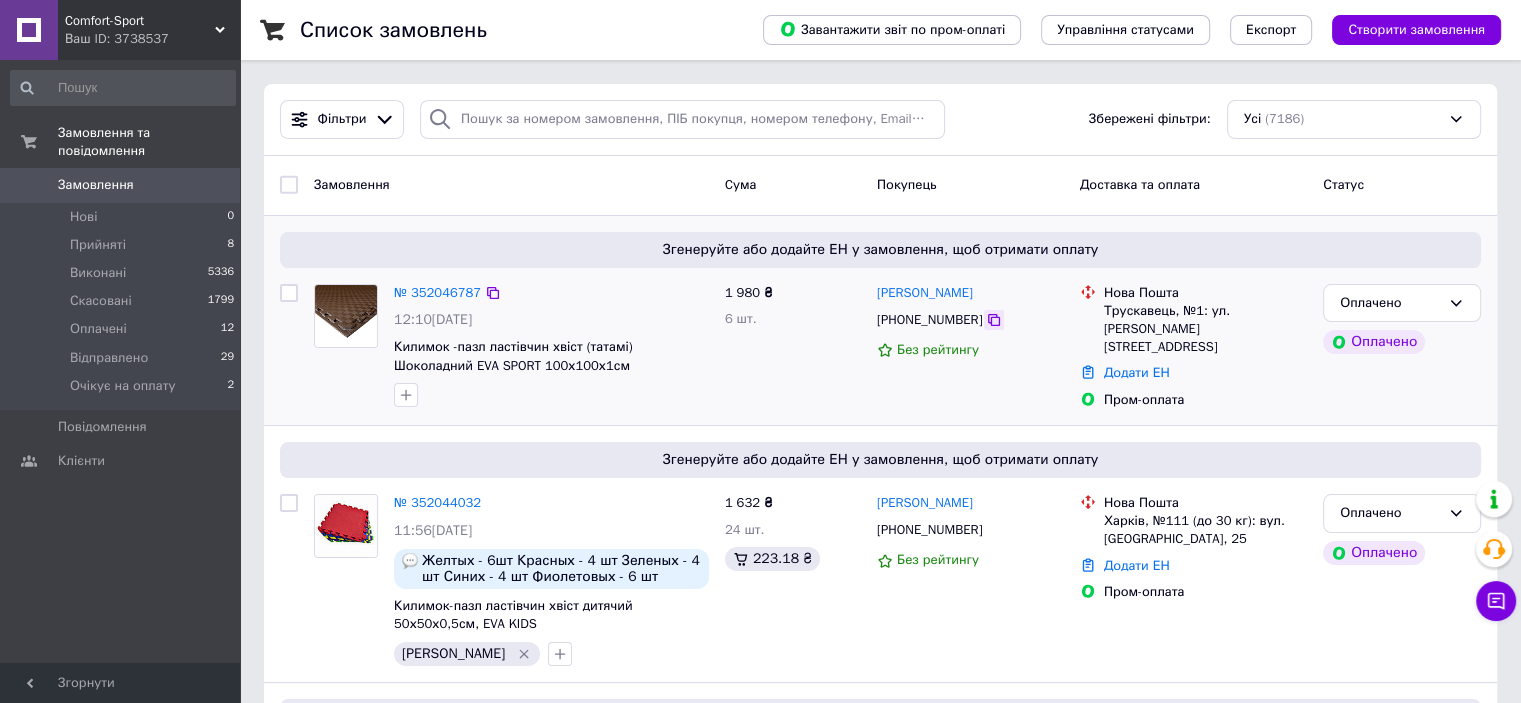 click 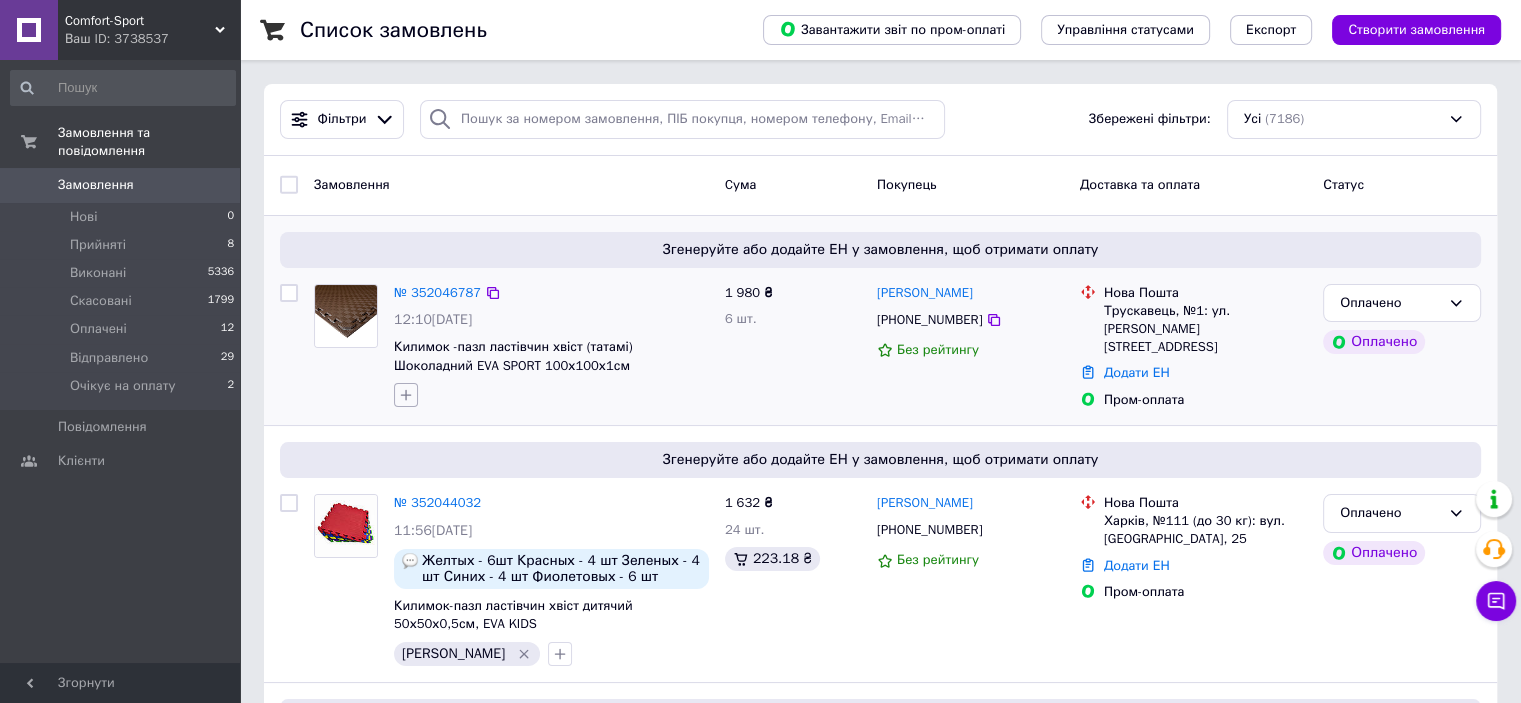 click 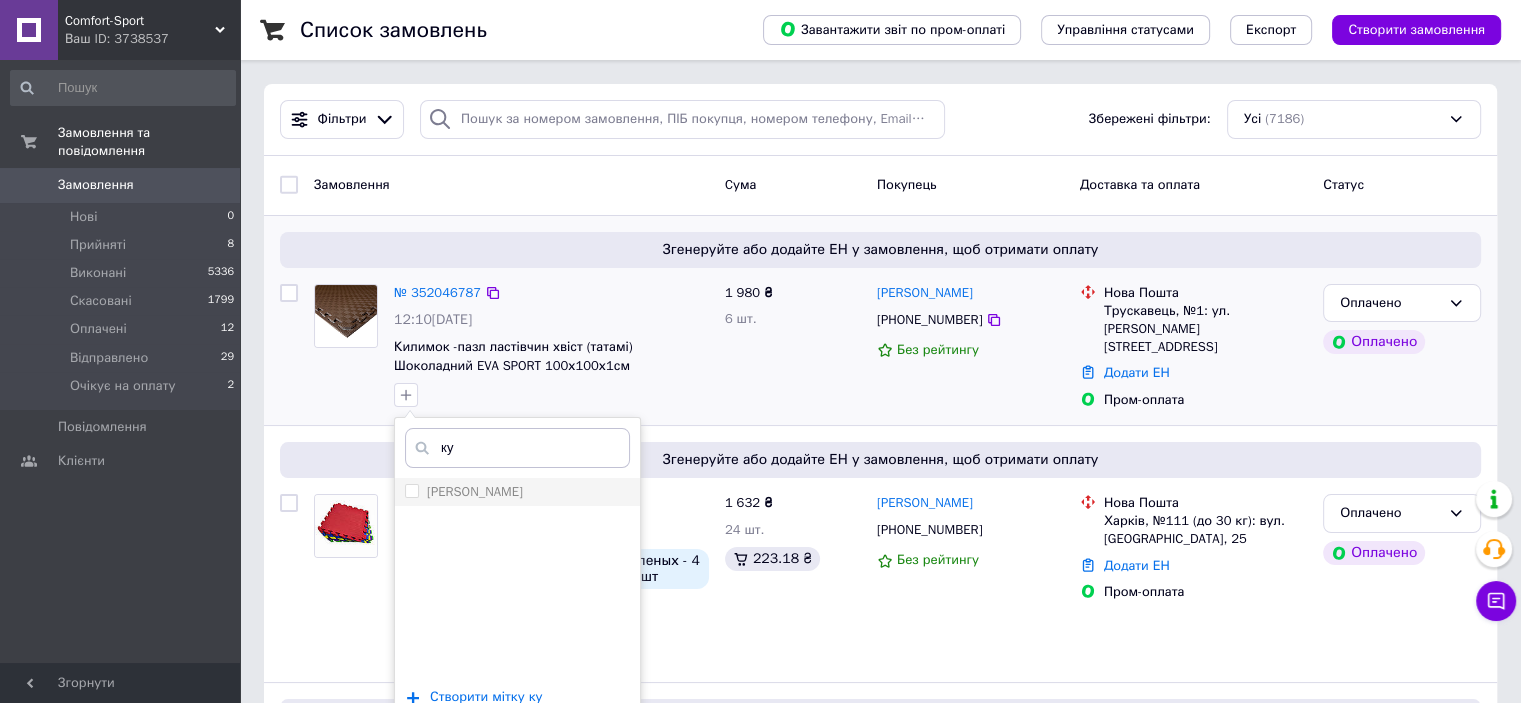 type on "ку" 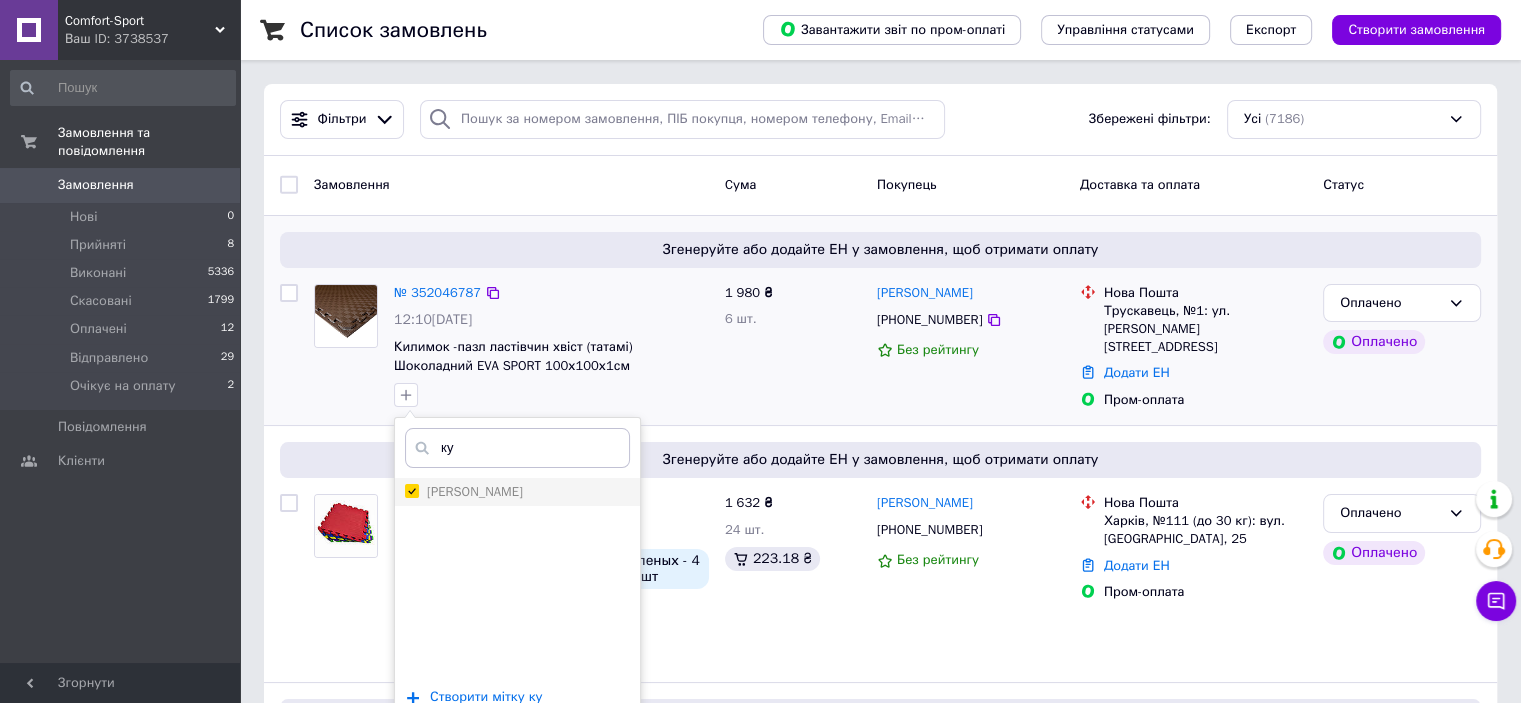 checkbox on "true" 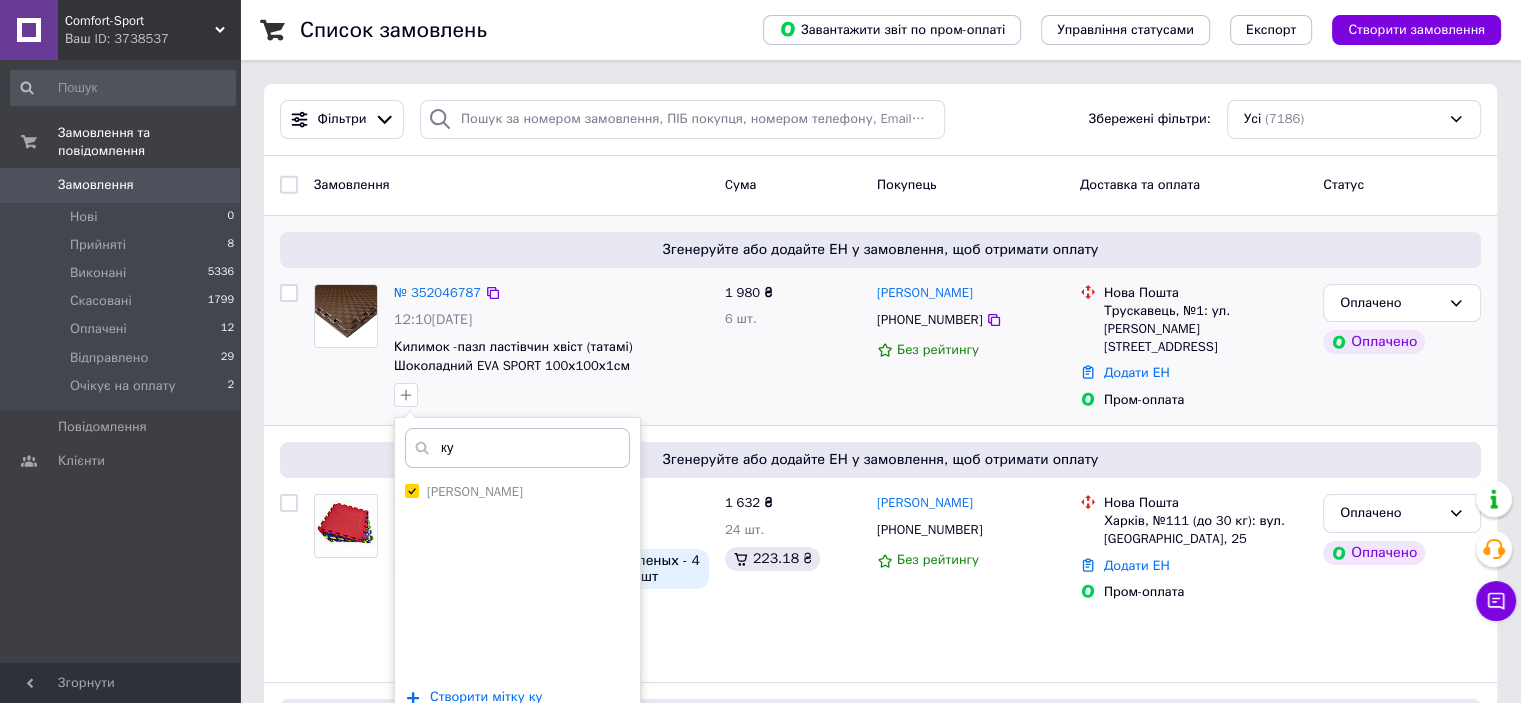 scroll, scrollTop: 100, scrollLeft: 0, axis: vertical 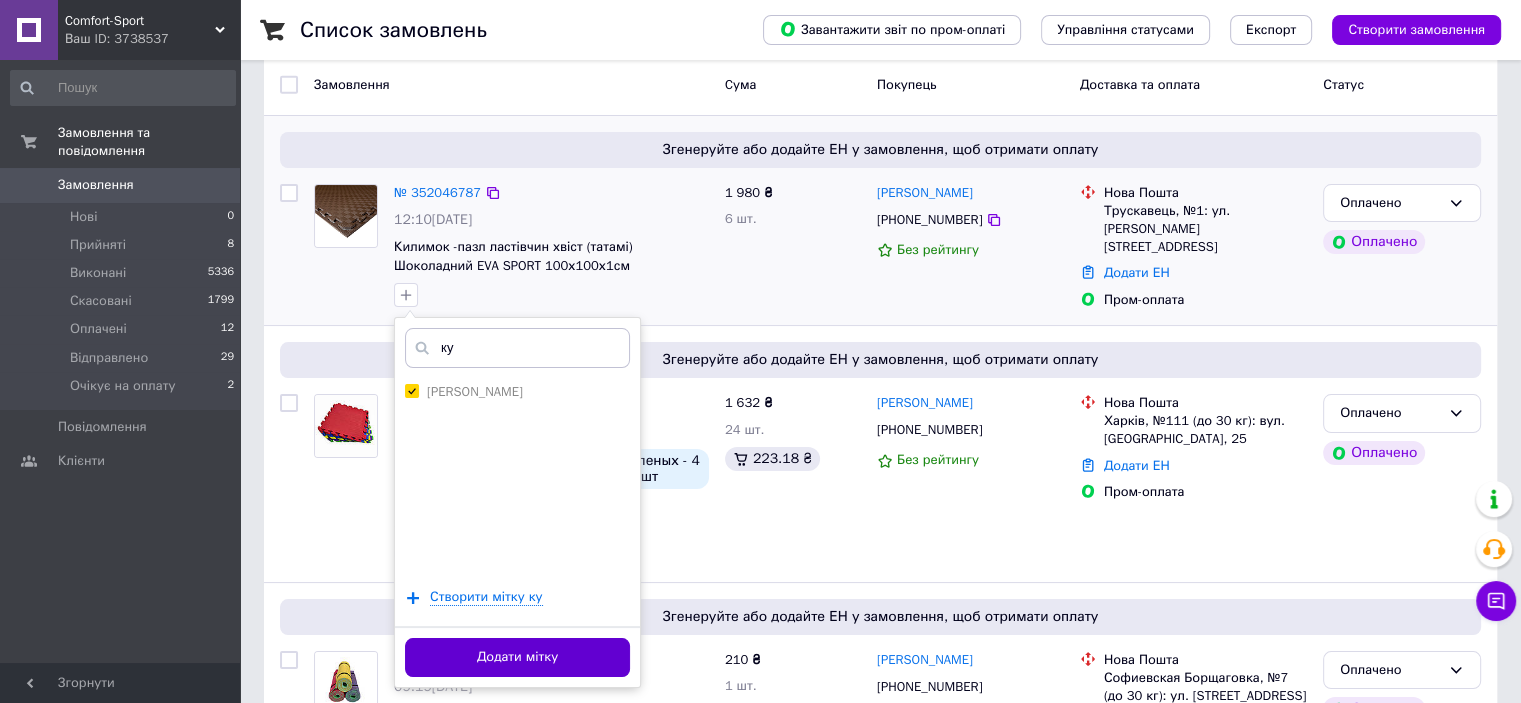 click on "Додати мітку" at bounding box center [517, 657] 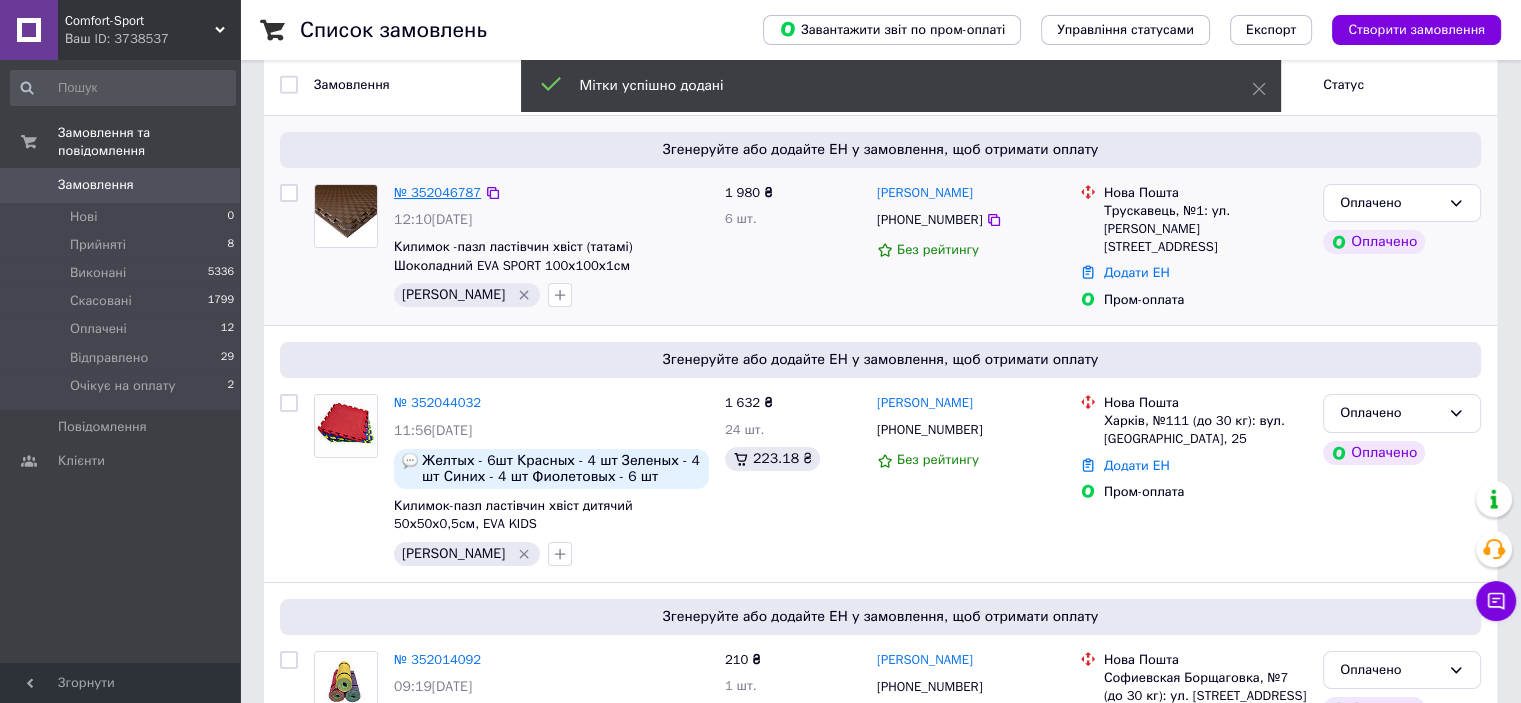 click on "№ 352046787" at bounding box center [437, 192] 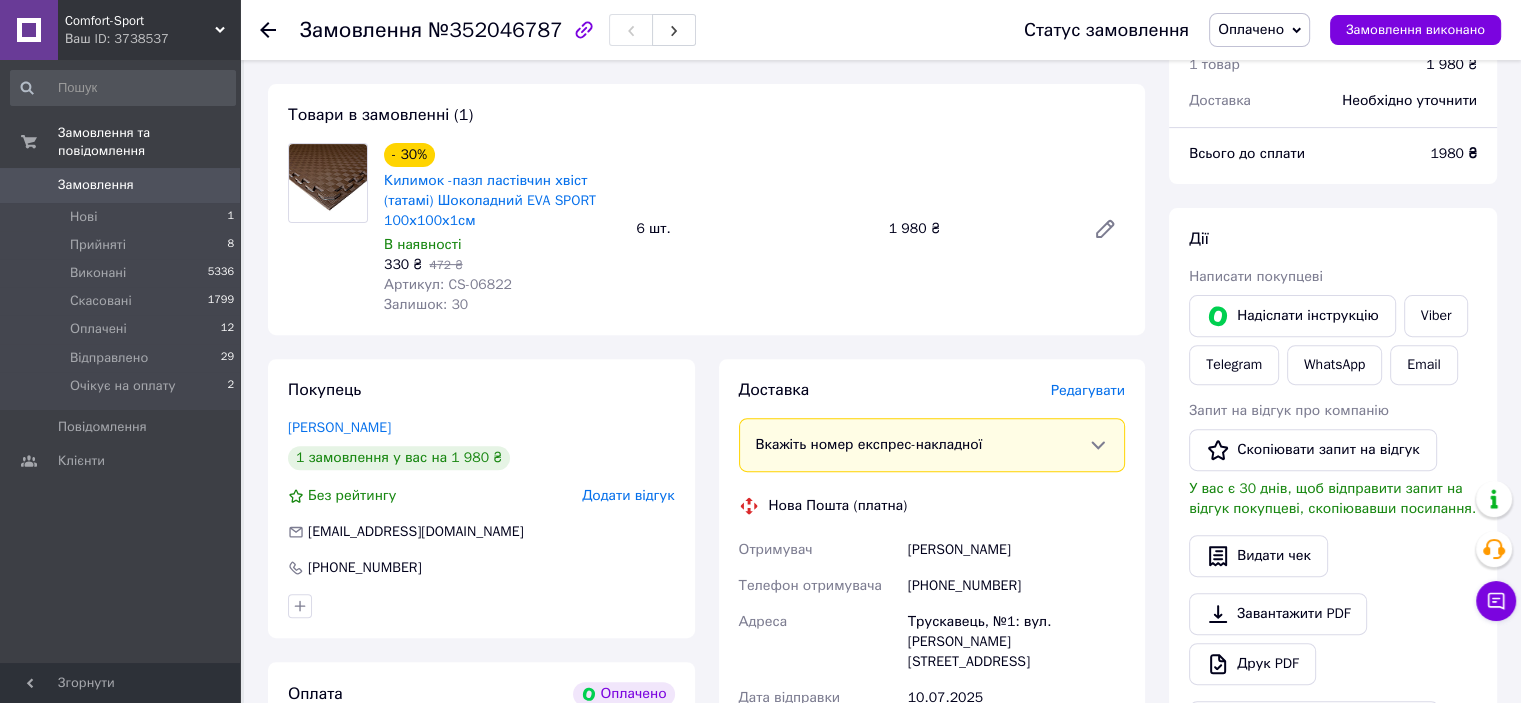 scroll, scrollTop: 600, scrollLeft: 0, axis: vertical 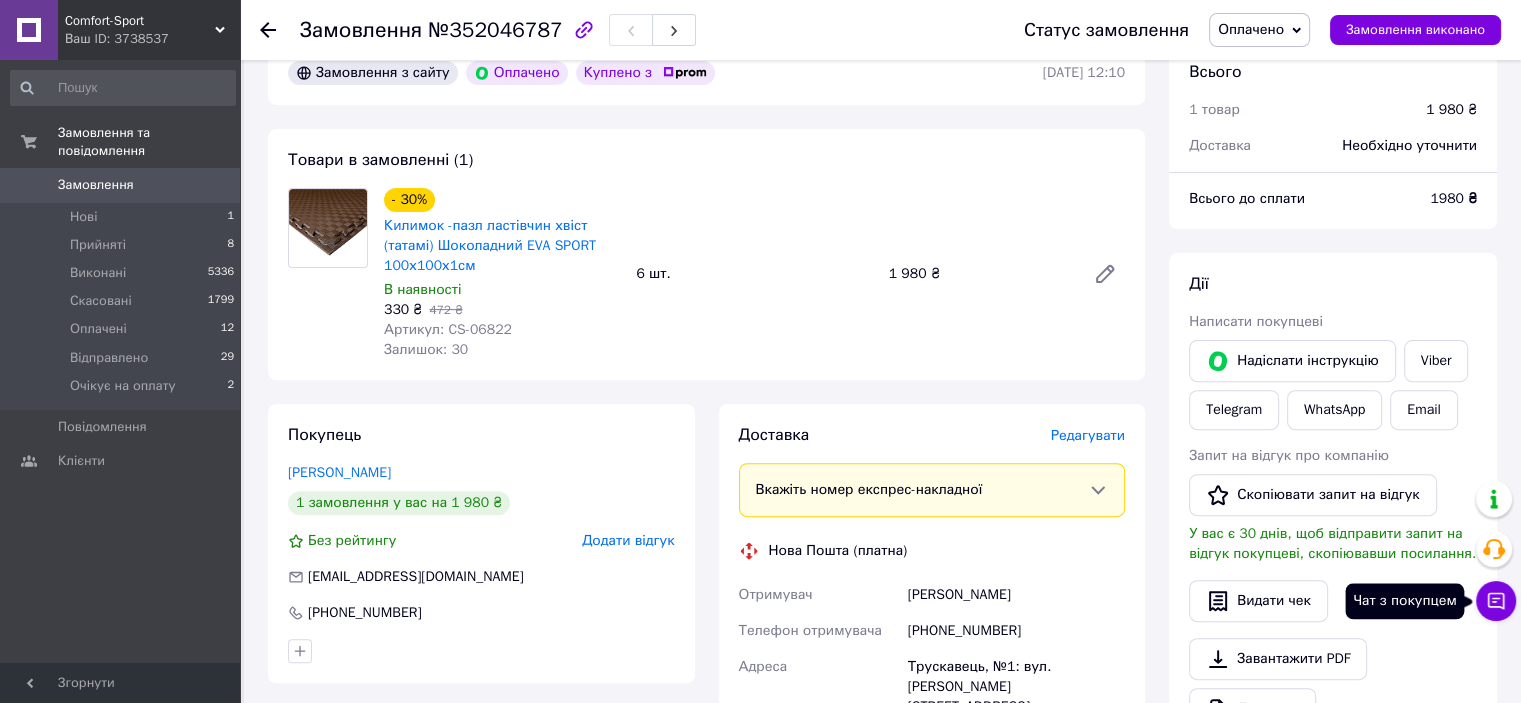 click 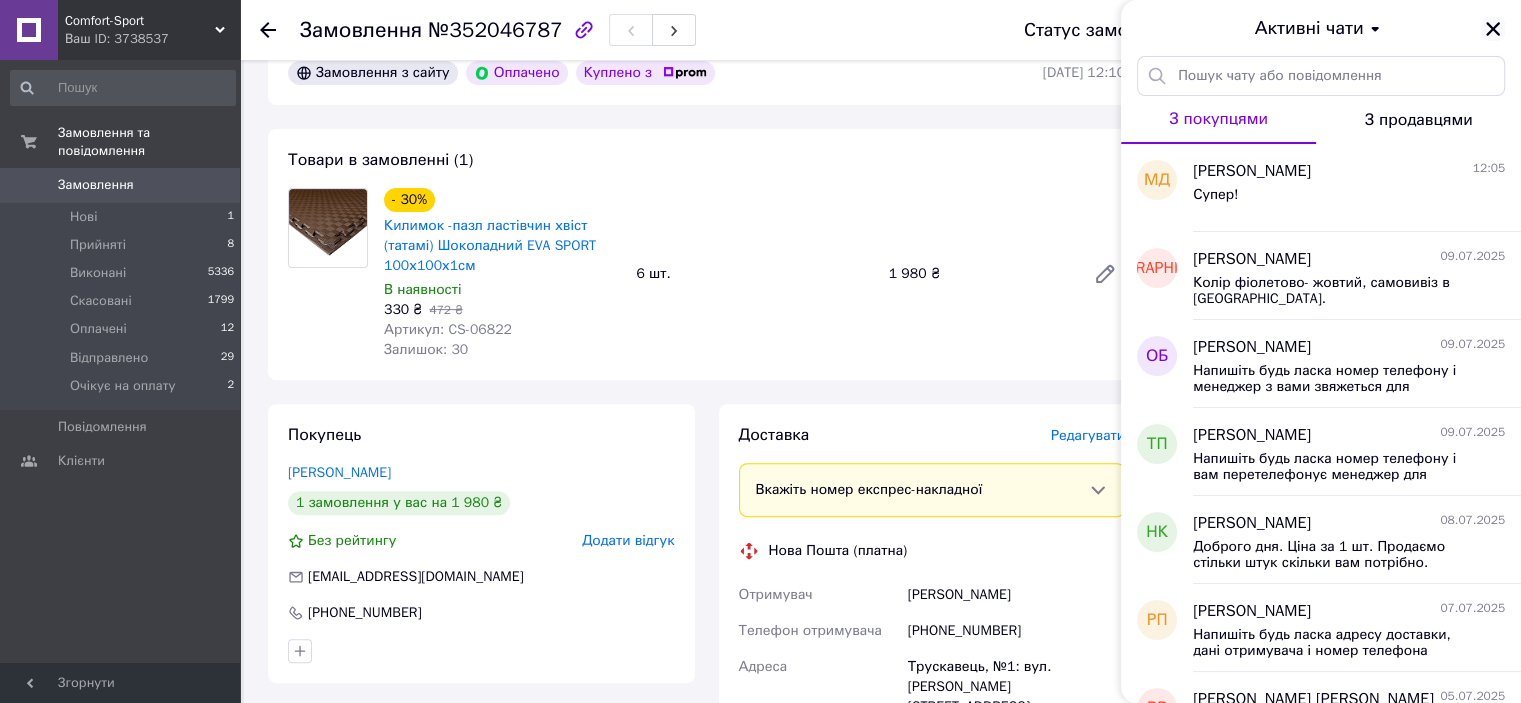 click 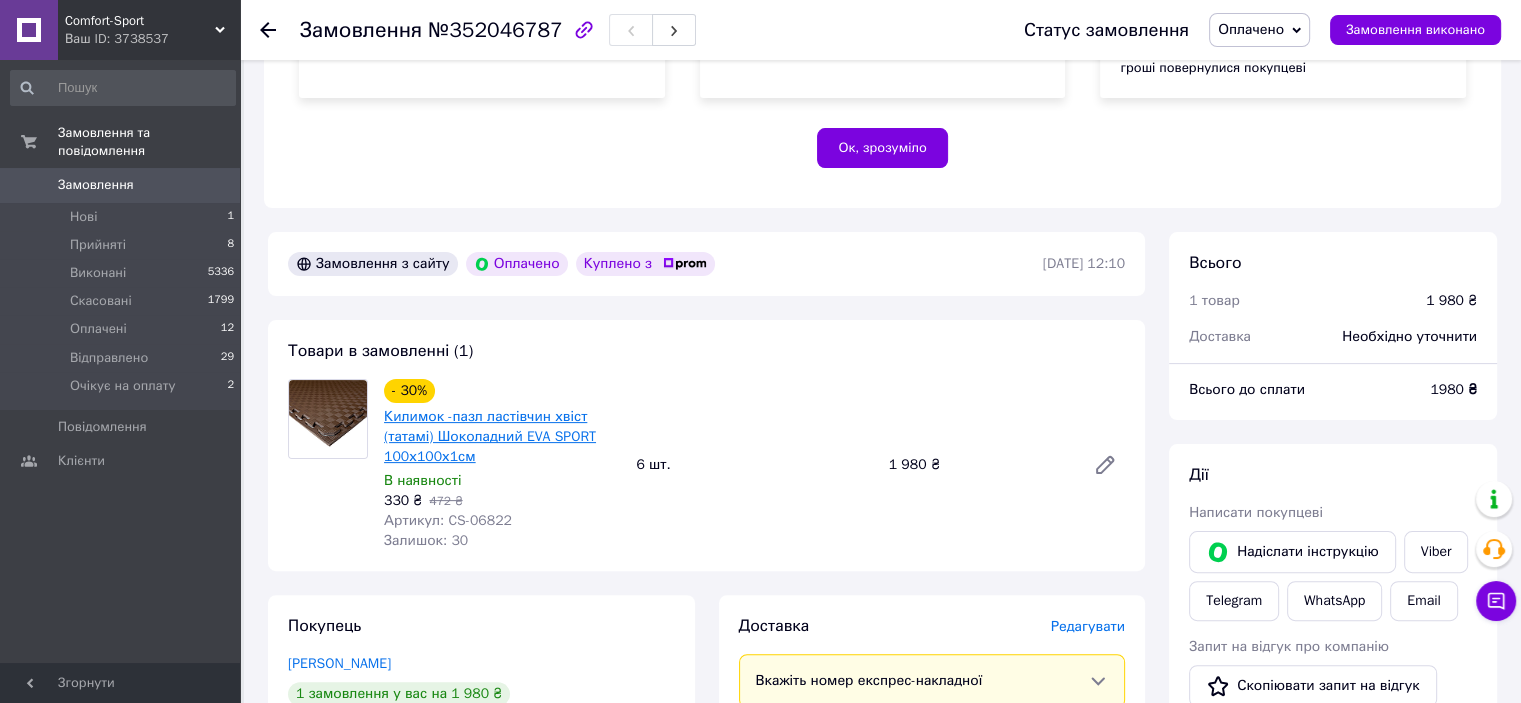 scroll, scrollTop: 400, scrollLeft: 0, axis: vertical 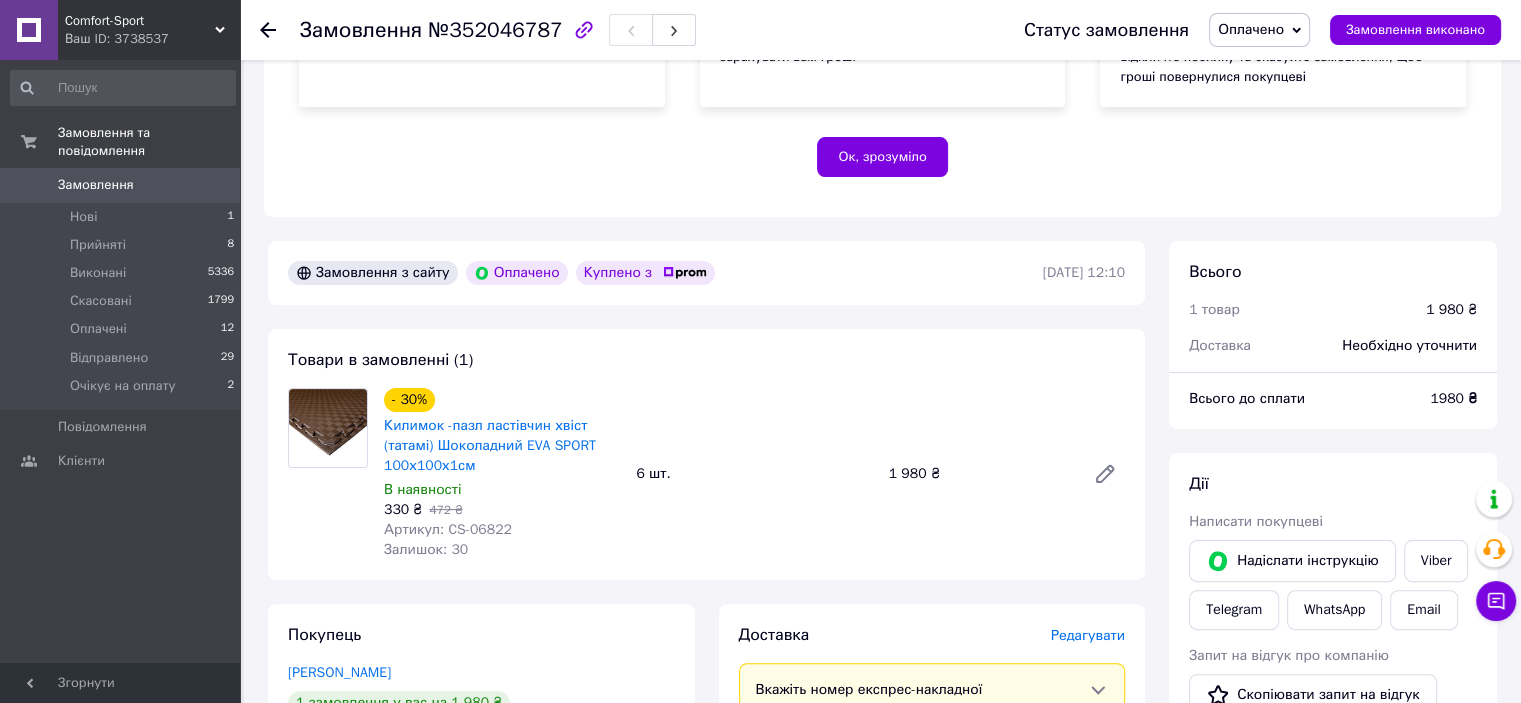 click 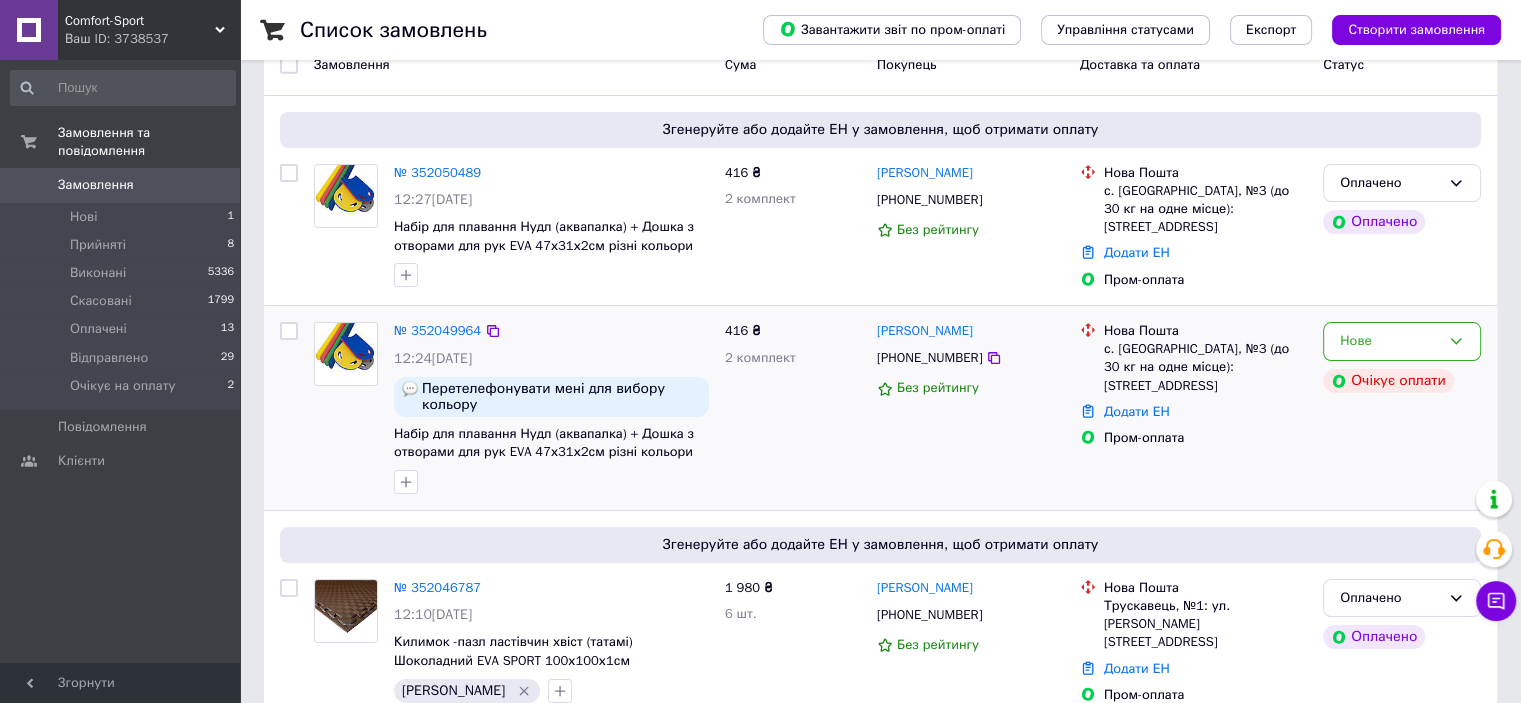 scroll, scrollTop: 100, scrollLeft: 0, axis: vertical 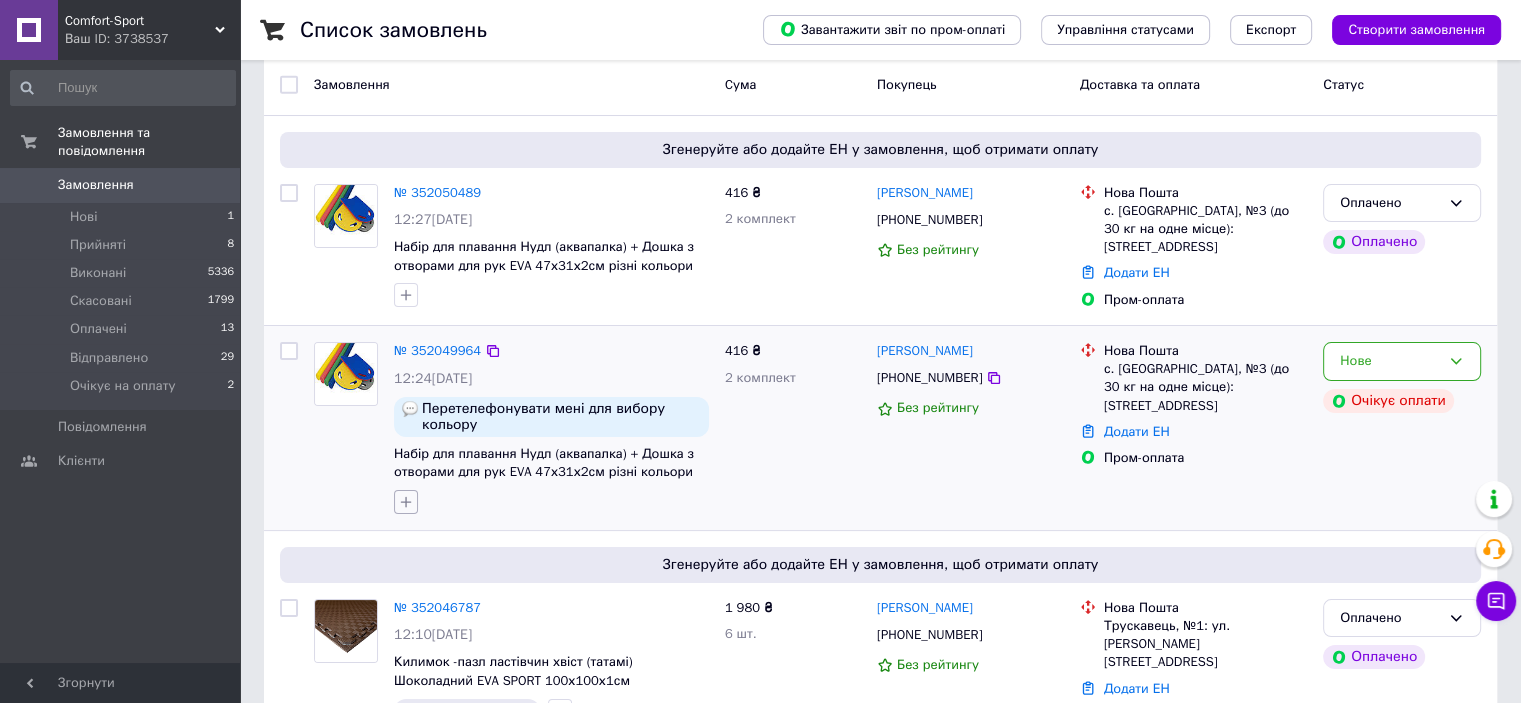 click 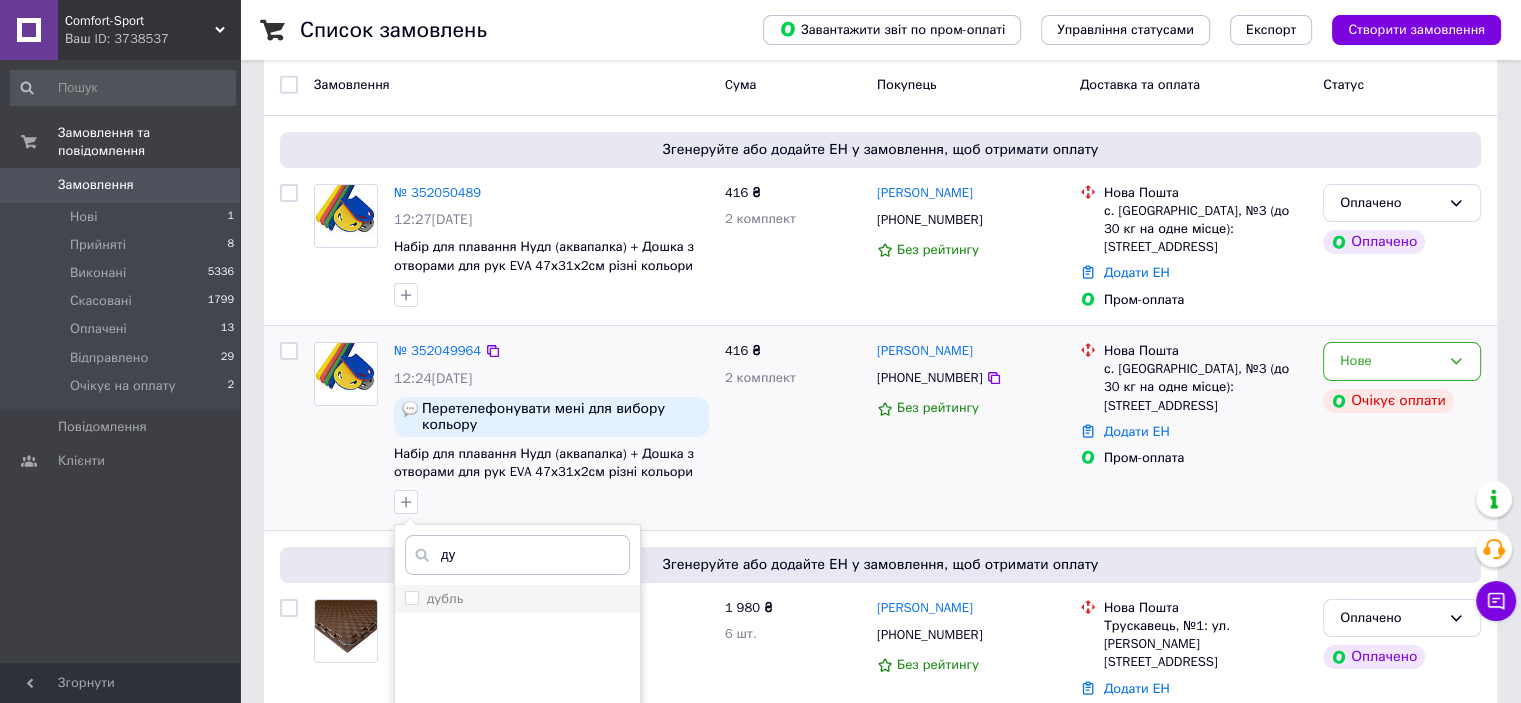 type on "ду" 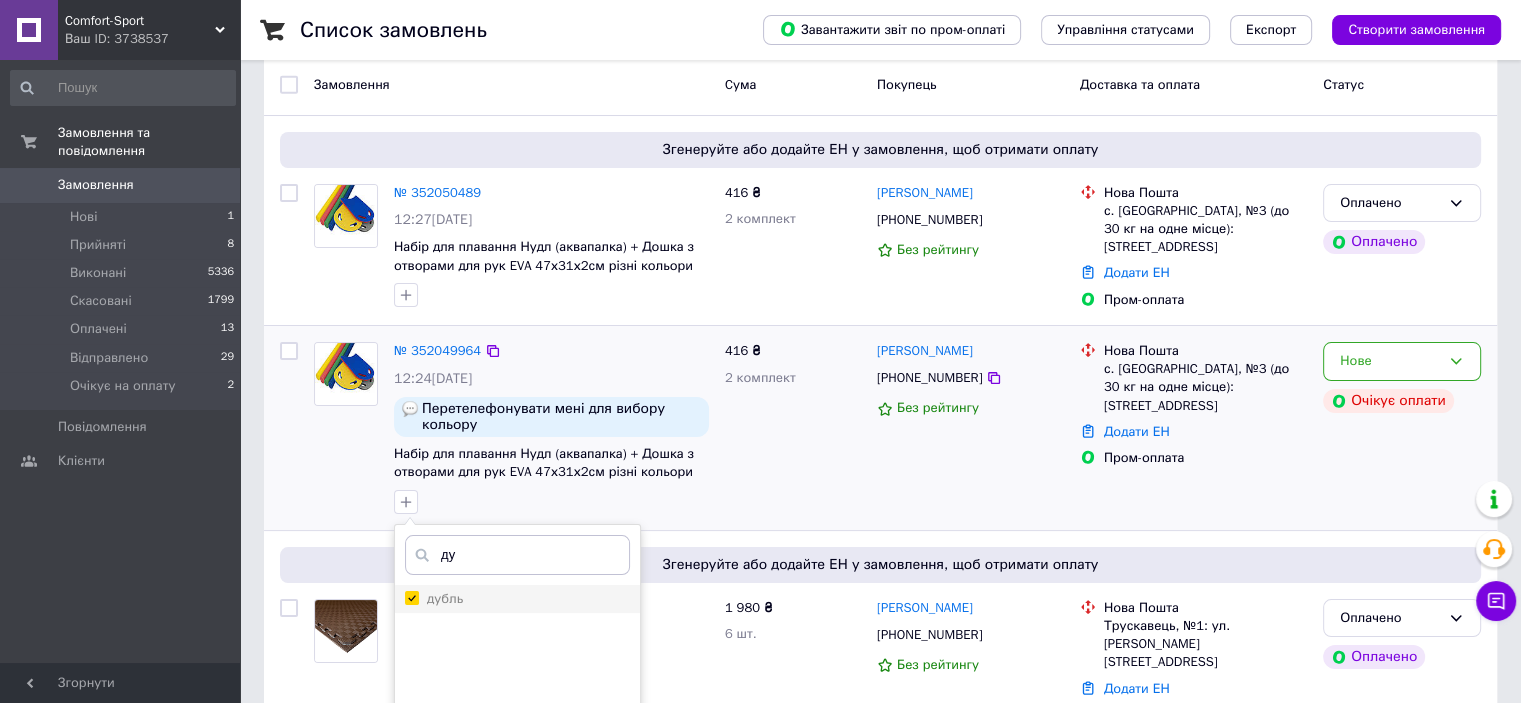 checkbox on "true" 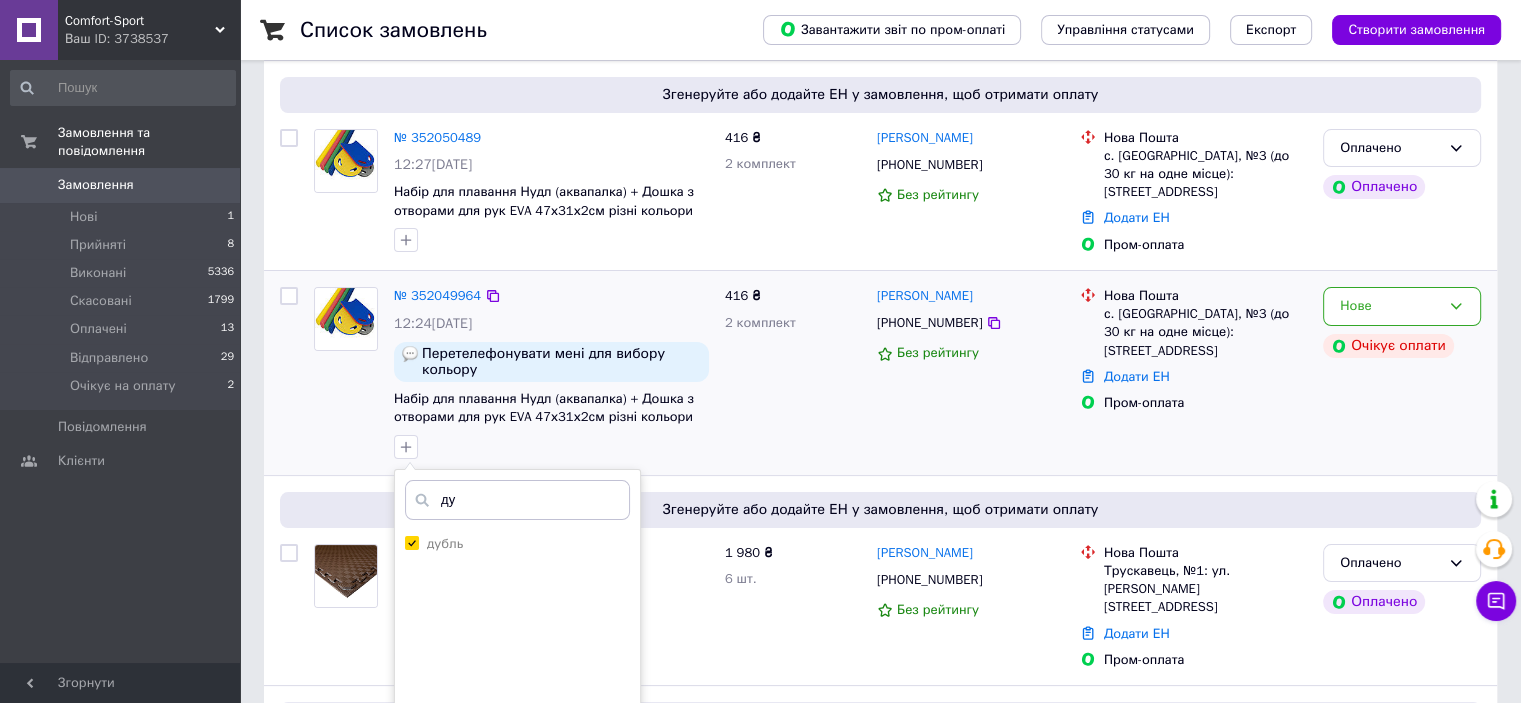 scroll, scrollTop: 300, scrollLeft: 0, axis: vertical 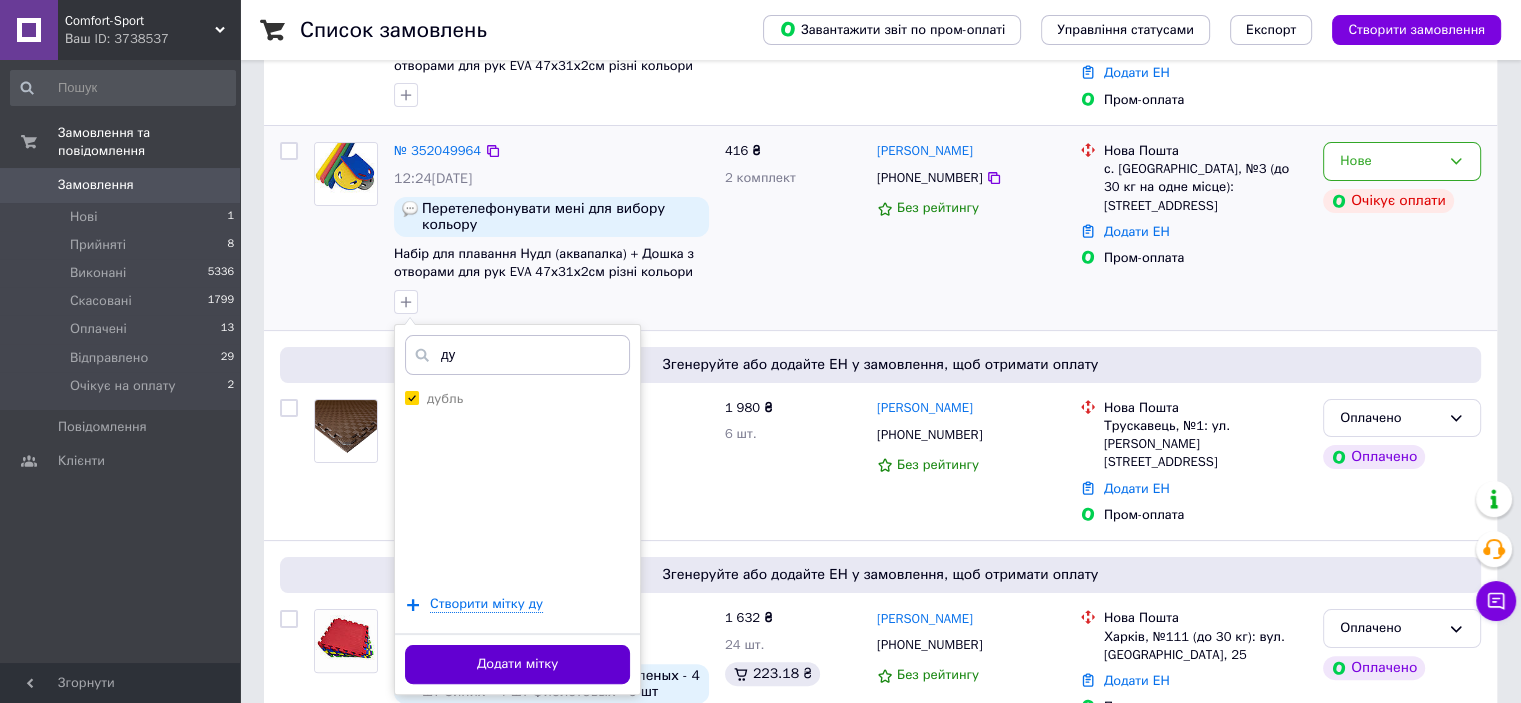 click on "Додати мітку" at bounding box center (517, 664) 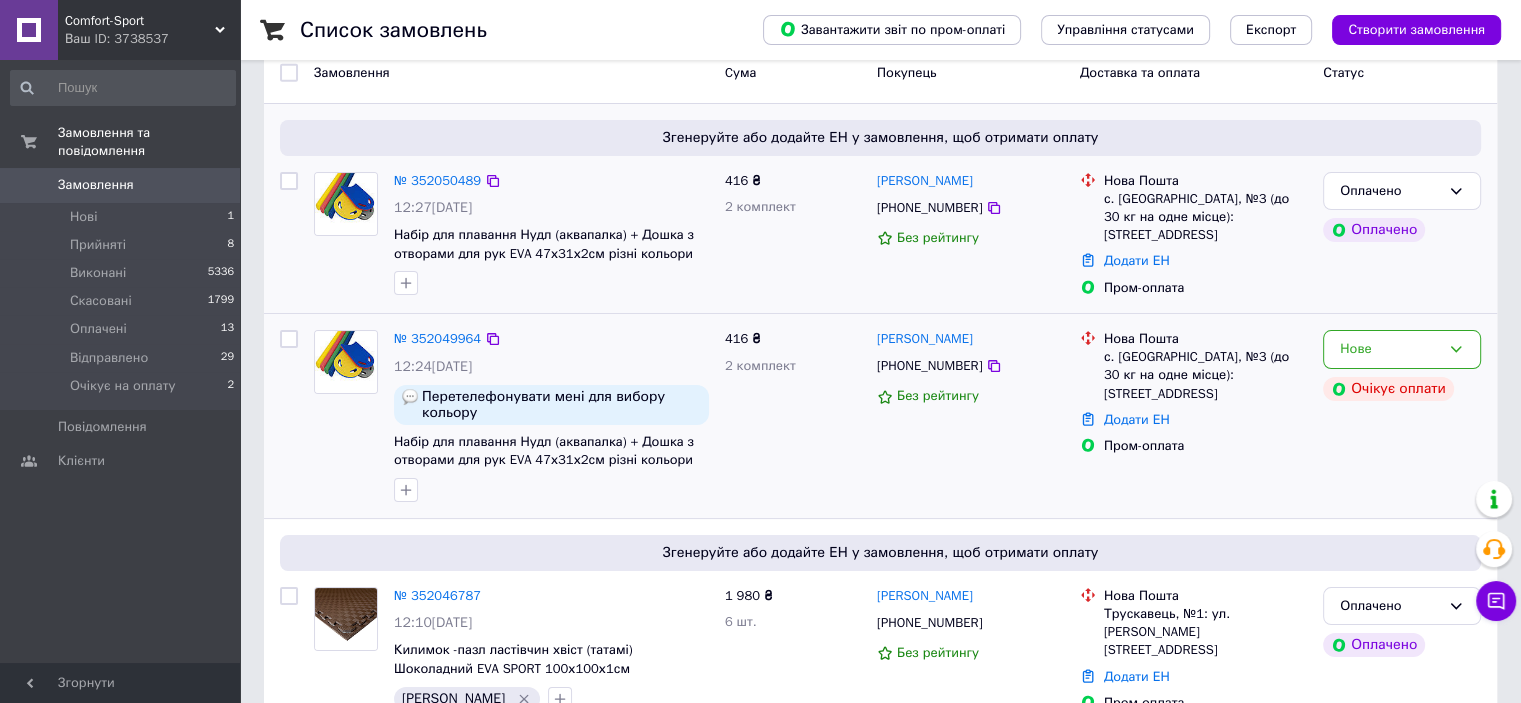 scroll, scrollTop: 100, scrollLeft: 0, axis: vertical 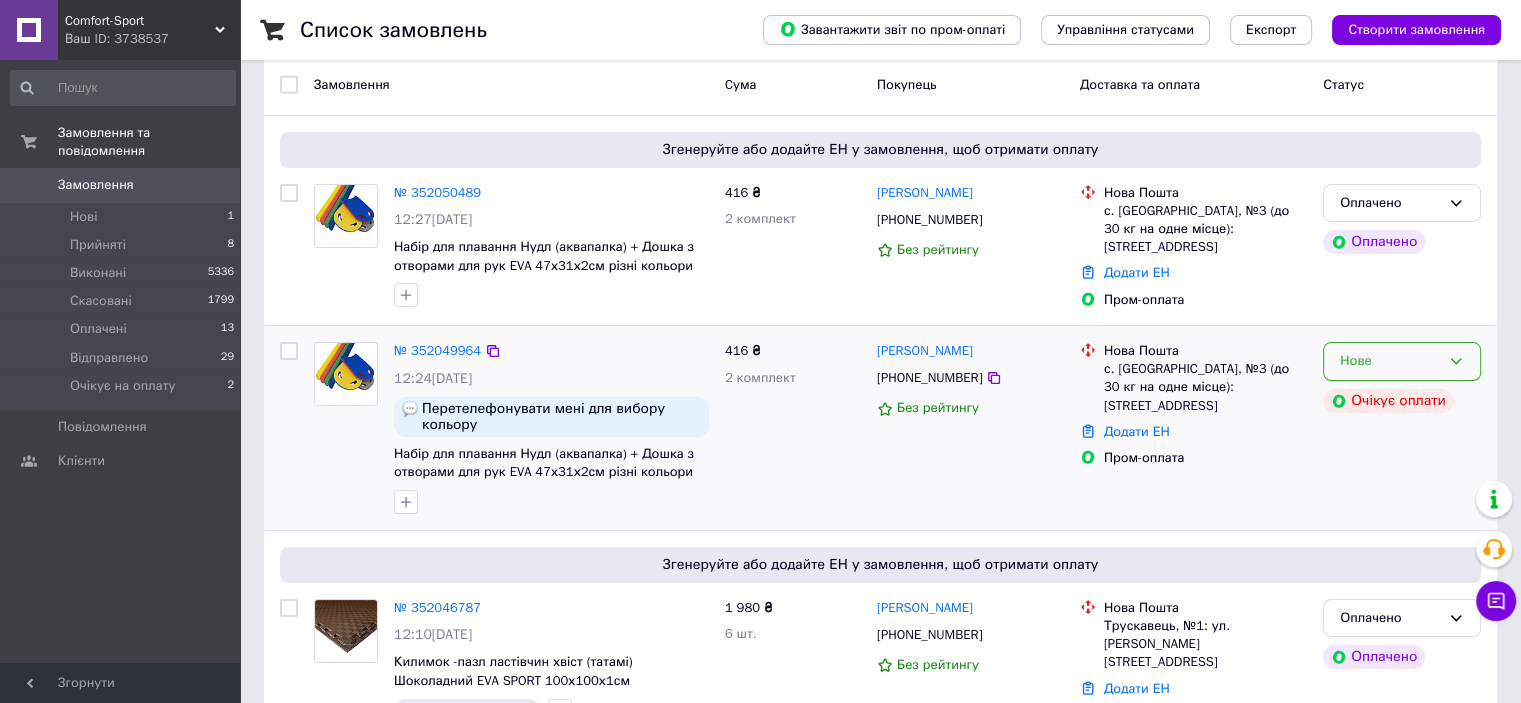 click on "Нове" at bounding box center [1390, 361] 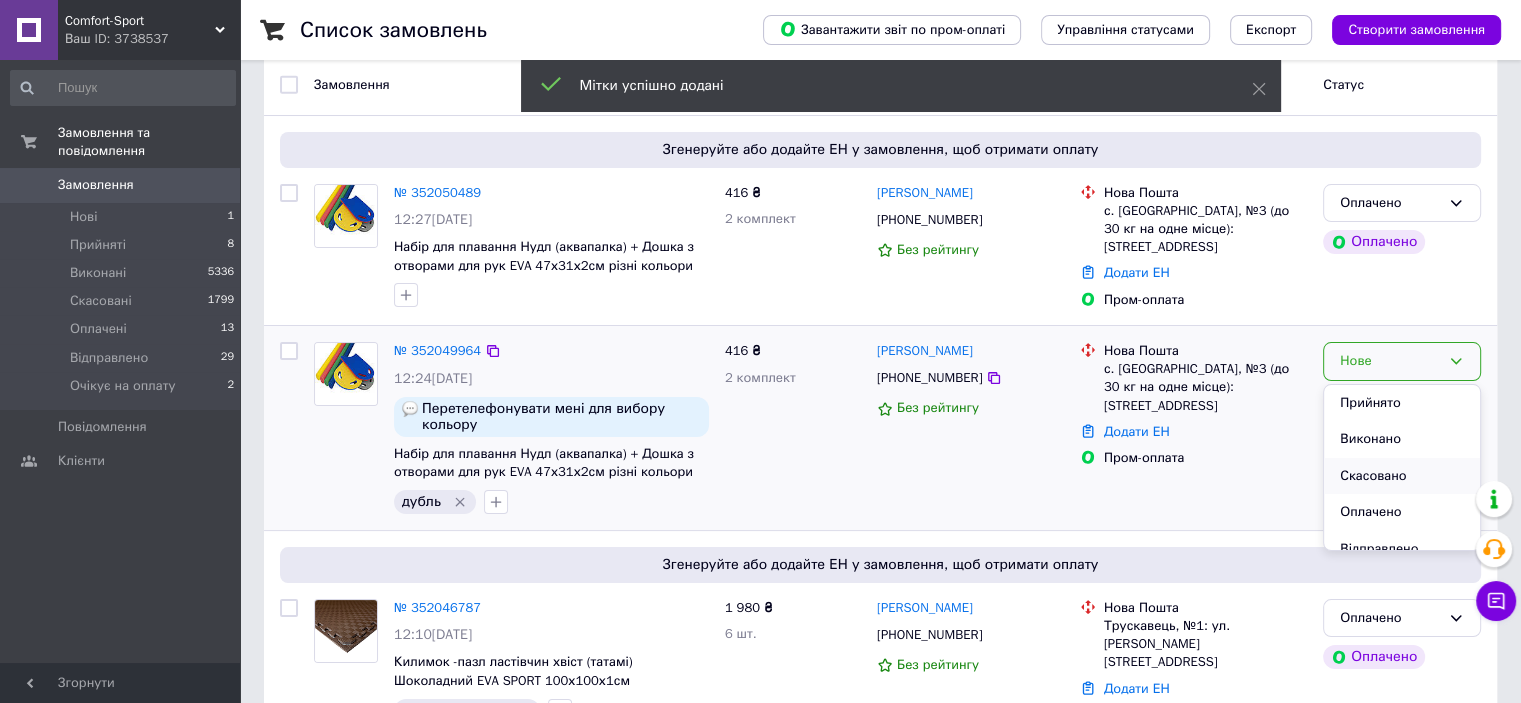 click on "Скасовано" at bounding box center (1402, 476) 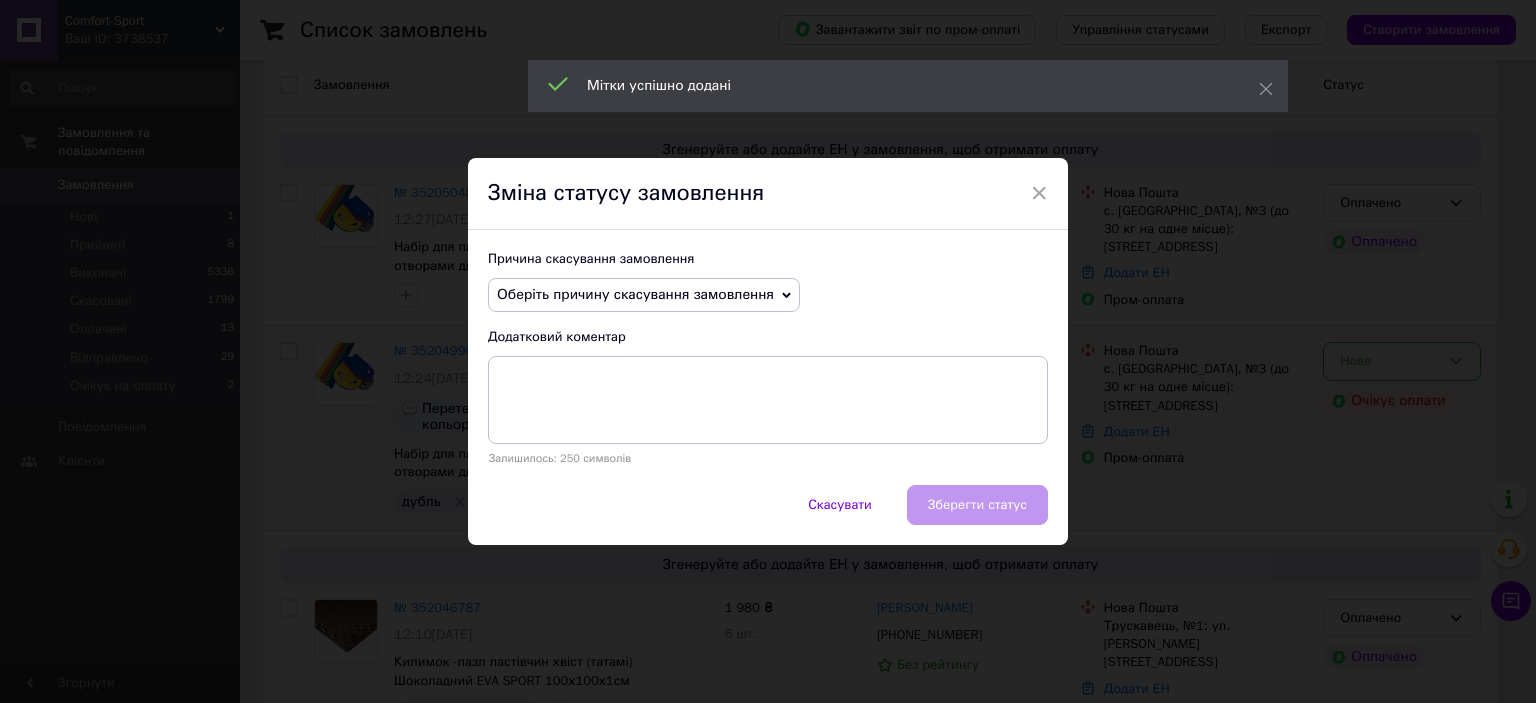 click on "Оберіть причину скасування замовлення" at bounding box center [635, 294] 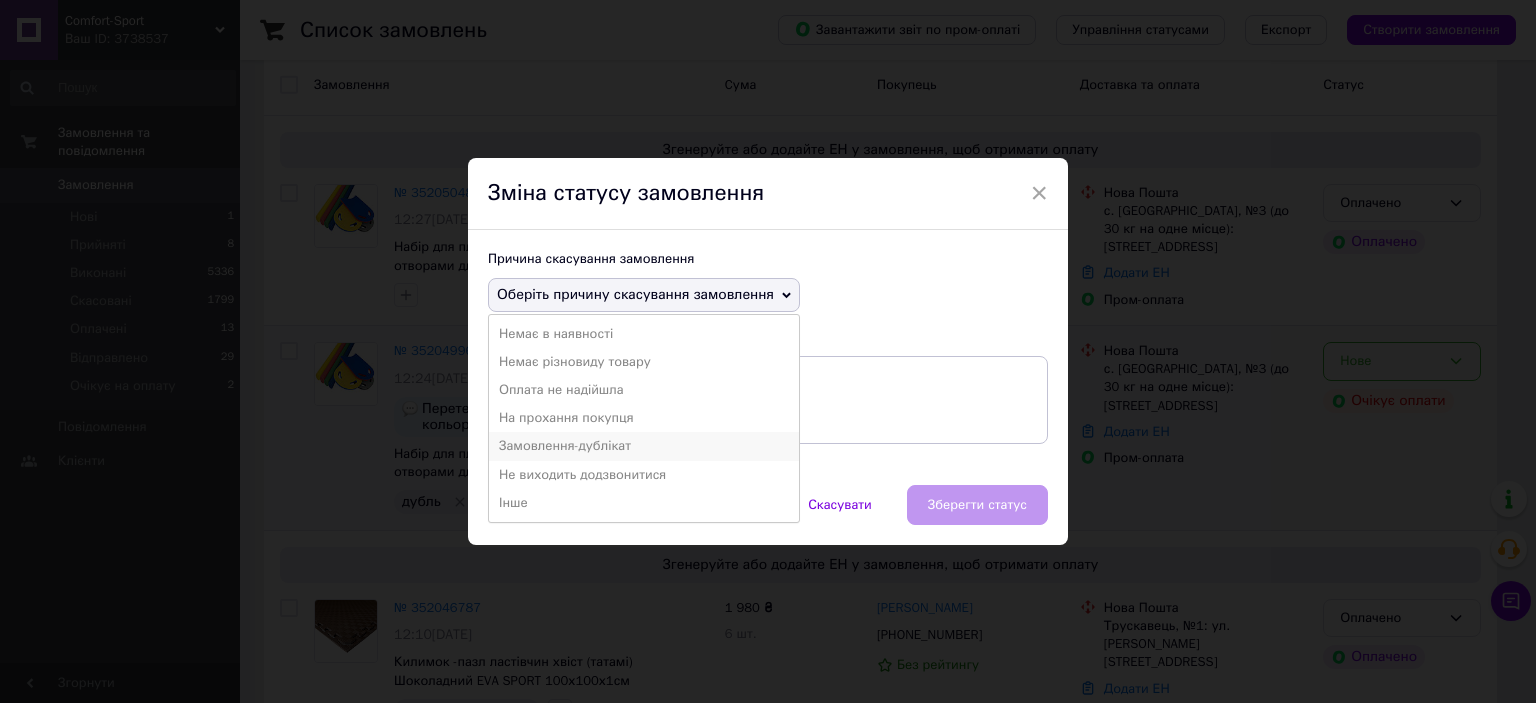 click on "Замовлення-дублікат" at bounding box center (644, 446) 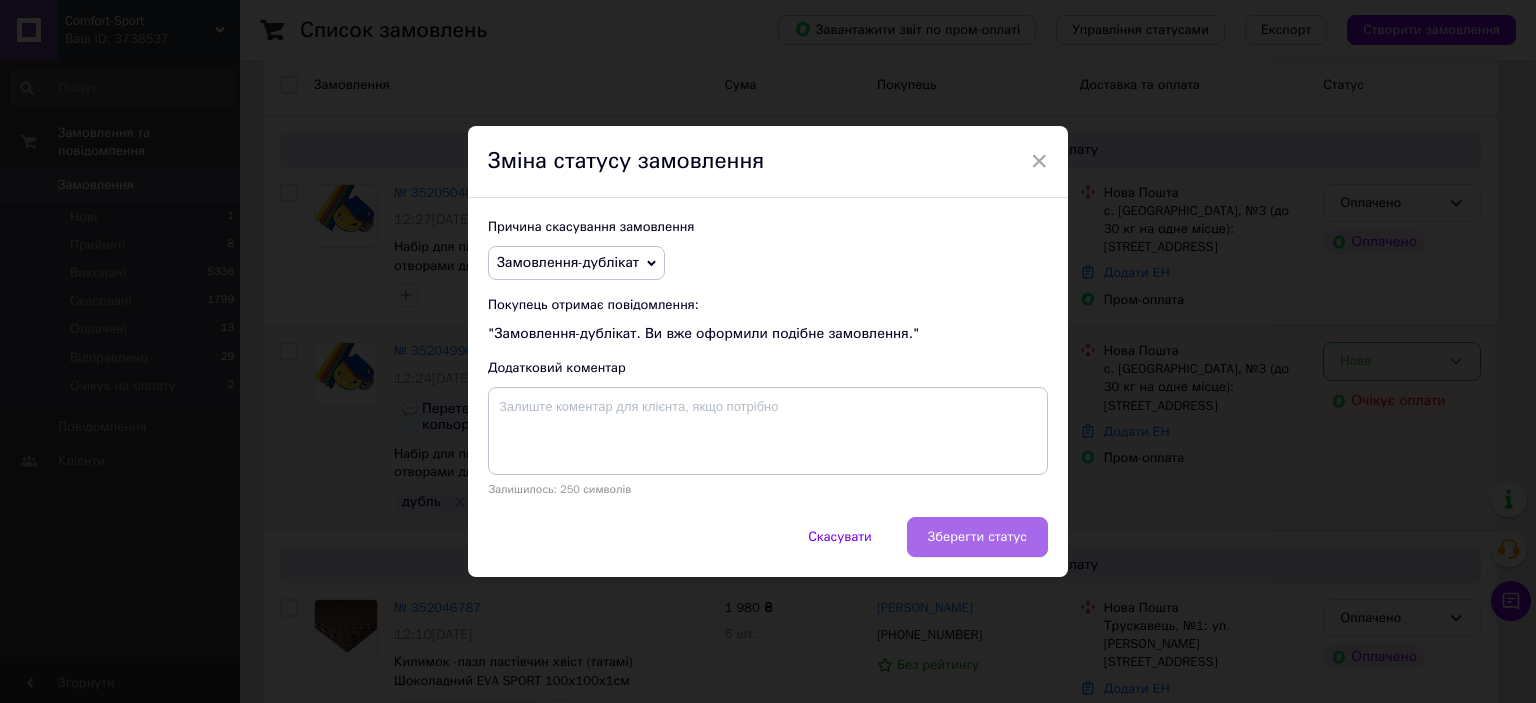 click on "Зберегти статус" at bounding box center [977, 537] 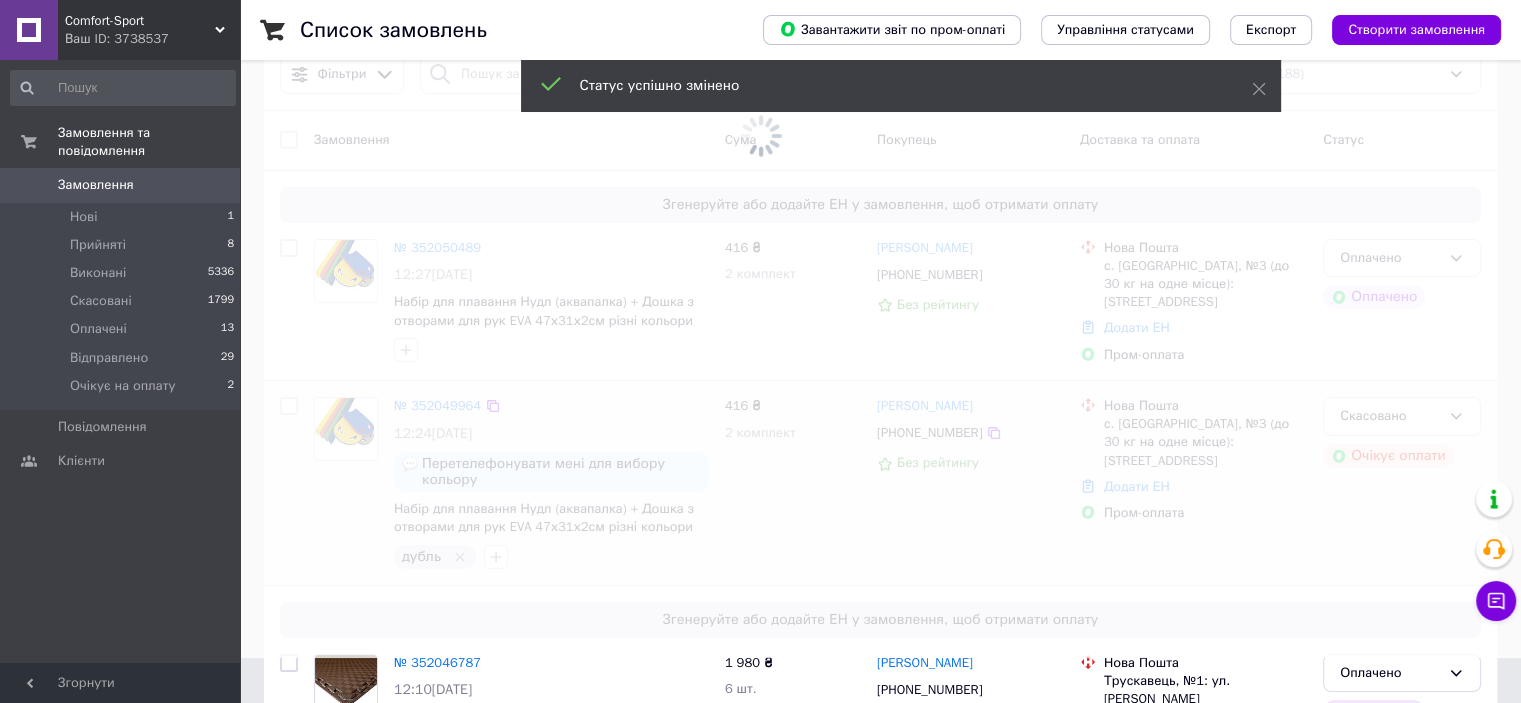 scroll, scrollTop: 0, scrollLeft: 0, axis: both 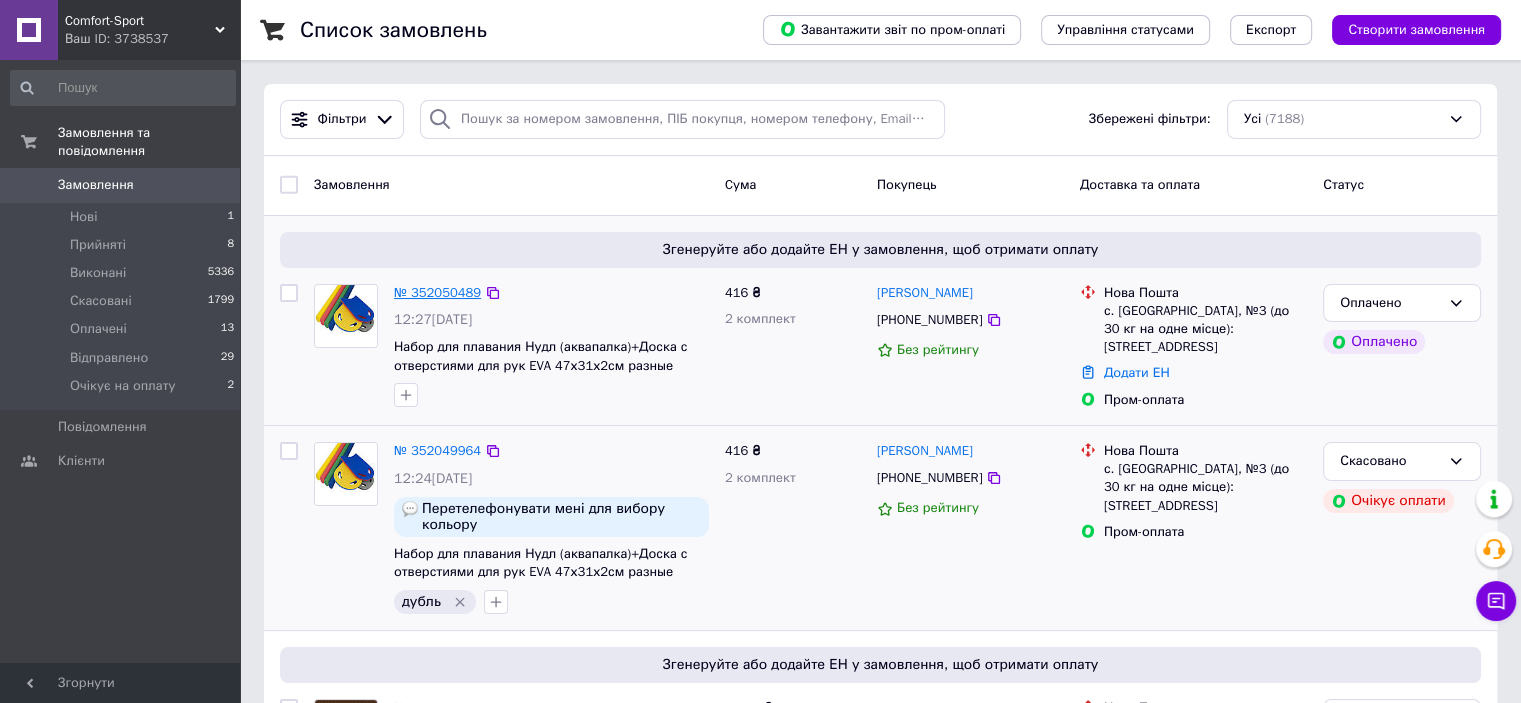 click on "№ 352050489" at bounding box center (437, 292) 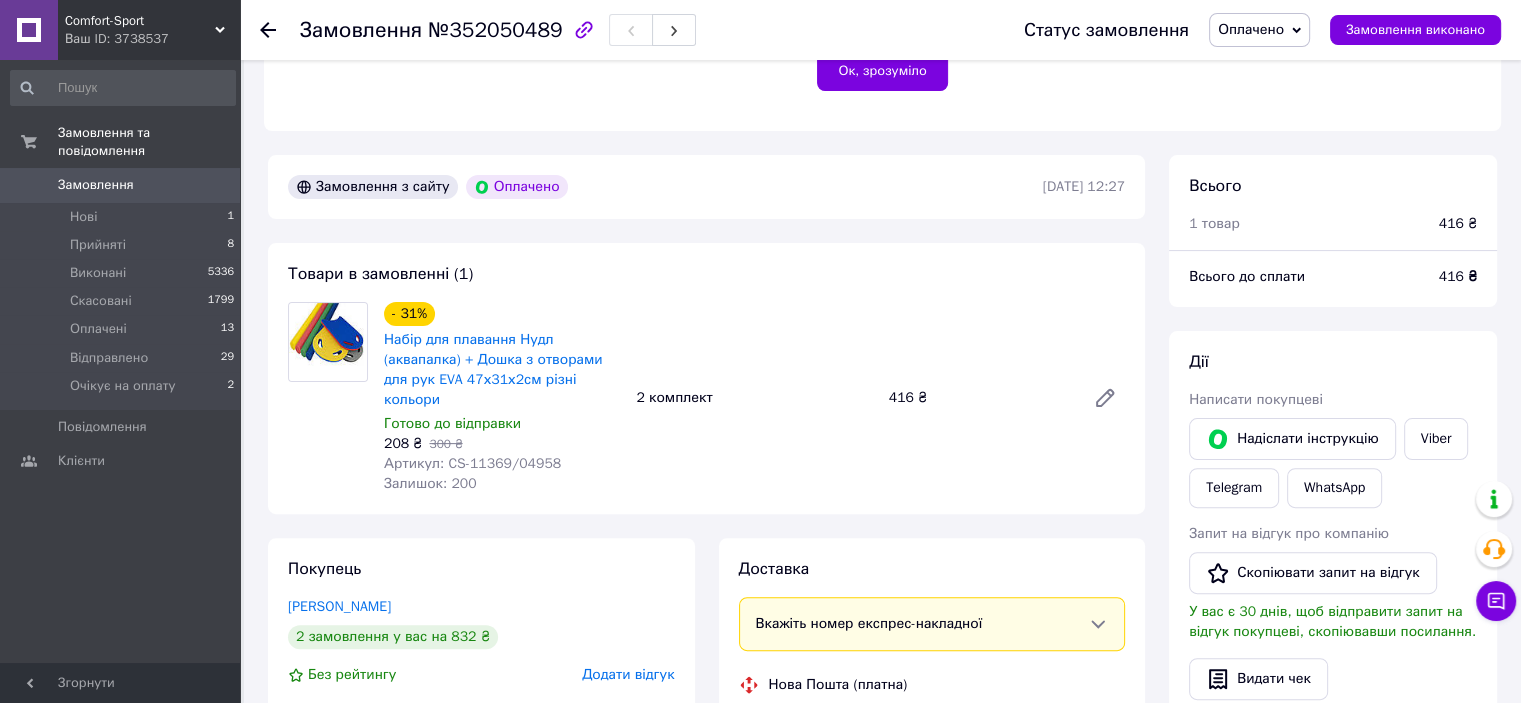 scroll, scrollTop: 600, scrollLeft: 0, axis: vertical 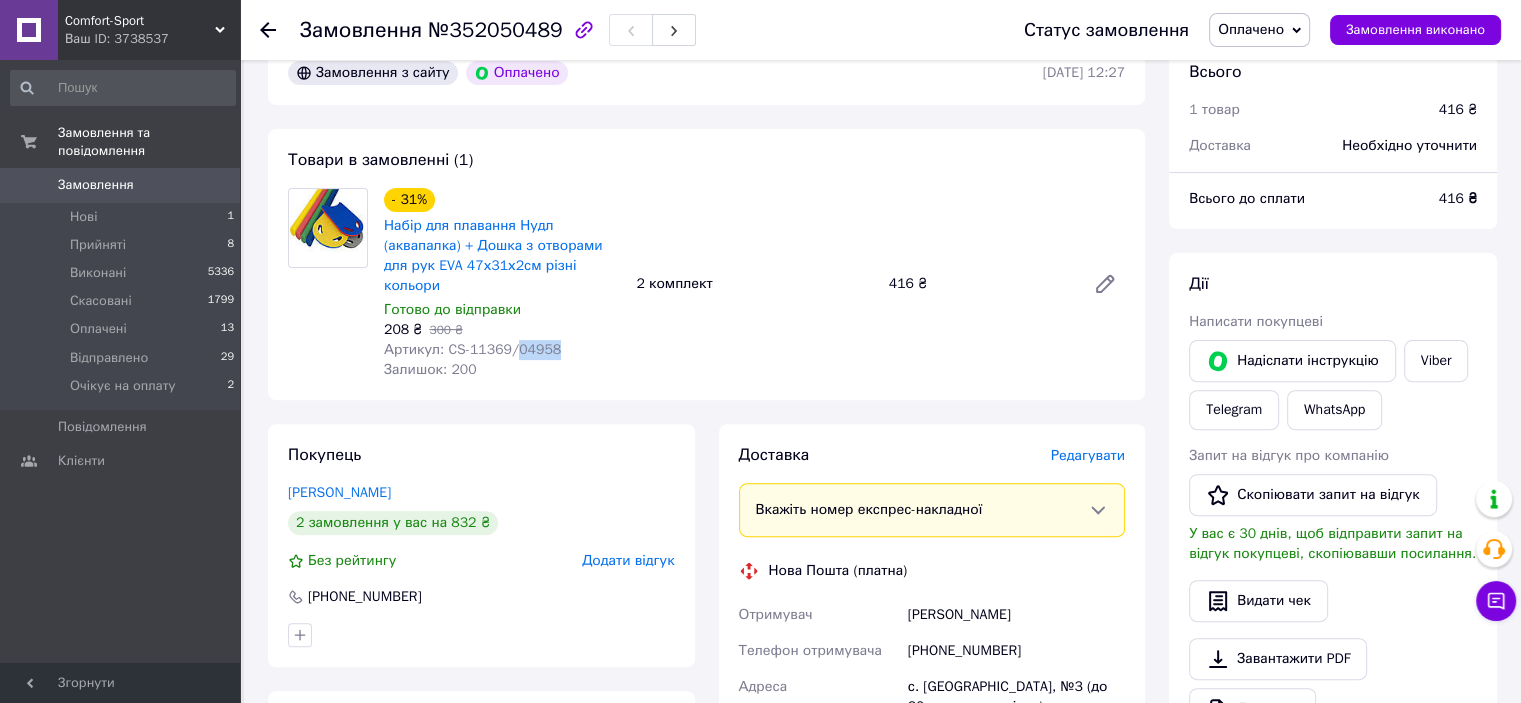 drag, startPoint x: 547, startPoint y: 352, endPoint x: 508, endPoint y: 353, distance: 39.012817 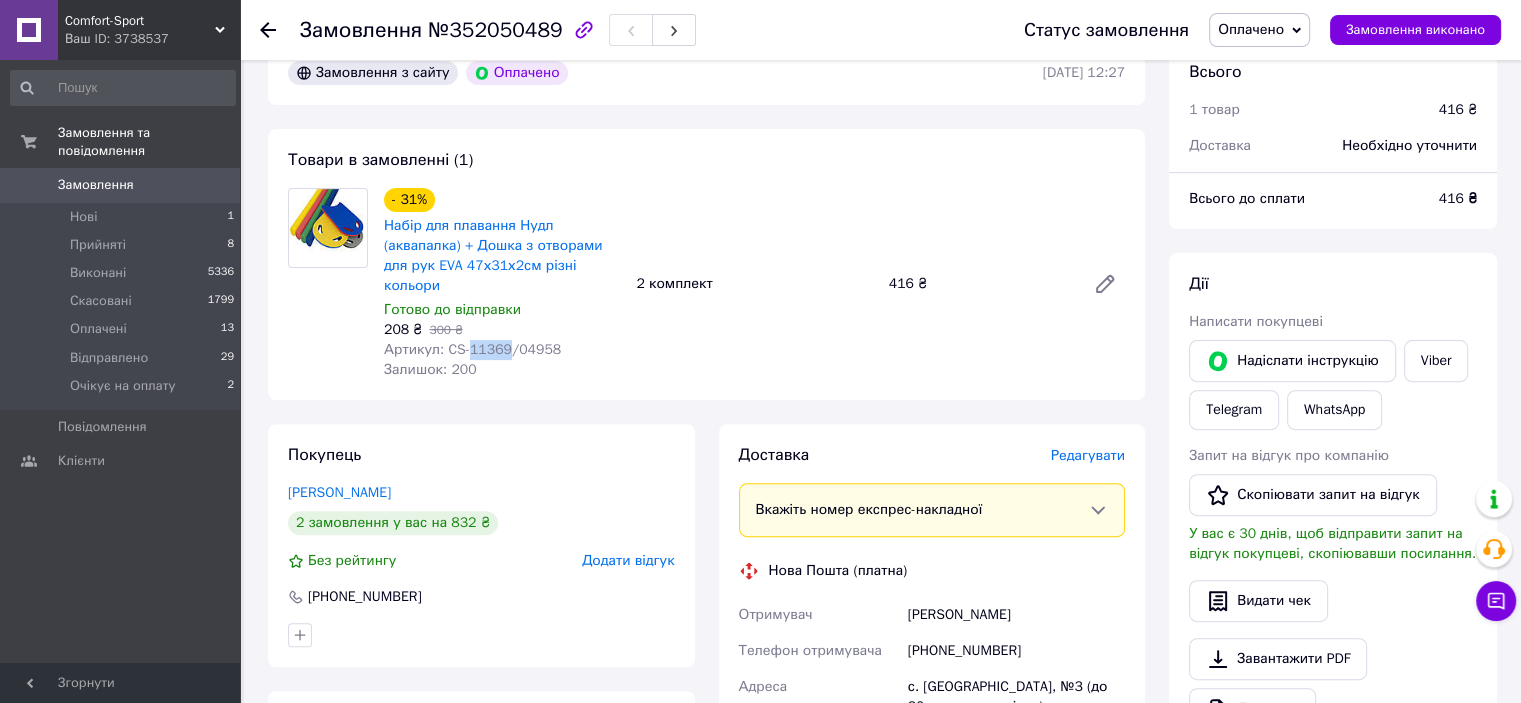 drag, startPoint x: 499, startPoint y: 354, endPoint x: 468, endPoint y: 356, distance: 31.06445 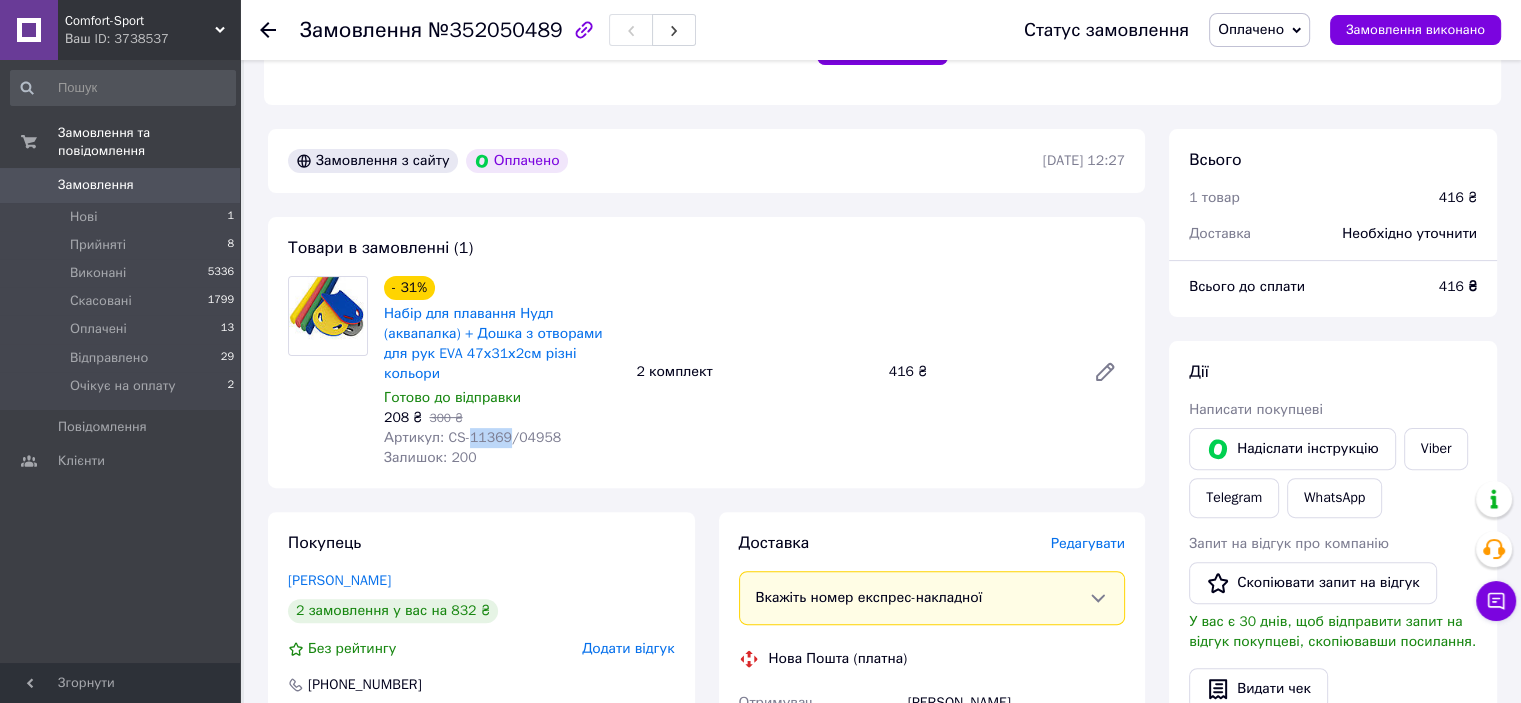 scroll, scrollTop: 500, scrollLeft: 0, axis: vertical 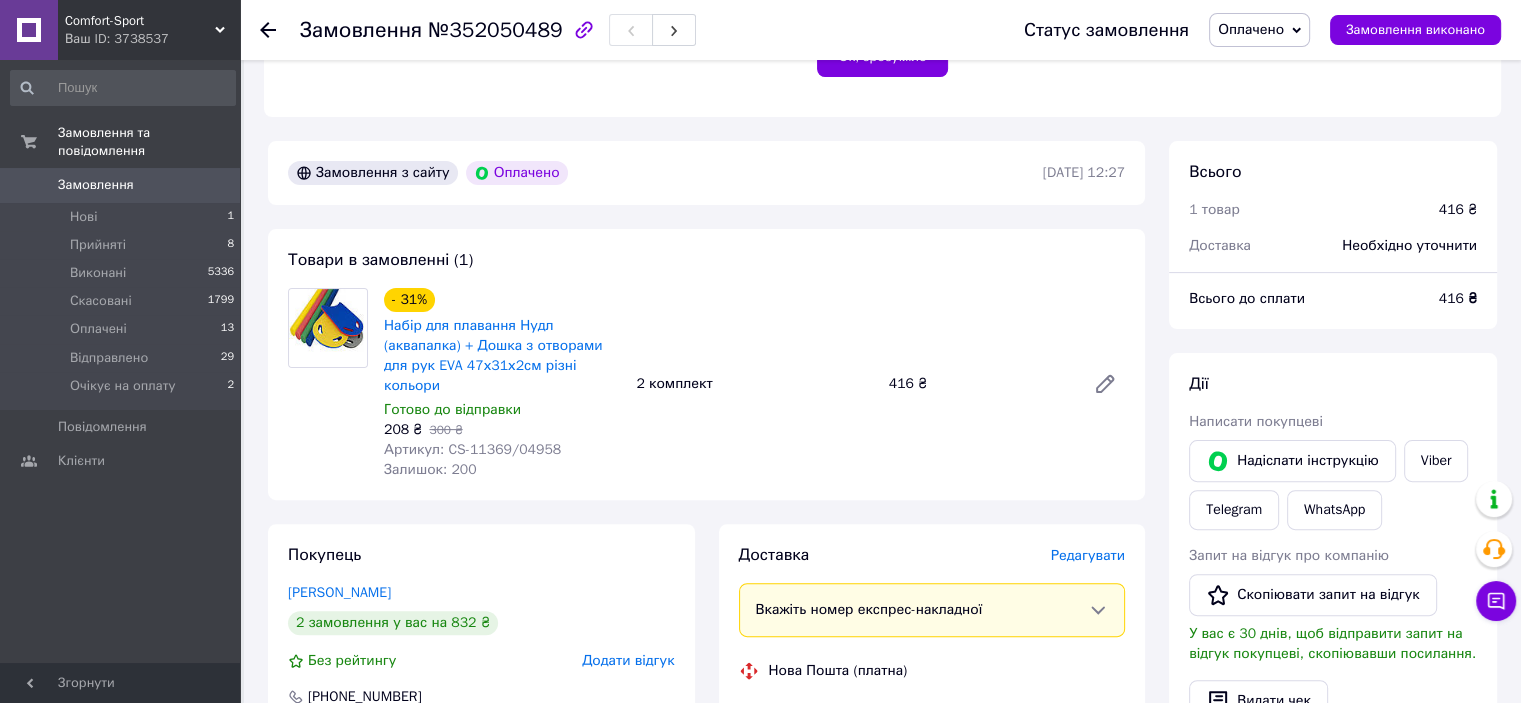 click 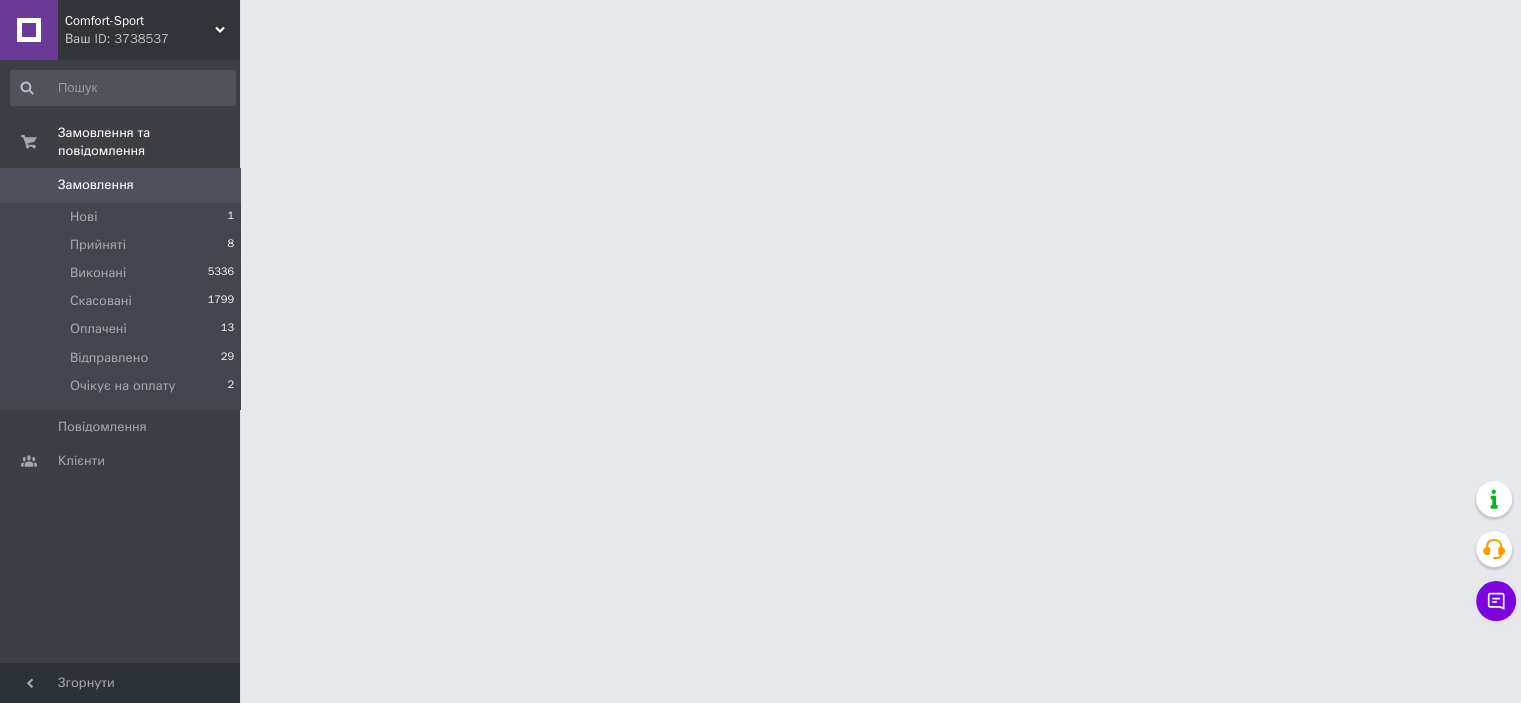 scroll, scrollTop: 0, scrollLeft: 0, axis: both 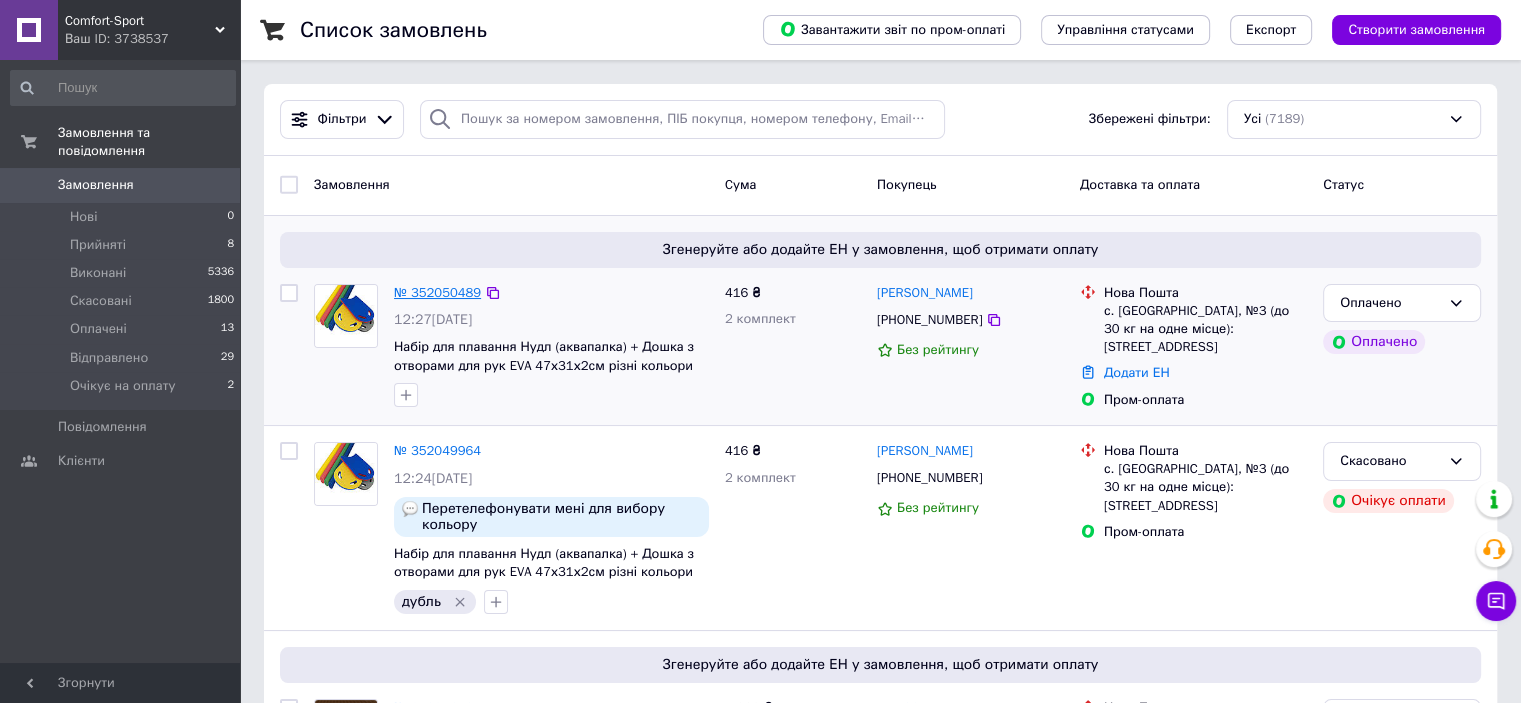 click on "№ 352050489" at bounding box center [437, 292] 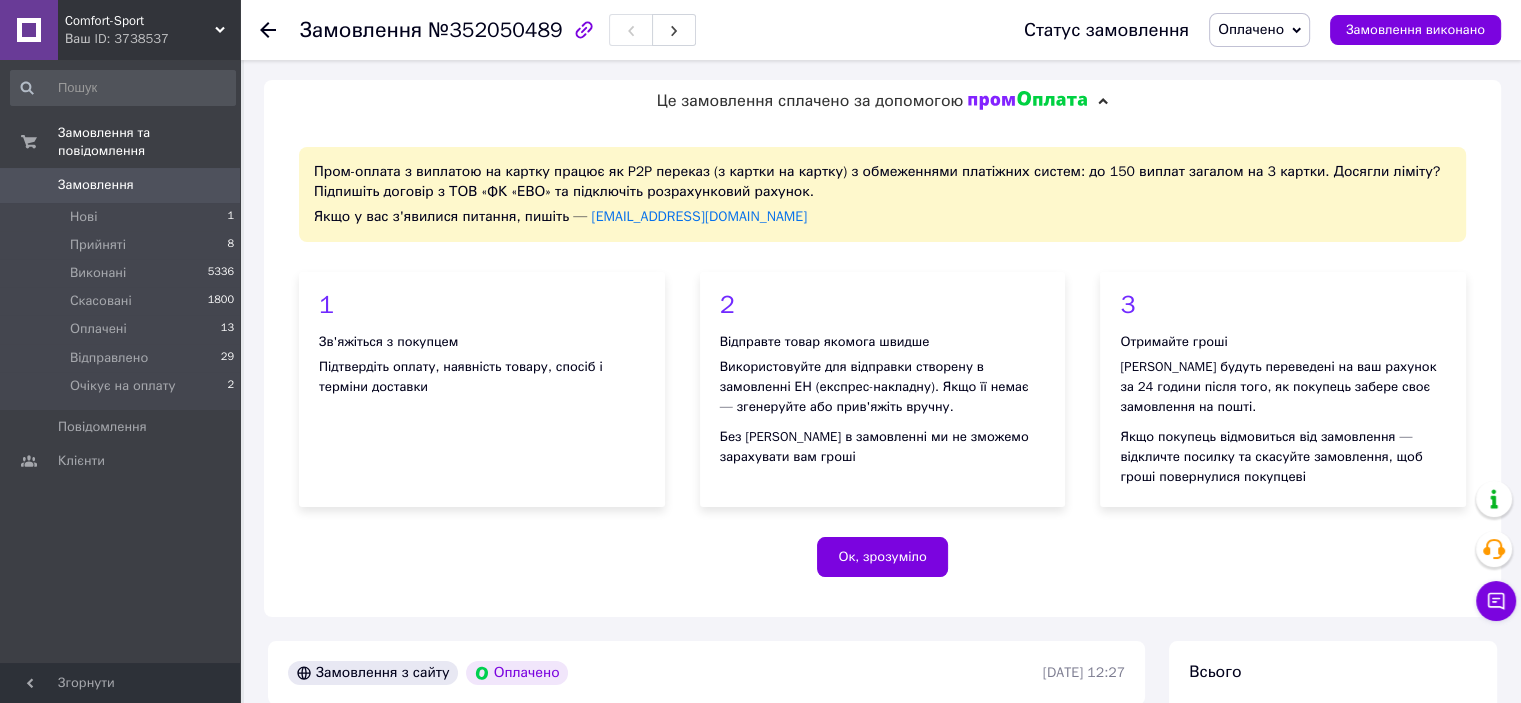 click 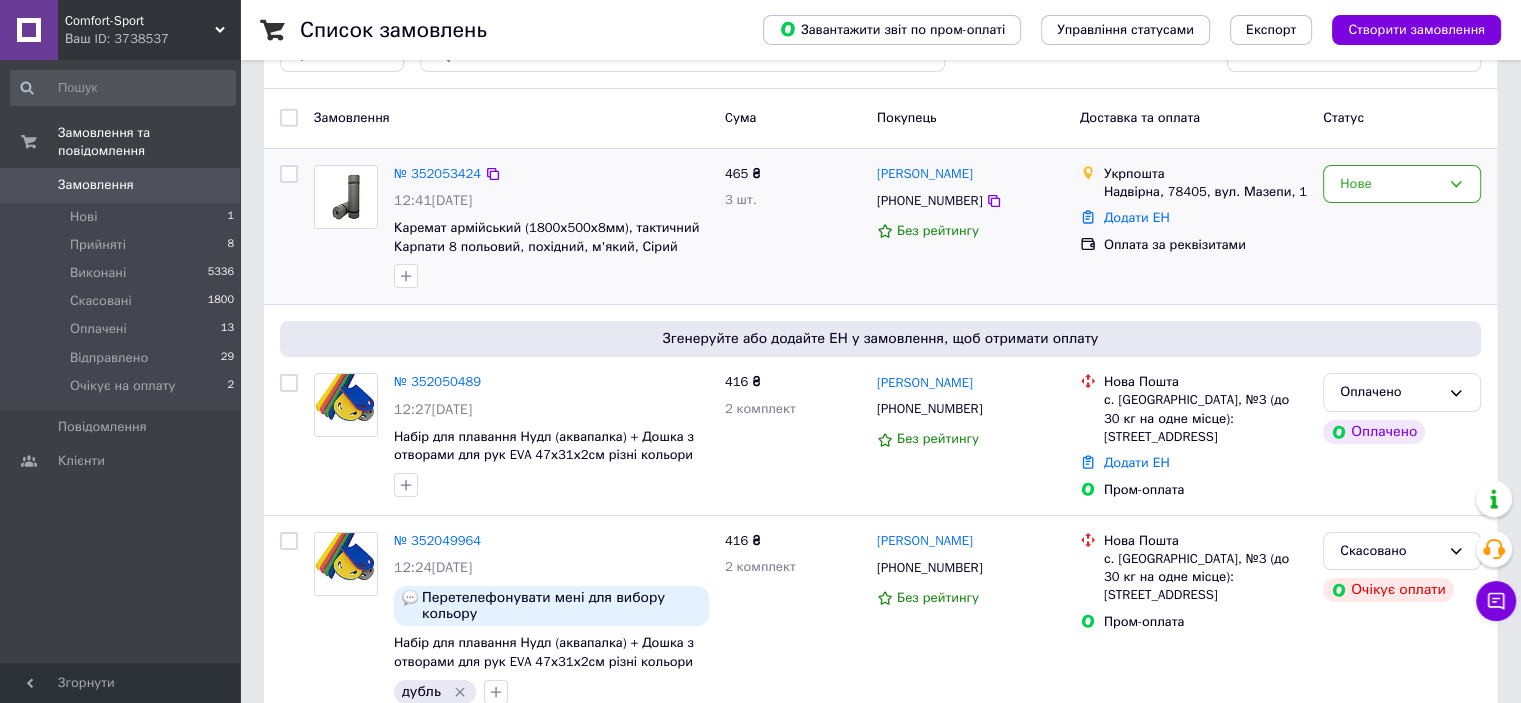 scroll, scrollTop: 100, scrollLeft: 0, axis: vertical 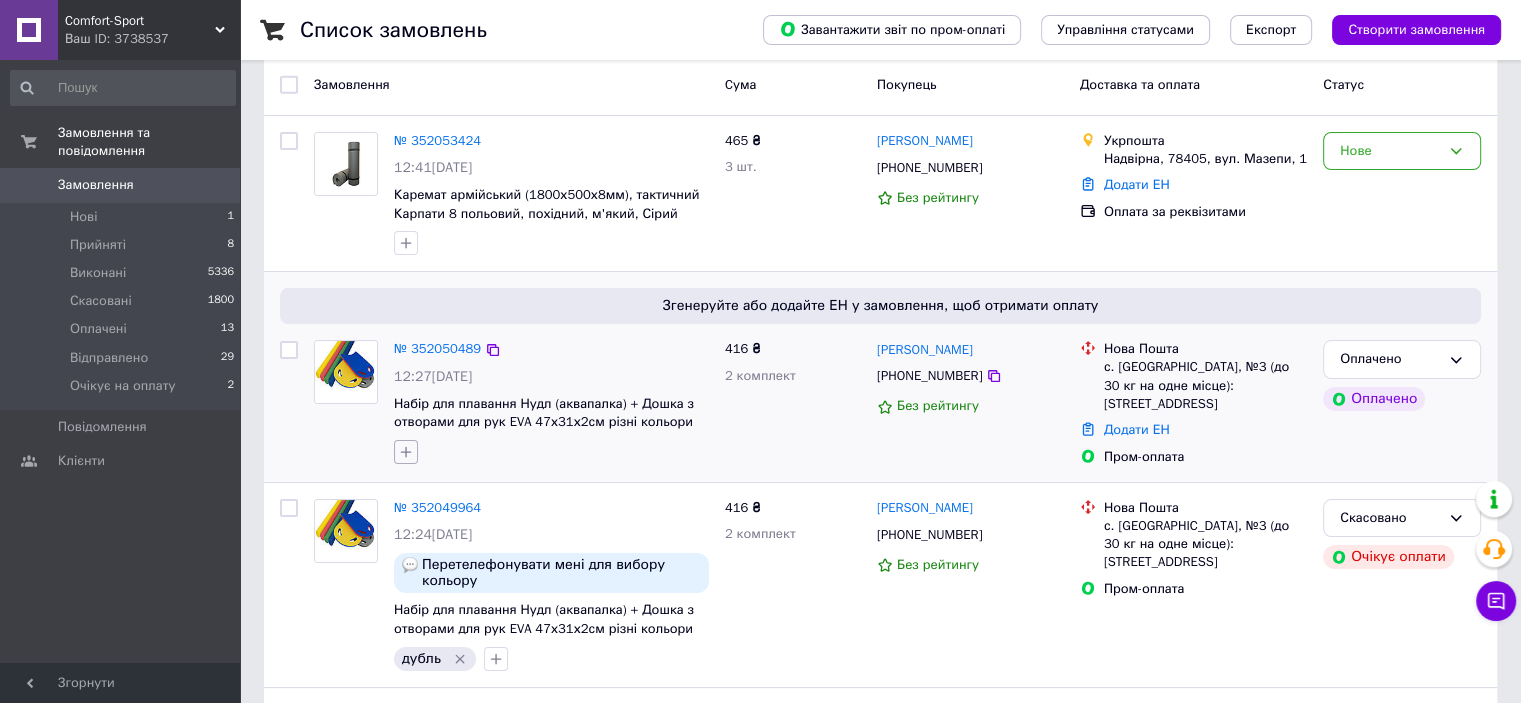 click 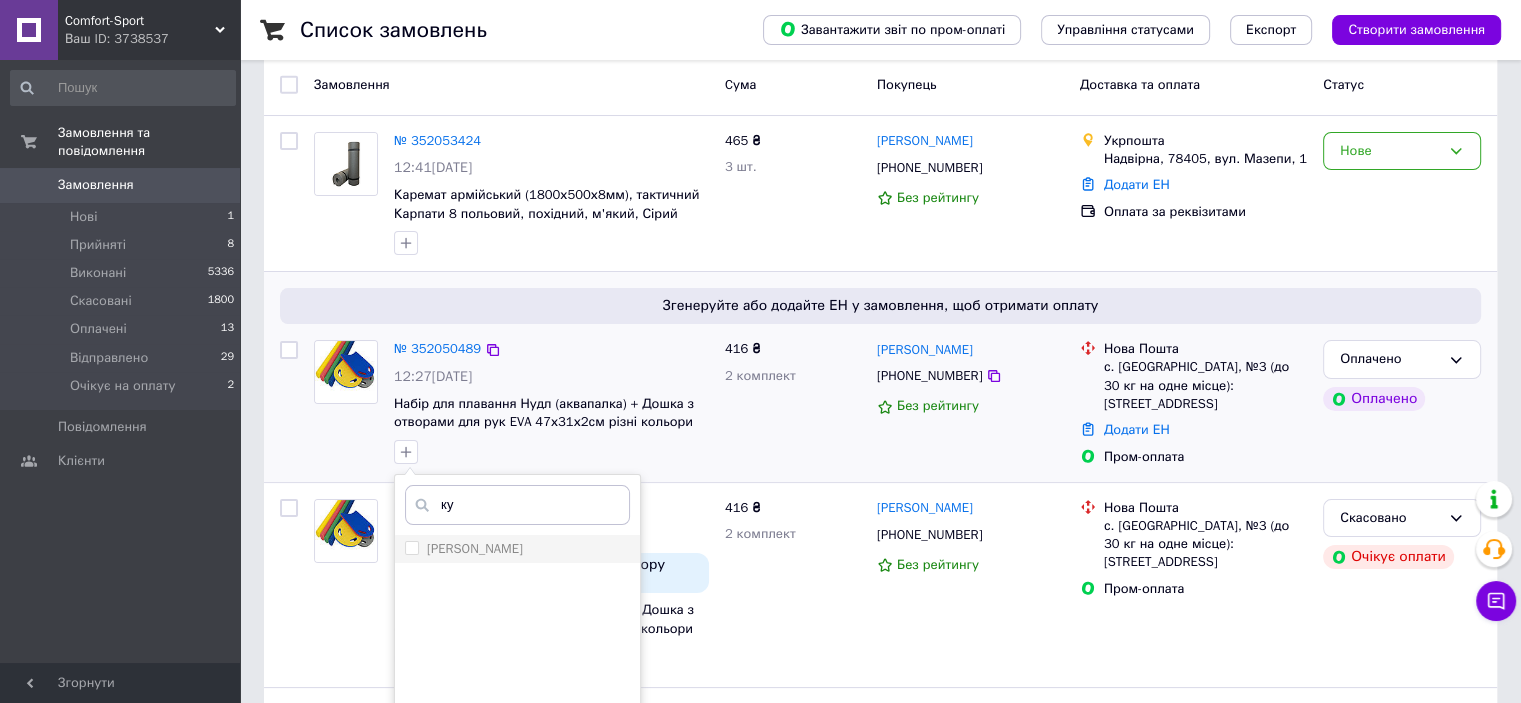 type on "ку" 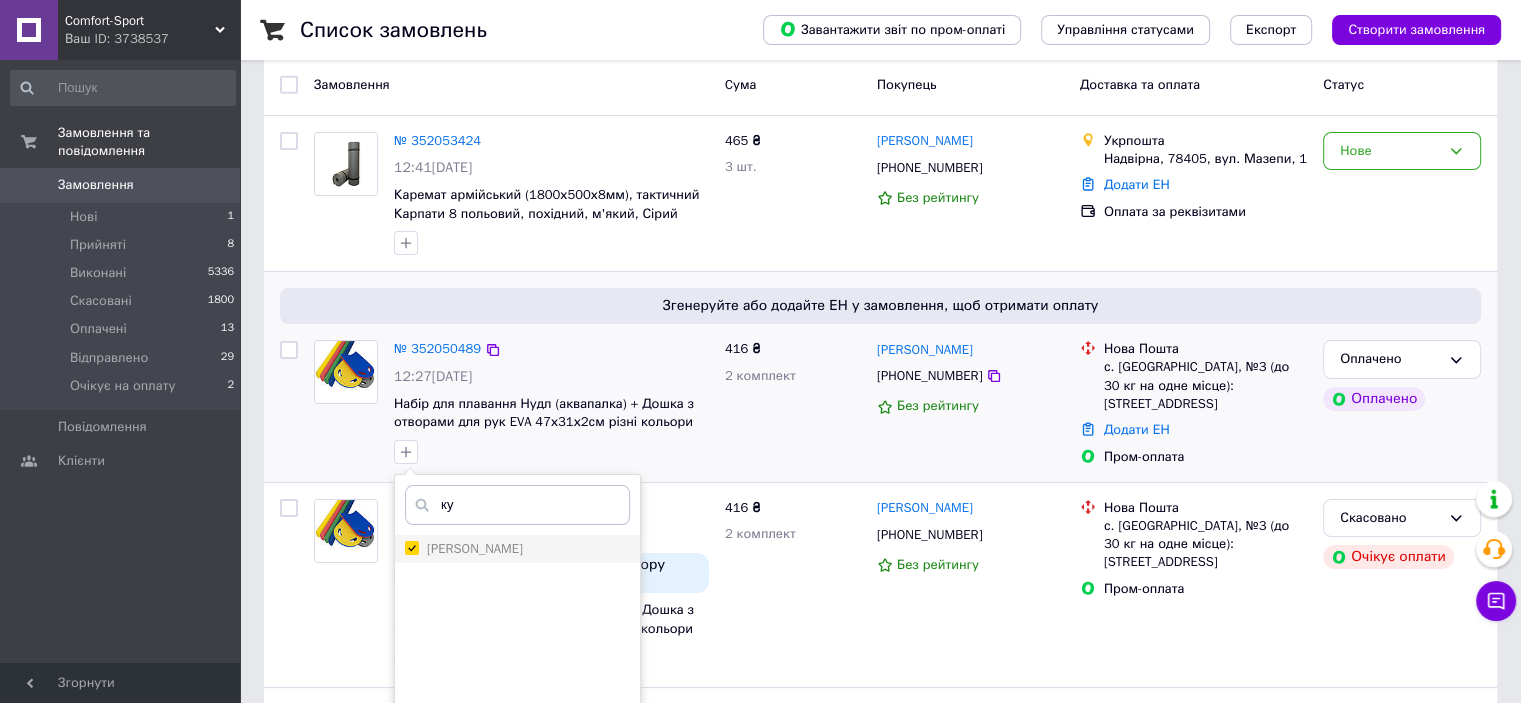 checkbox on "true" 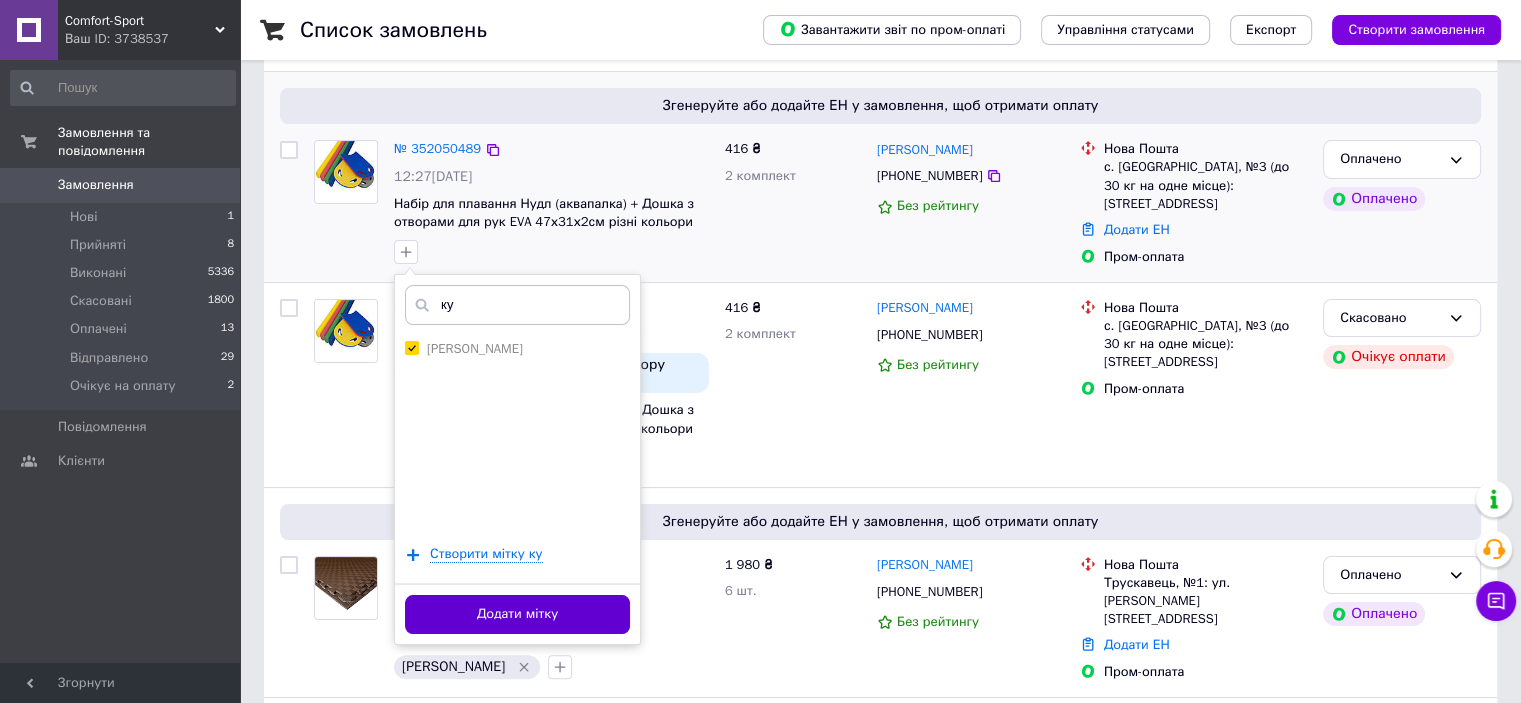 click on "Додати мітку" at bounding box center [517, 614] 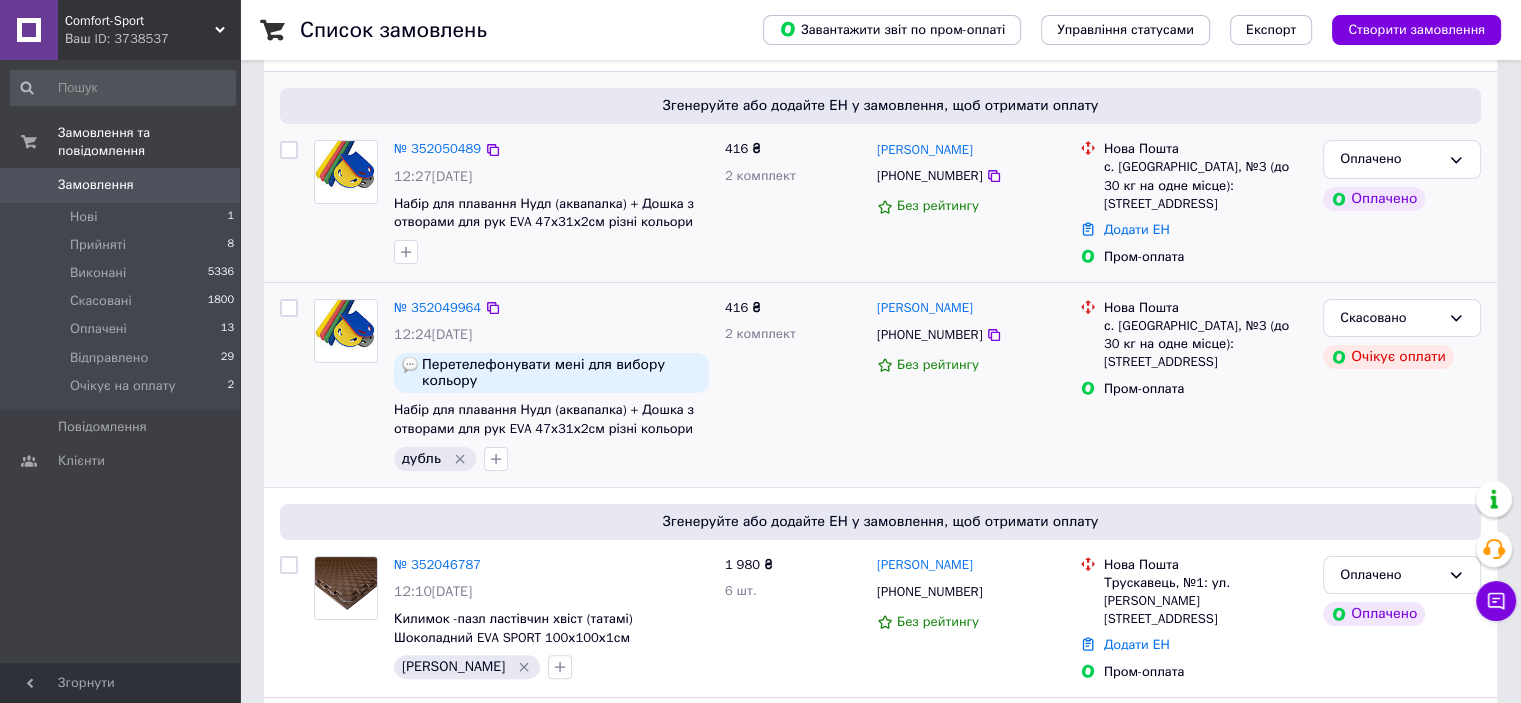 scroll, scrollTop: 100, scrollLeft: 0, axis: vertical 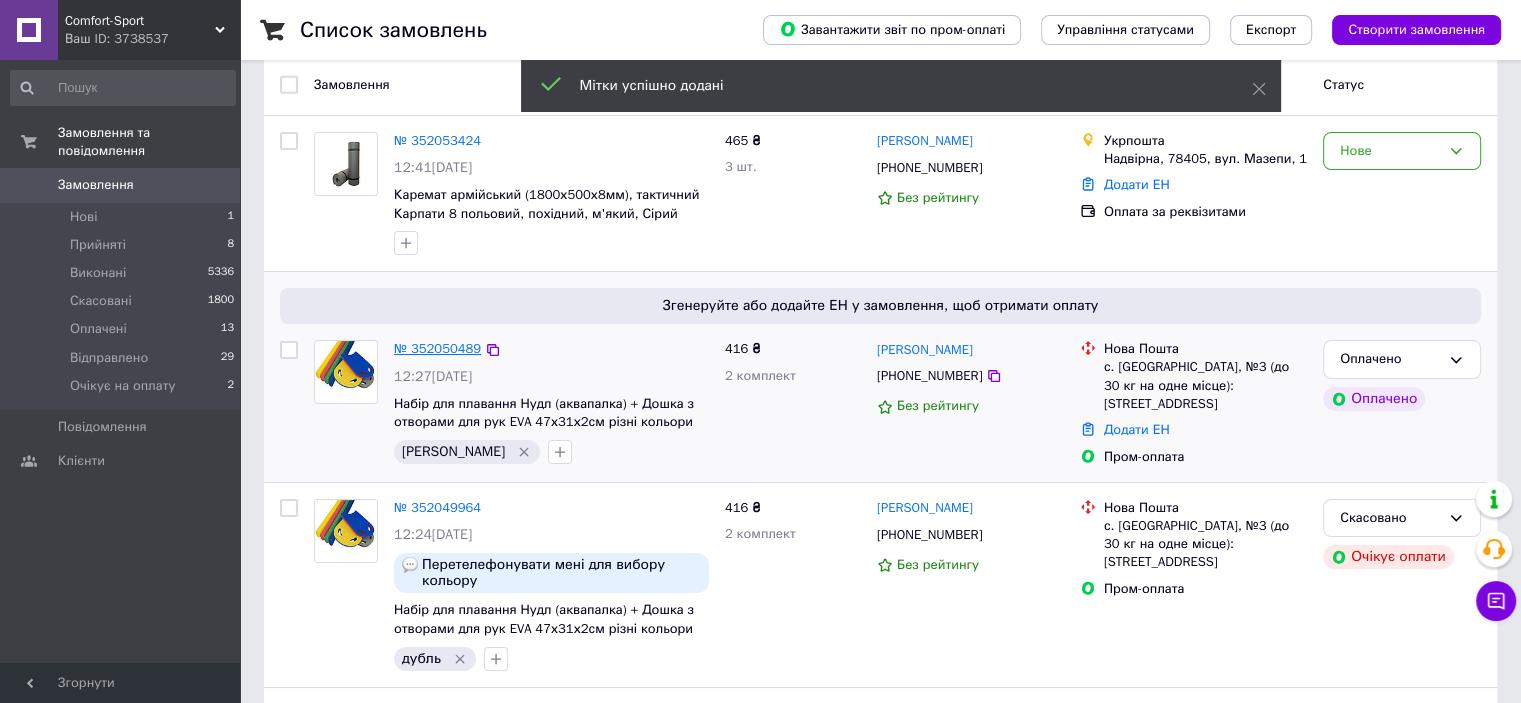 click on "№ 352050489" at bounding box center (437, 348) 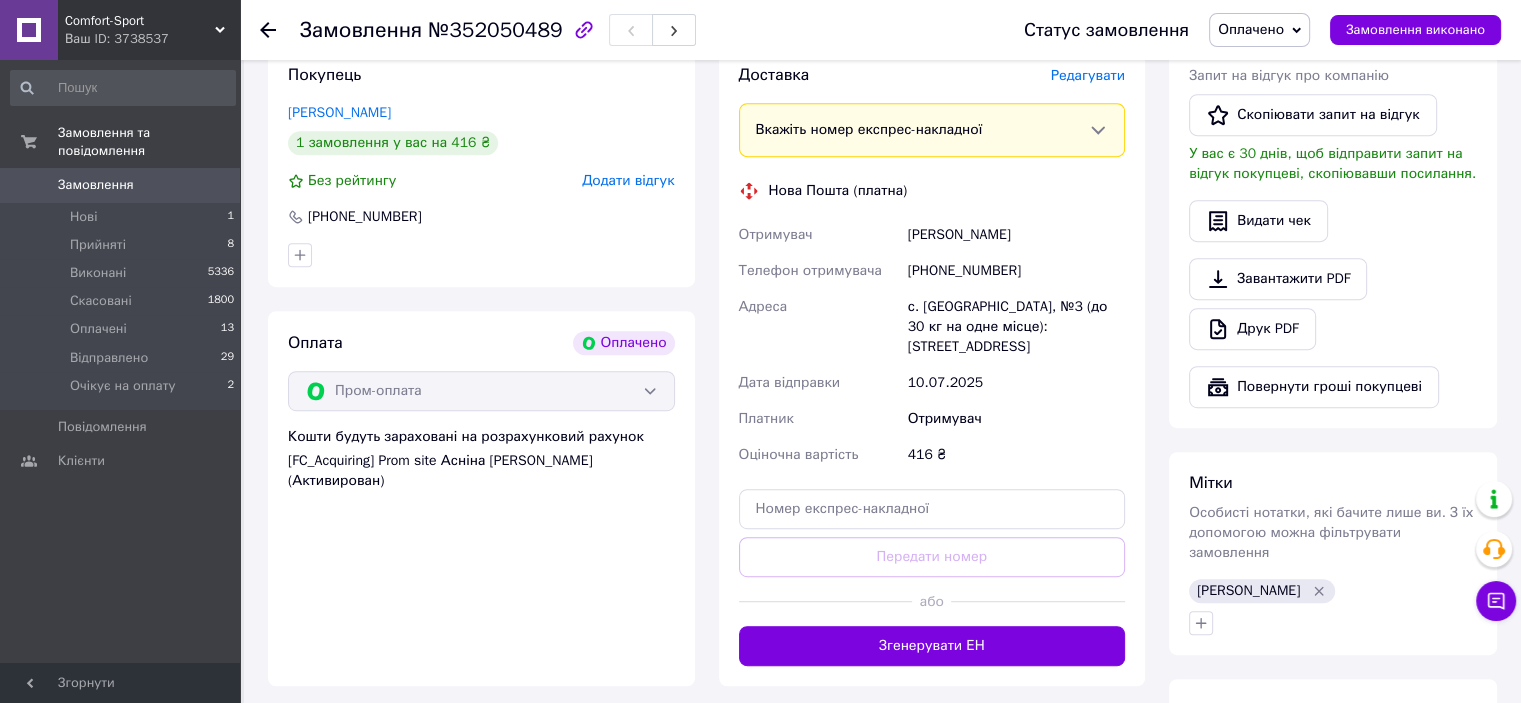 scroll, scrollTop: 1000, scrollLeft: 0, axis: vertical 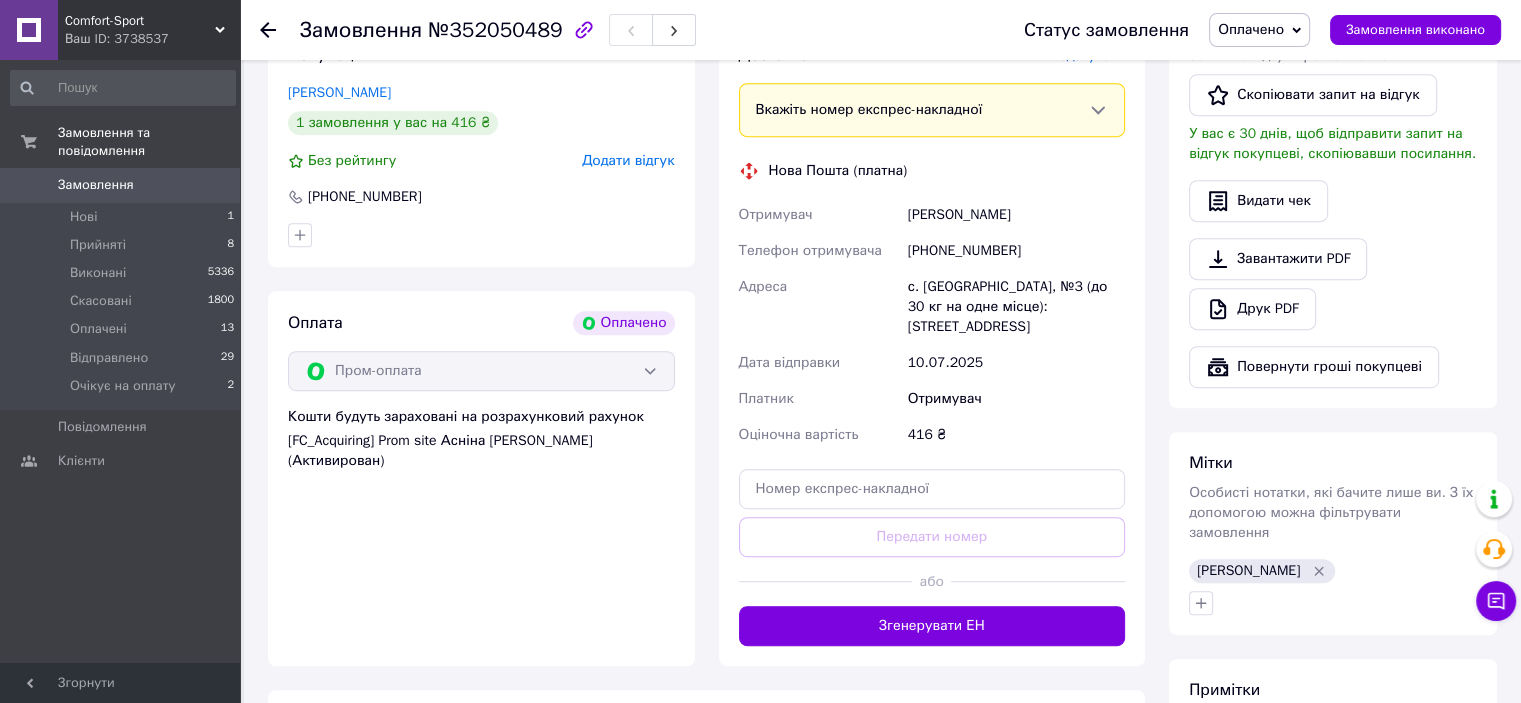 click 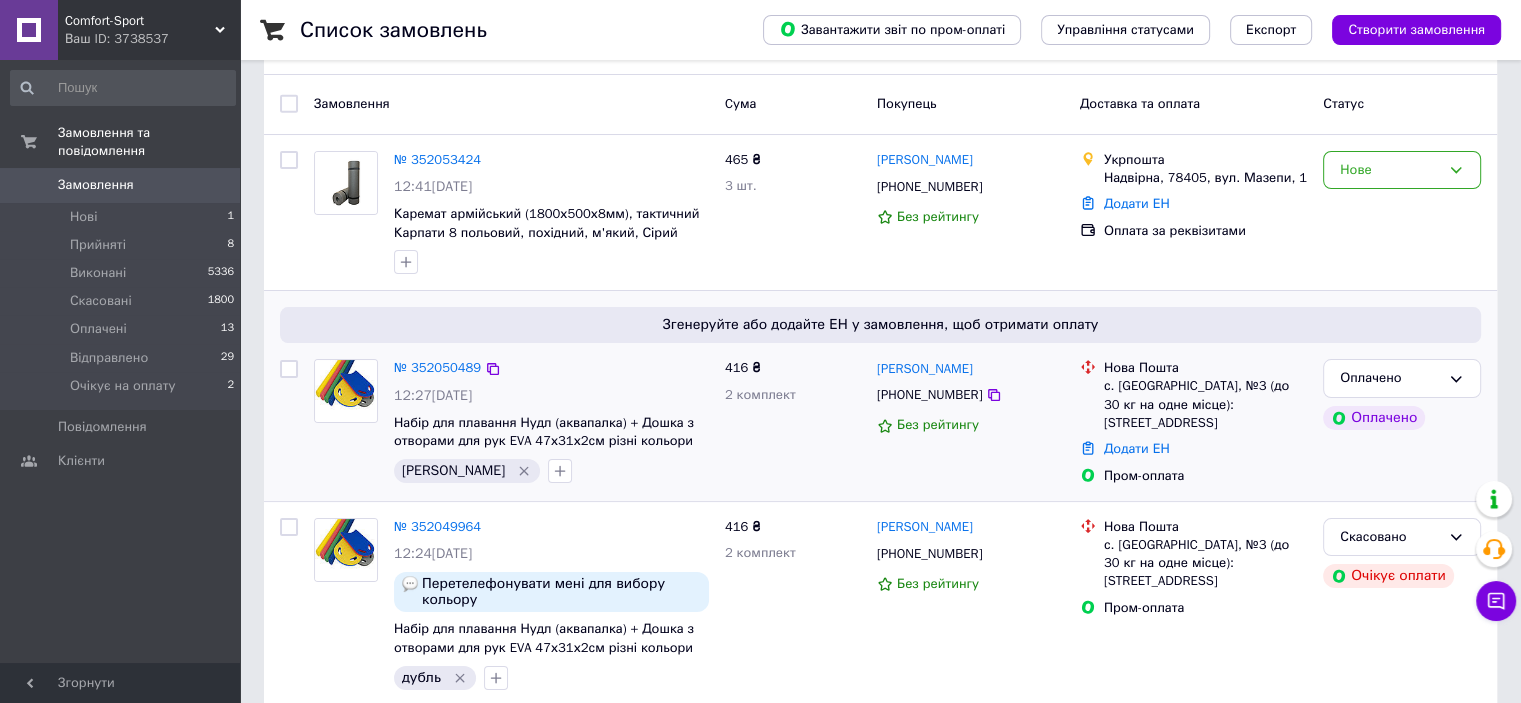 scroll, scrollTop: 0, scrollLeft: 0, axis: both 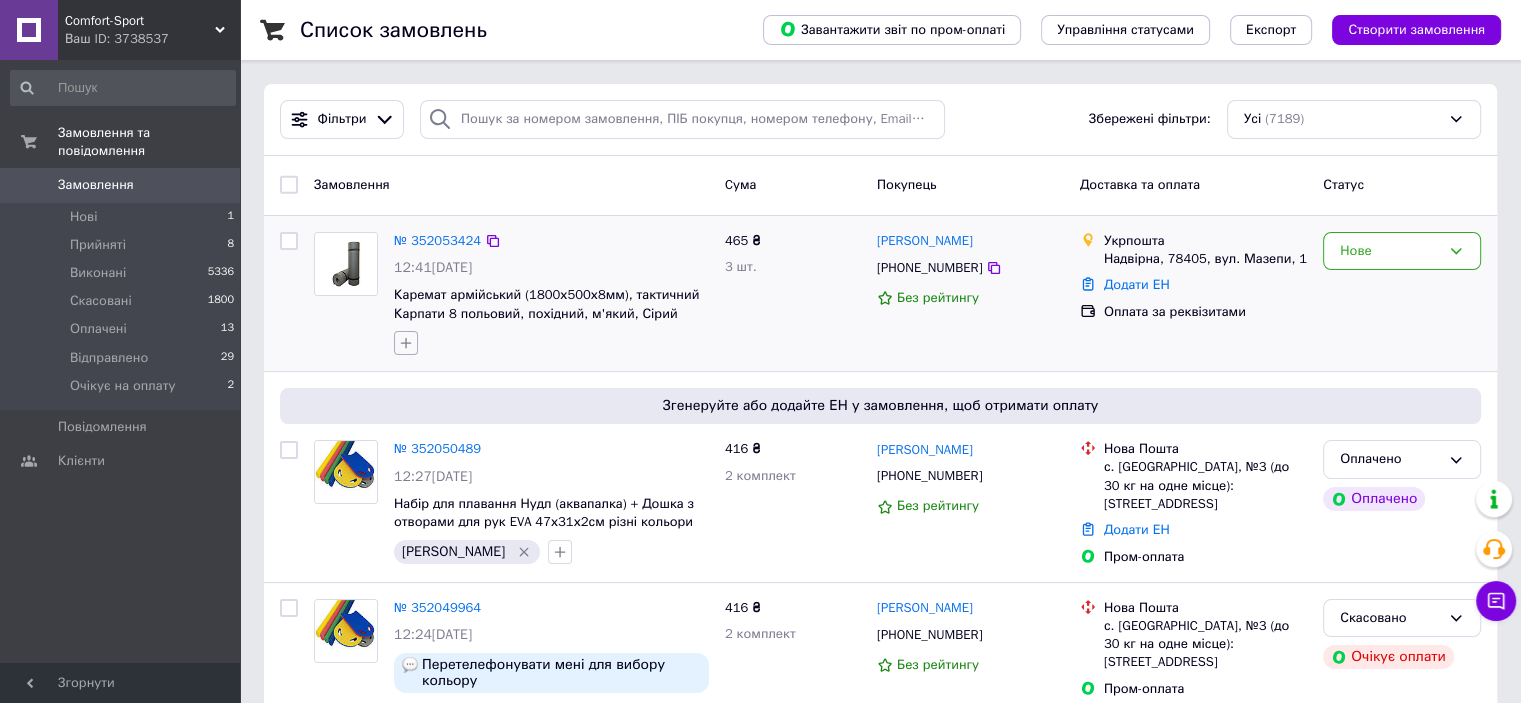 click 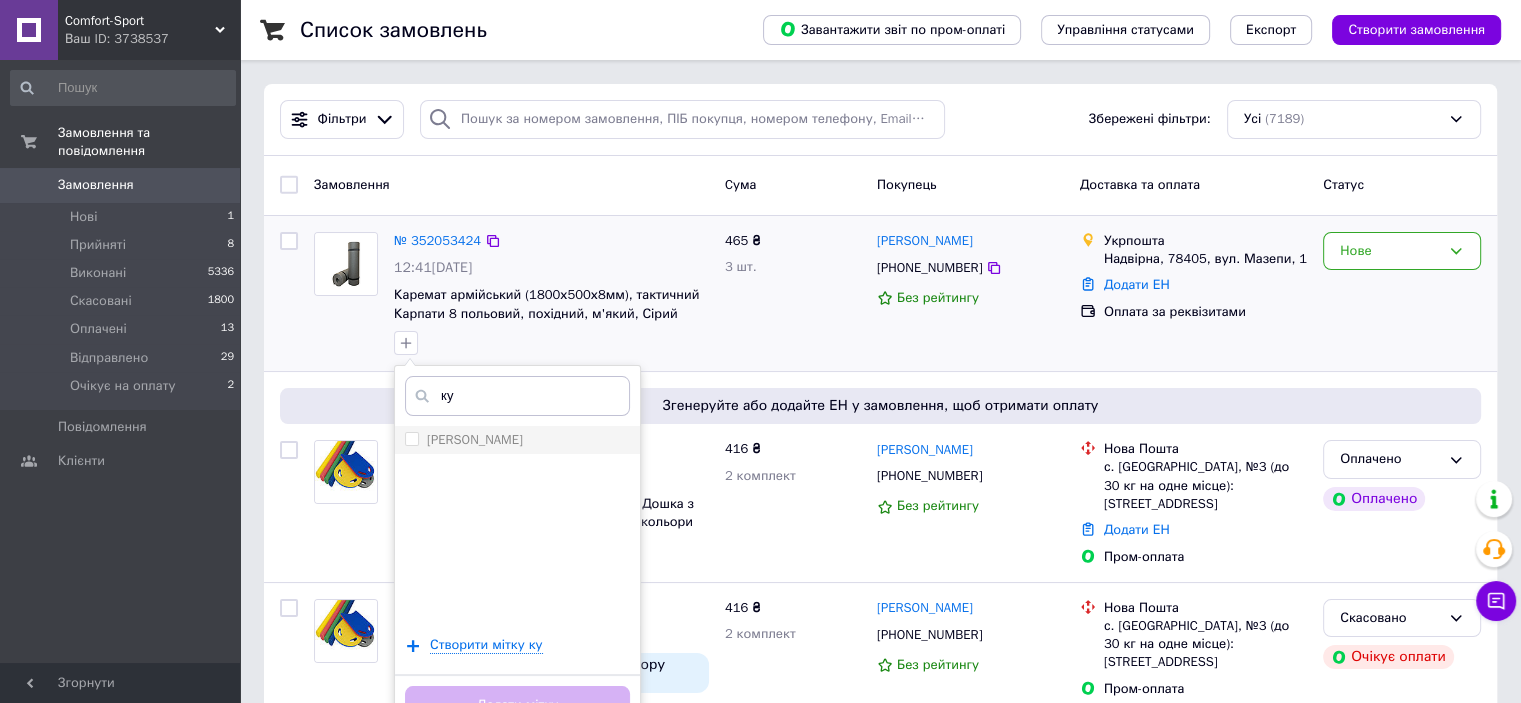 type on "ку" 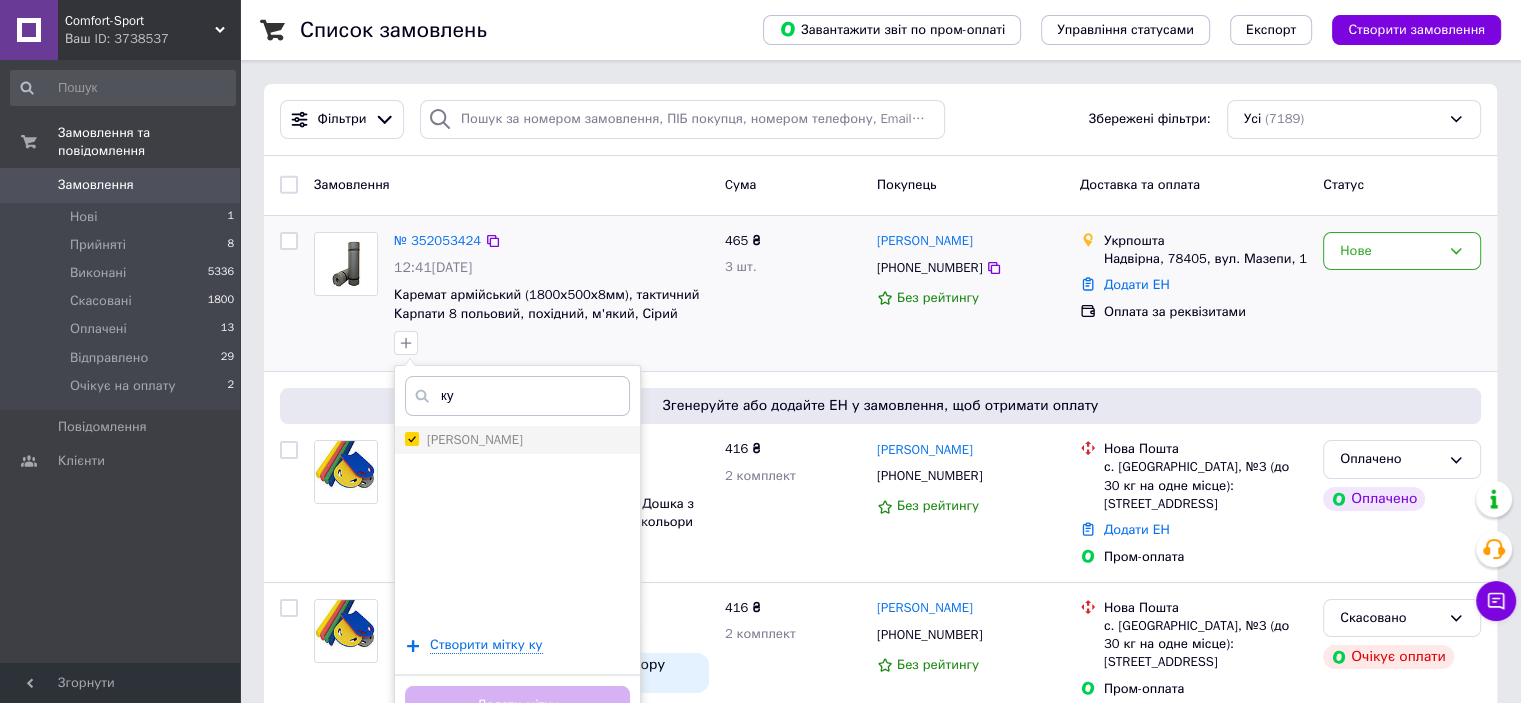 checkbox on "true" 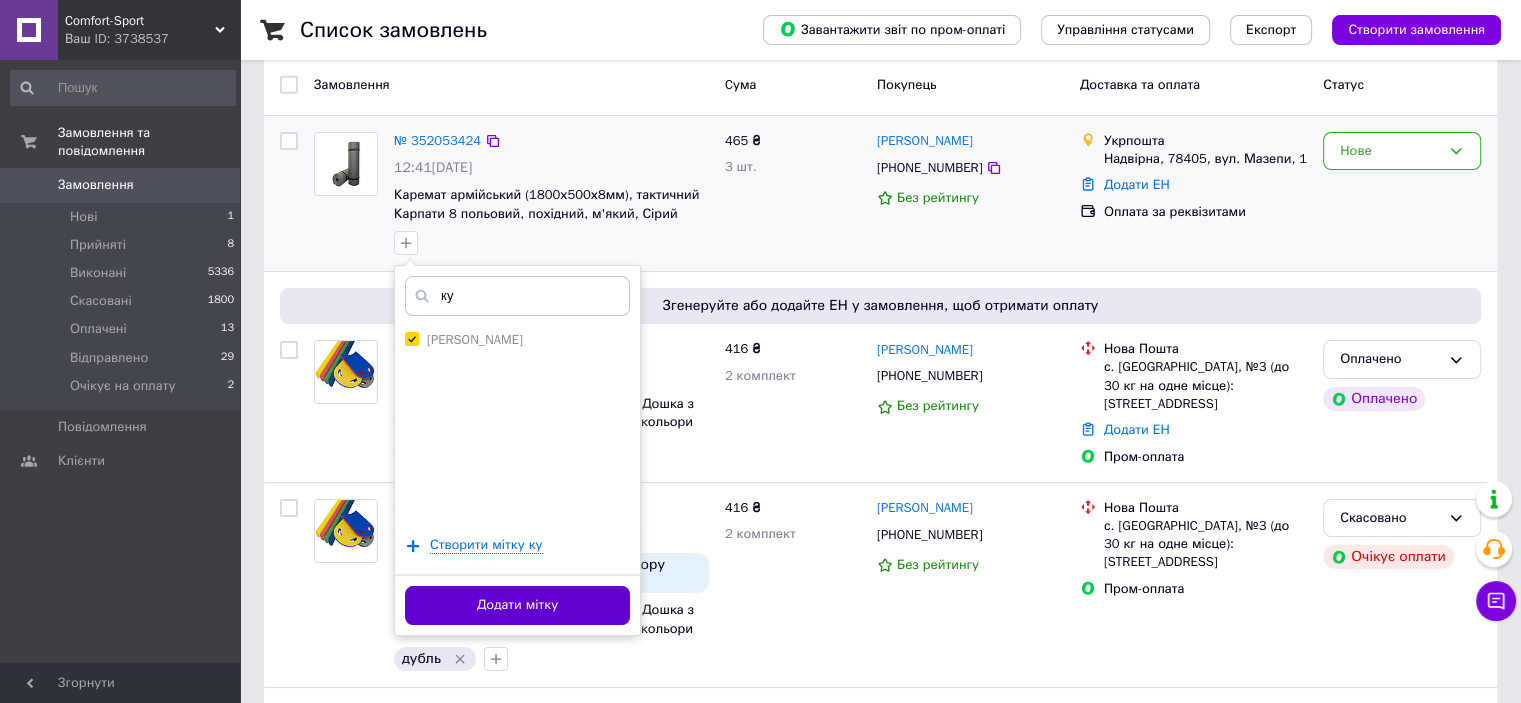 click on "Додати мітку" at bounding box center (517, 605) 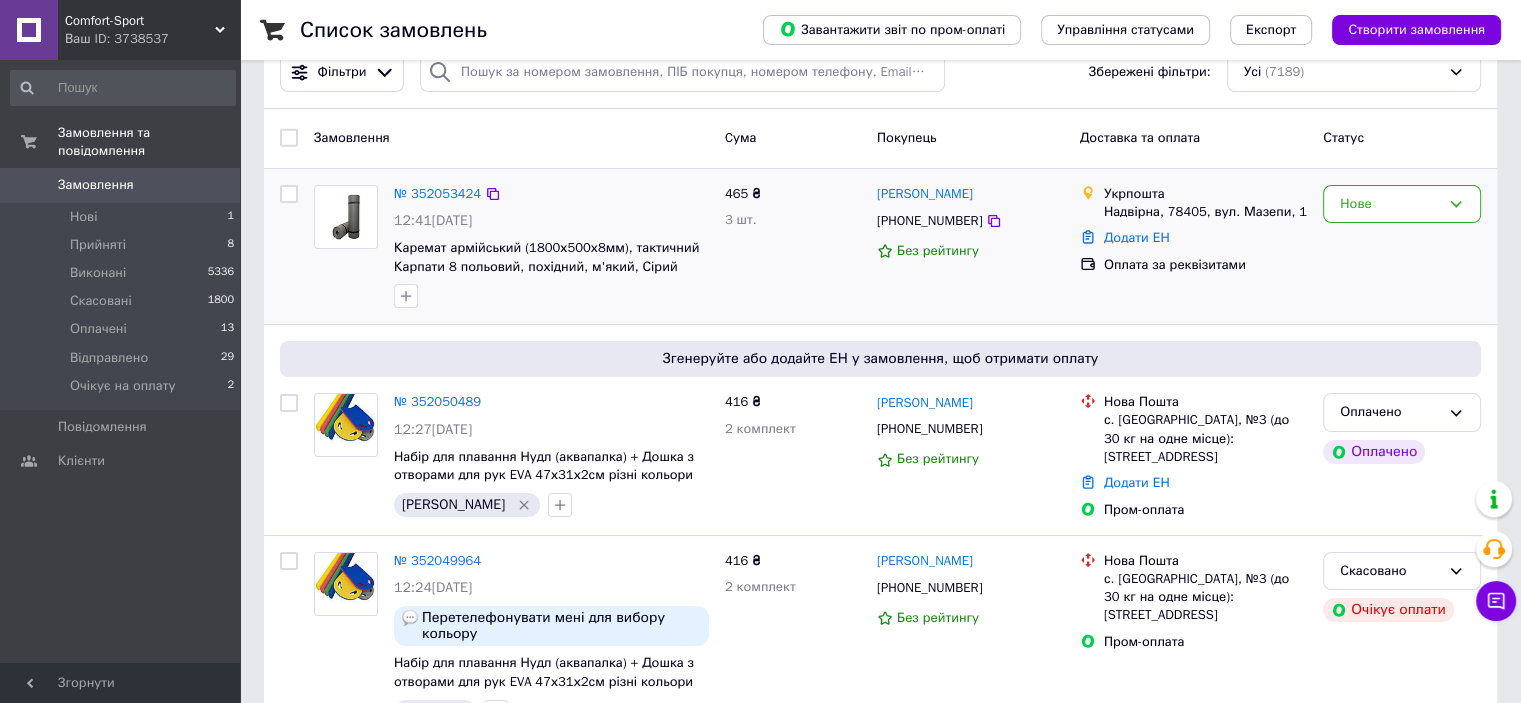 scroll, scrollTop: 0, scrollLeft: 0, axis: both 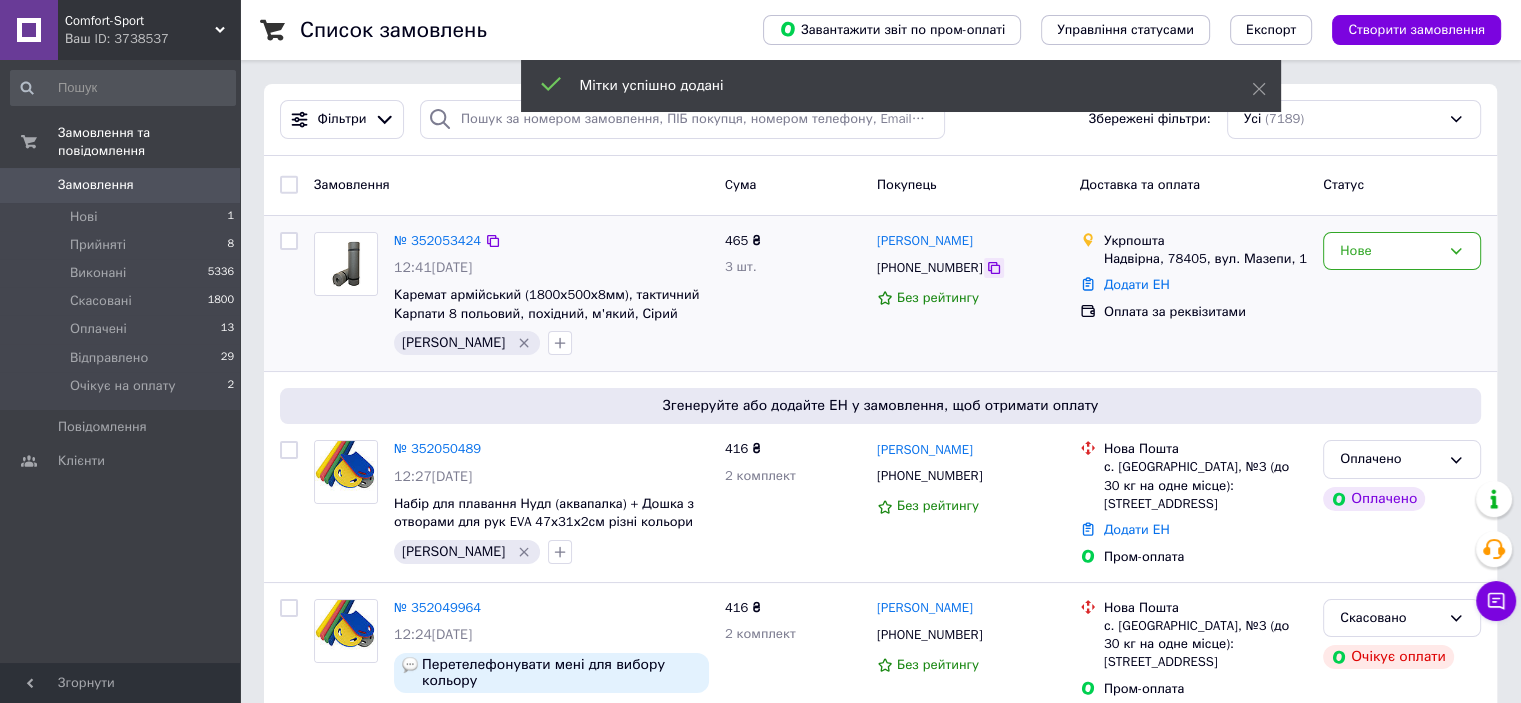 click 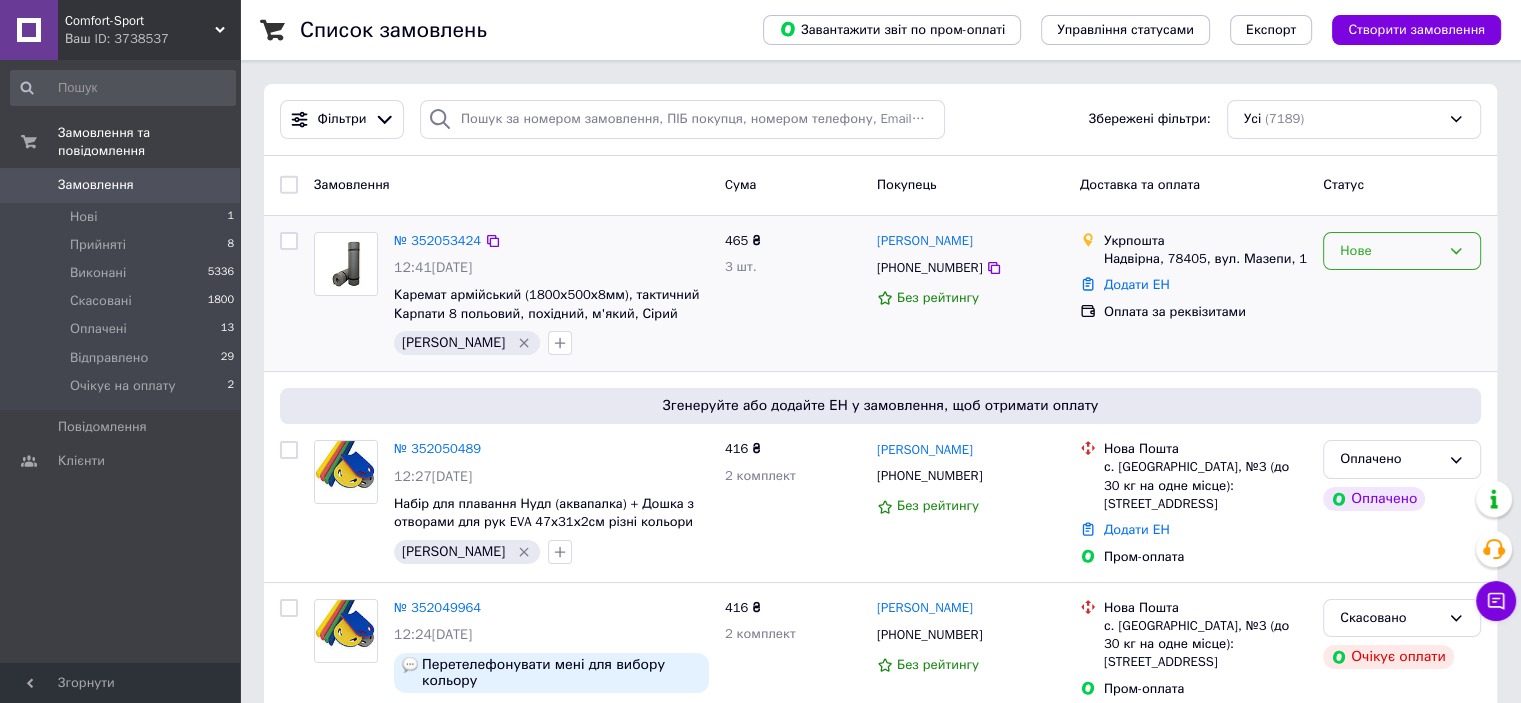 click on "Нове" at bounding box center [1402, 251] 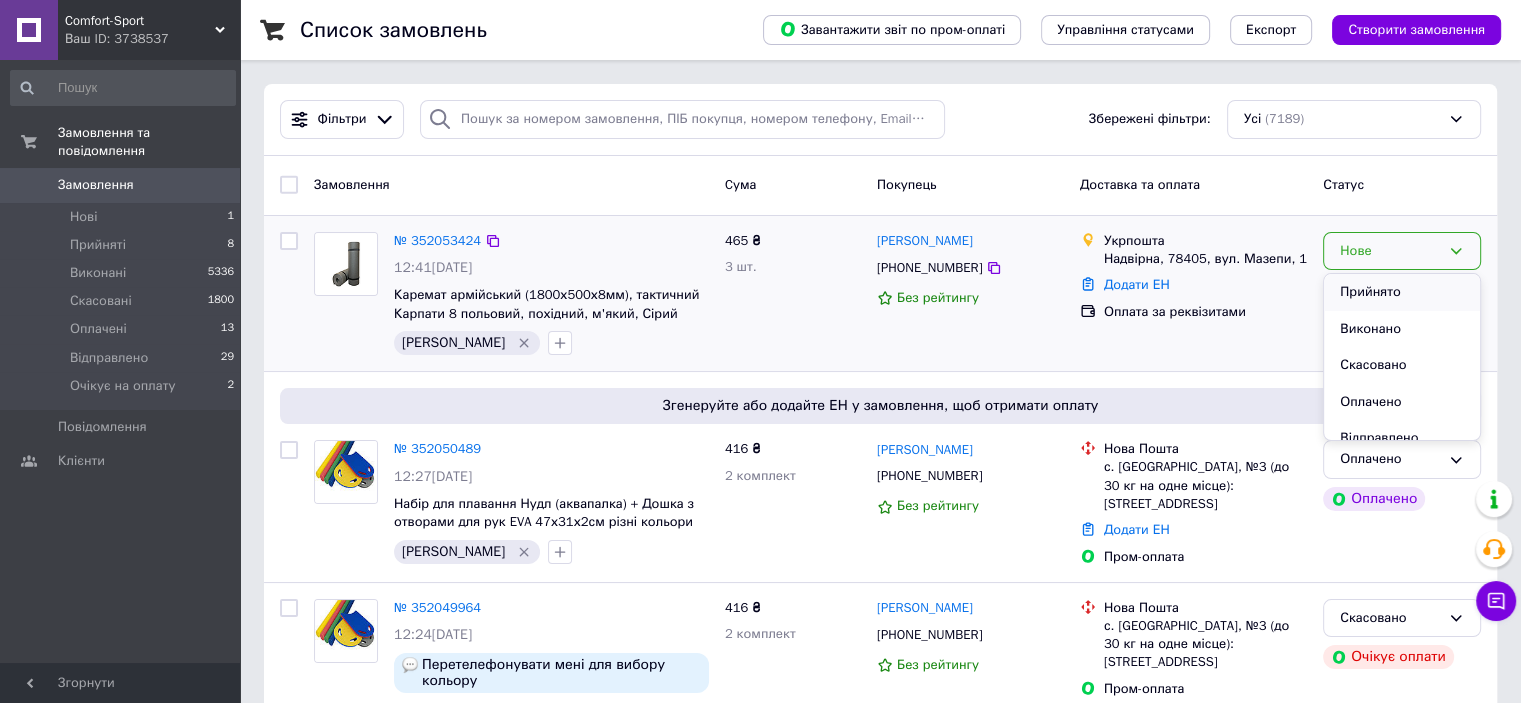 click on "Прийнято" at bounding box center (1402, 292) 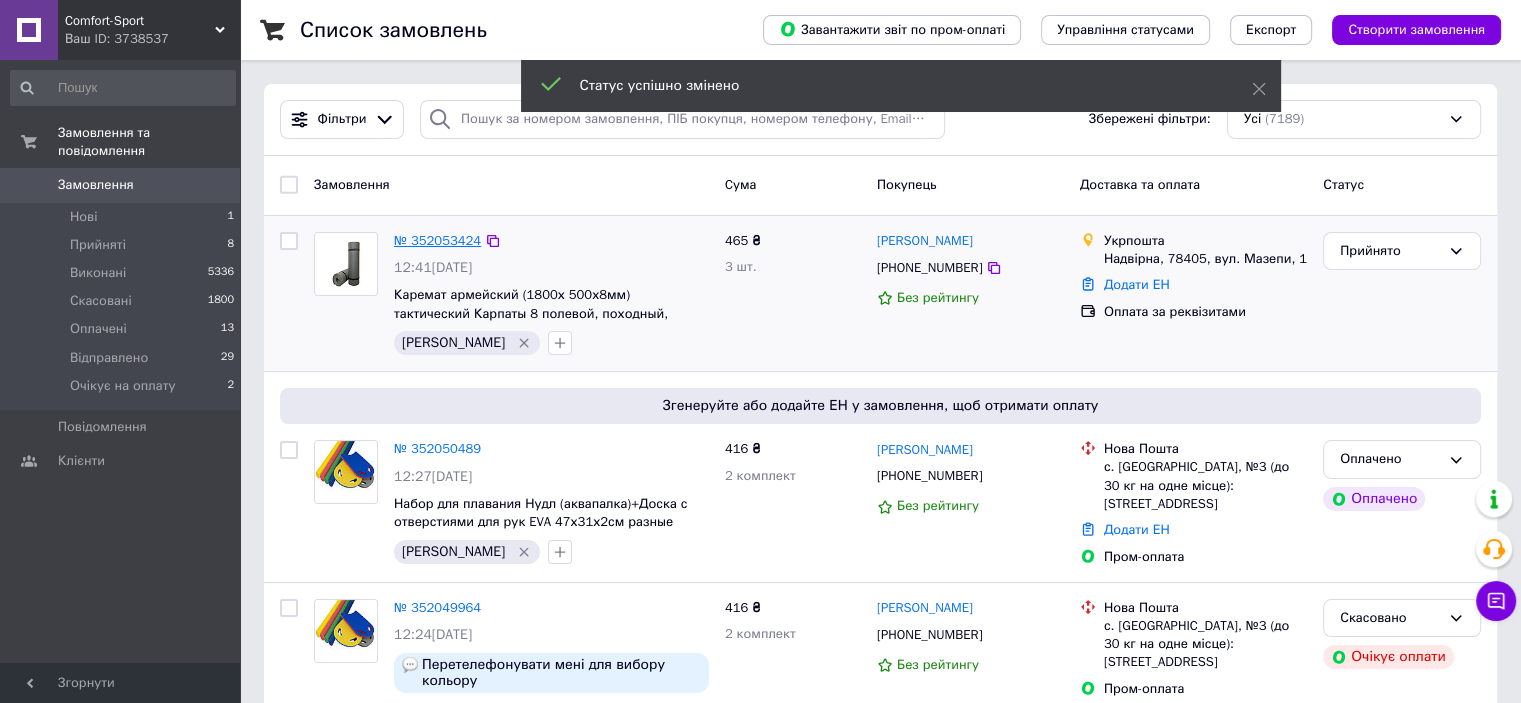 click on "№ 352053424" at bounding box center [437, 240] 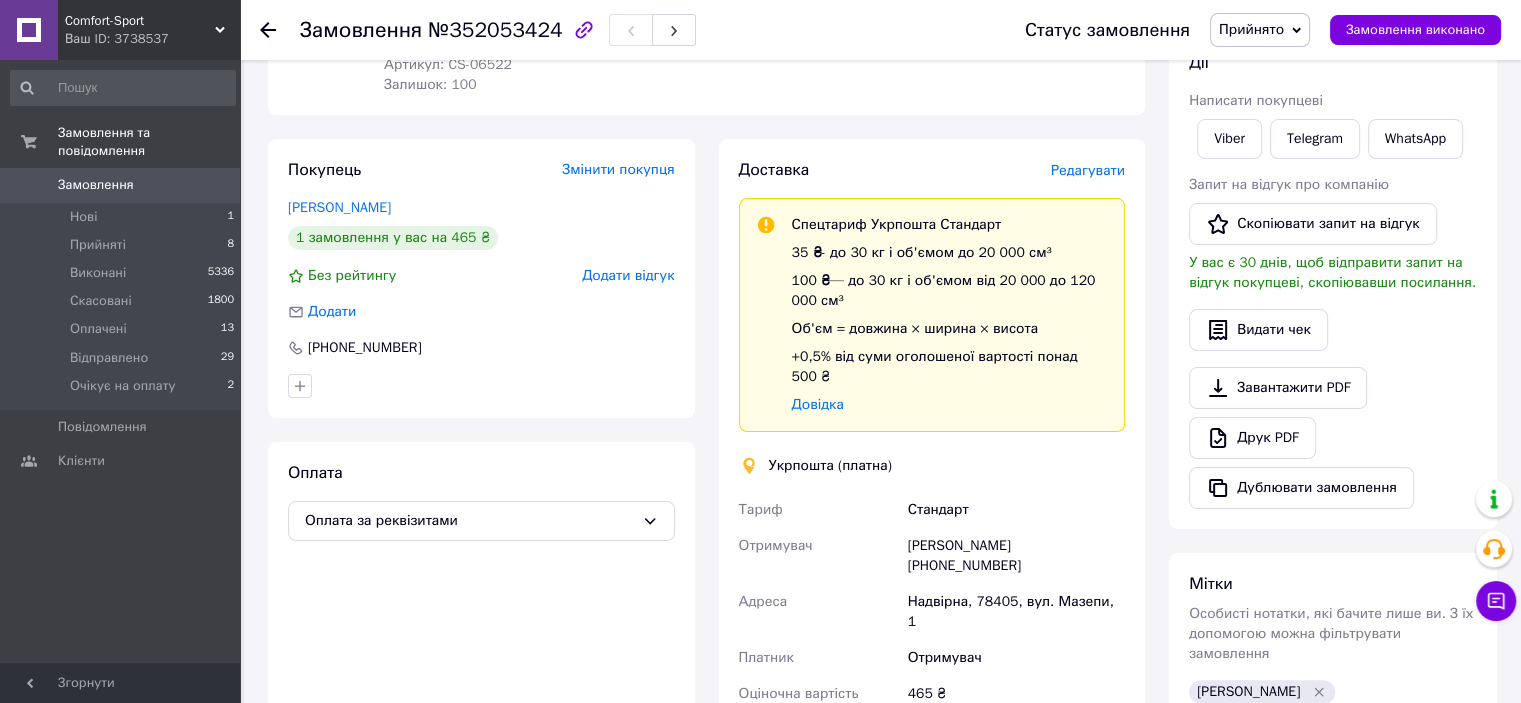 scroll, scrollTop: 400, scrollLeft: 0, axis: vertical 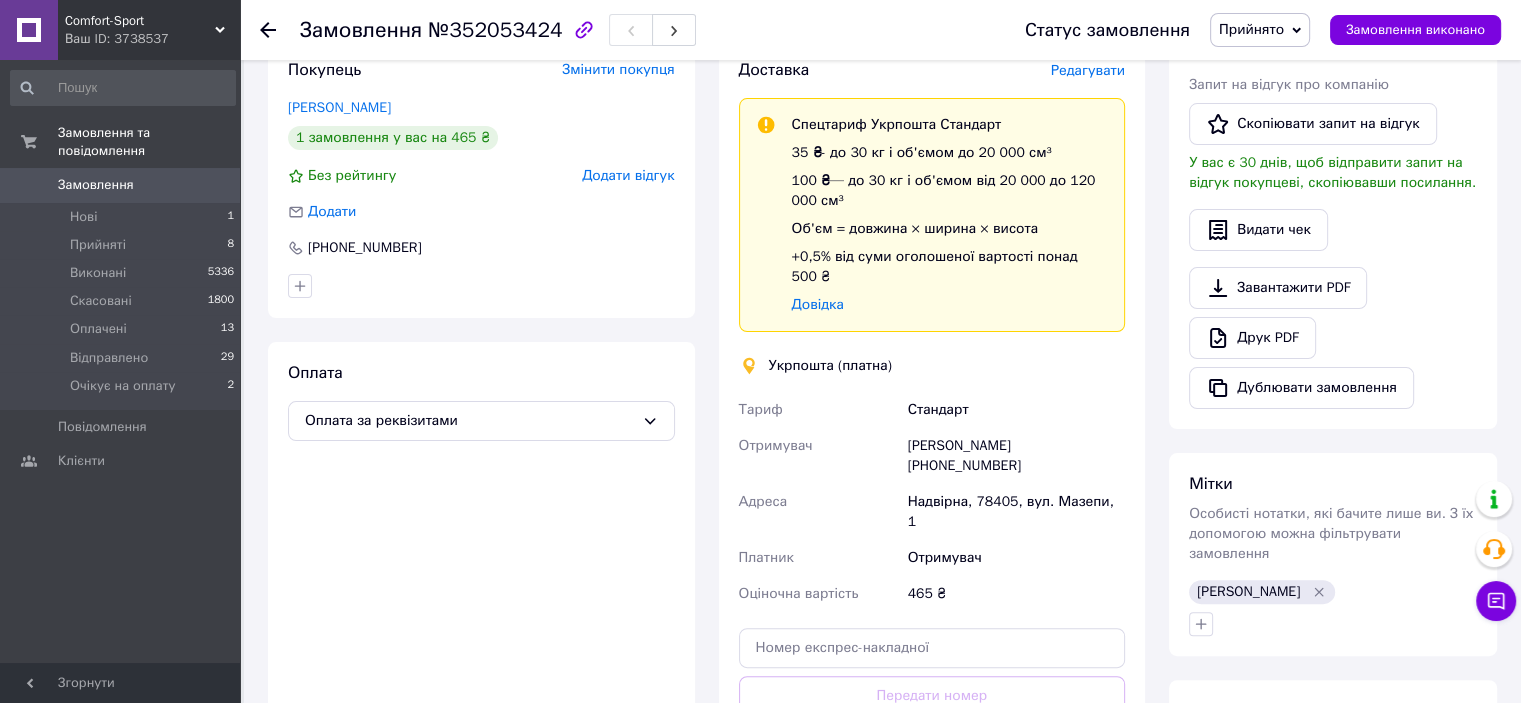 click 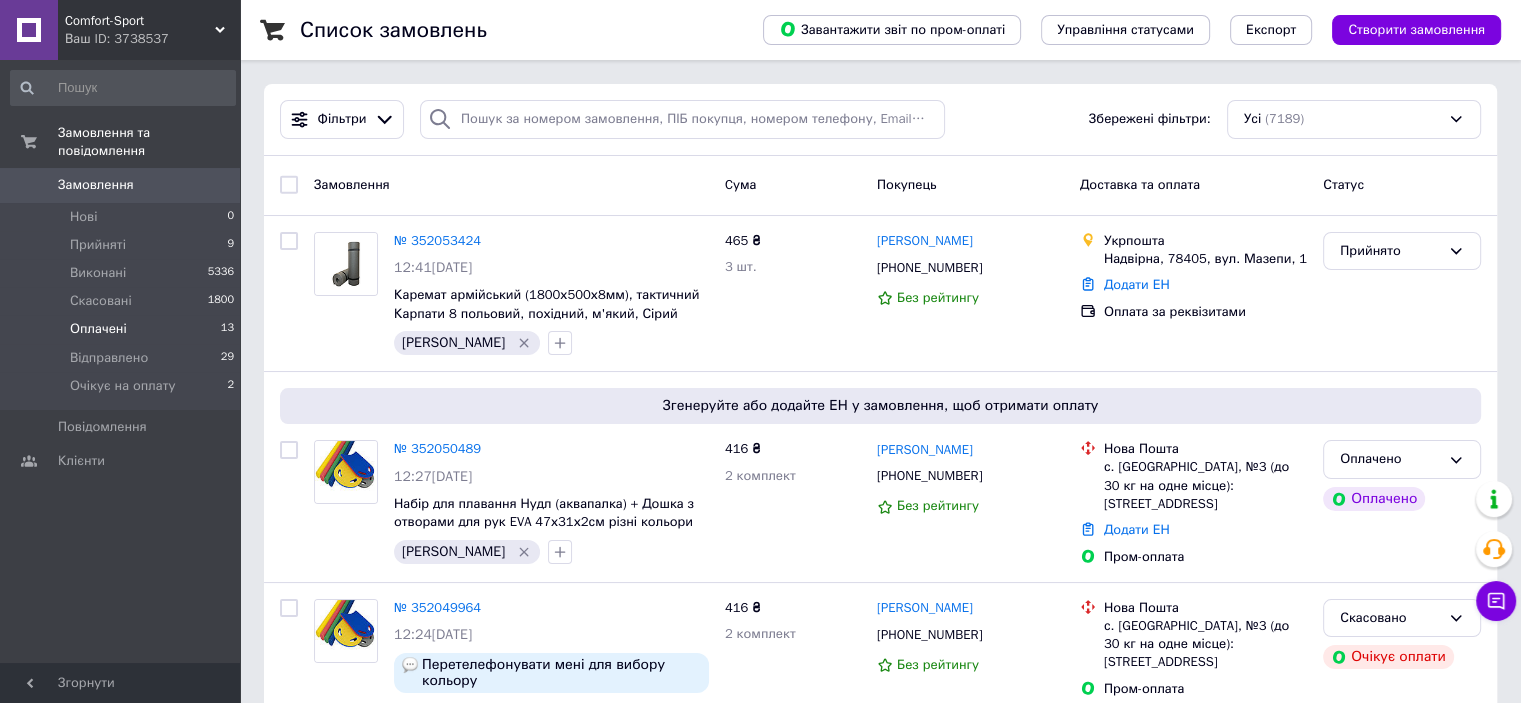 click on "Оплачені" at bounding box center [98, 329] 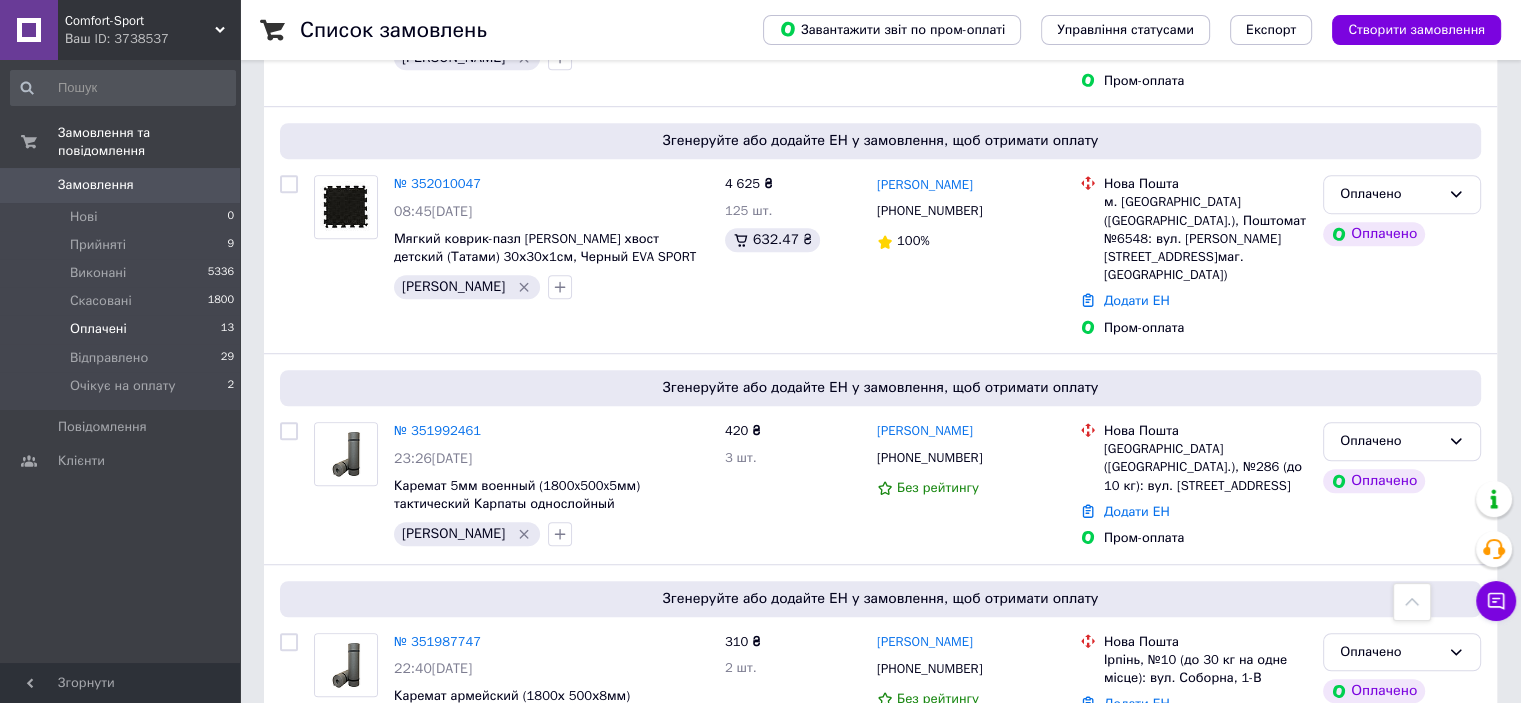 scroll, scrollTop: 1300, scrollLeft: 0, axis: vertical 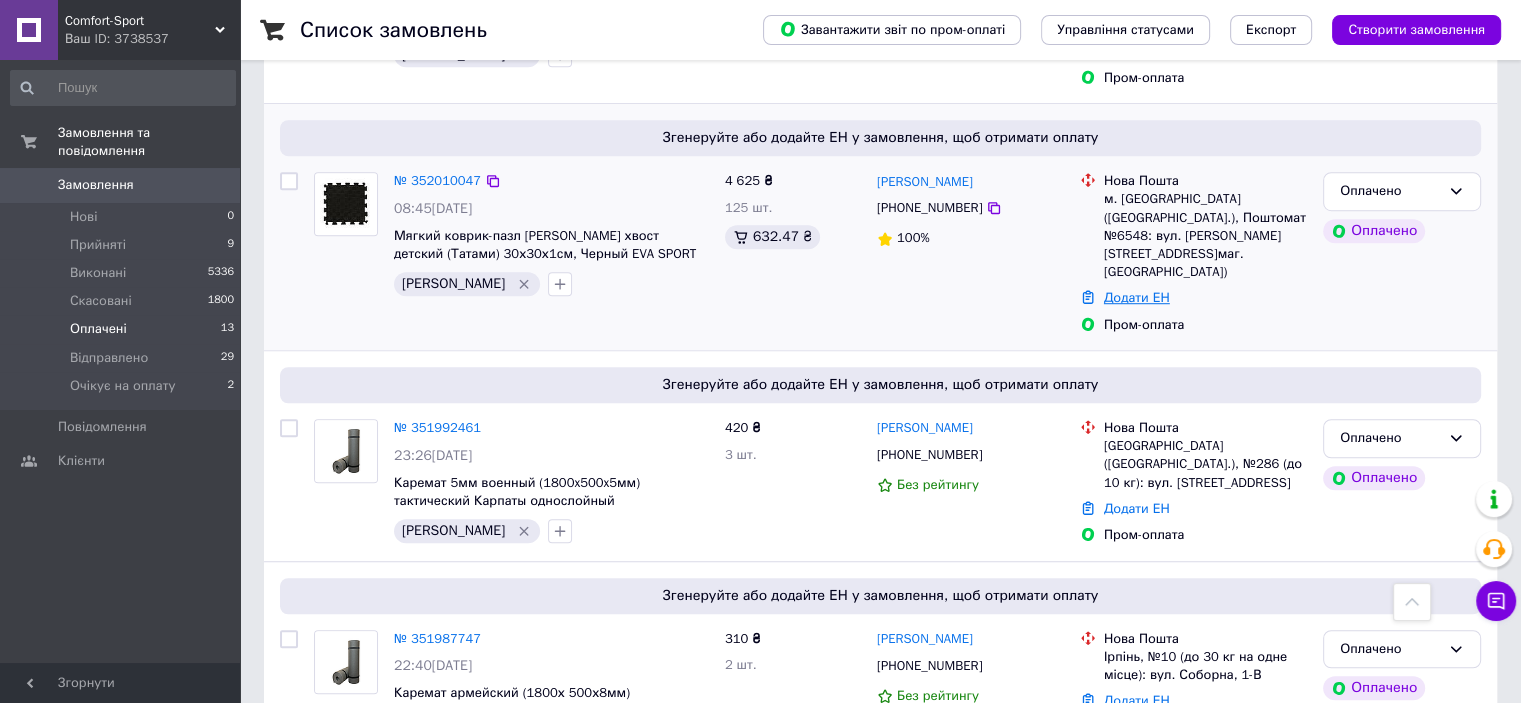 click on "Додати ЕН" at bounding box center [1137, 297] 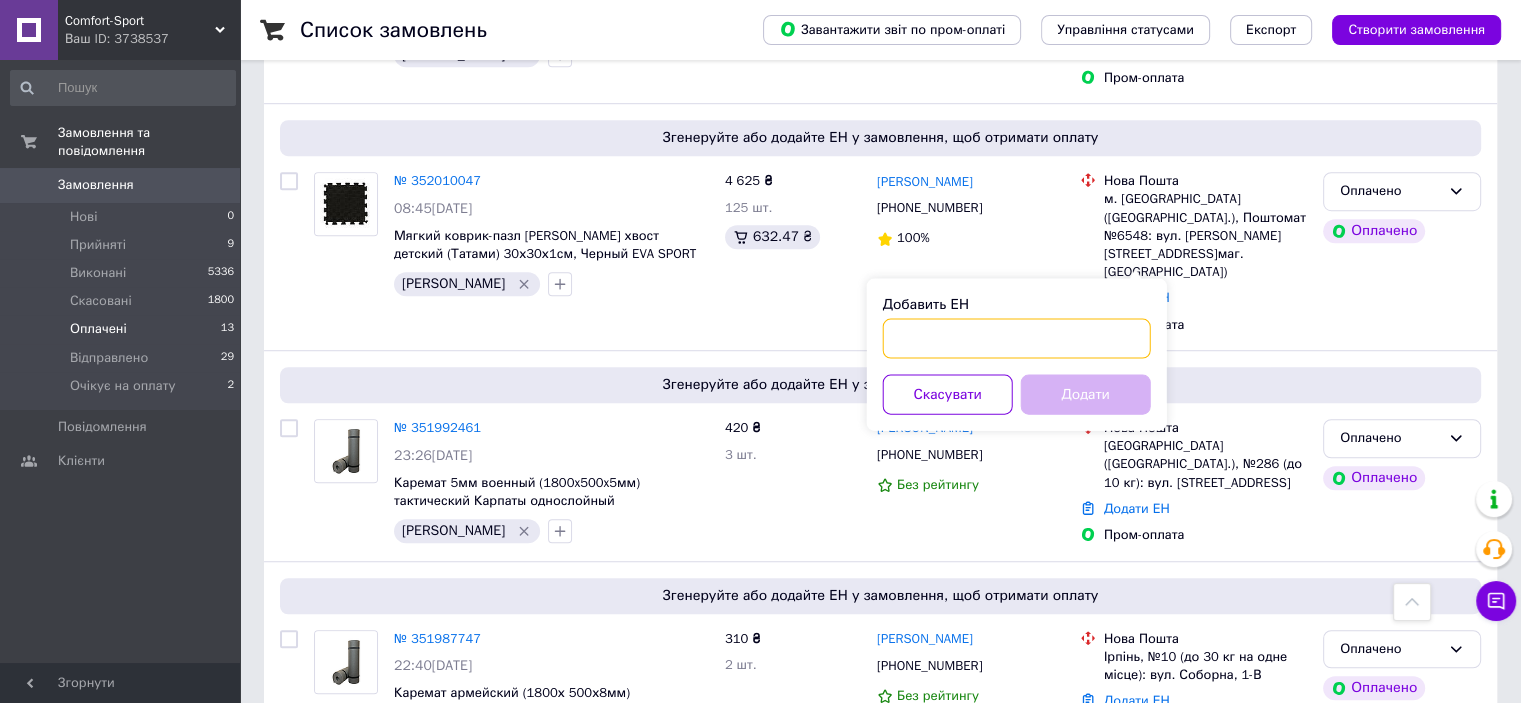 click on "Добавить ЕН" at bounding box center [1017, 338] 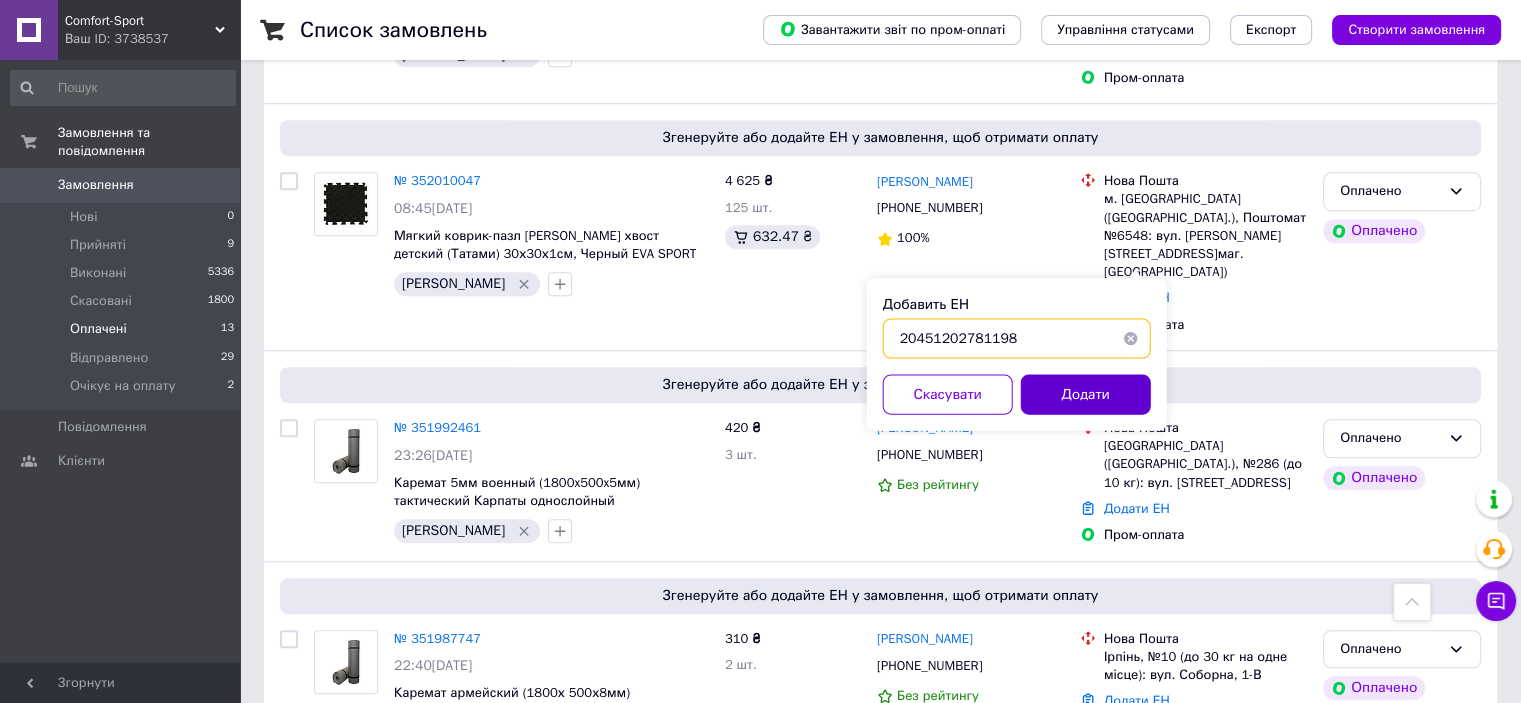 type on "20451202781198" 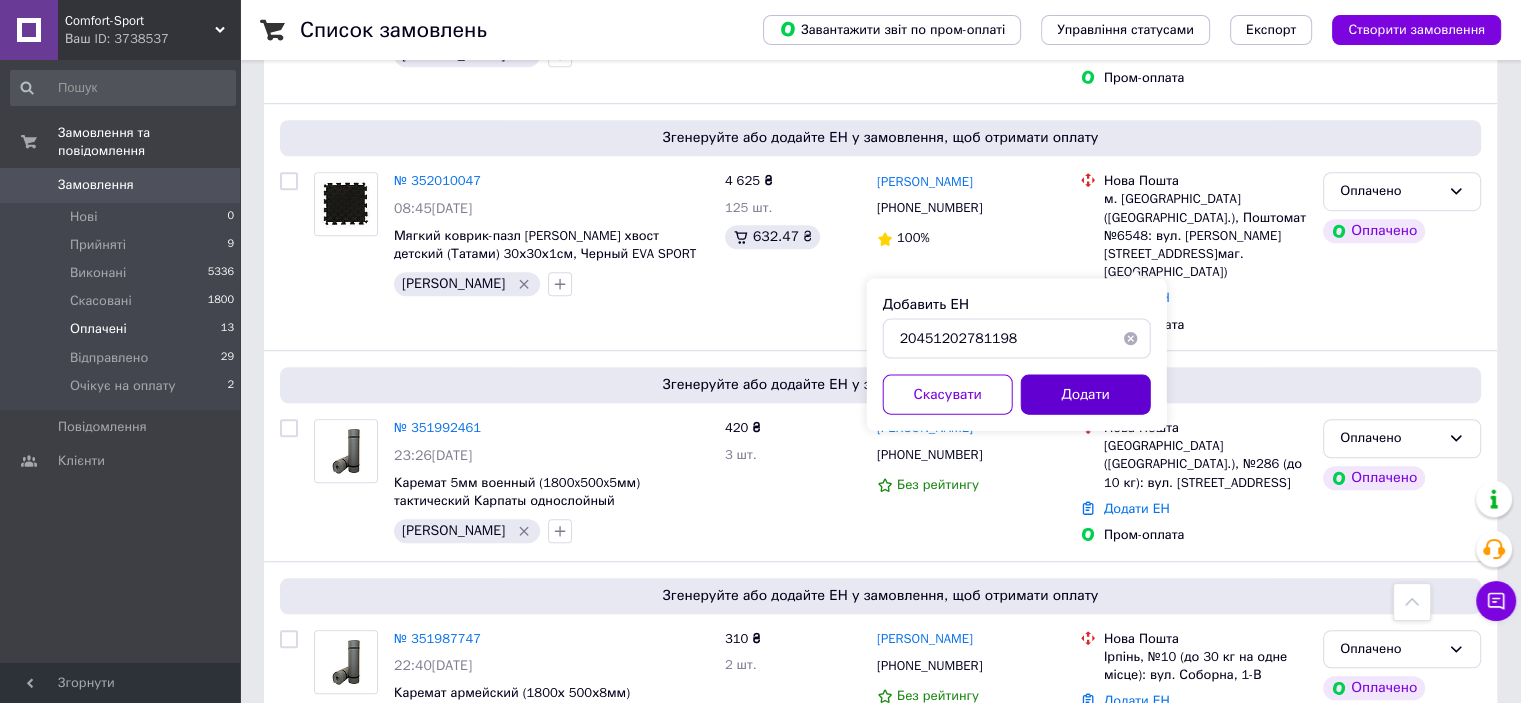 click on "Додати" at bounding box center (1086, 394) 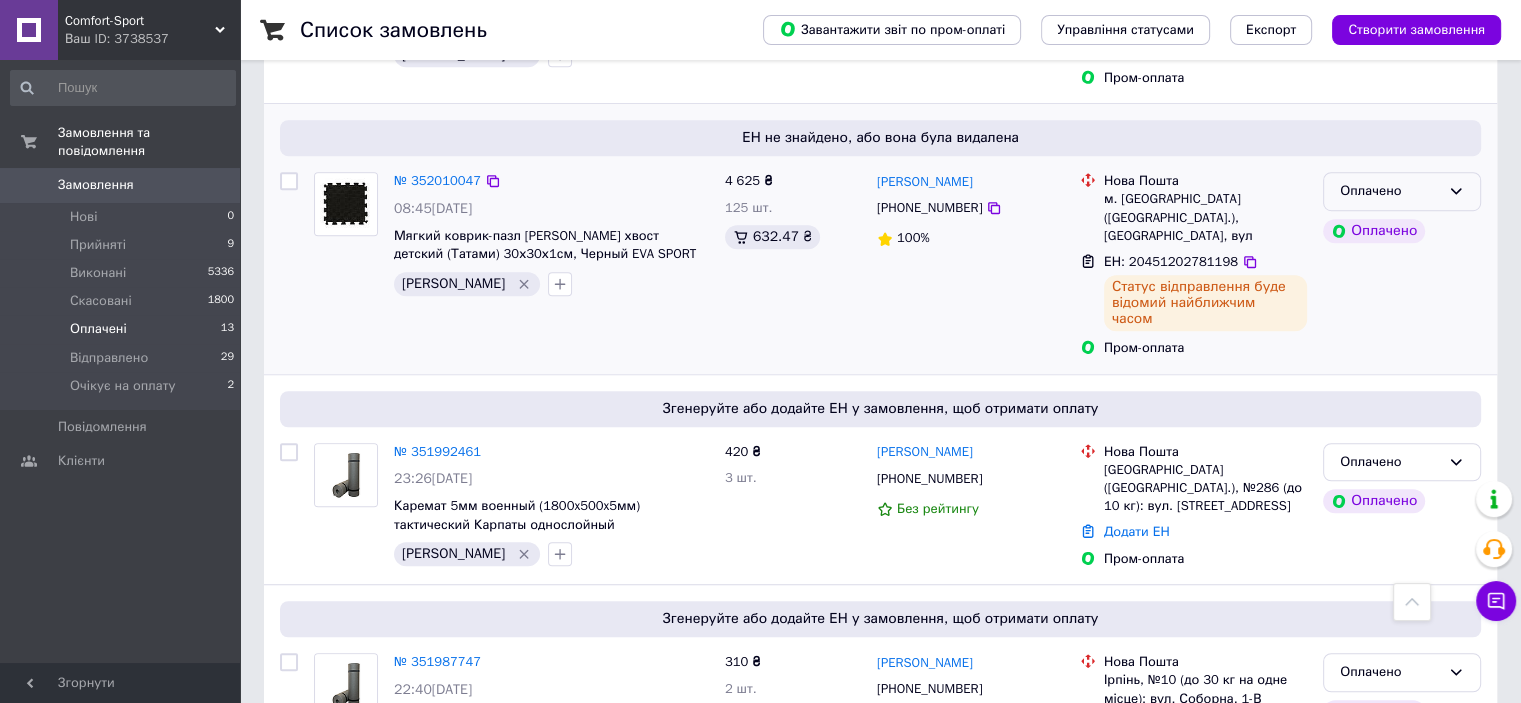 click 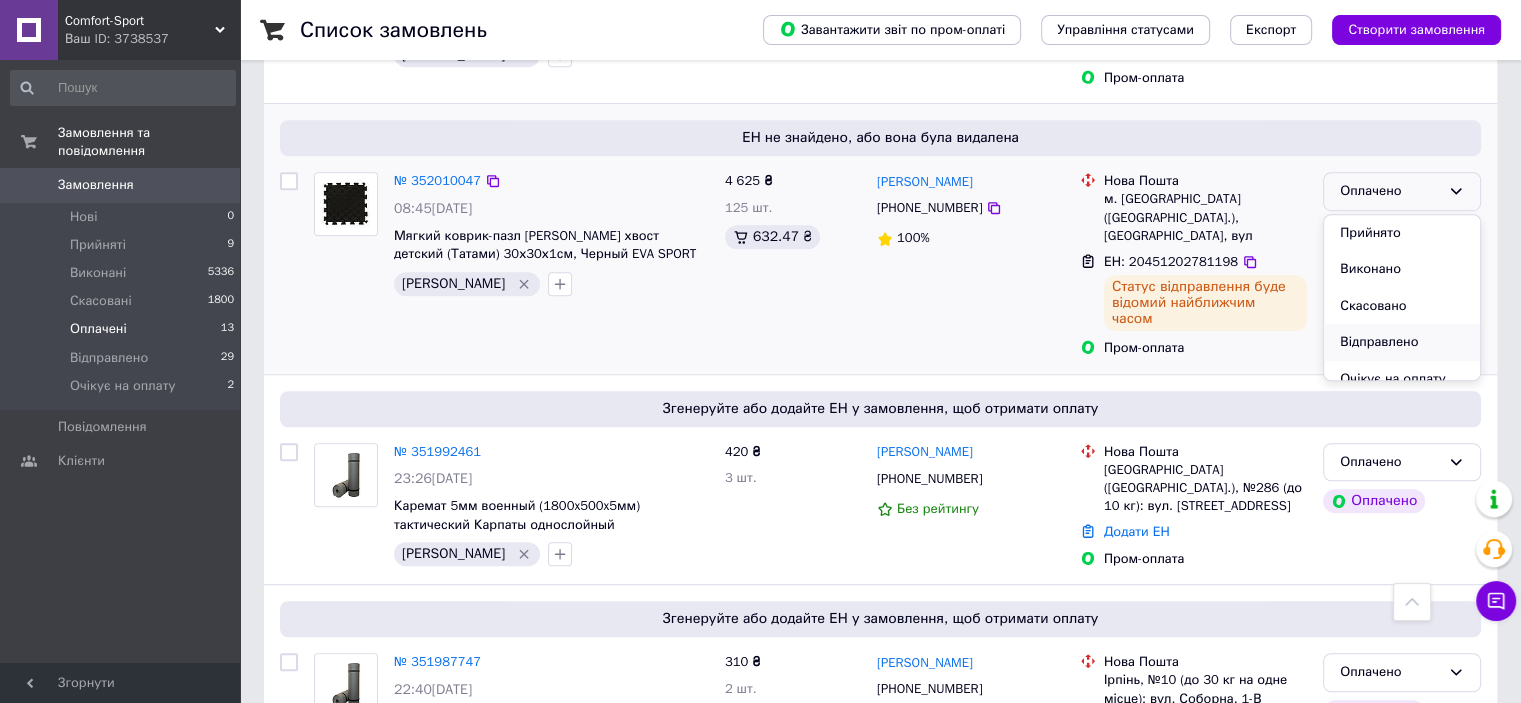 click on "Відправлено" at bounding box center (1402, 342) 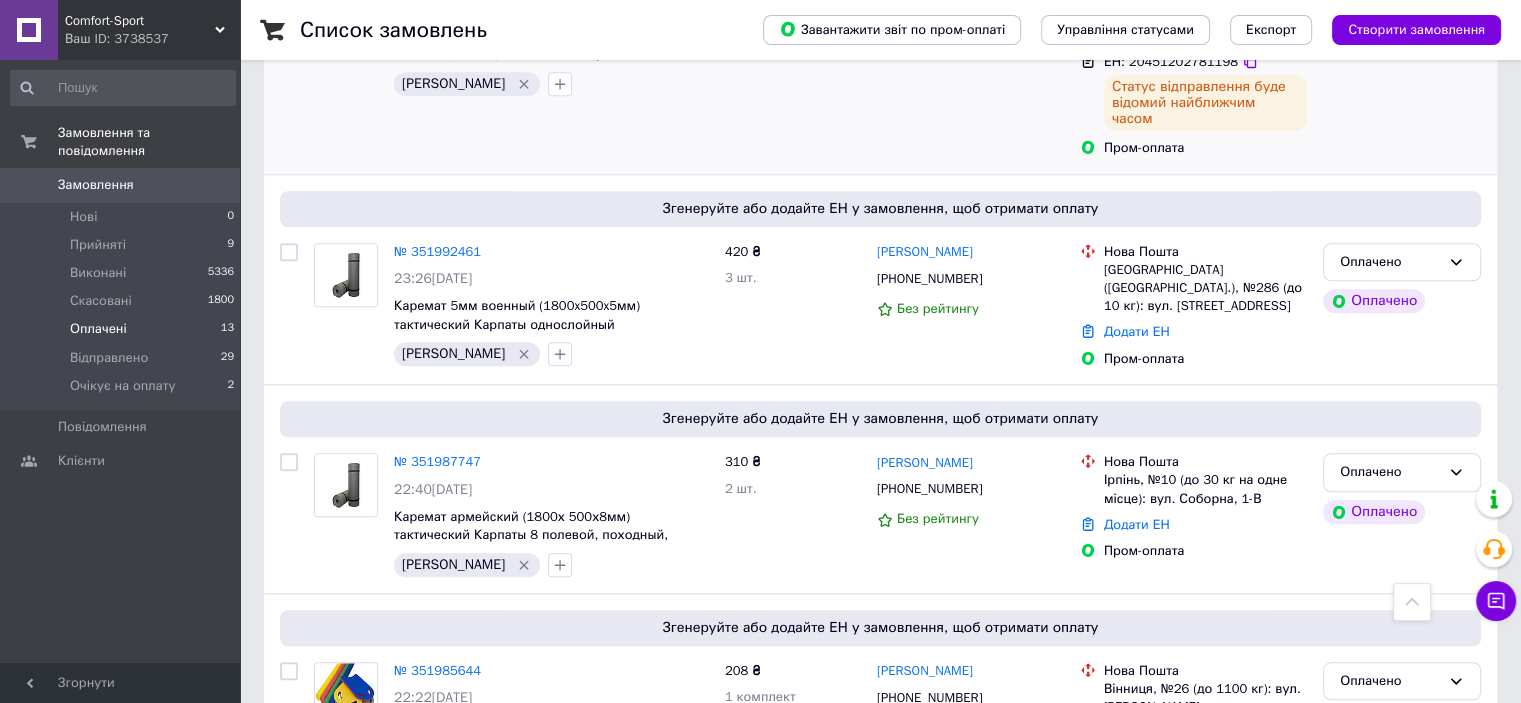 scroll, scrollTop: 1700, scrollLeft: 0, axis: vertical 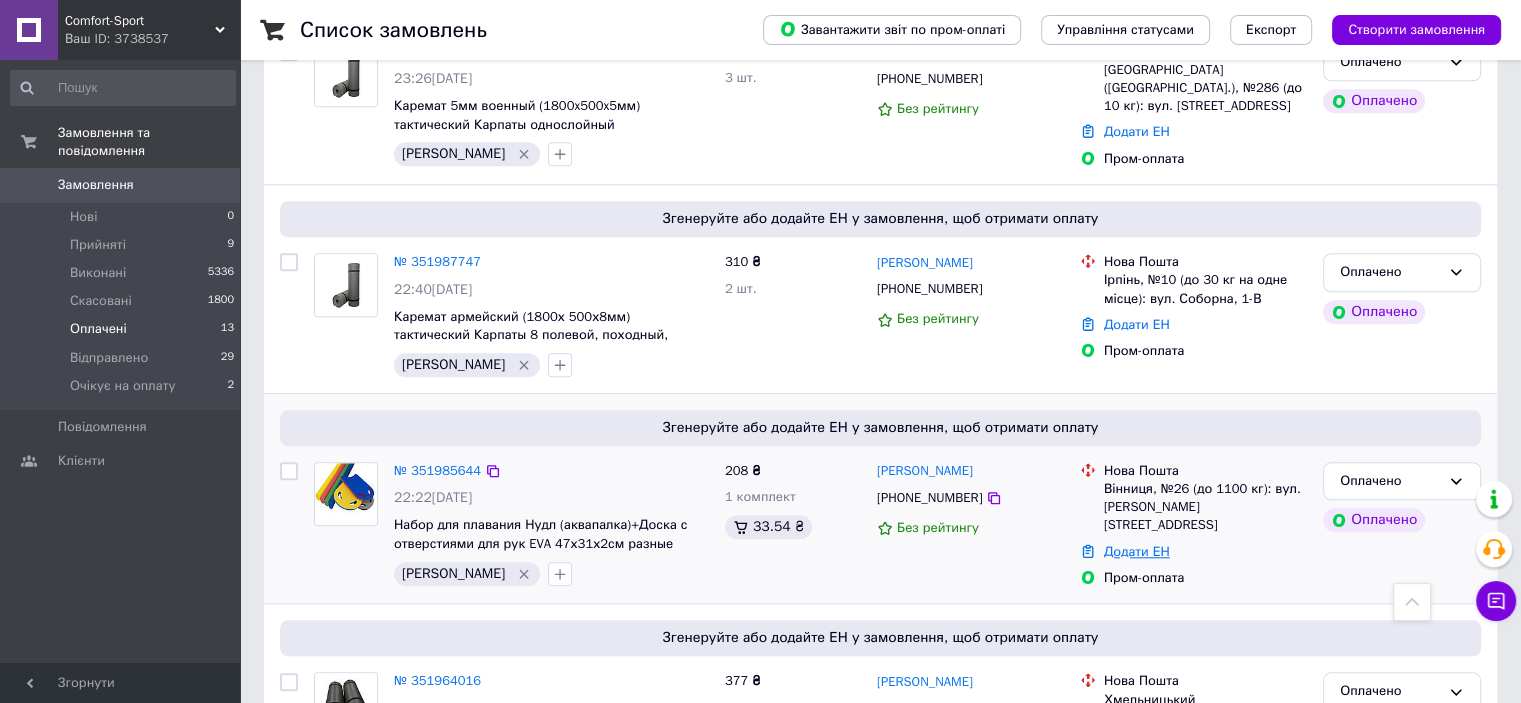 click on "Додати ЕН" at bounding box center (1137, 551) 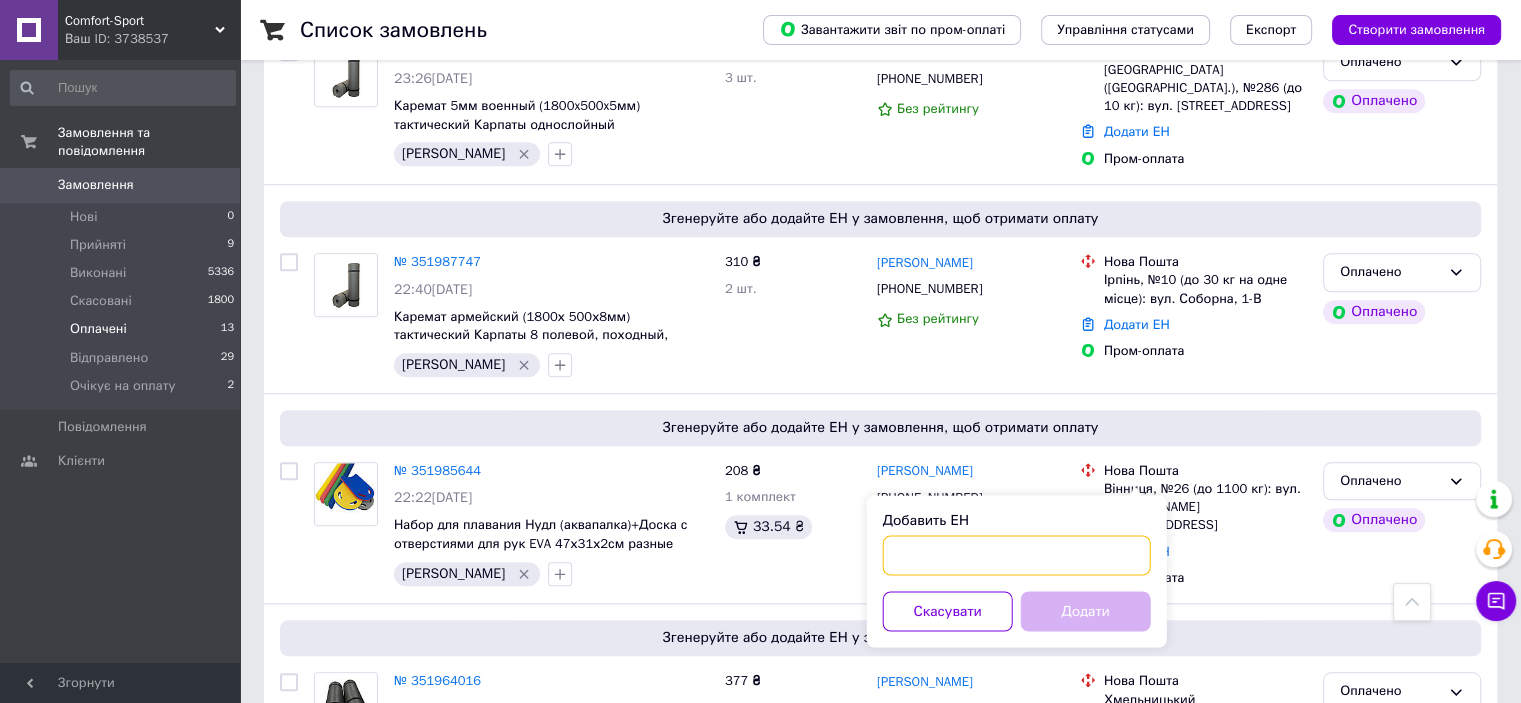 click on "Добавить ЕН" at bounding box center [1017, 555] 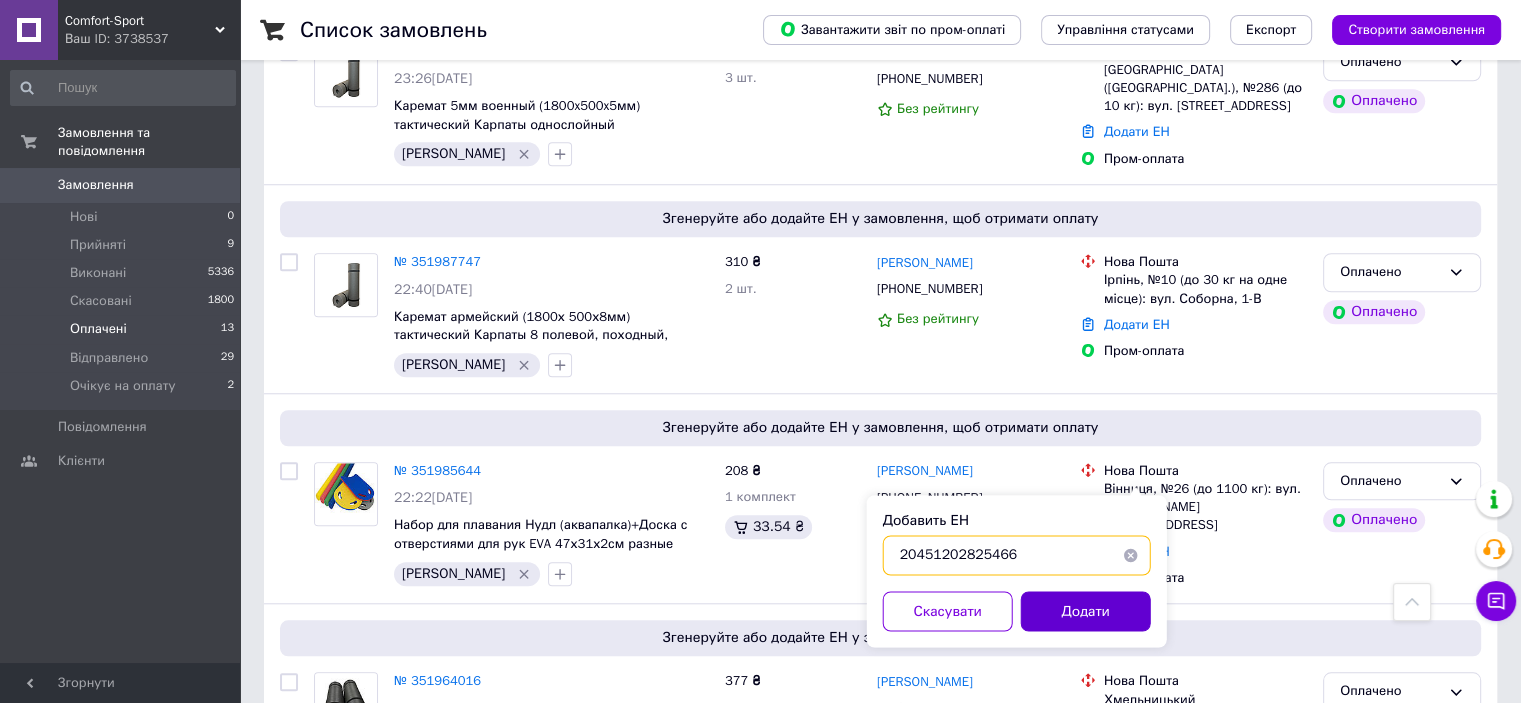 type on "20451202825466" 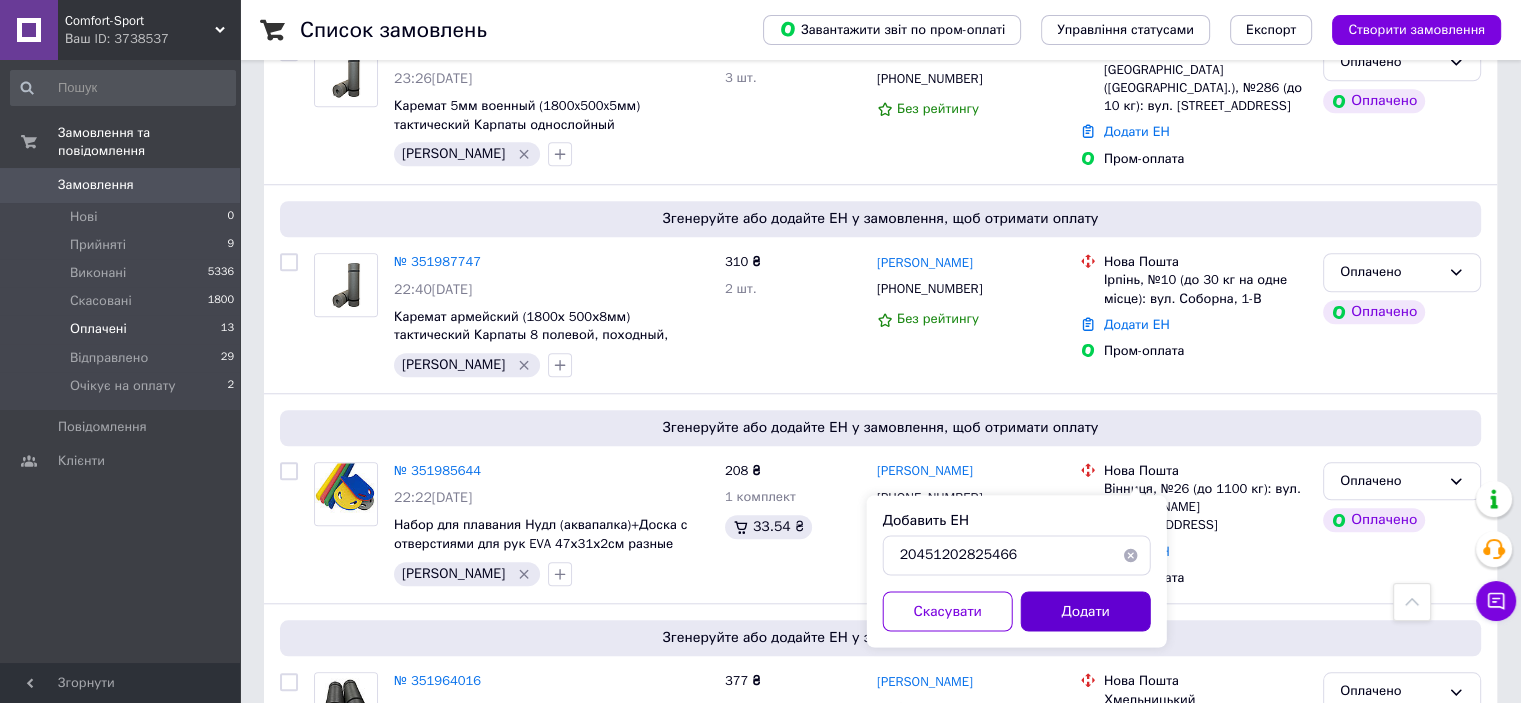 click on "Додати" at bounding box center (1086, 611) 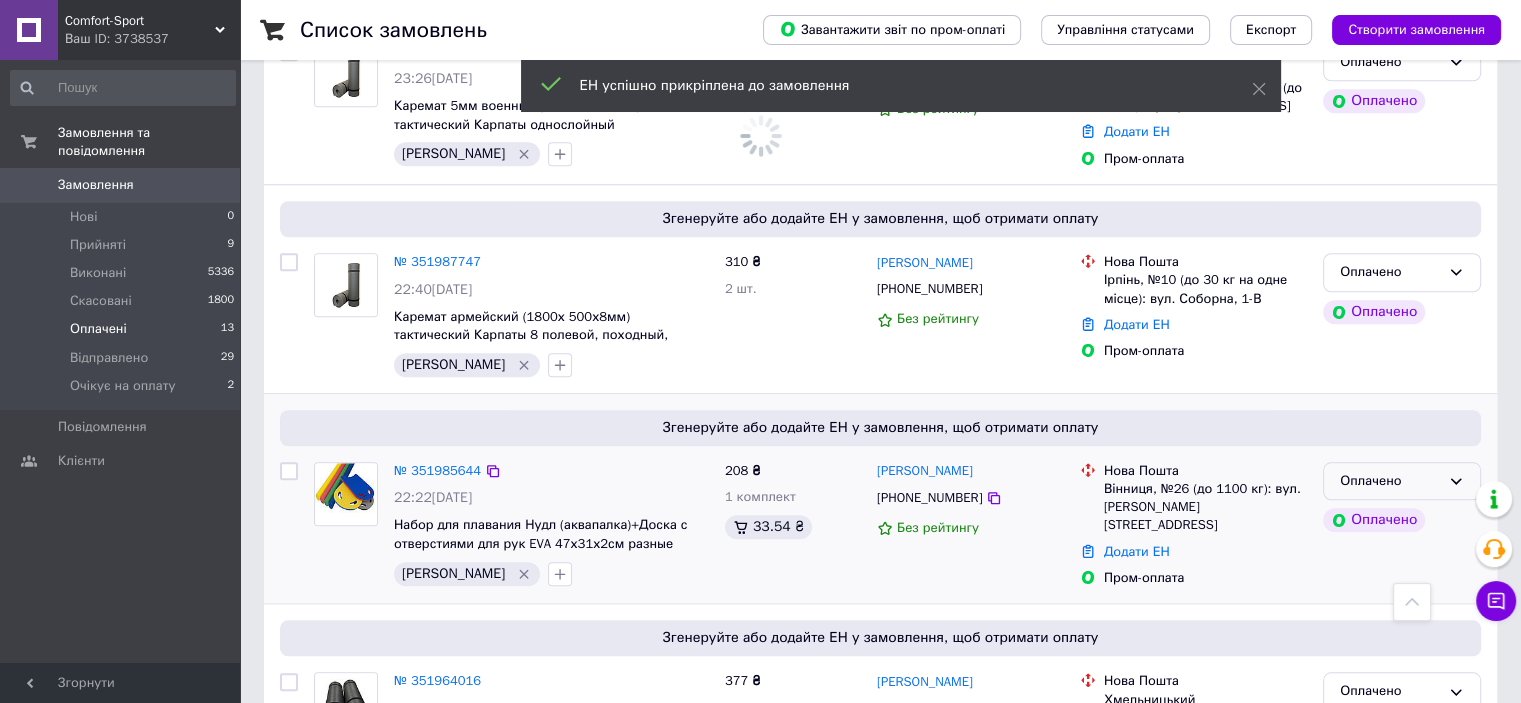 click on "Оплачено" at bounding box center [1390, 481] 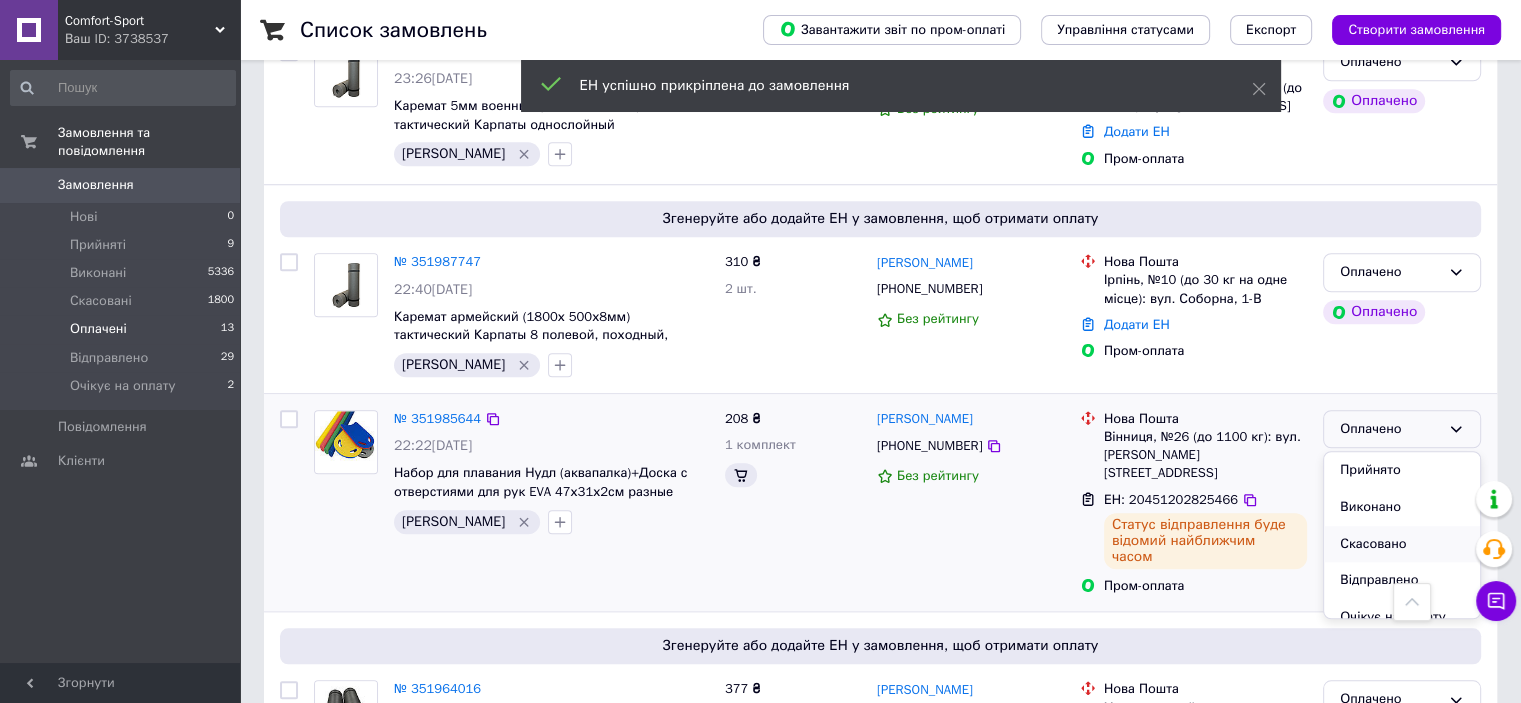 scroll, scrollTop: 1700, scrollLeft: 0, axis: vertical 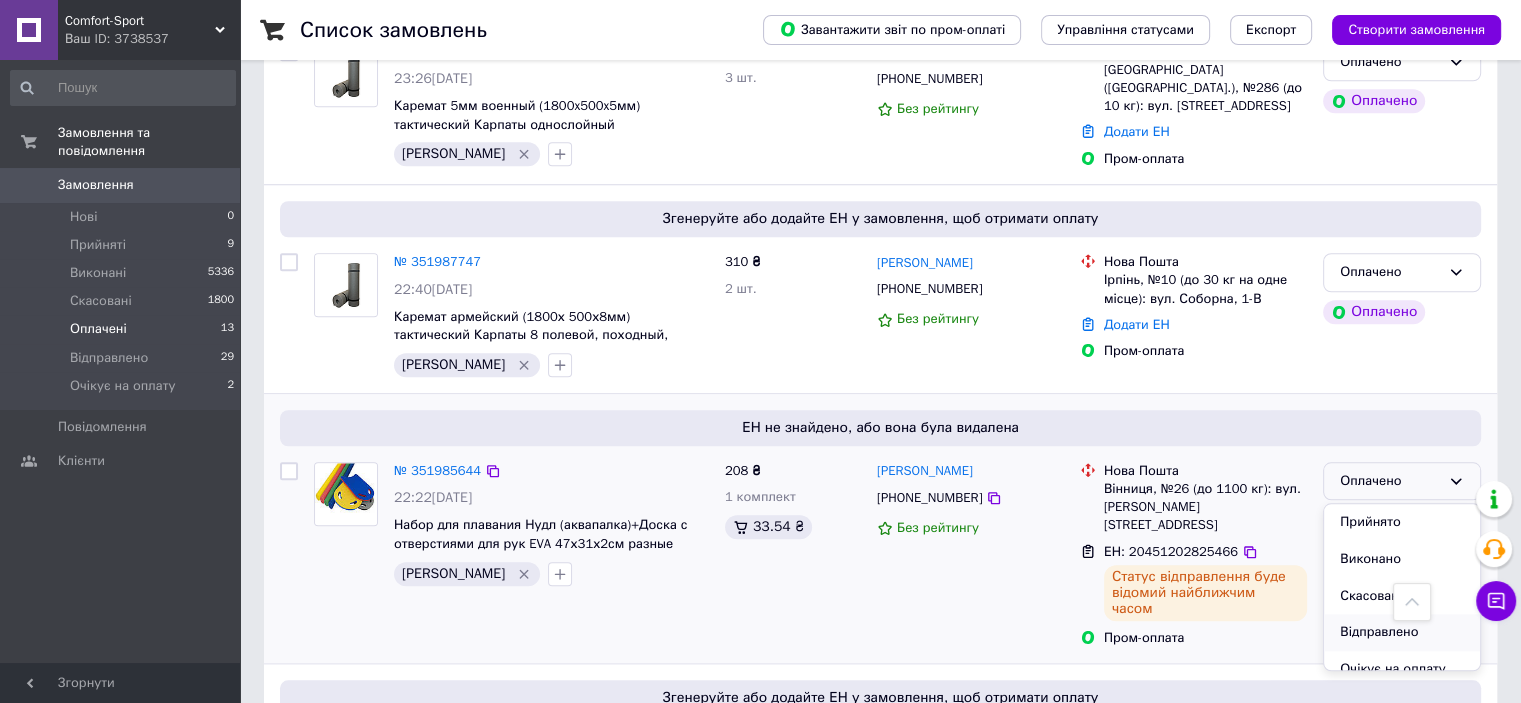 click on "Відправлено" at bounding box center (1402, 632) 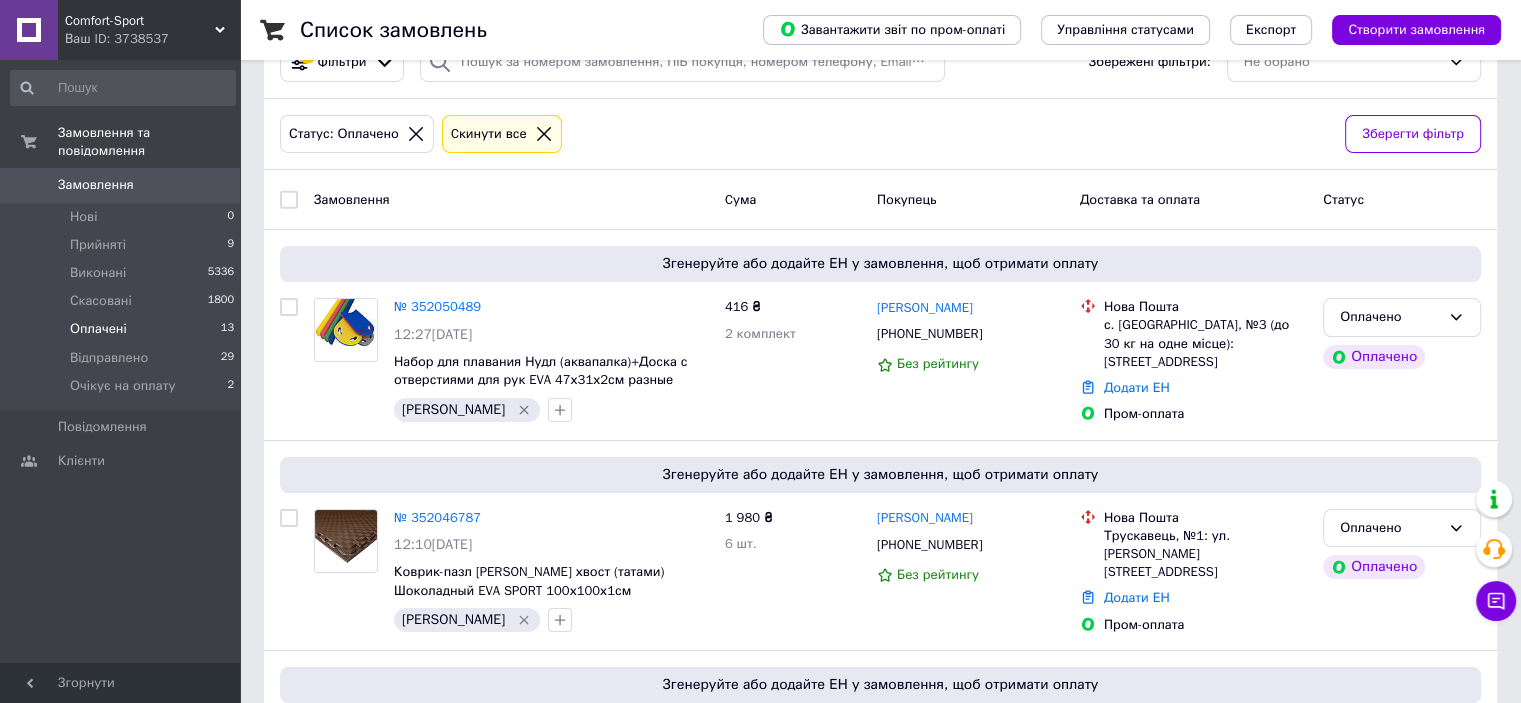 scroll, scrollTop: 37, scrollLeft: 0, axis: vertical 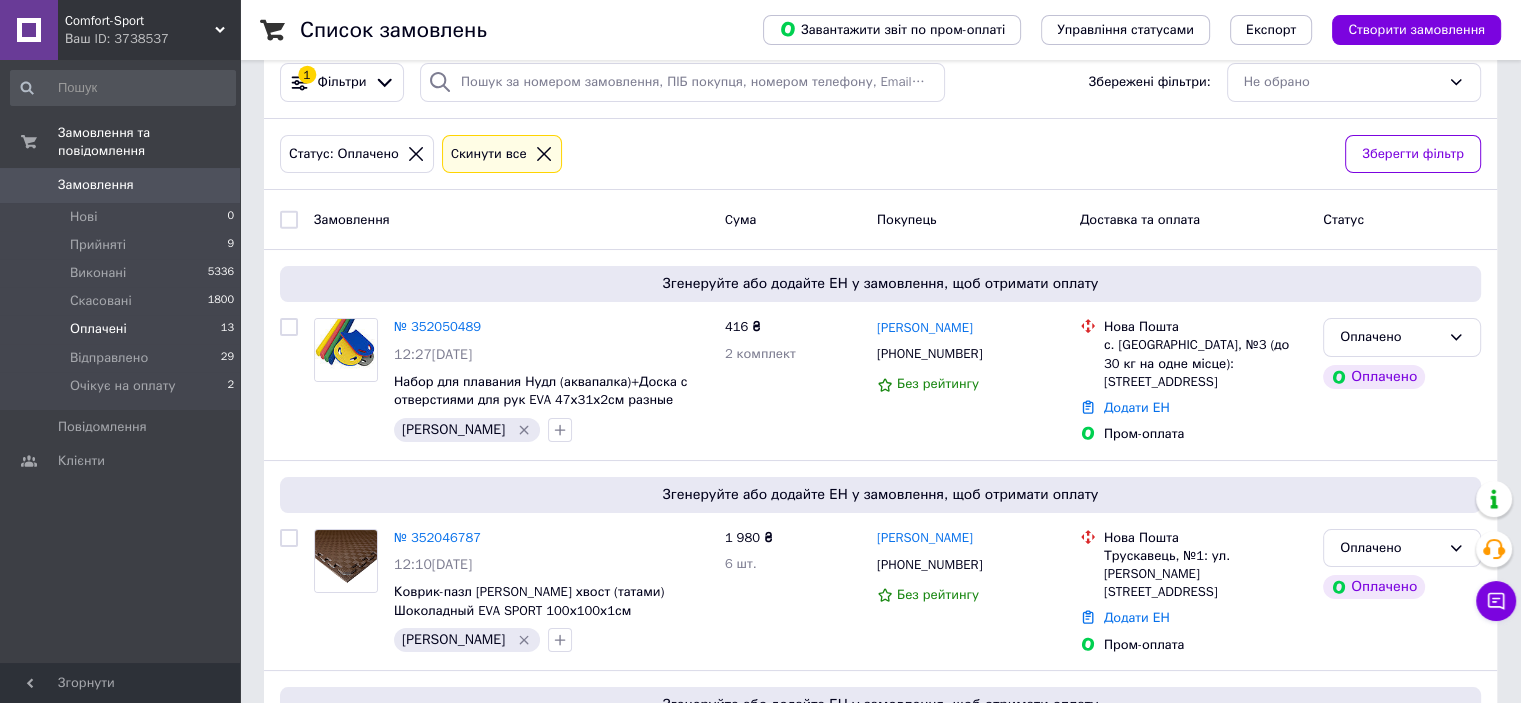 click 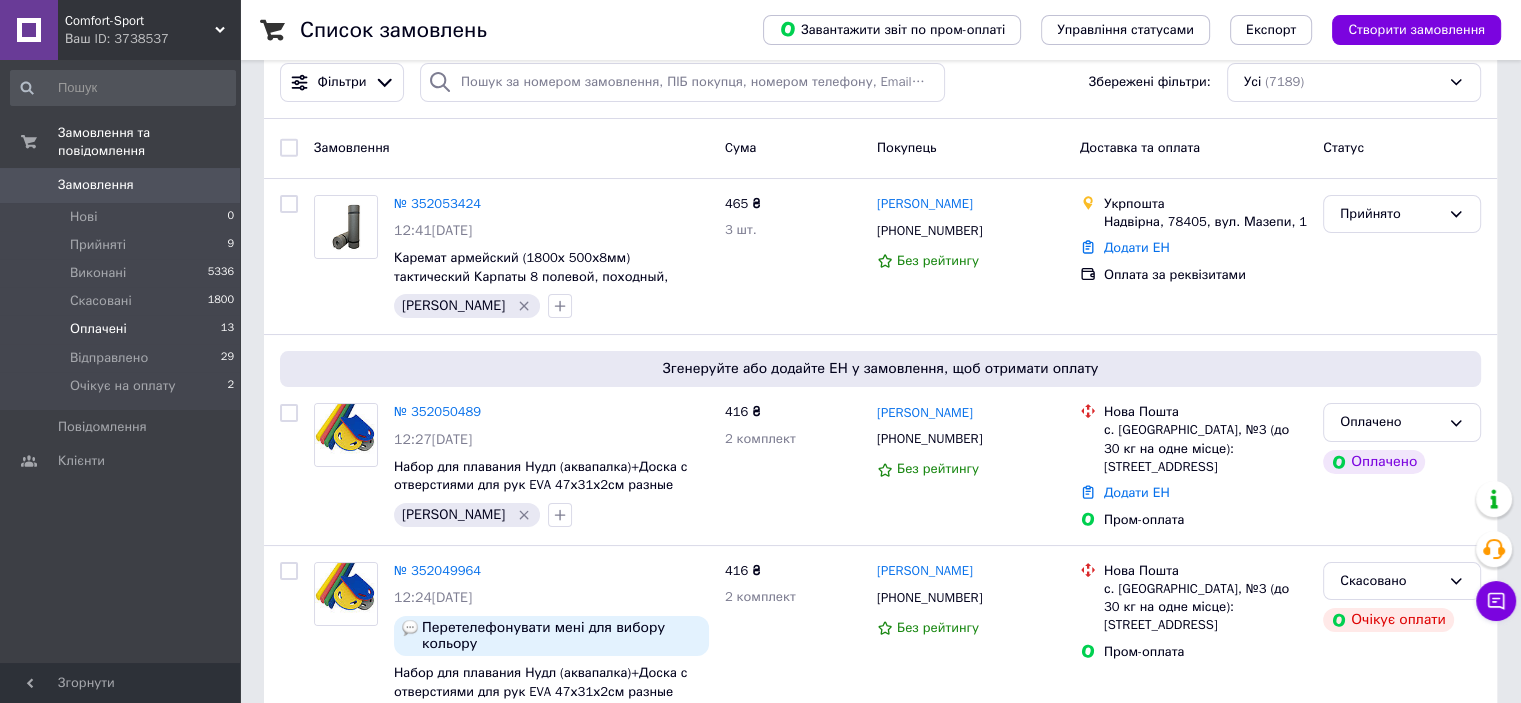 scroll, scrollTop: 0, scrollLeft: 0, axis: both 